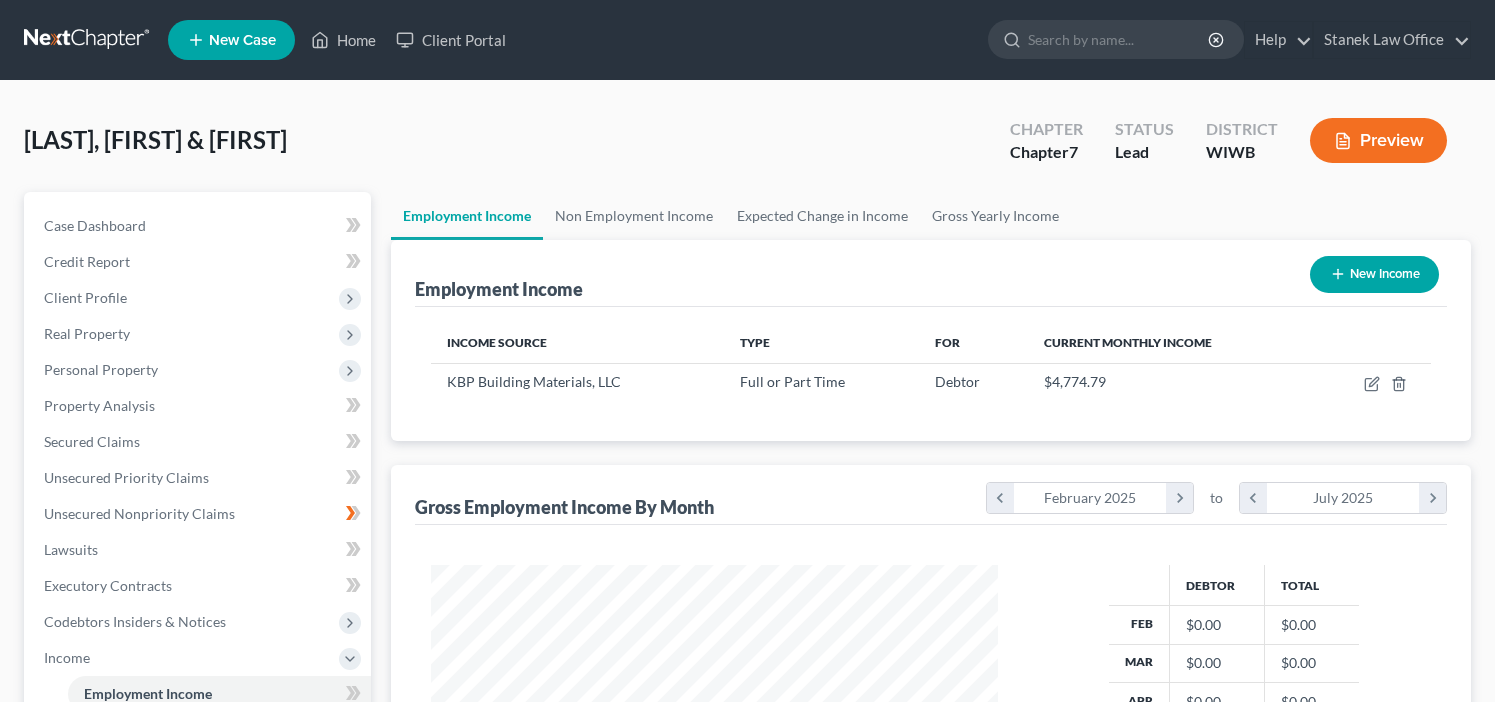 scroll, scrollTop: 0, scrollLeft: 0, axis: both 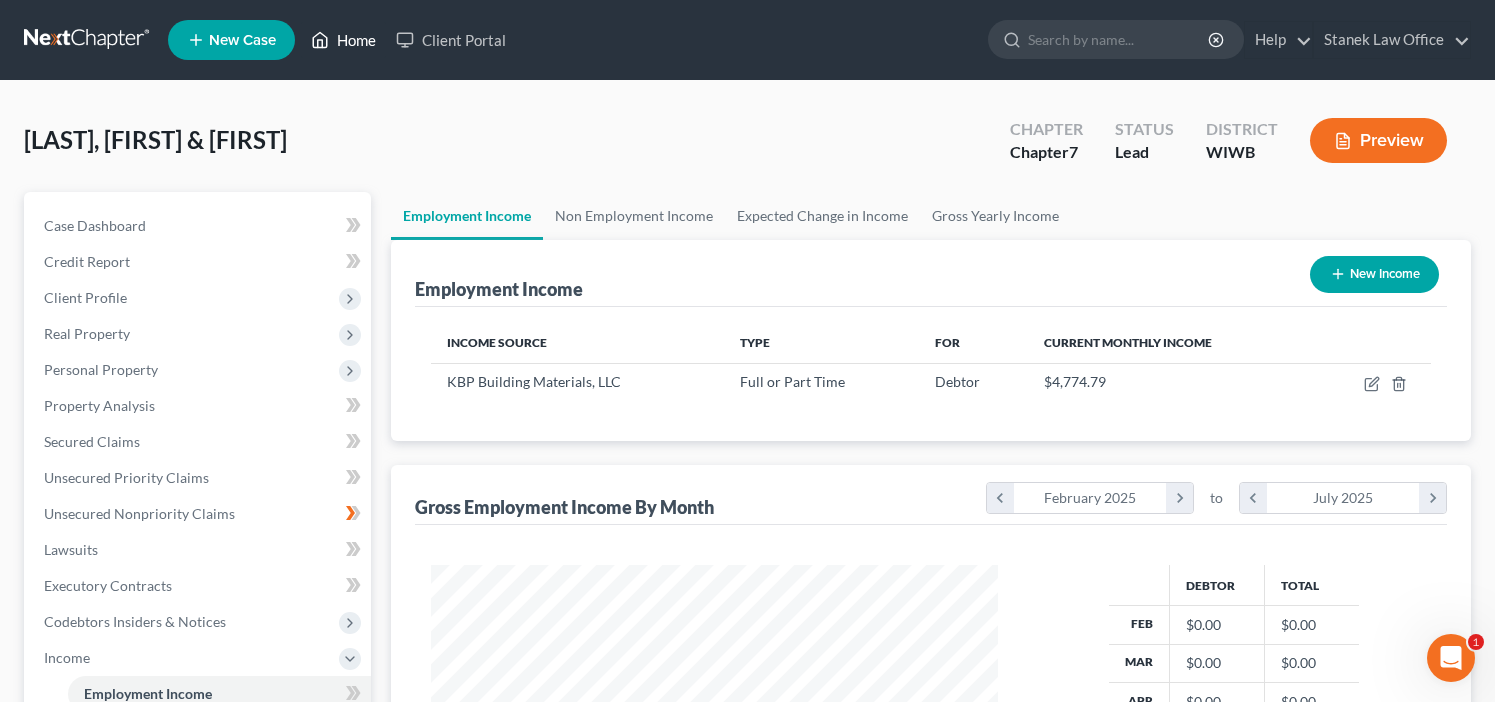 click on "Home" at bounding box center [343, 40] 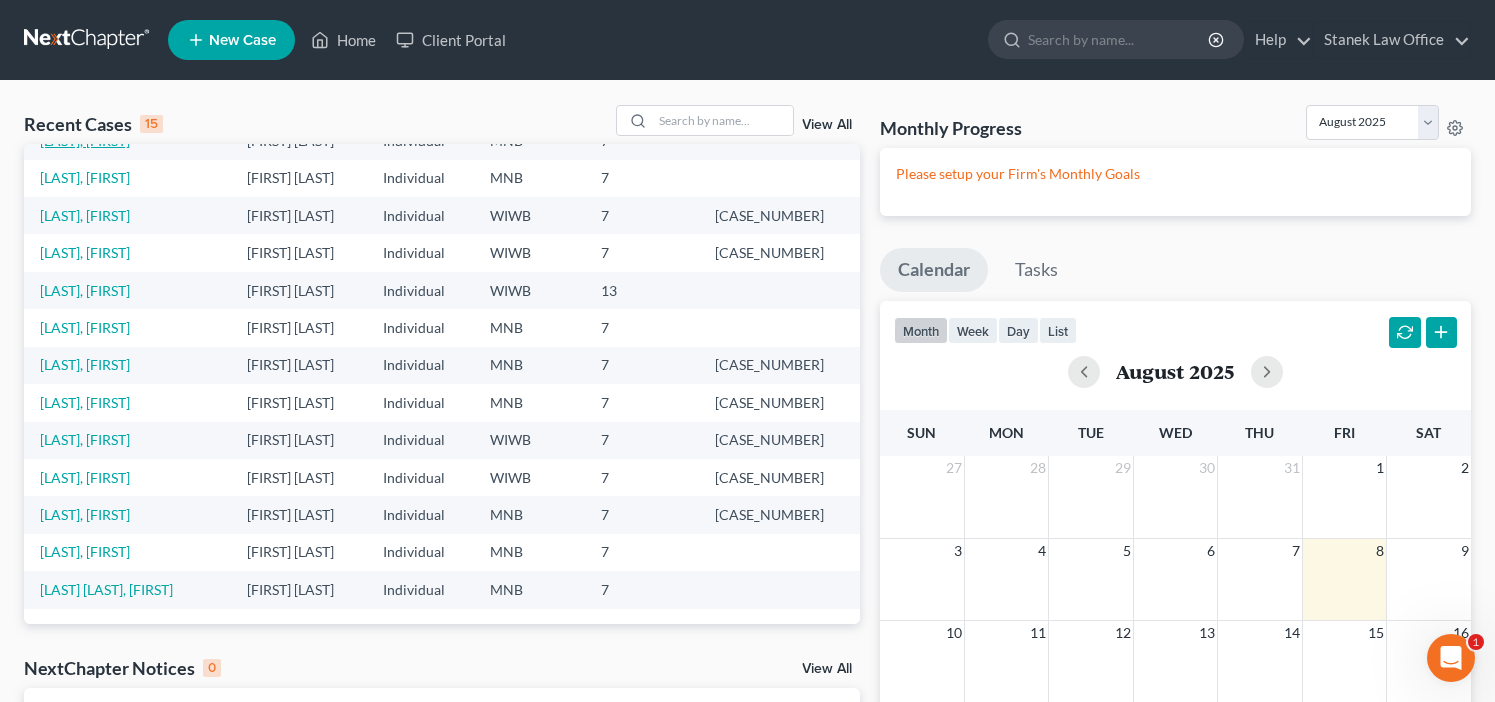 scroll, scrollTop: 137, scrollLeft: 0, axis: vertical 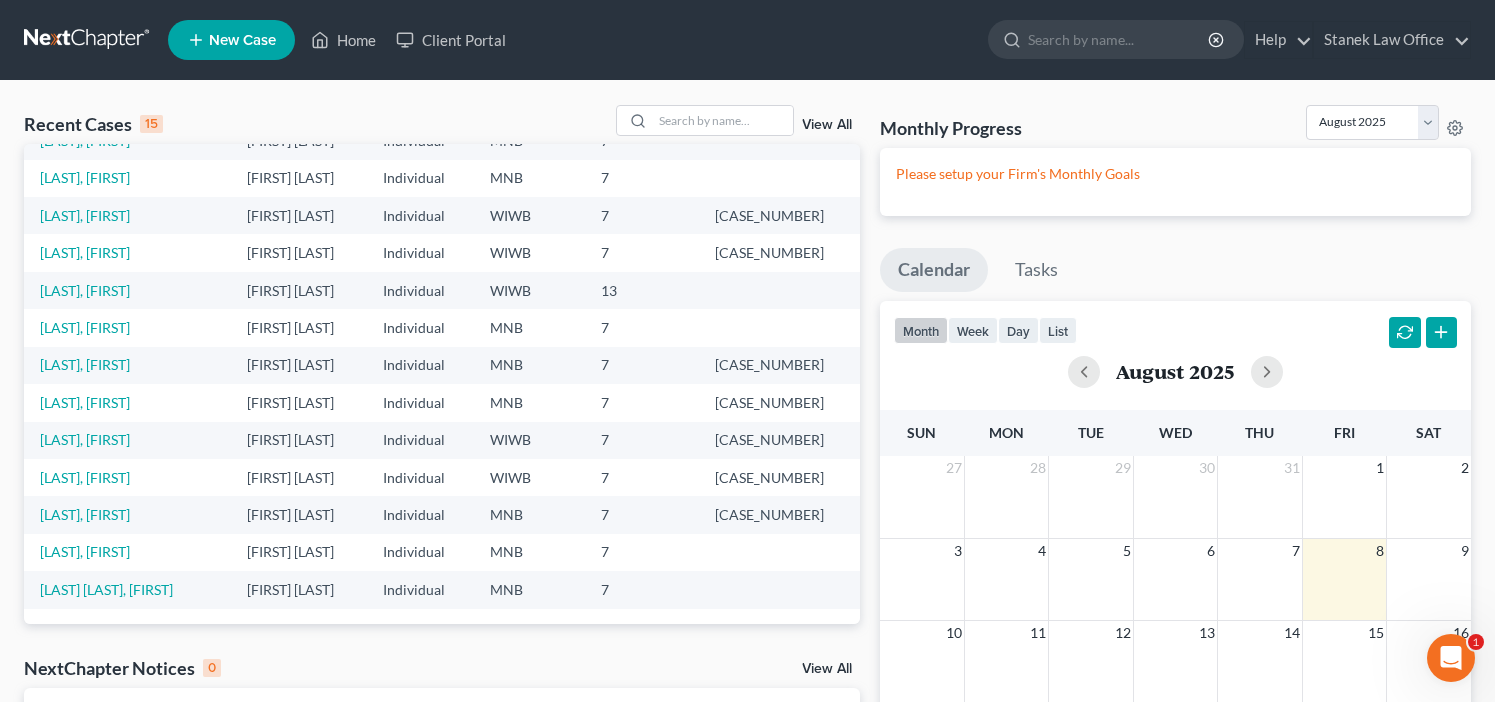 click on "New Case" at bounding box center (242, 40) 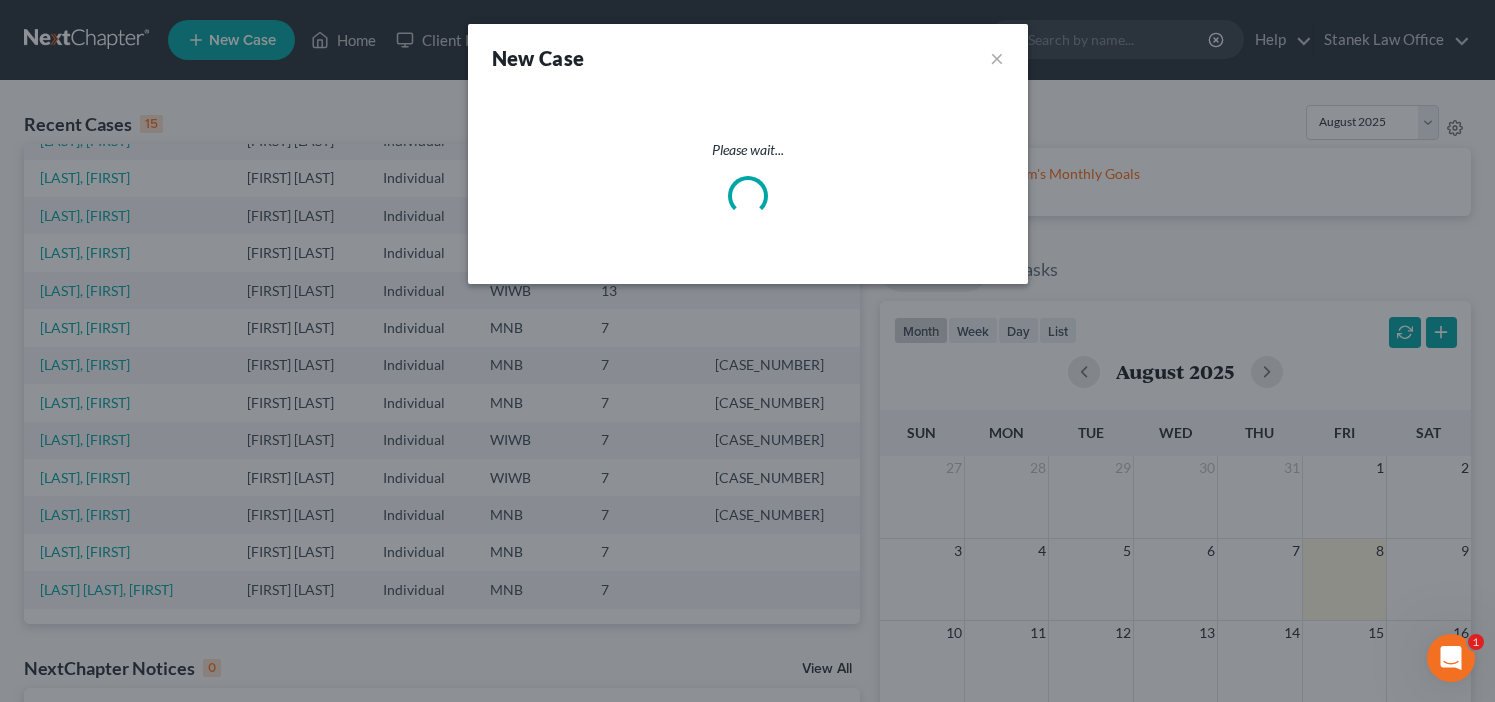 select on "91" 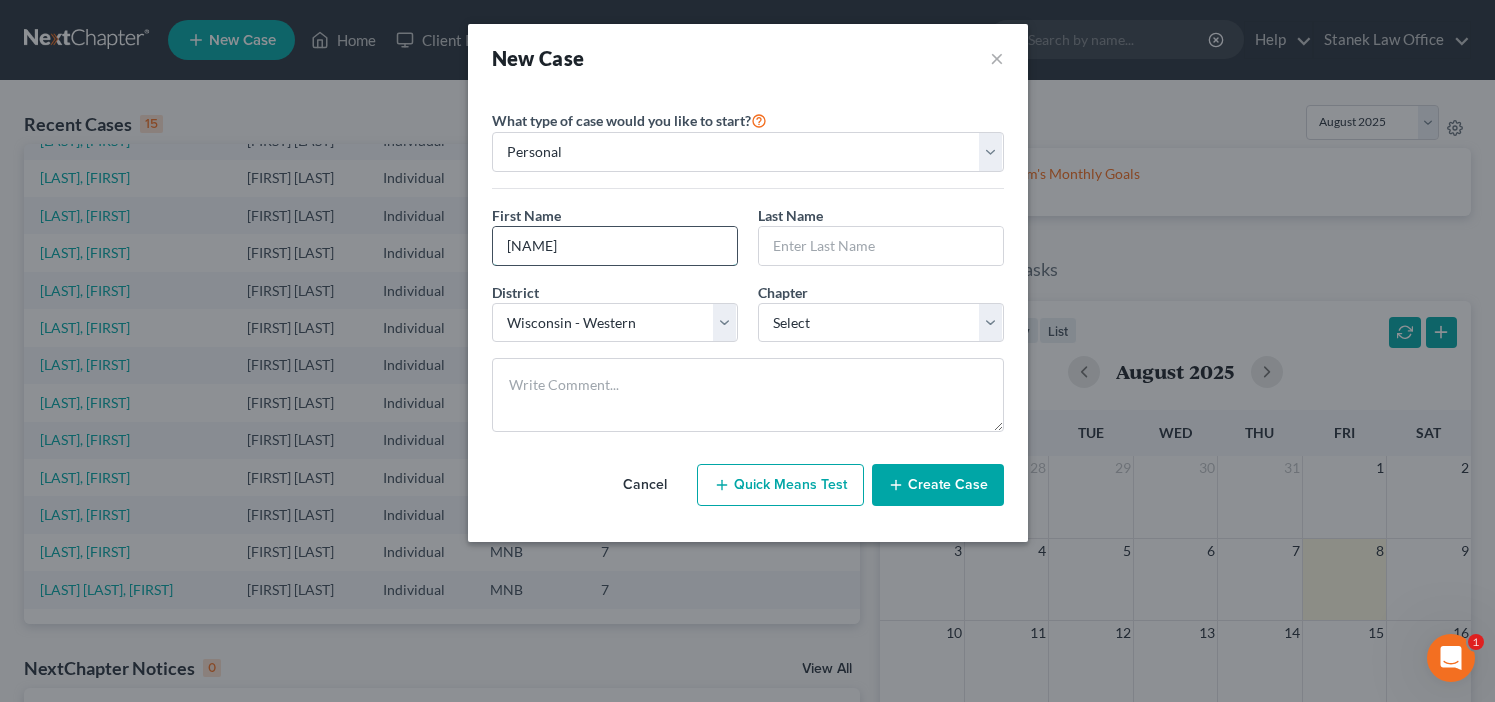 type on "[NAME]" 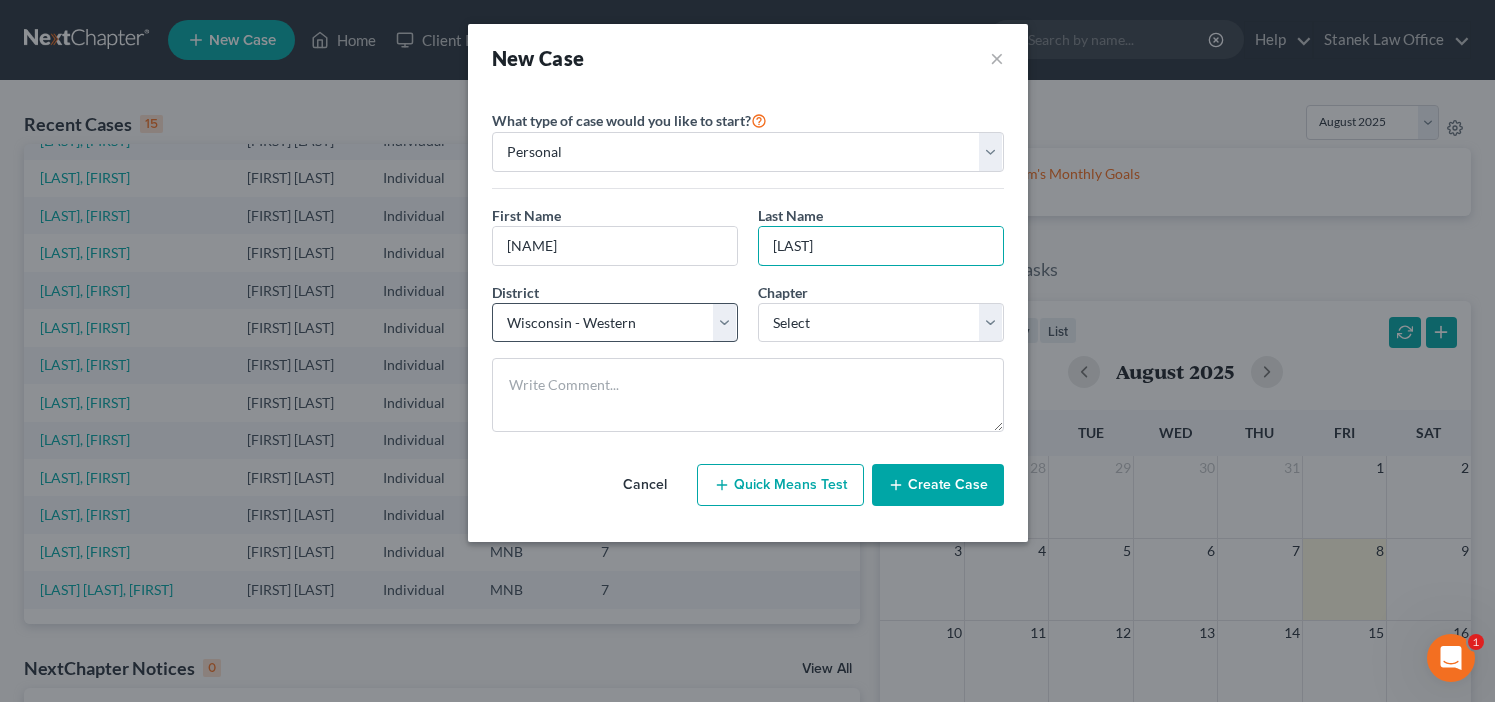 type on "[LAST]" 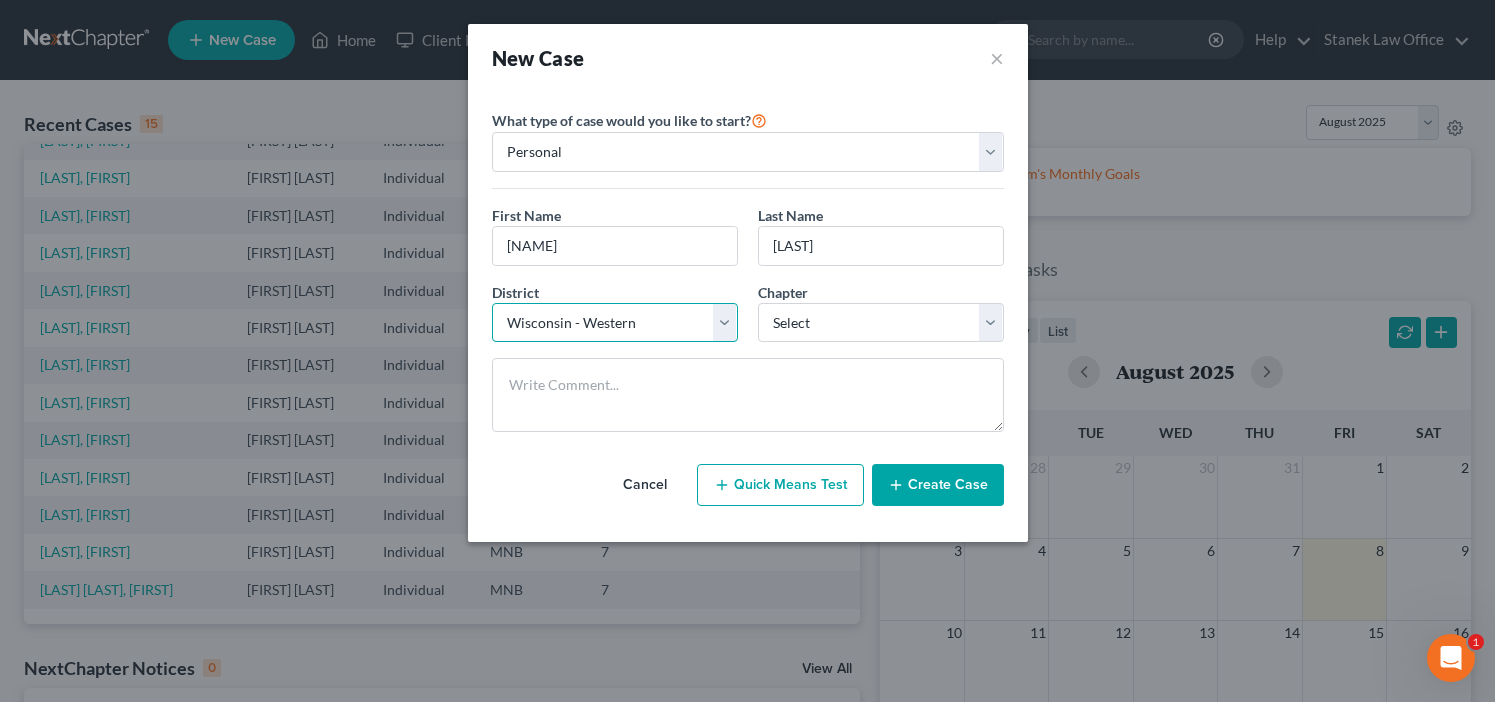 select on "42" 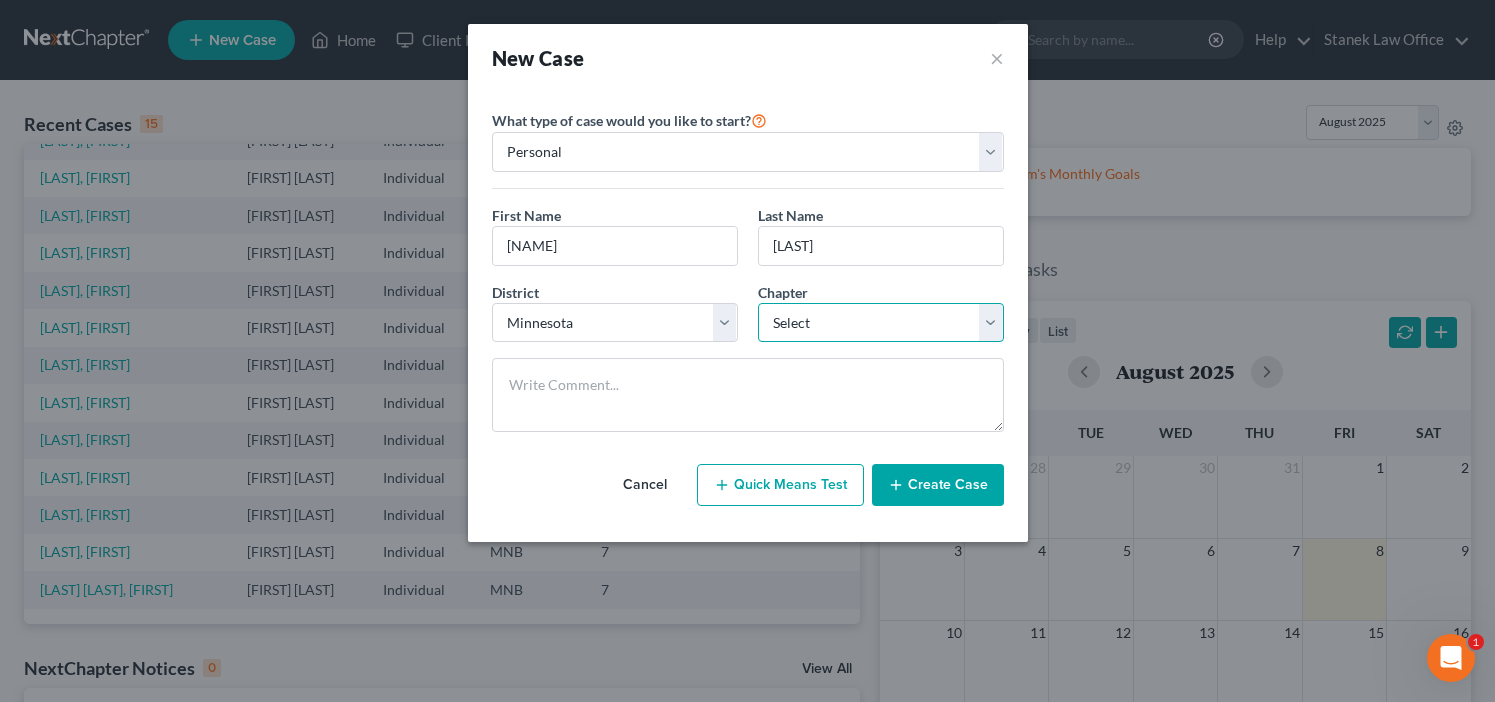 select on "0" 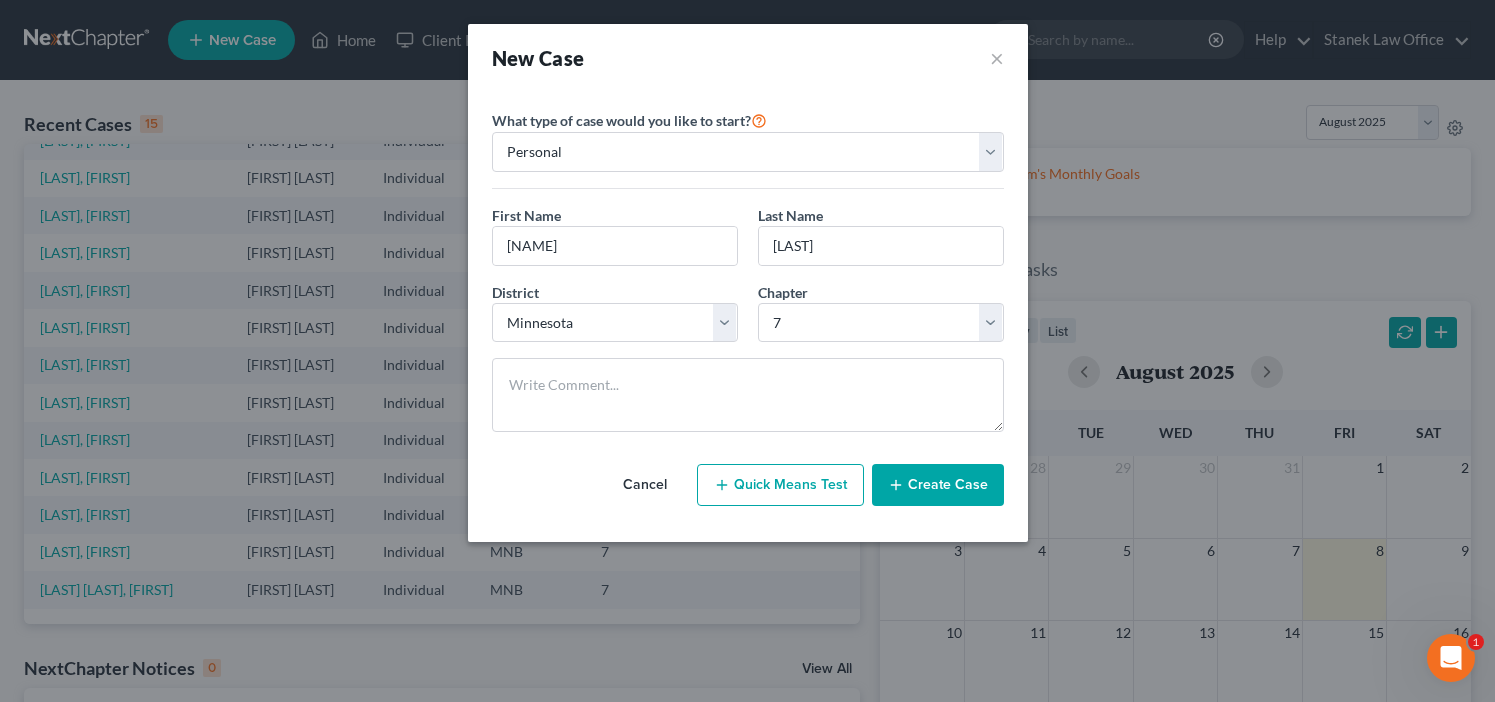 click on "Create Case" at bounding box center (938, 485) 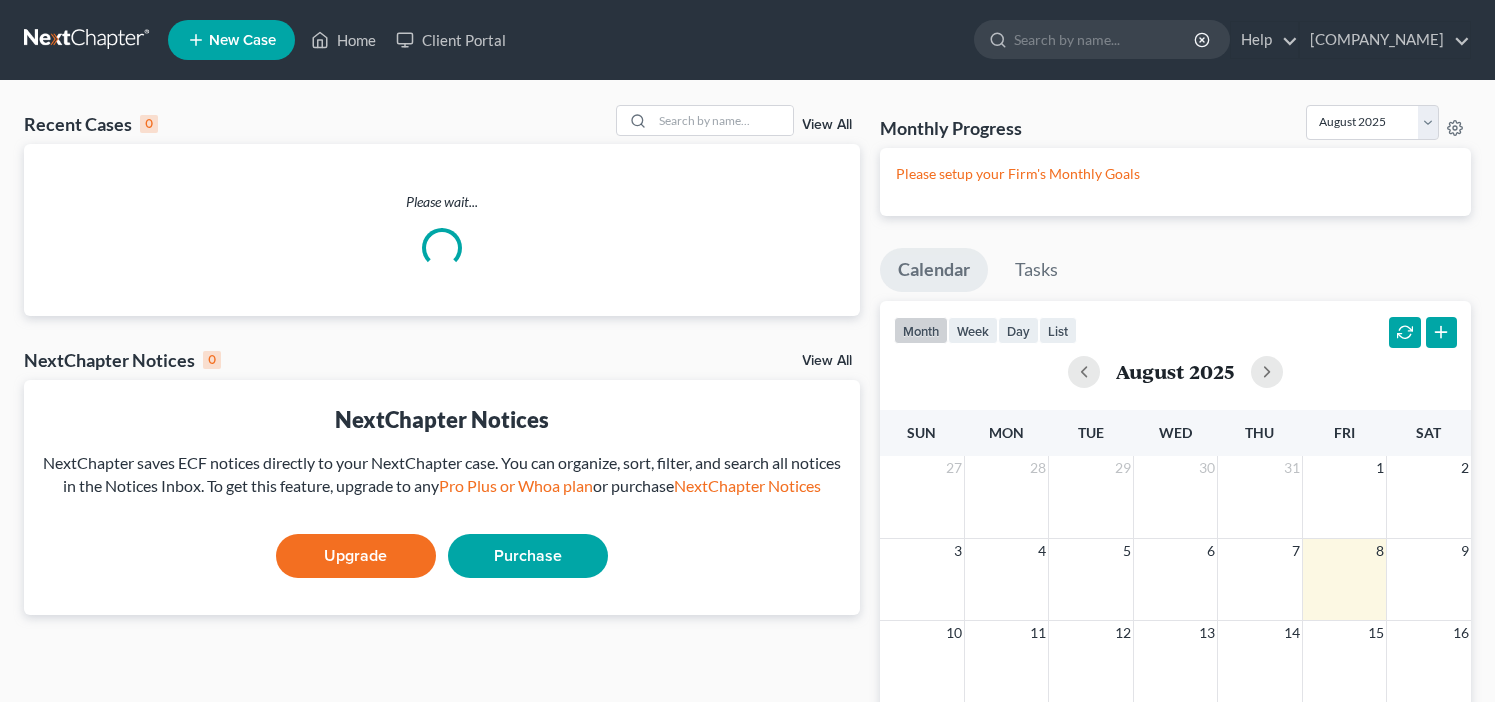 scroll, scrollTop: 0, scrollLeft: 0, axis: both 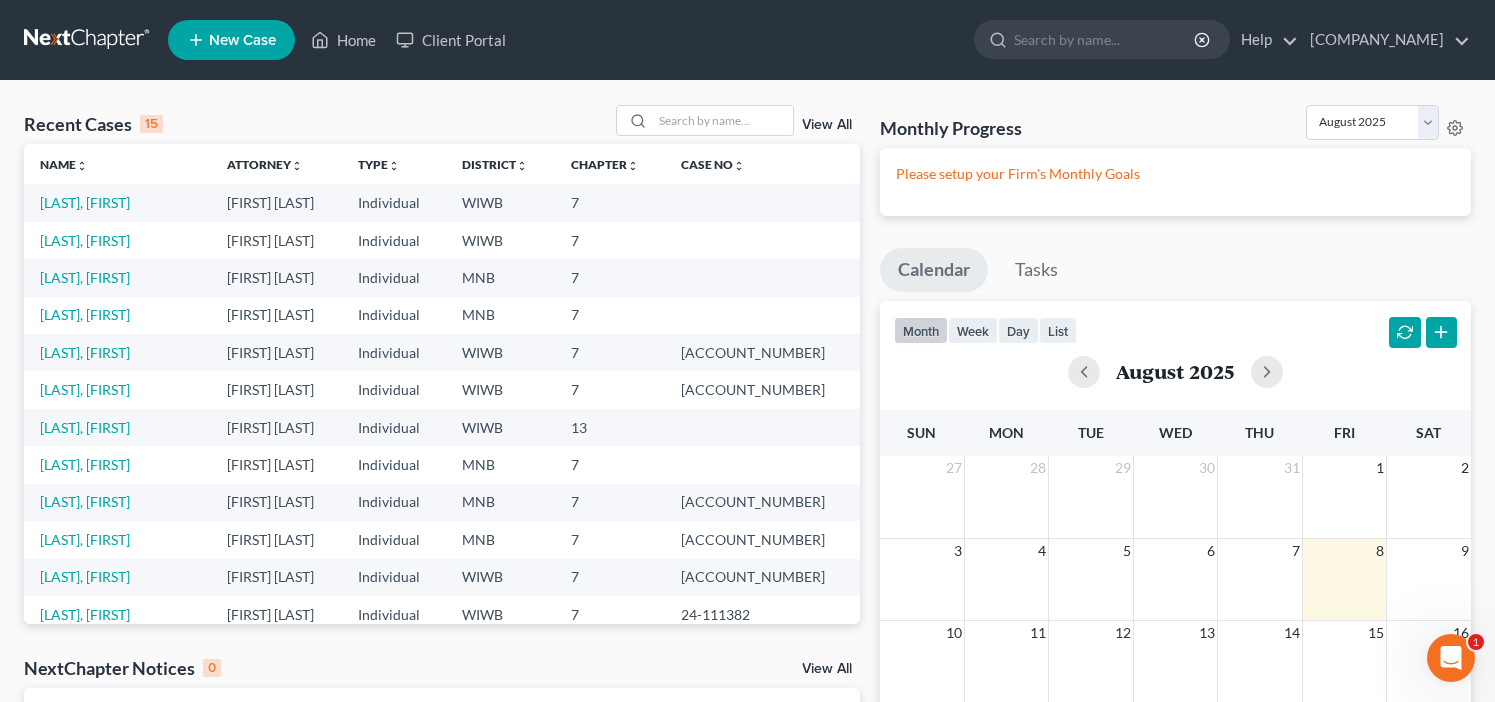 click on "New Case" at bounding box center [242, 40] 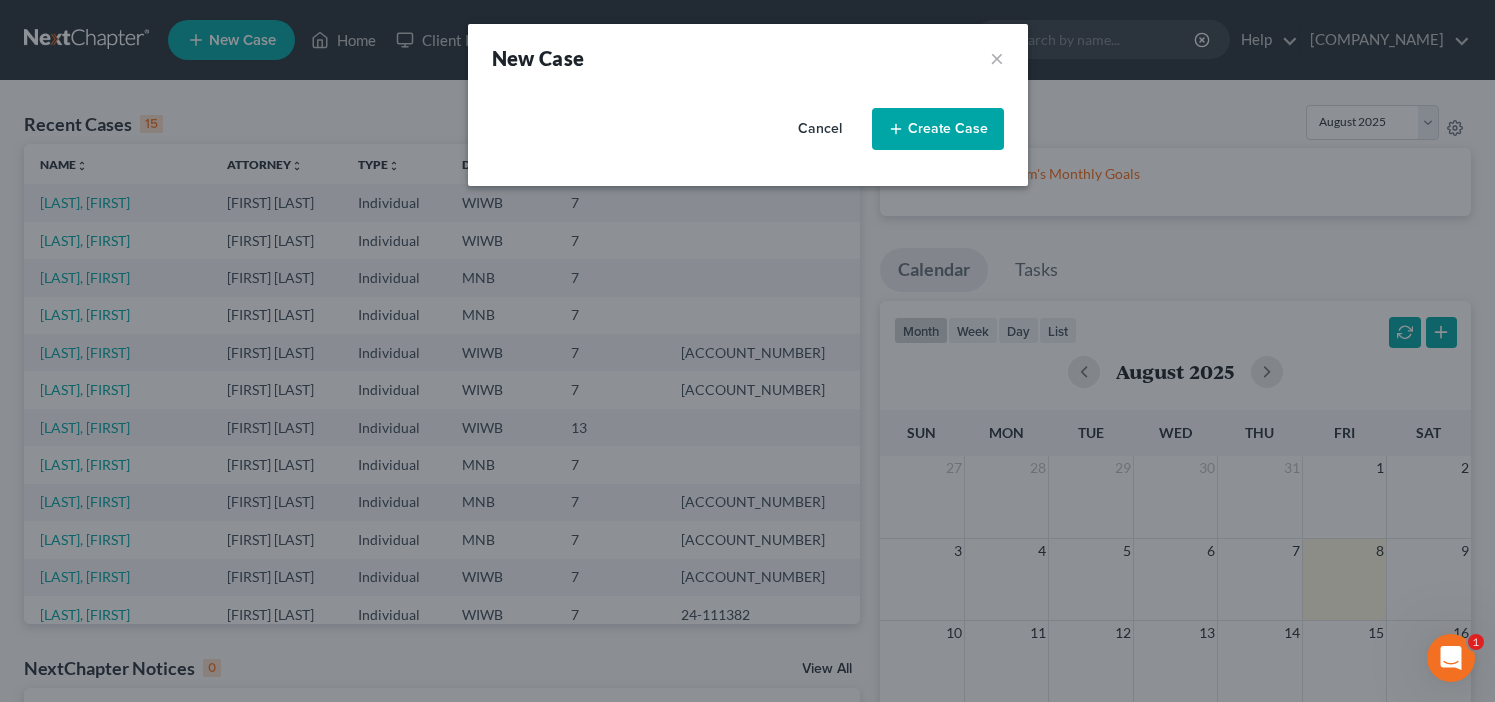 select on "91" 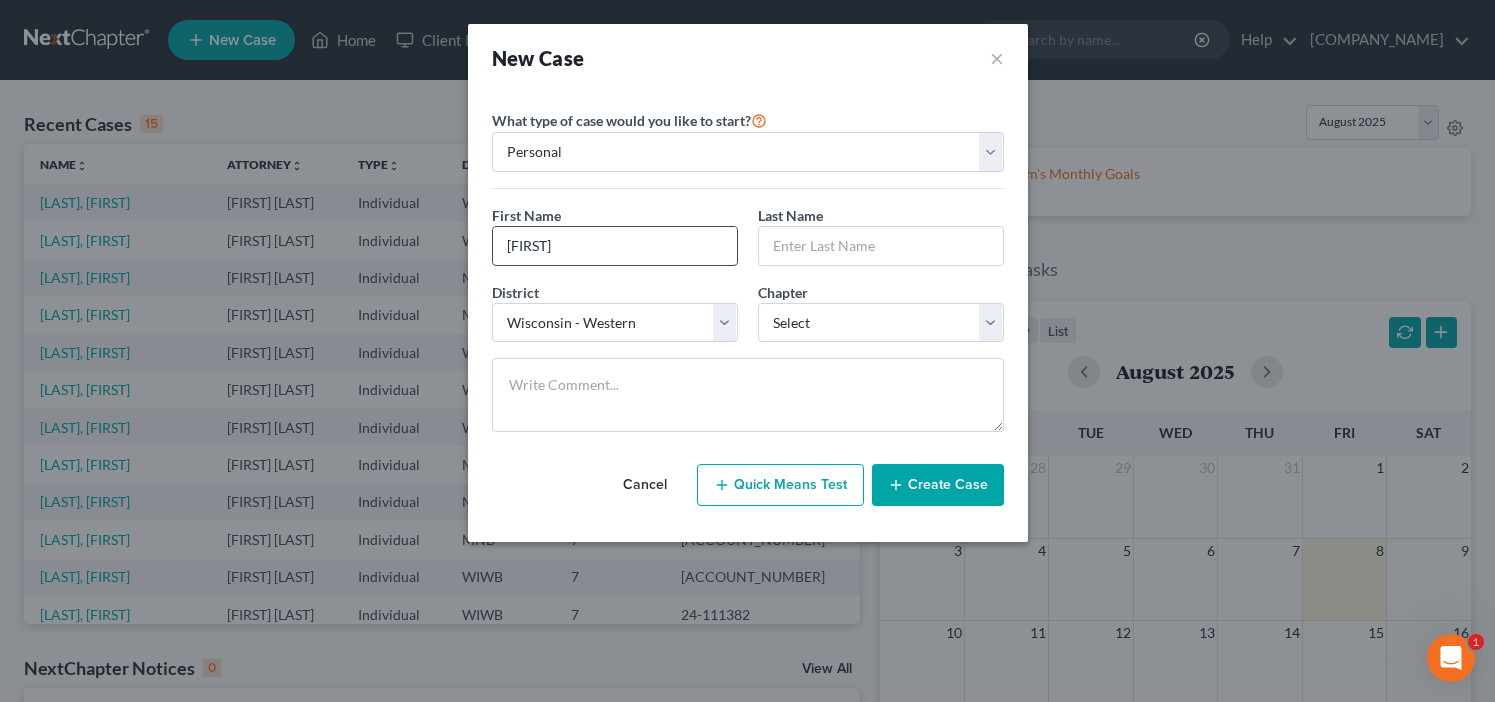 type on "[FIRST]" 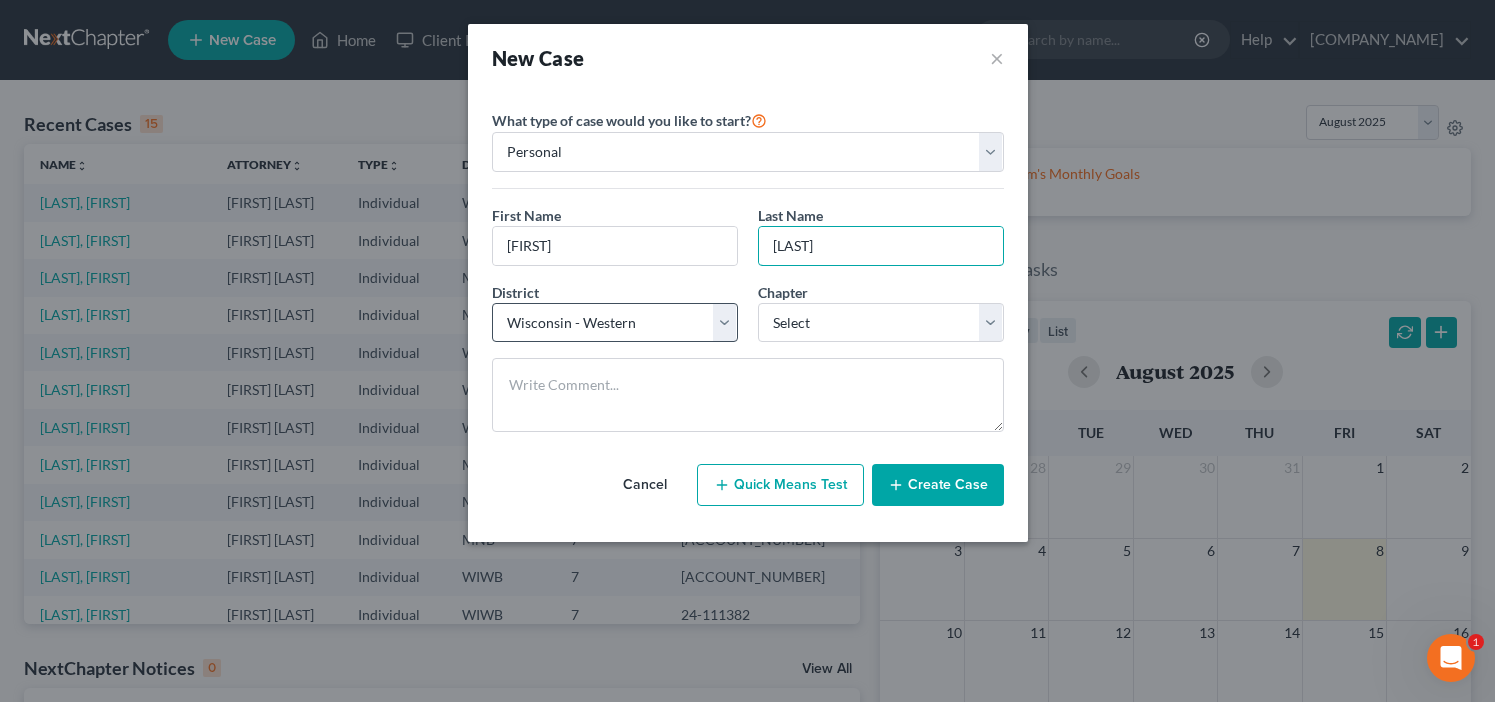 type on "[LAST]" 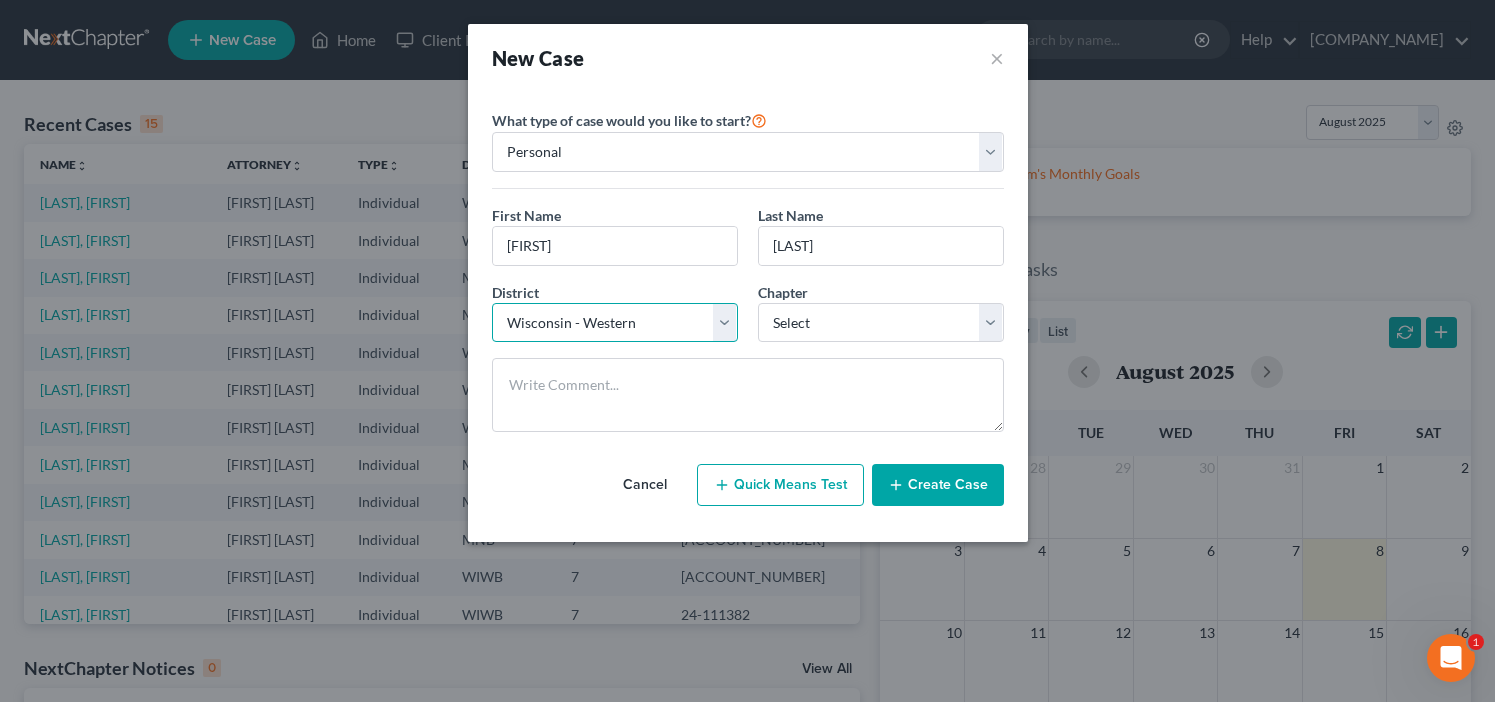 select on "42" 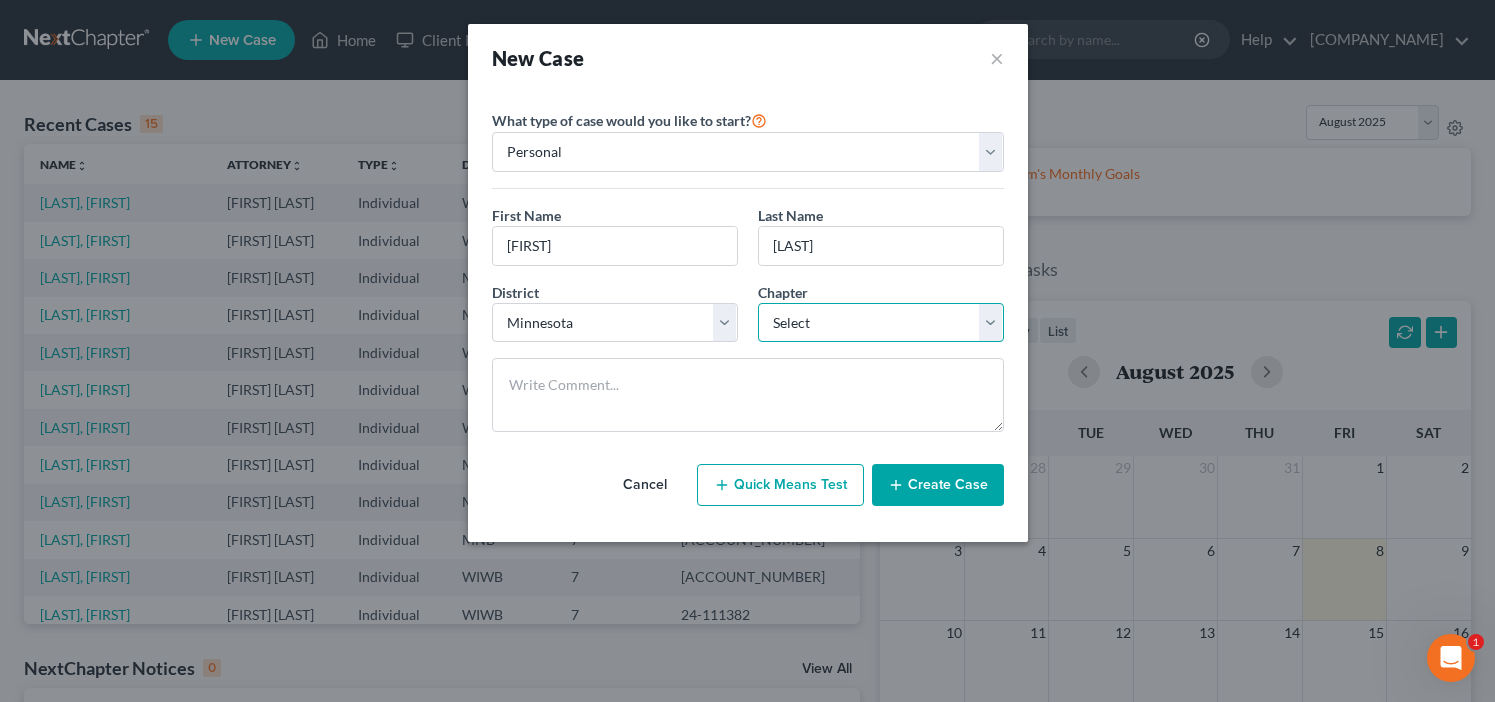 select on "0" 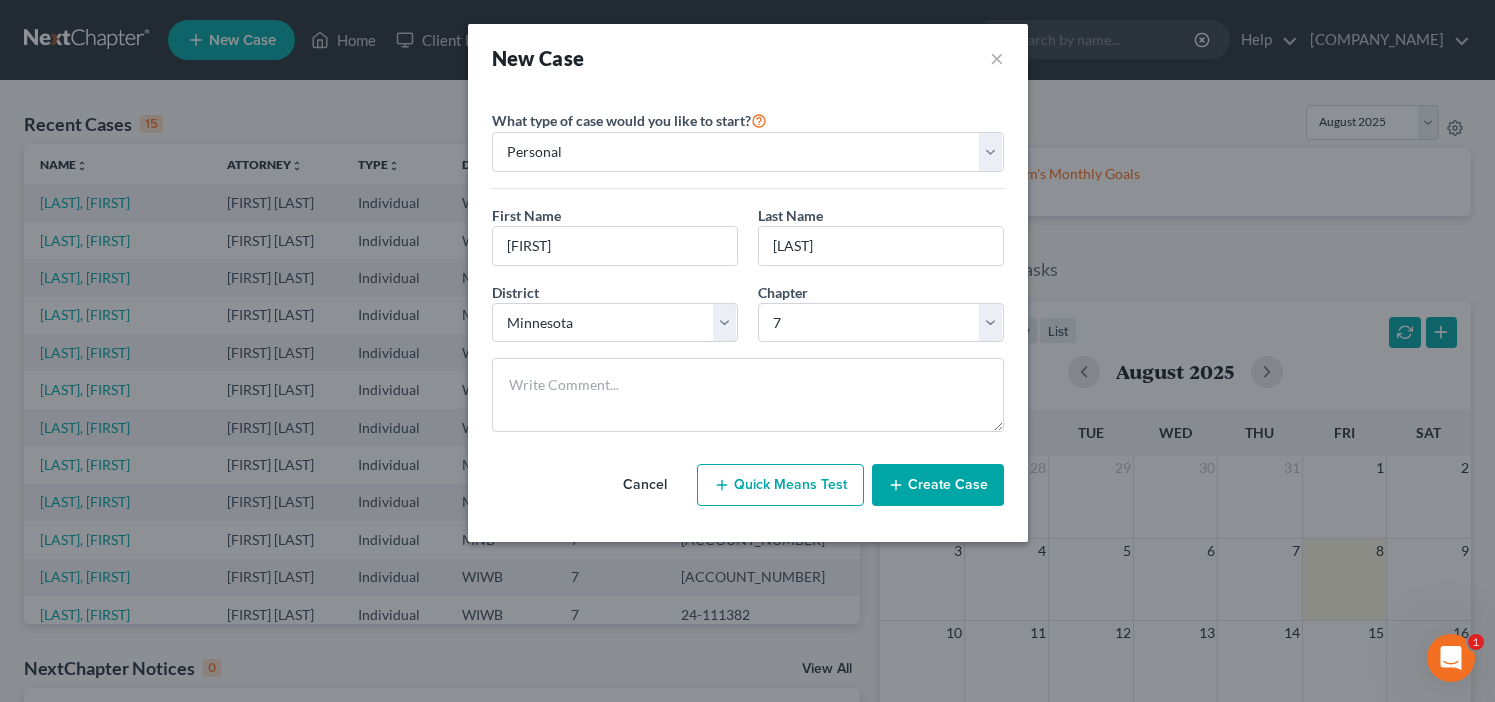 click on "Create Case" at bounding box center [938, 485] 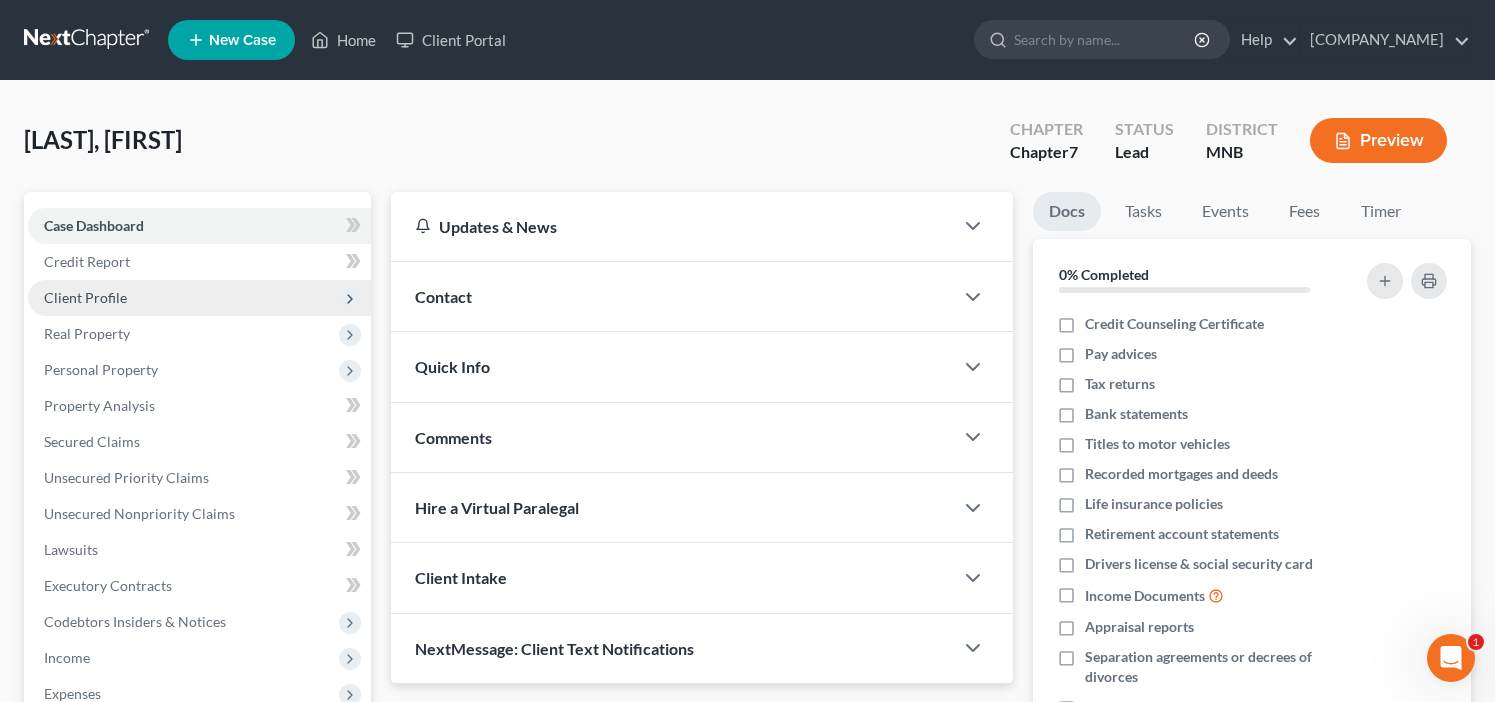 click on "Client Profile" at bounding box center [85, 297] 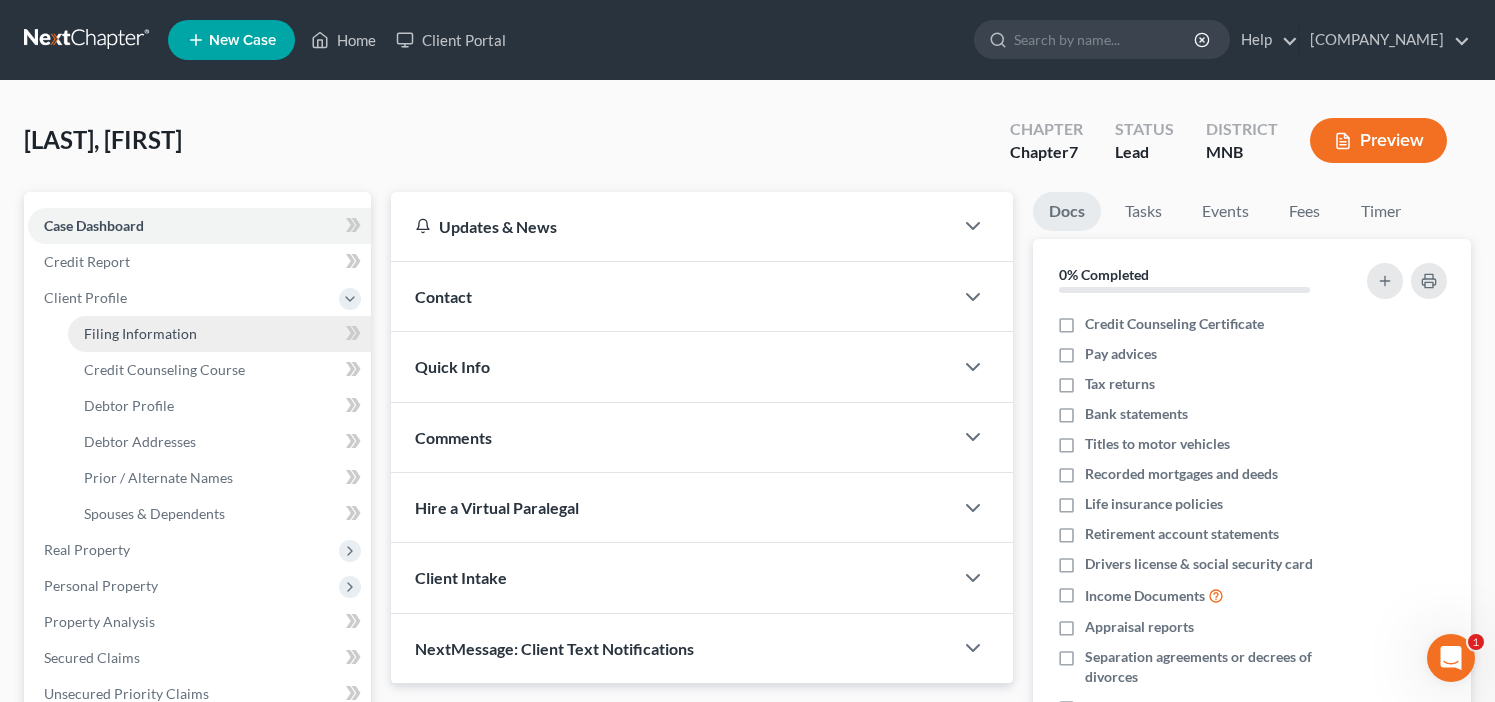 click on "Filing Information" at bounding box center (140, 333) 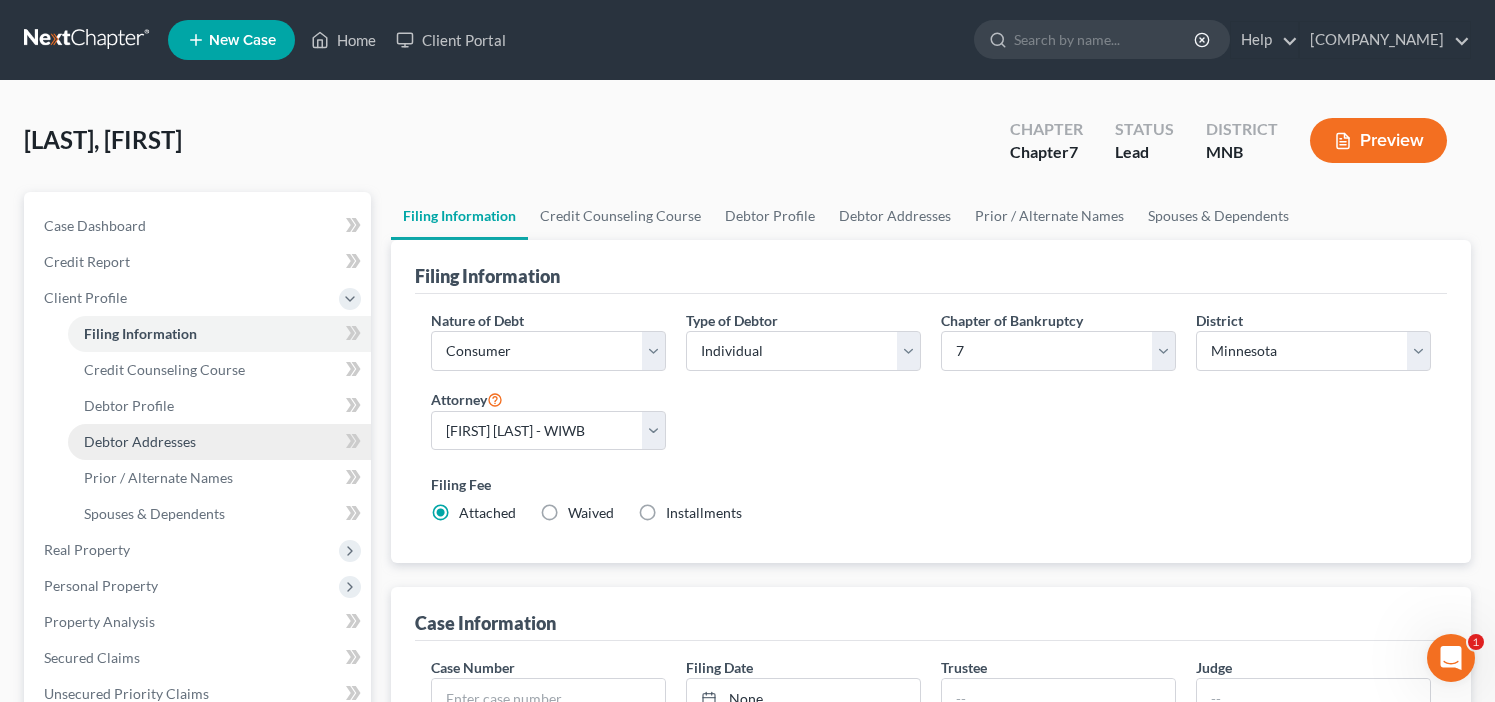 scroll, scrollTop: 0, scrollLeft: 0, axis: both 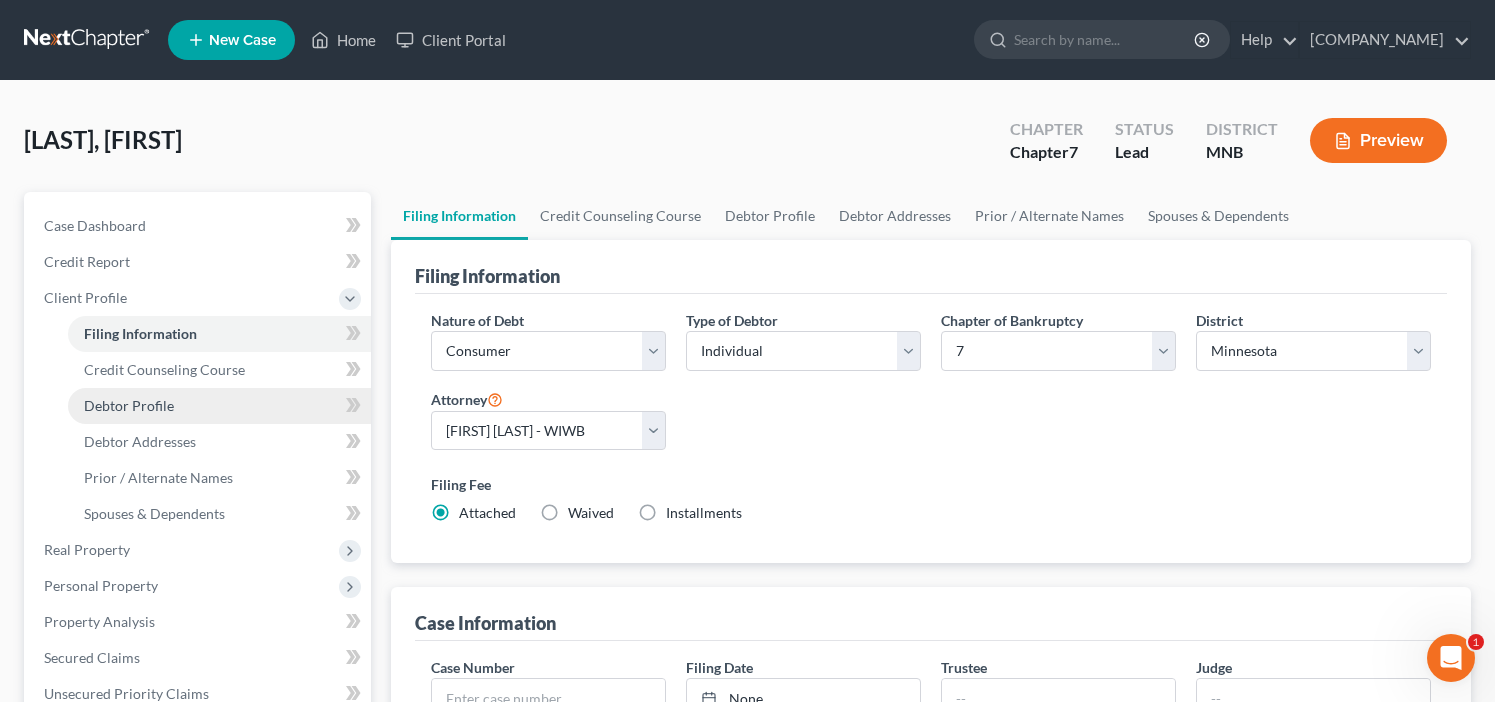 click on "Debtor Profile" at bounding box center (129, 405) 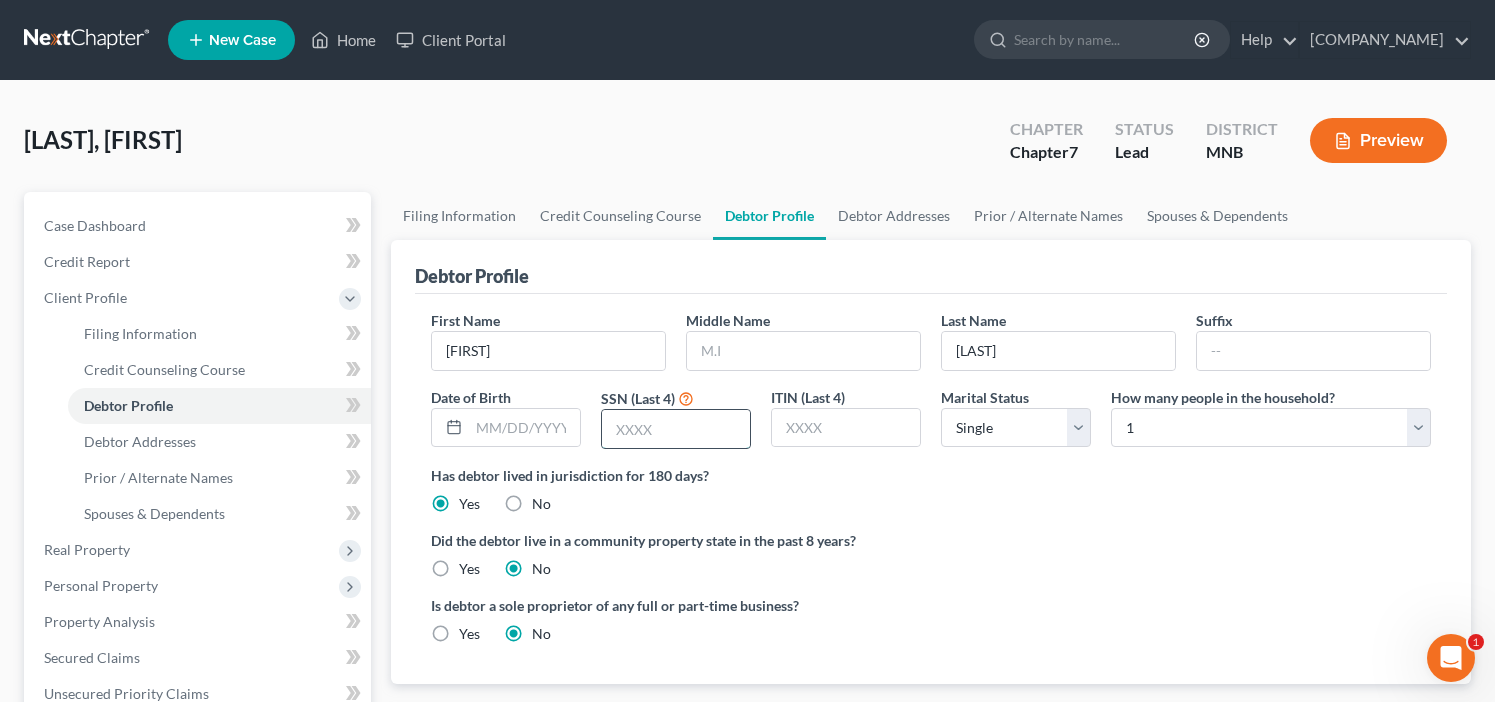 click at bounding box center [676, 429] 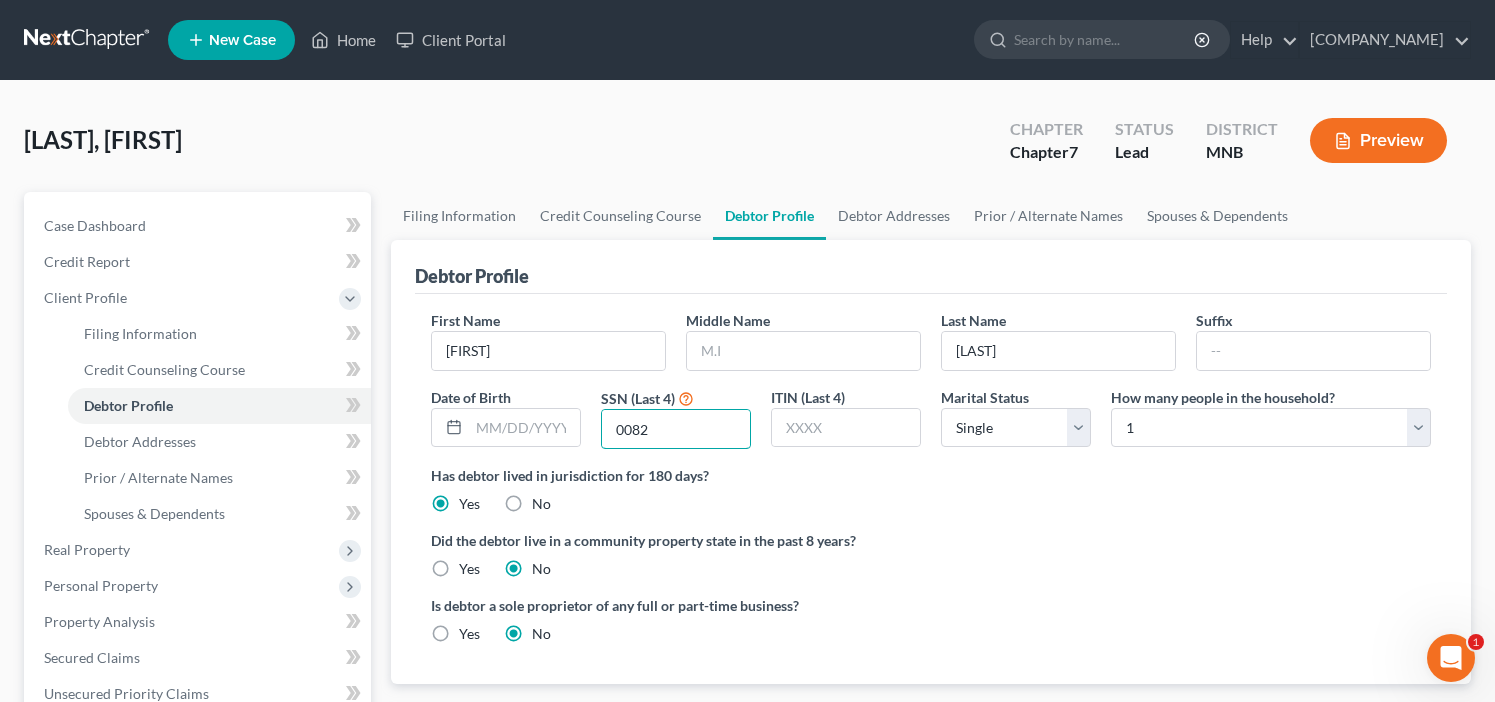 scroll, scrollTop: 0, scrollLeft: 0, axis: both 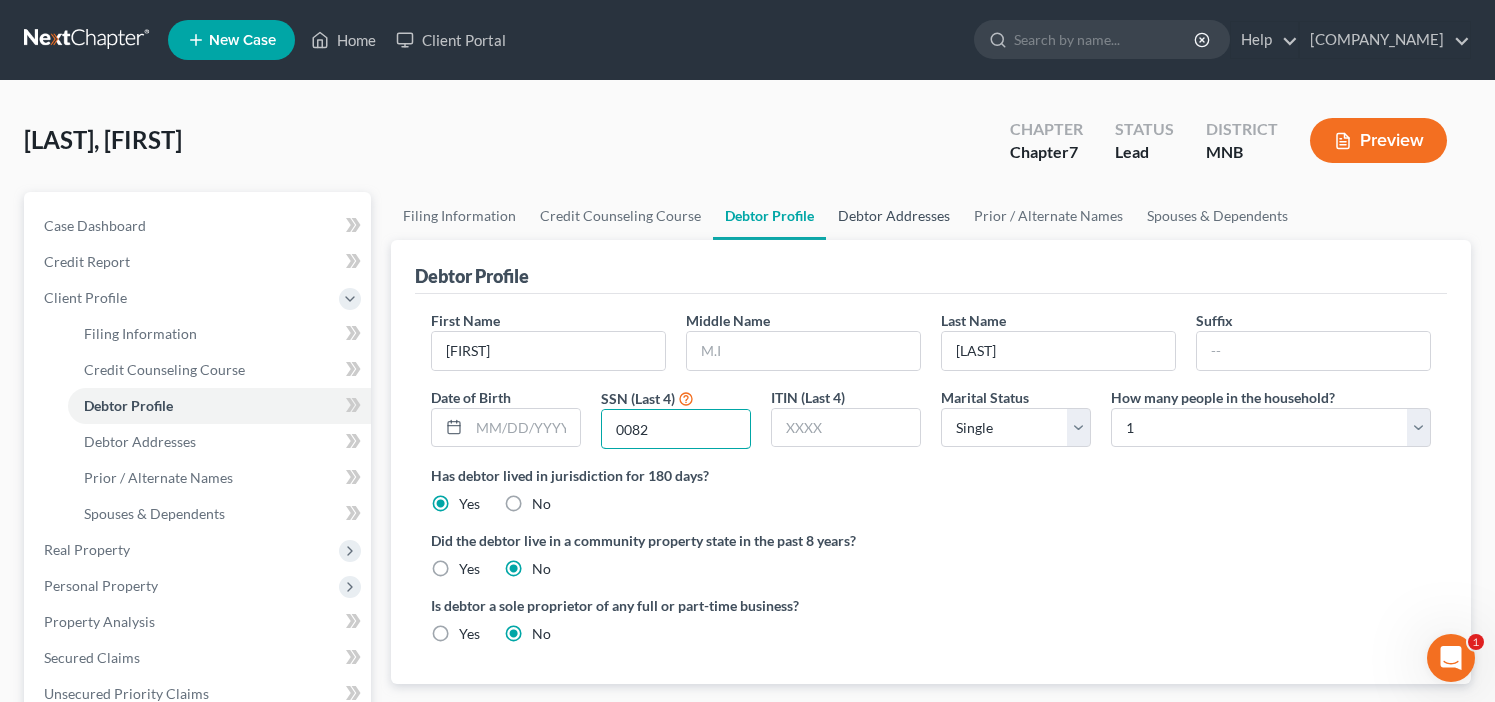 type on "0082" 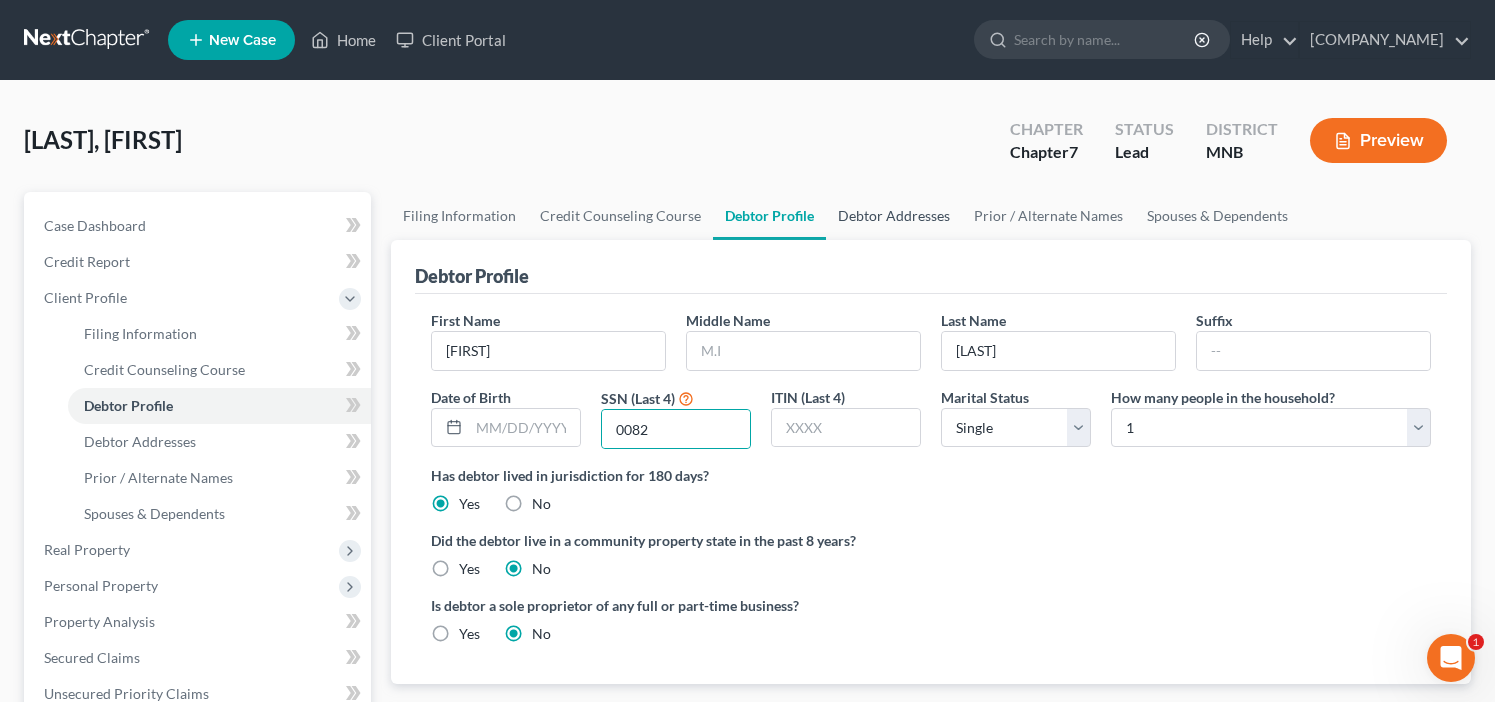 click on "Debtor Addresses" at bounding box center (894, 216) 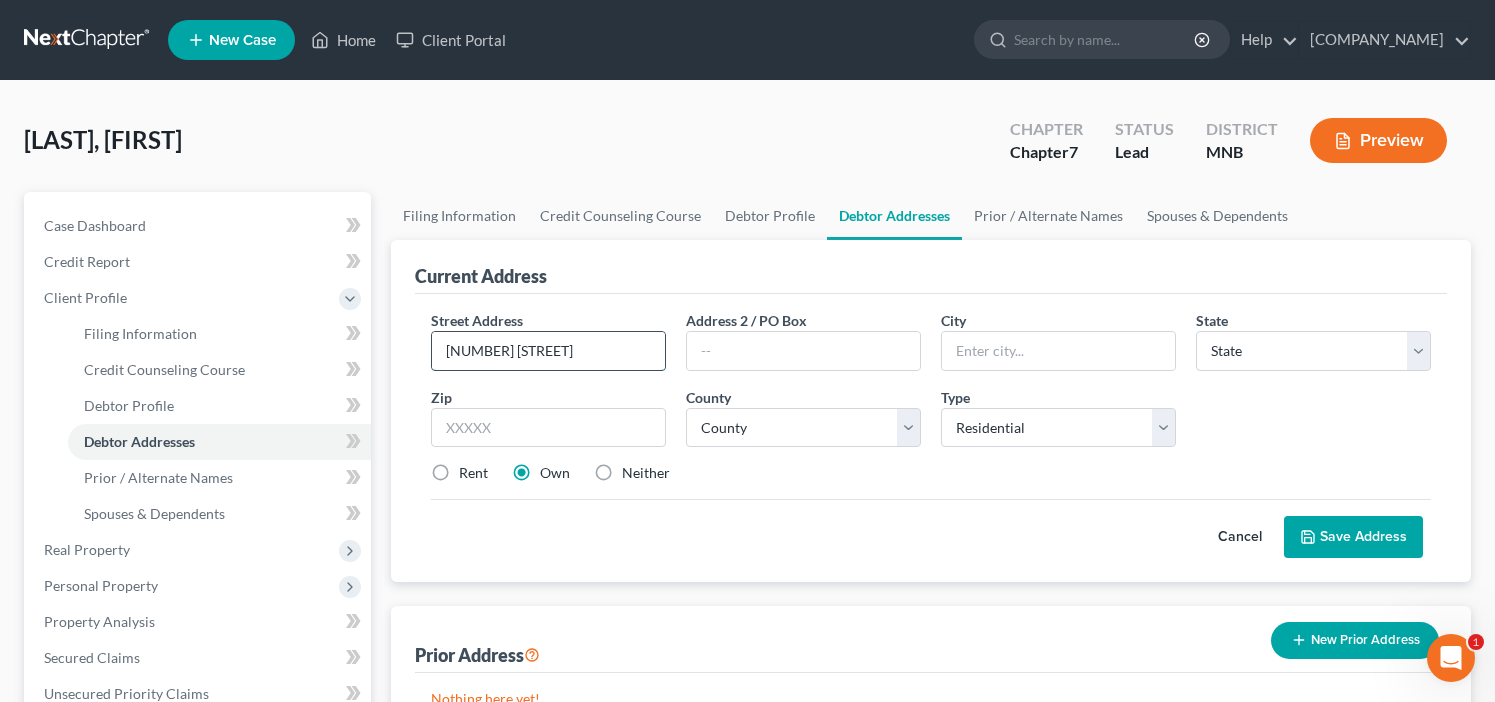type on "[NUMBER] [STREET]" 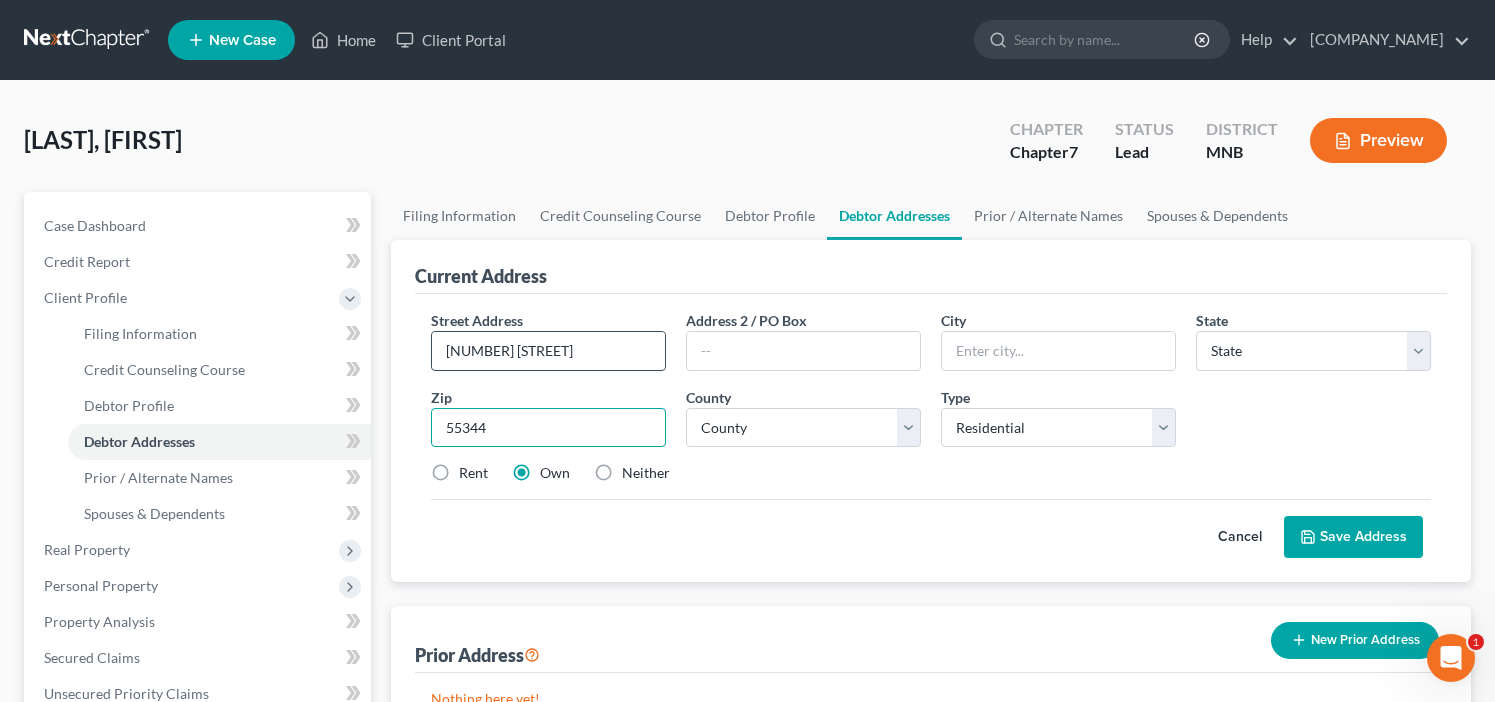 type on "55344" 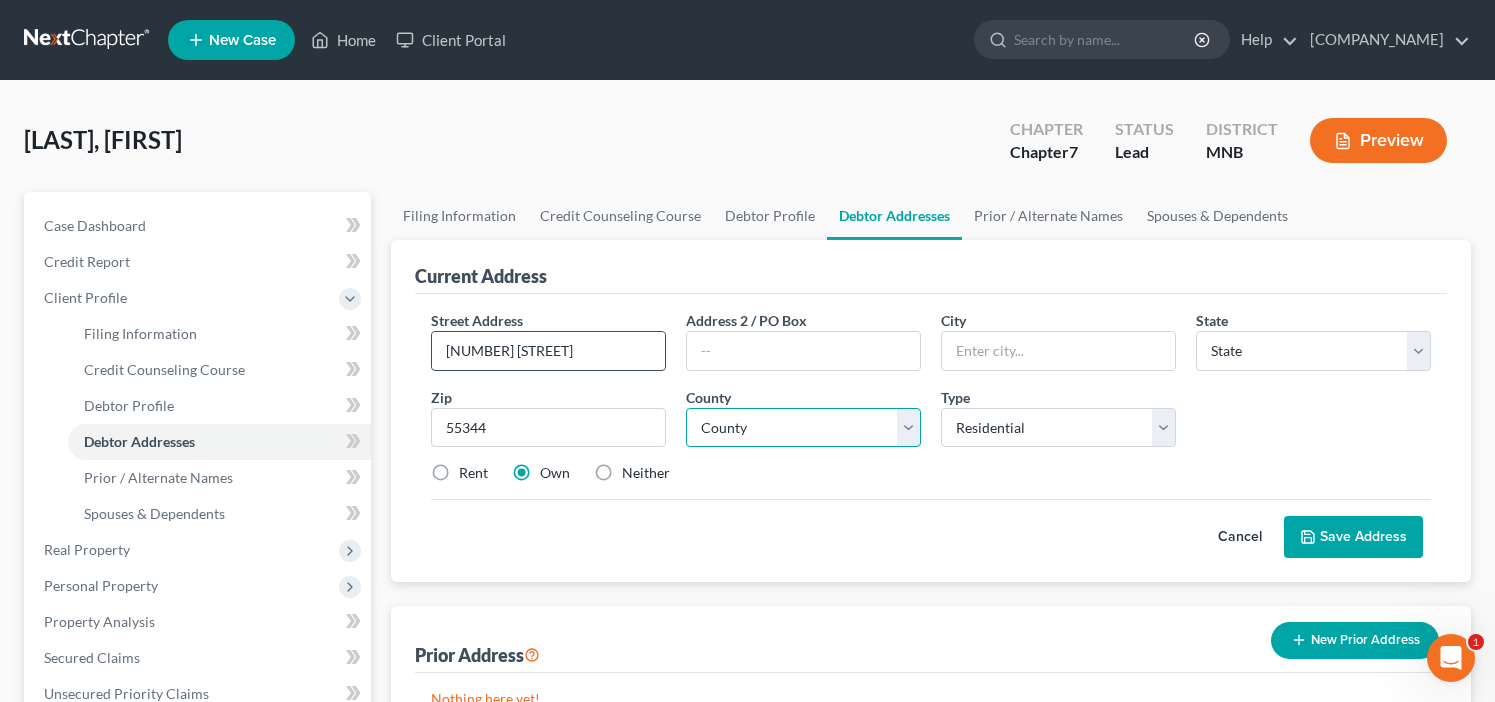 type on "Eden Prairie" 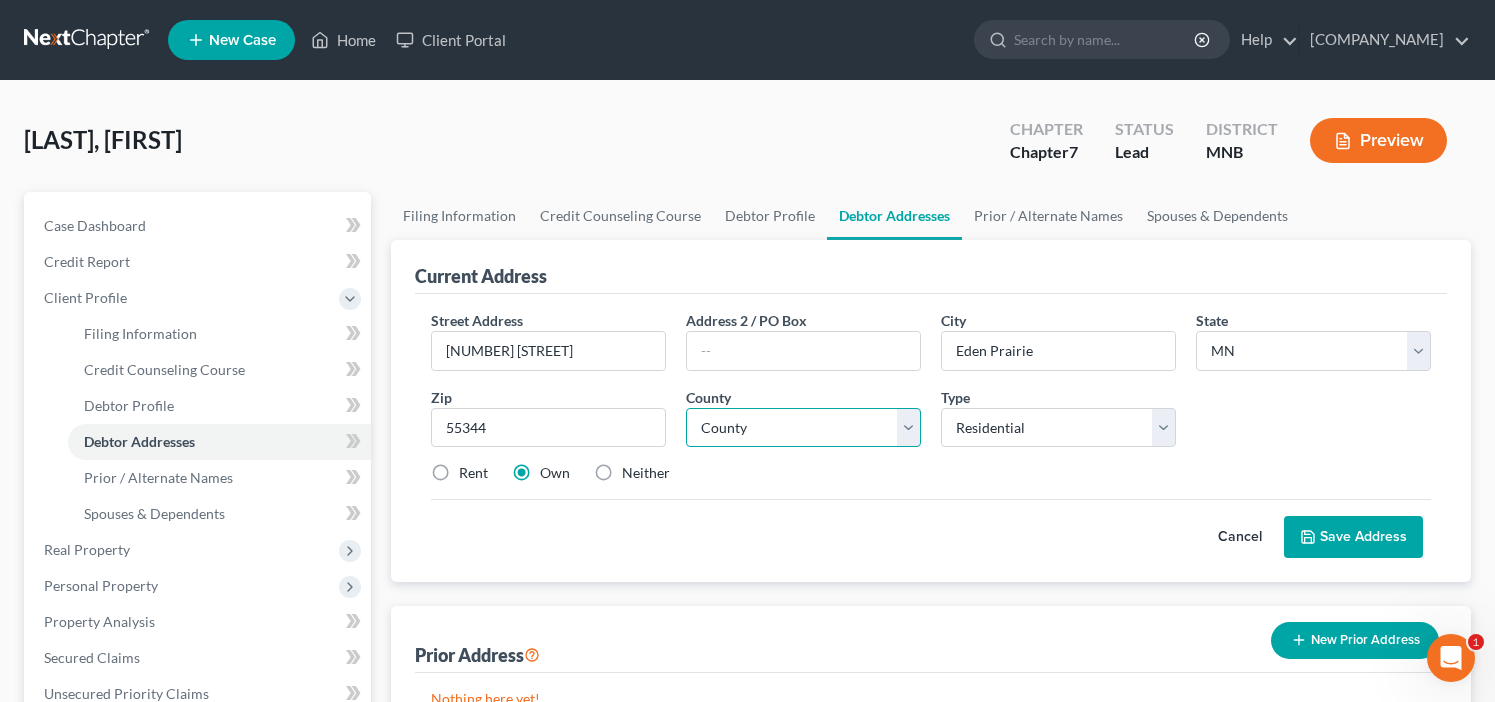 select on "26" 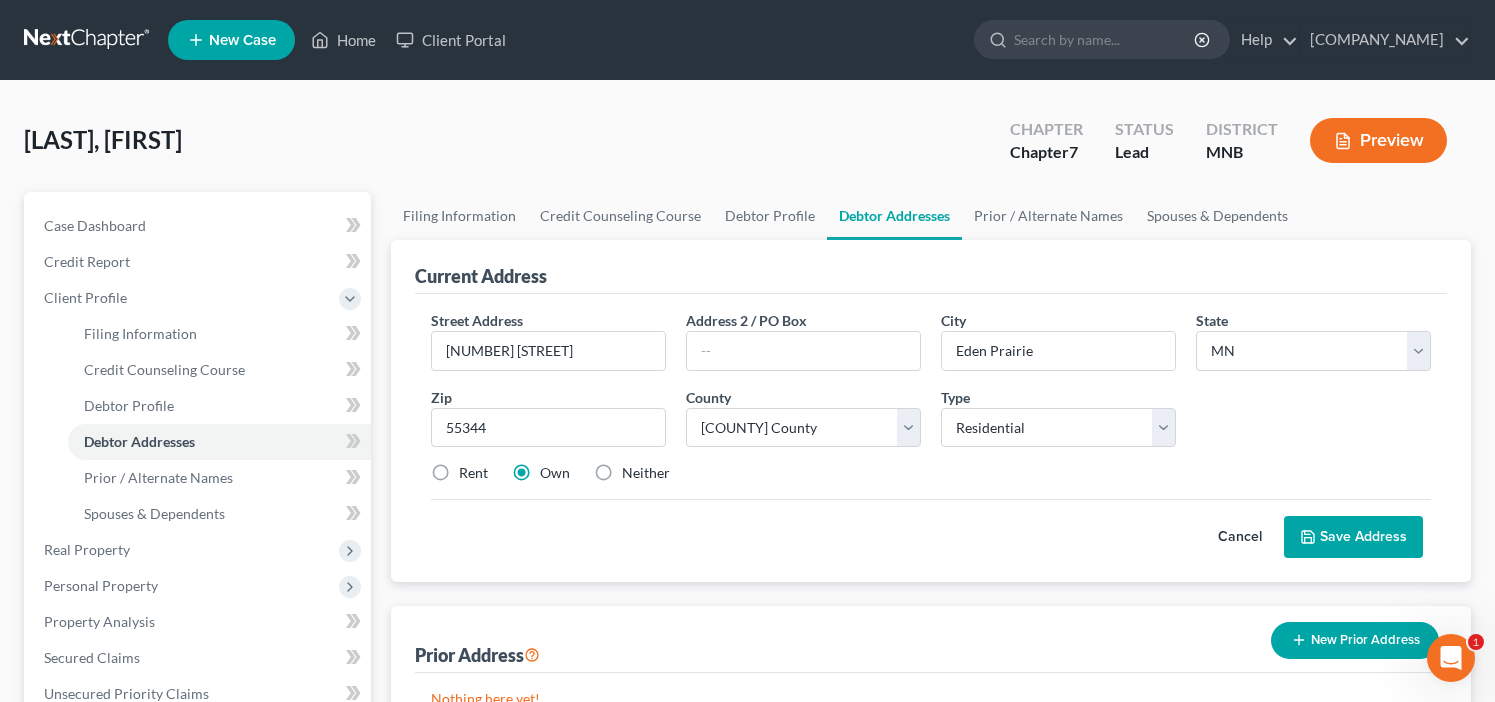 click on "Rent" at bounding box center (473, 473) 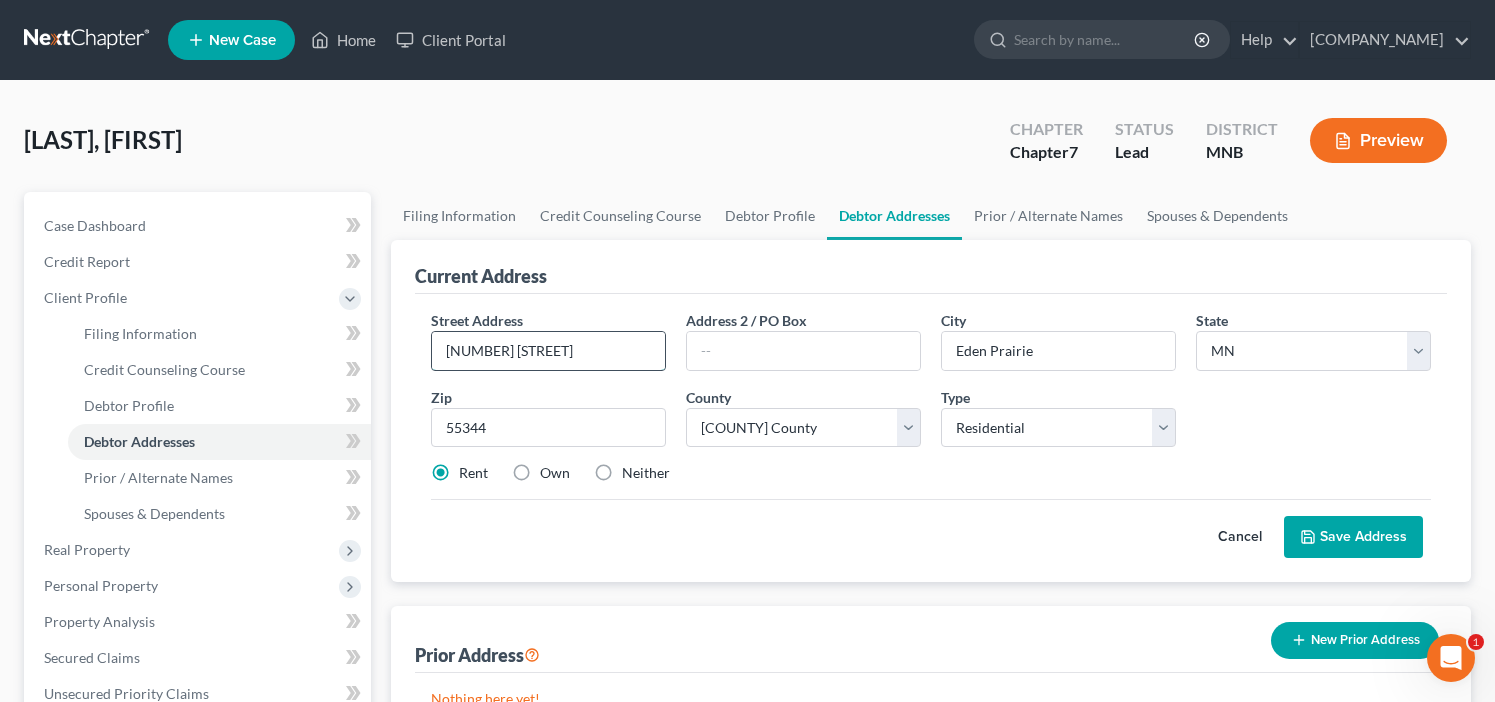 click on "[NUMBER] [STREET]" at bounding box center (548, 351) 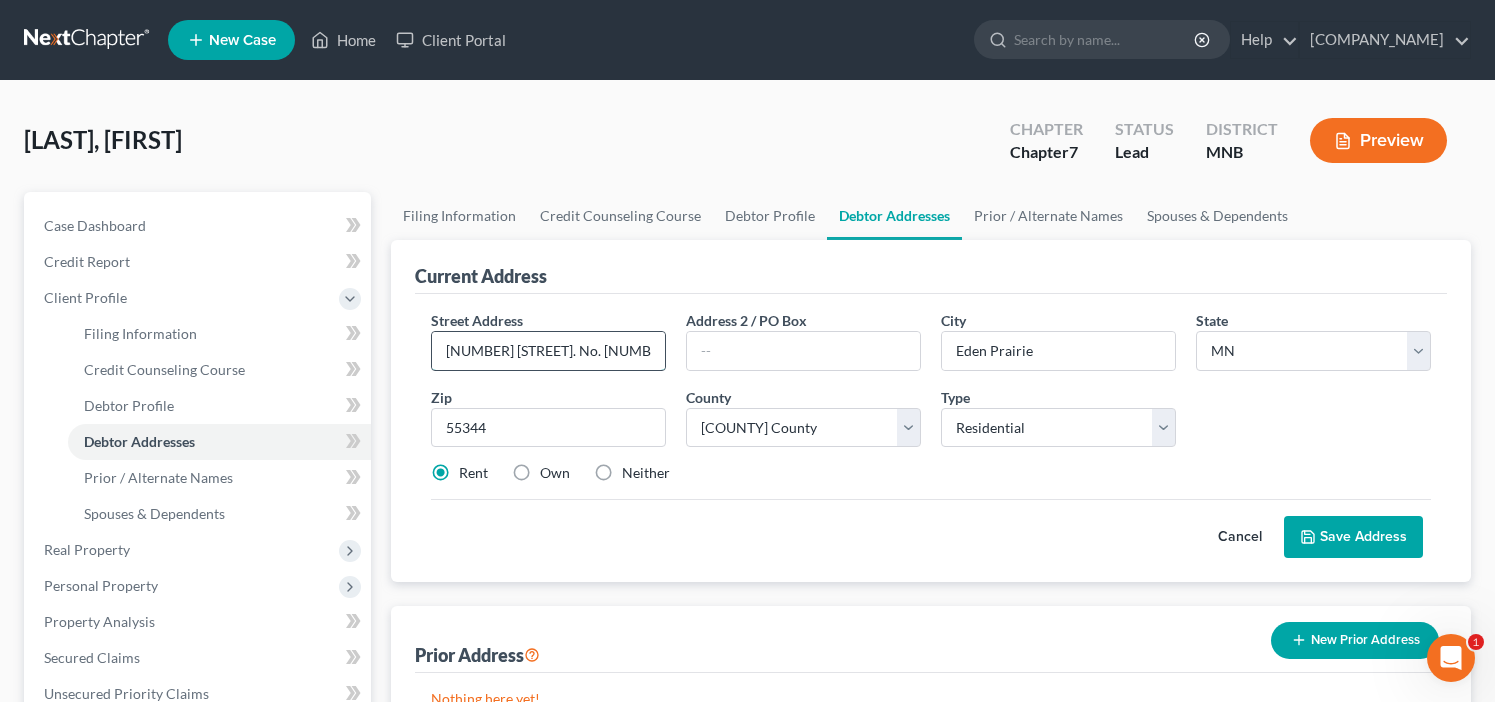 click on "[NUMBER] [STREET]. No. [NUMBER]" at bounding box center [548, 351] 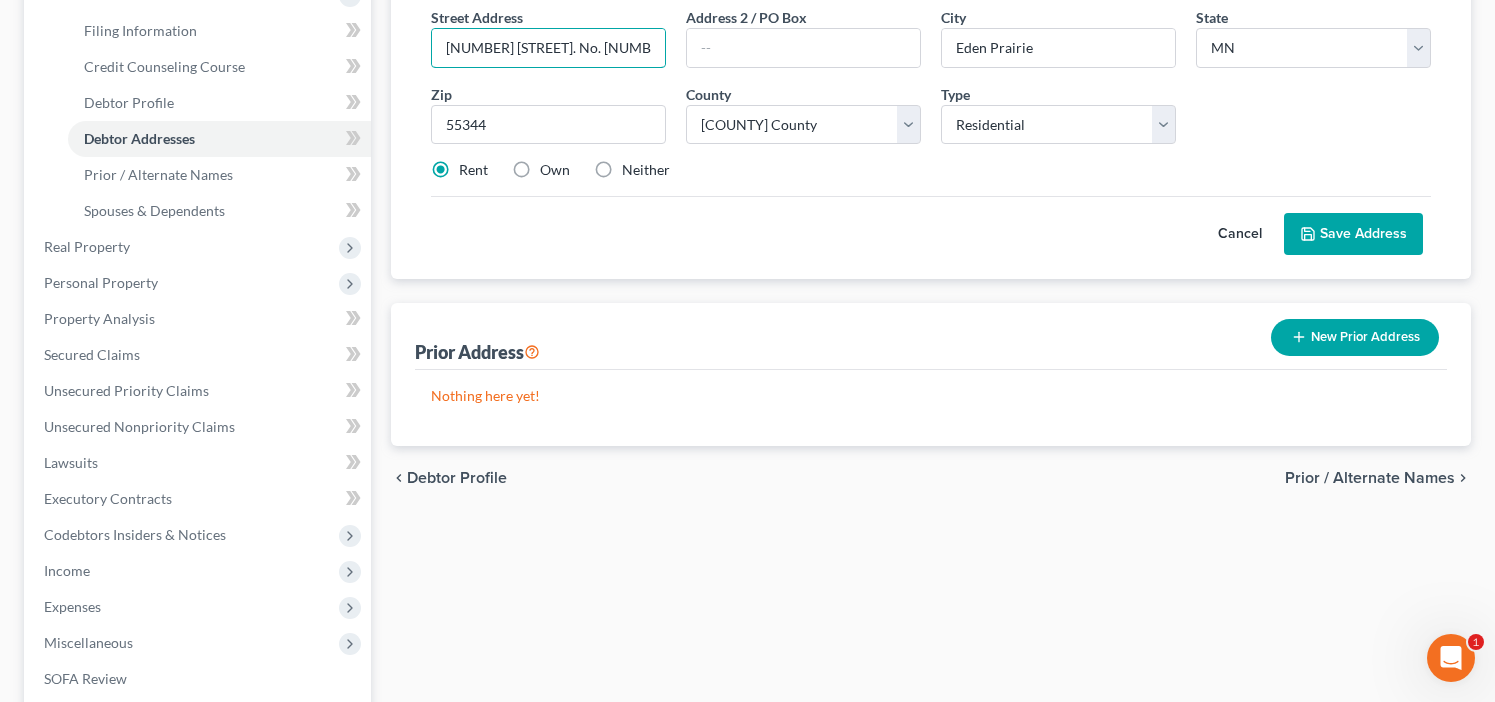 scroll, scrollTop: 311, scrollLeft: 0, axis: vertical 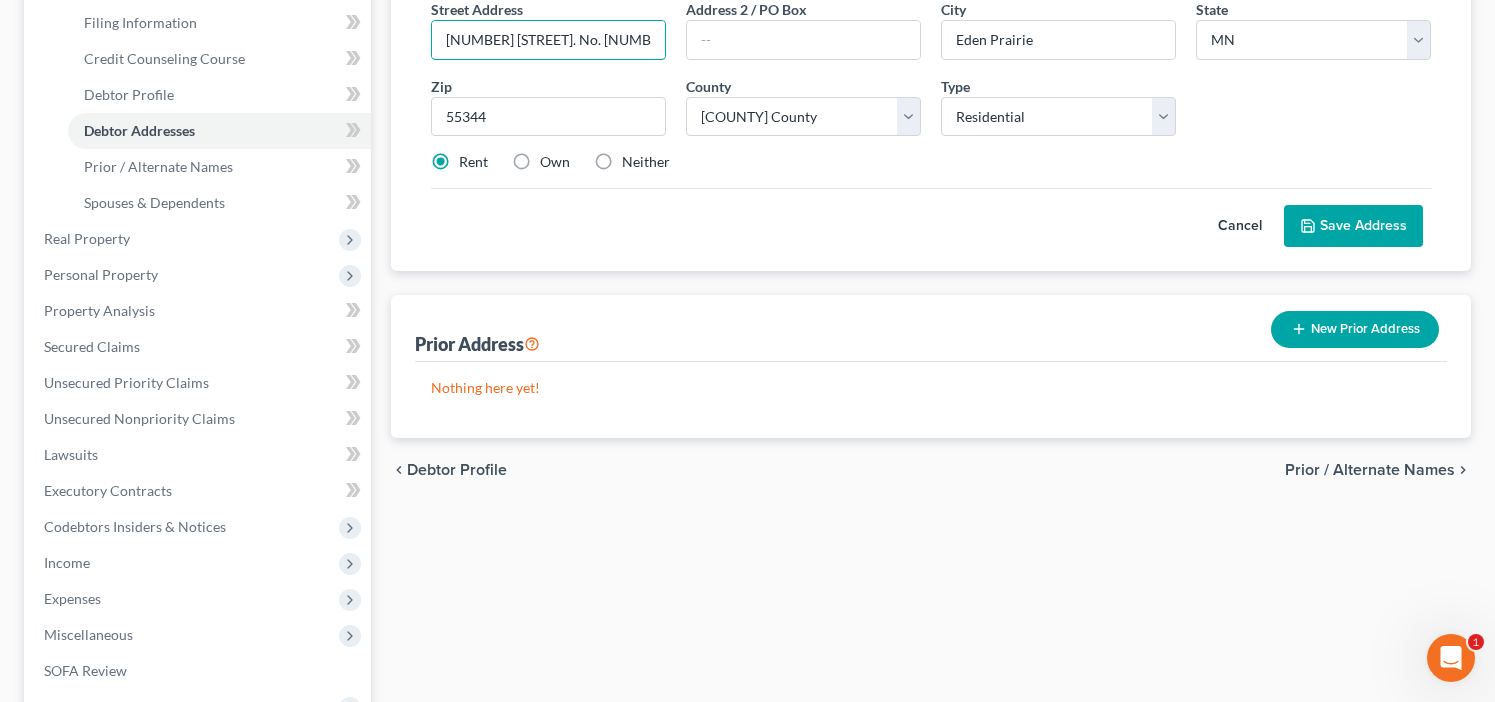 type on "[NUMBER] [STREET]. No. [NUMBER]" 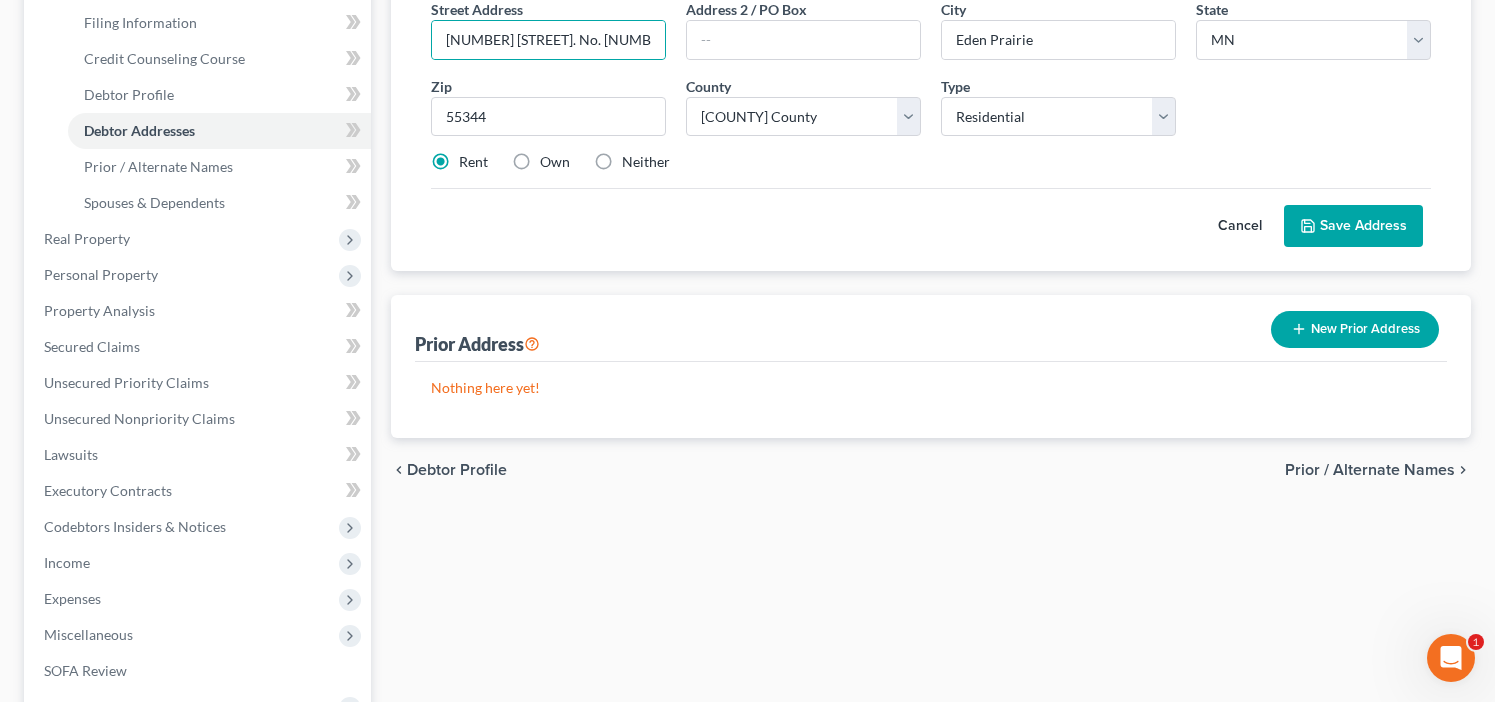 click on "Save Address" at bounding box center [1353, 226] 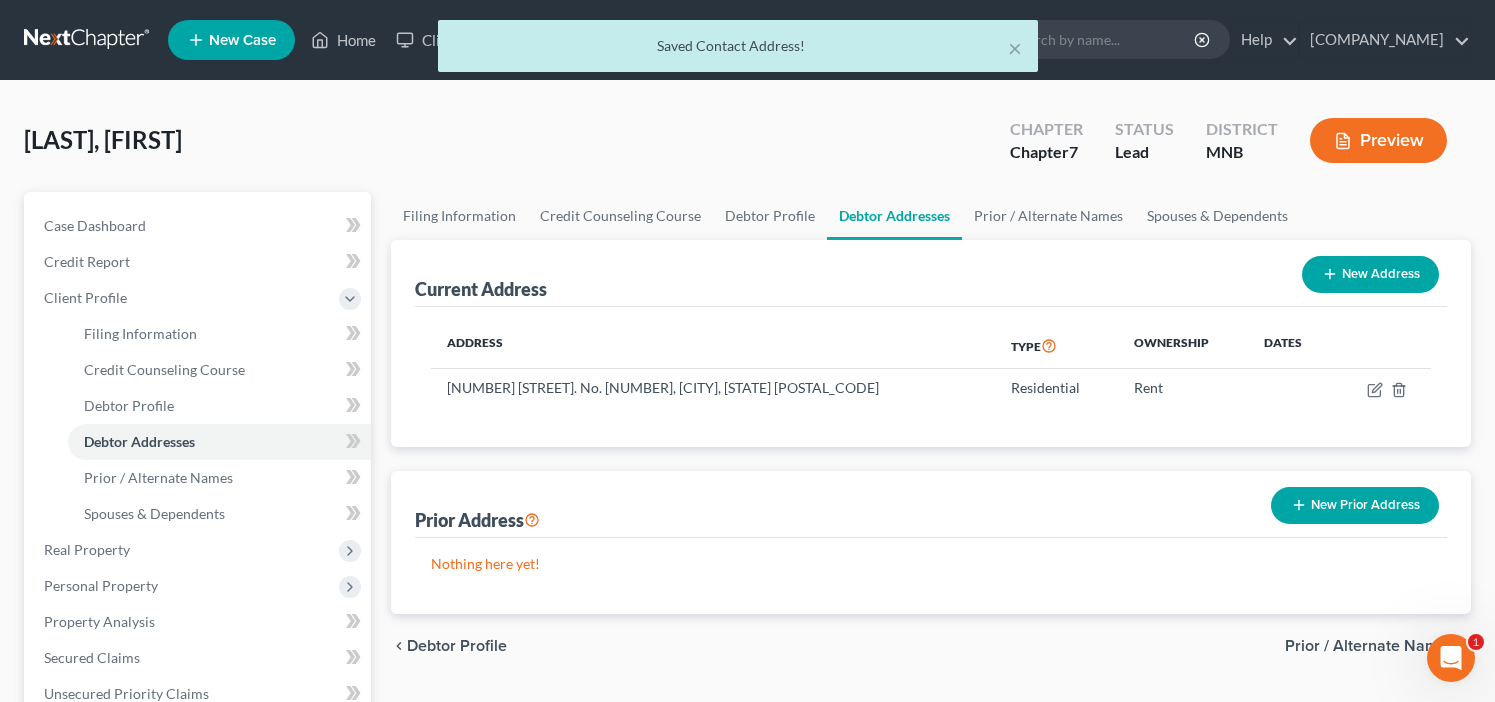 scroll, scrollTop: 0, scrollLeft: 0, axis: both 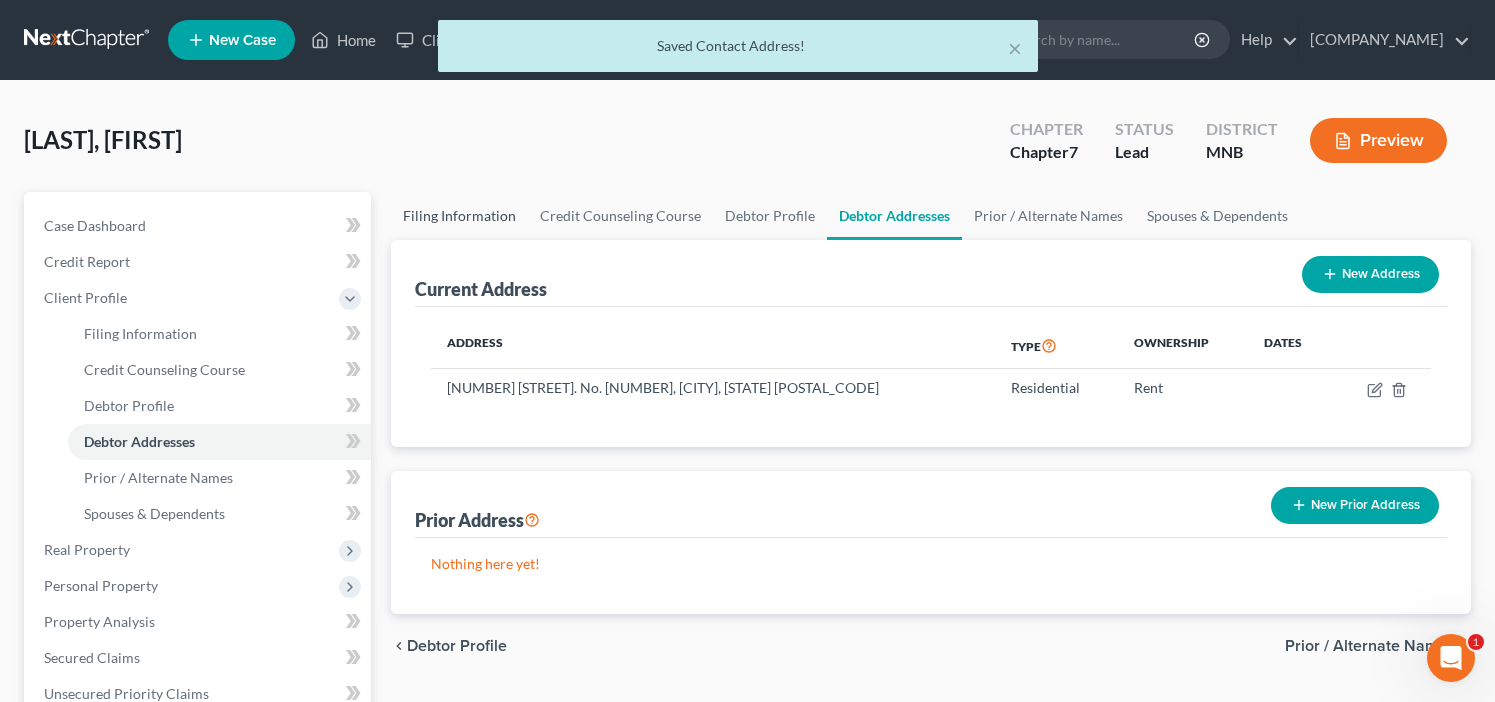 click on "Filing Information" at bounding box center (459, 216) 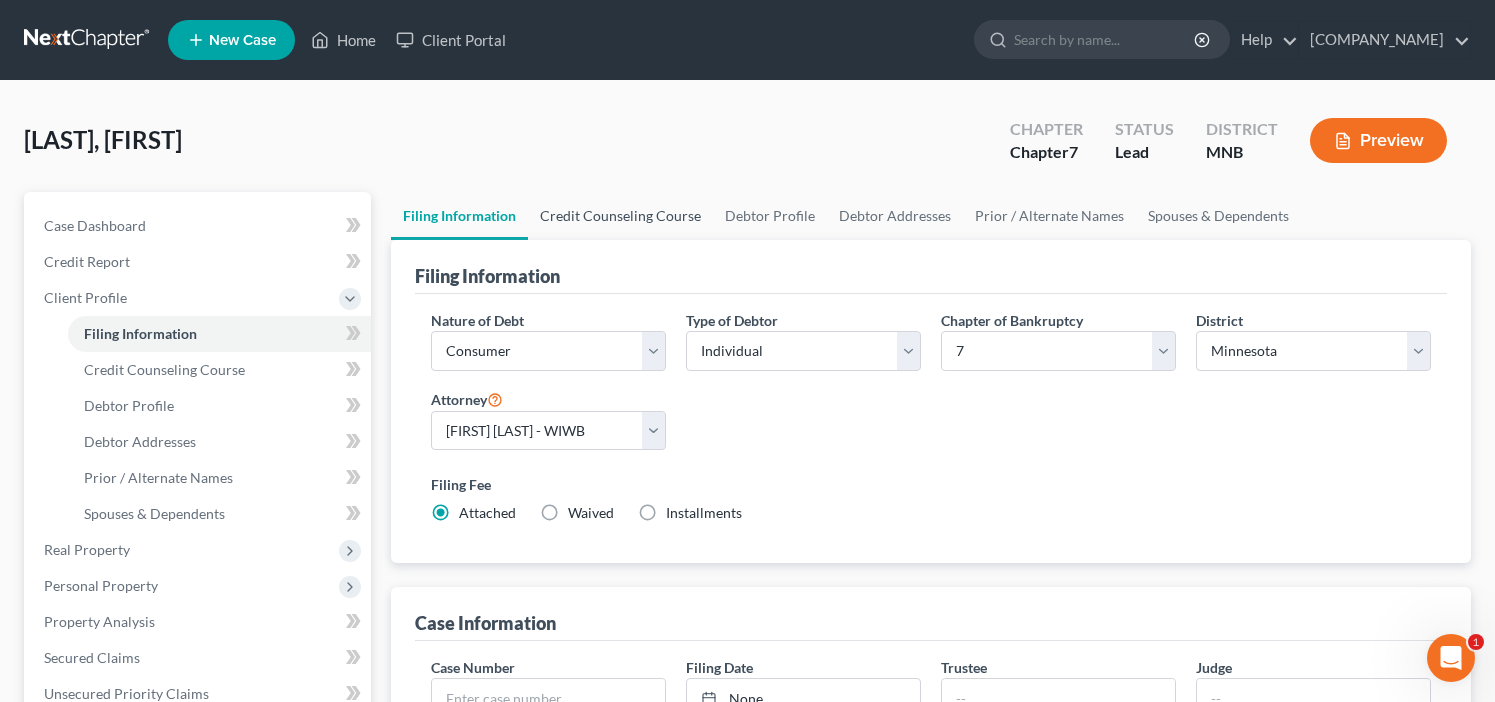 click on "Credit Counseling Course" at bounding box center [620, 216] 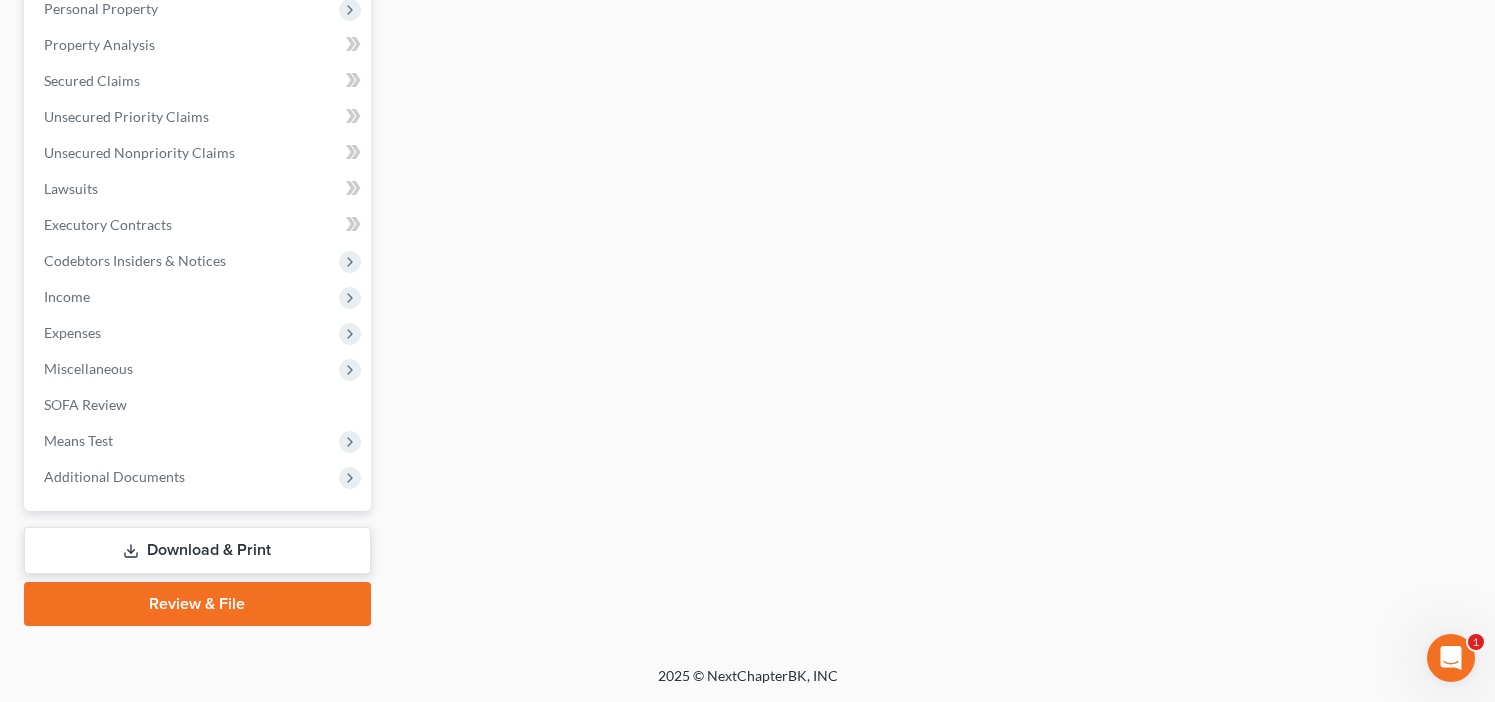 scroll, scrollTop: 577, scrollLeft: 0, axis: vertical 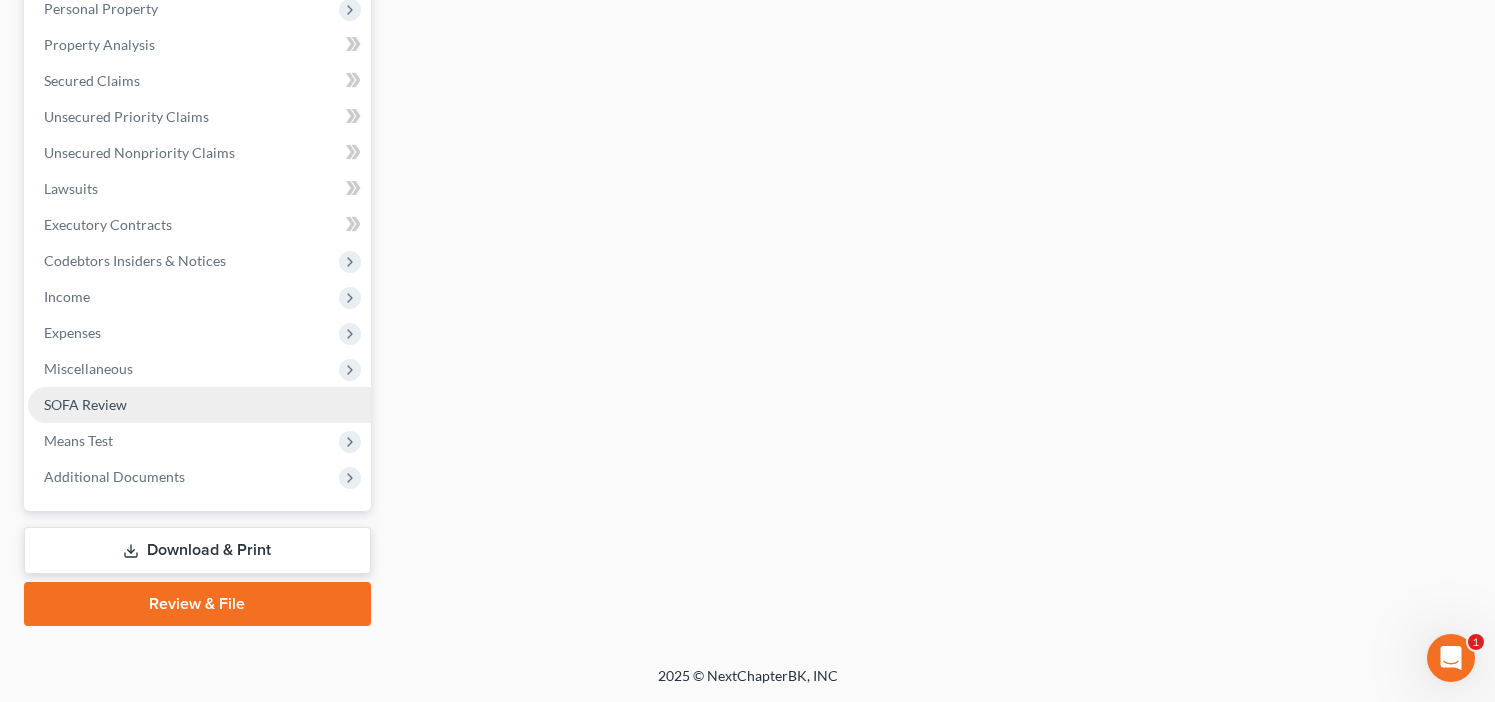 click on "SOFA Review" at bounding box center (85, 404) 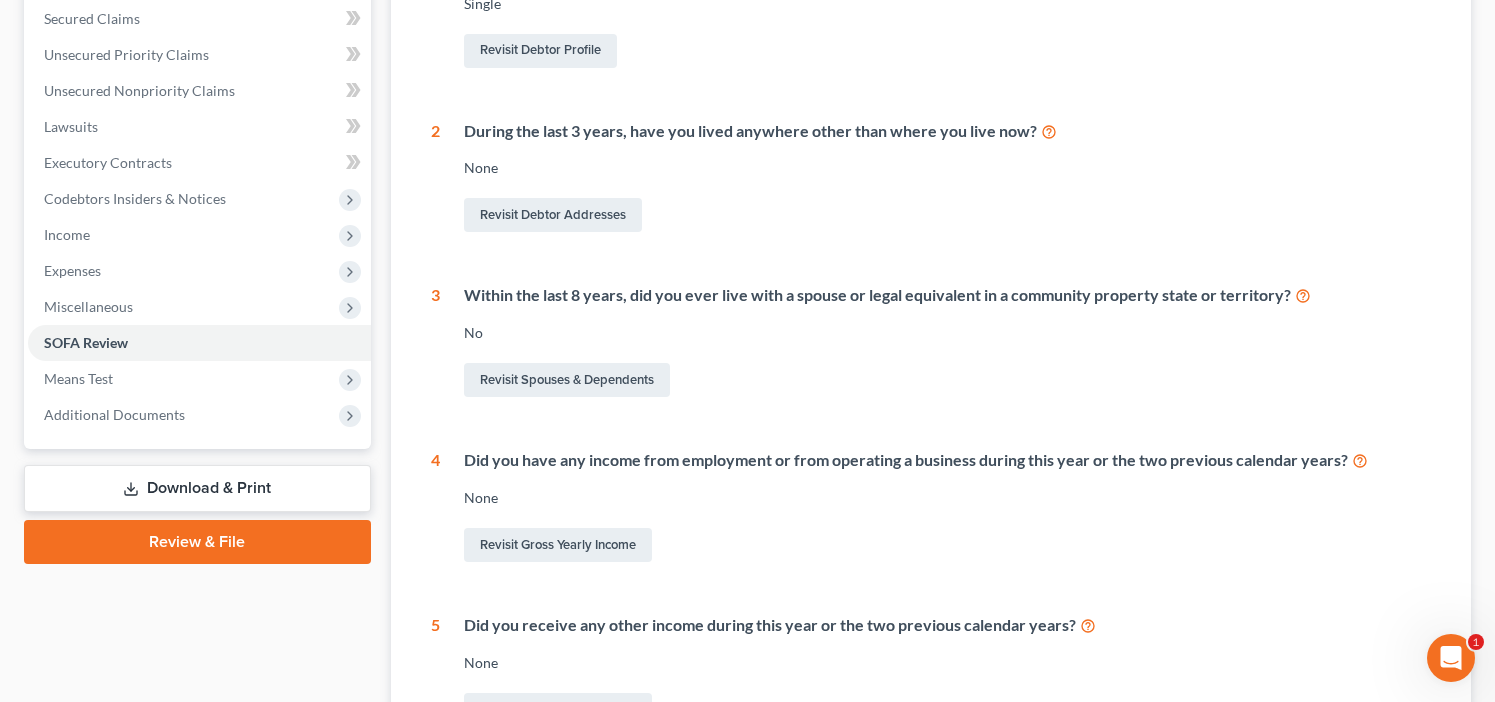 scroll, scrollTop: 425, scrollLeft: 0, axis: vertical 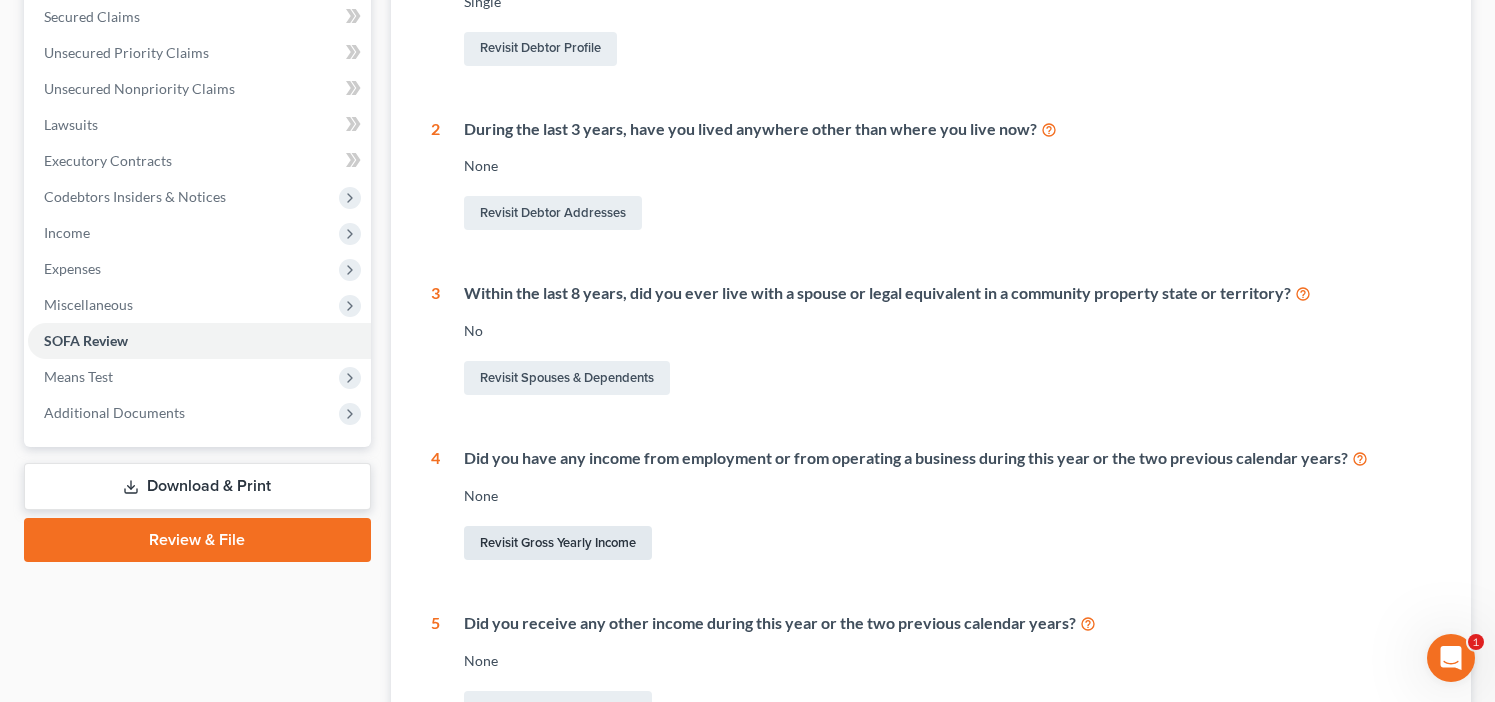 click on "Revisit Gross Yearly Income" at bounding box center (558, 543) 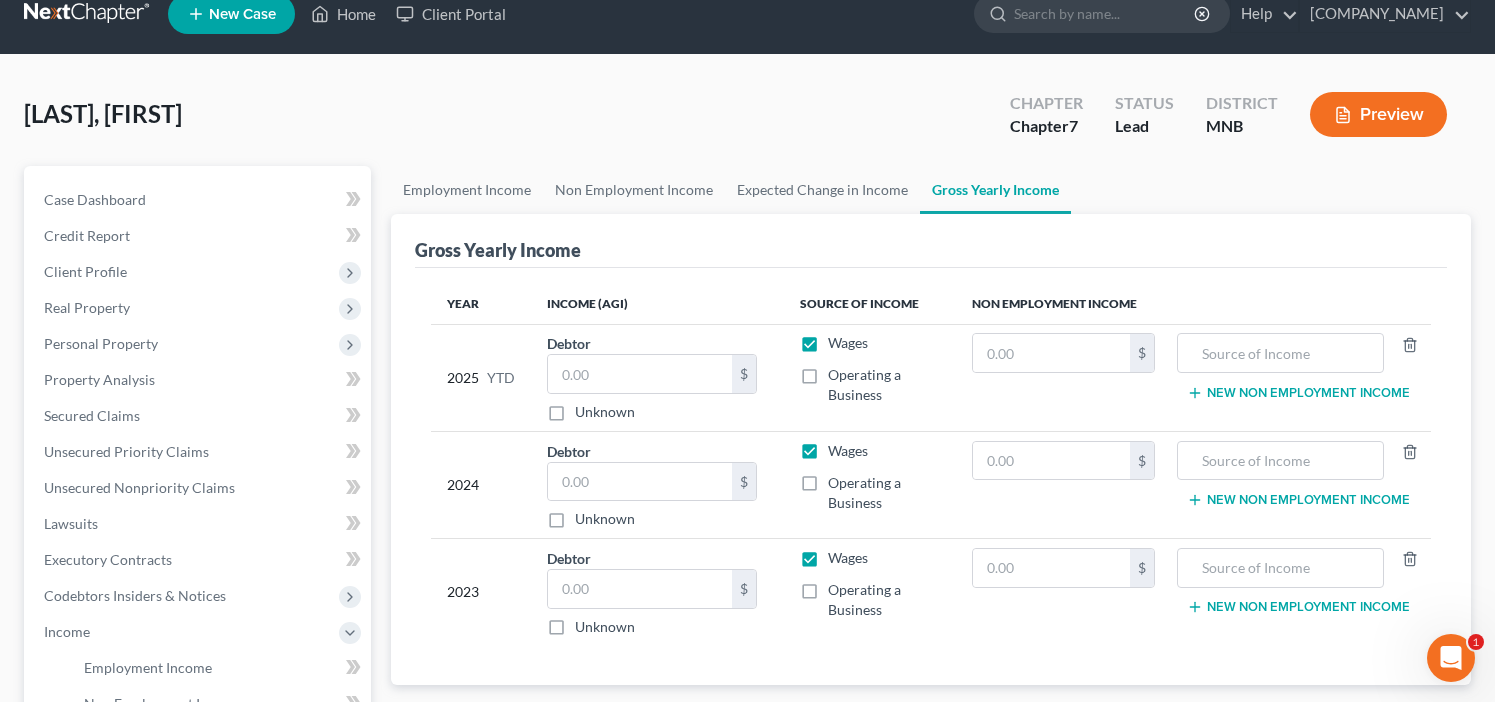 scroll, scrollTop: 0, scrollLeft: 0, axis: both 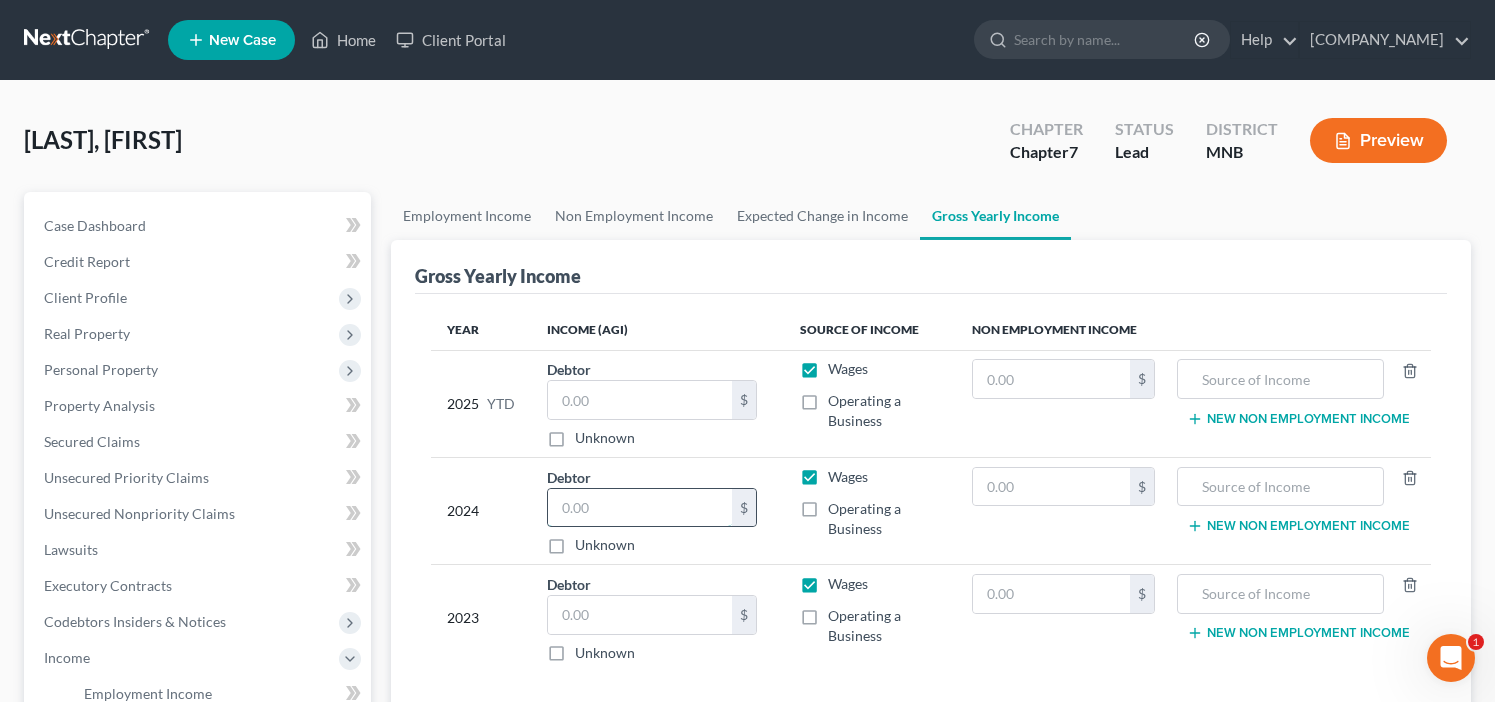click at bounding box center (640, 508) 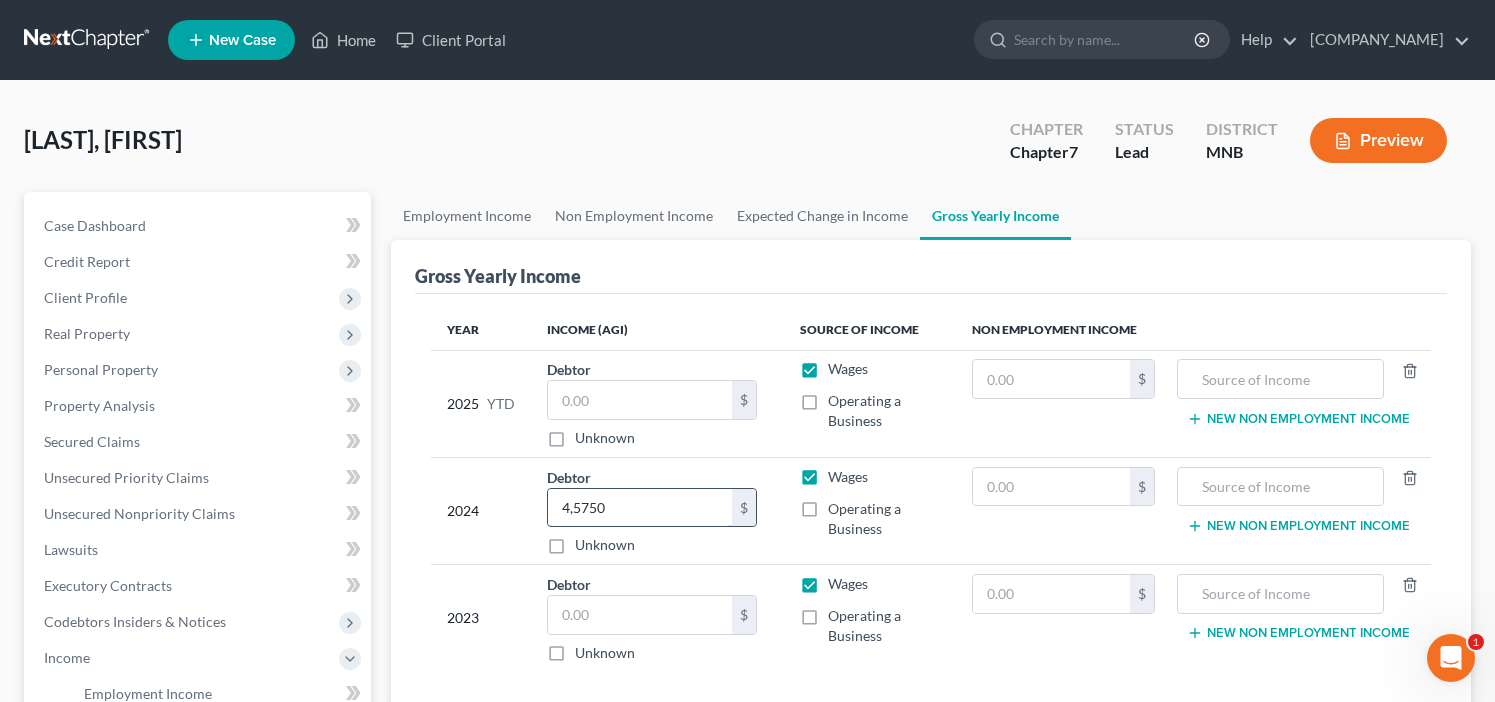 type on "45,750" 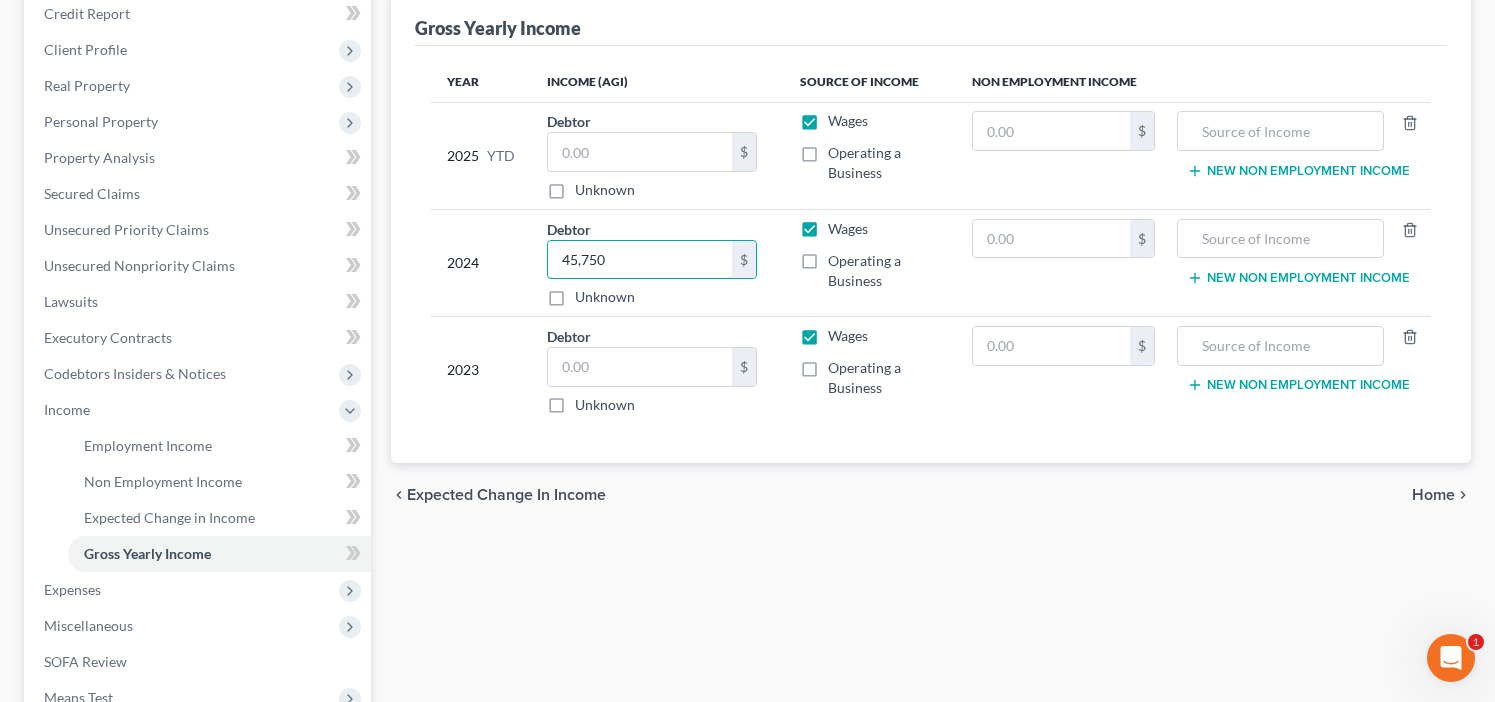 scroll, scrollTop: 282, scrollLeft: 0, axis: vertical 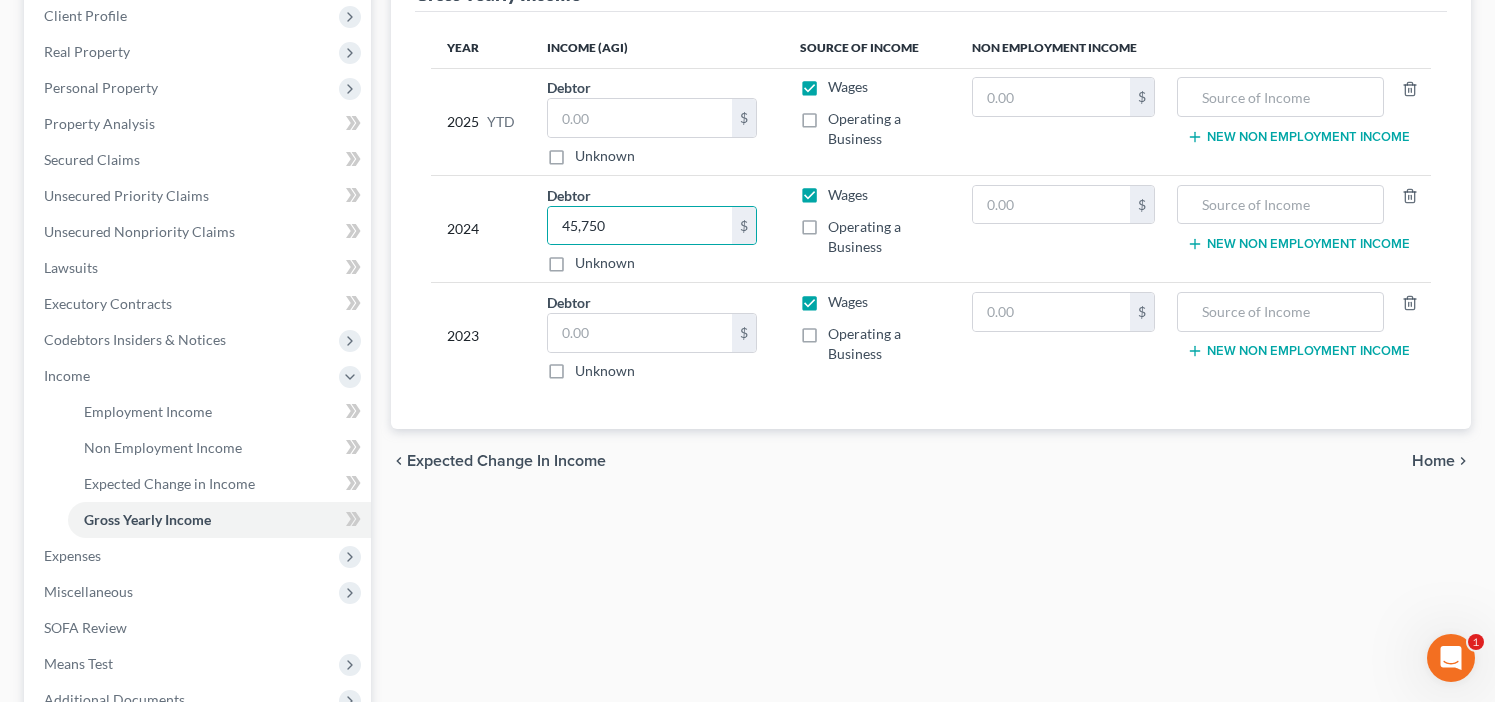 click on "Home" at bounding box center (1433, 461) 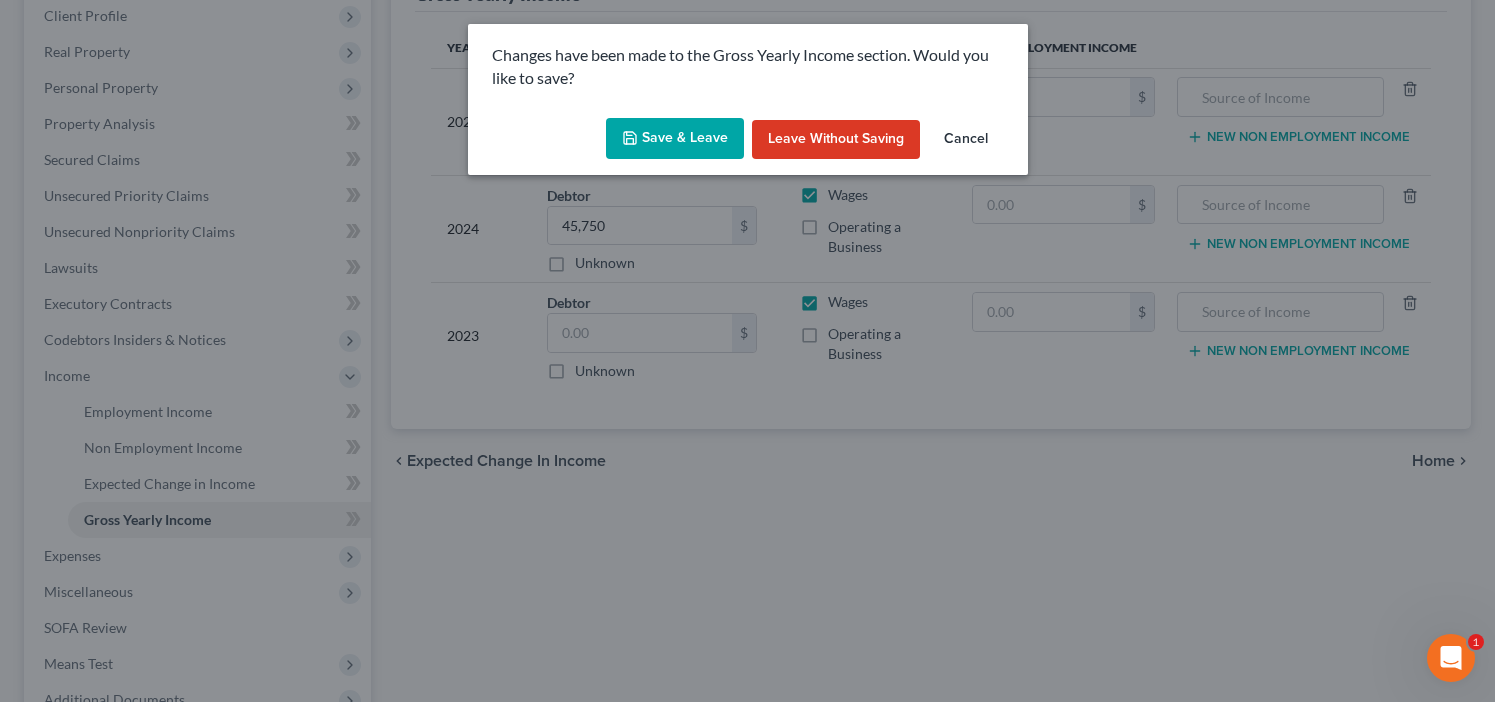 click on "Save & Leave" at bounding box center [675, 139] 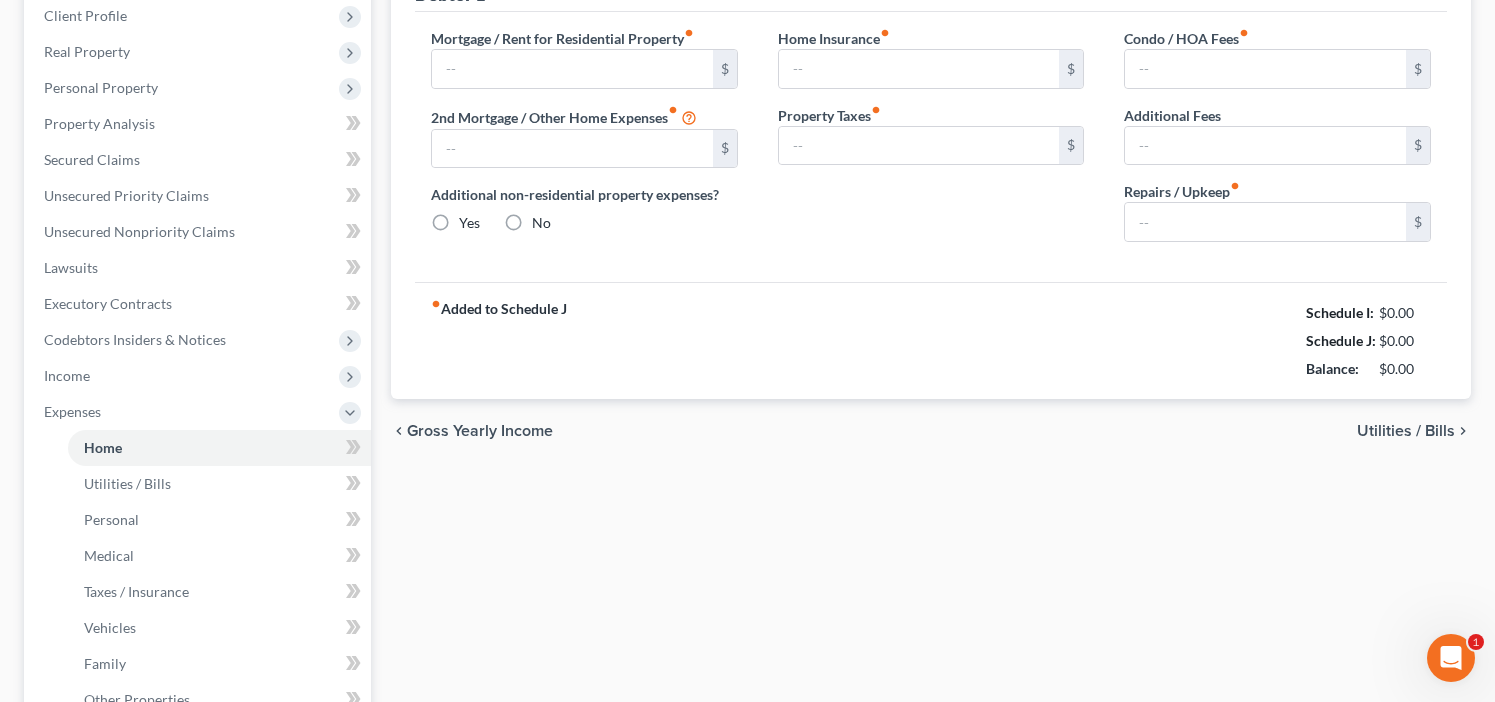 type on "0.00" 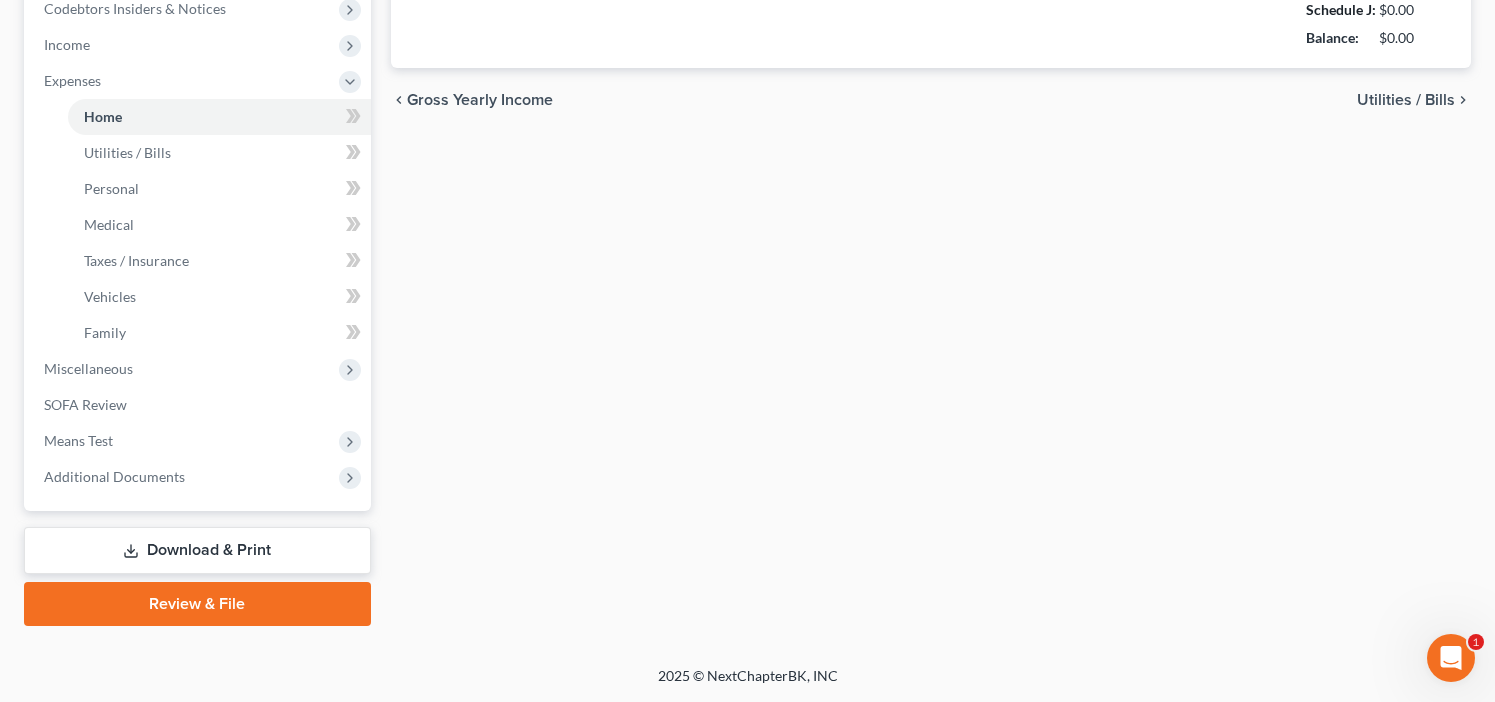 scroll, scrollTop: 613, scrollLeft: 0, axis: vertical 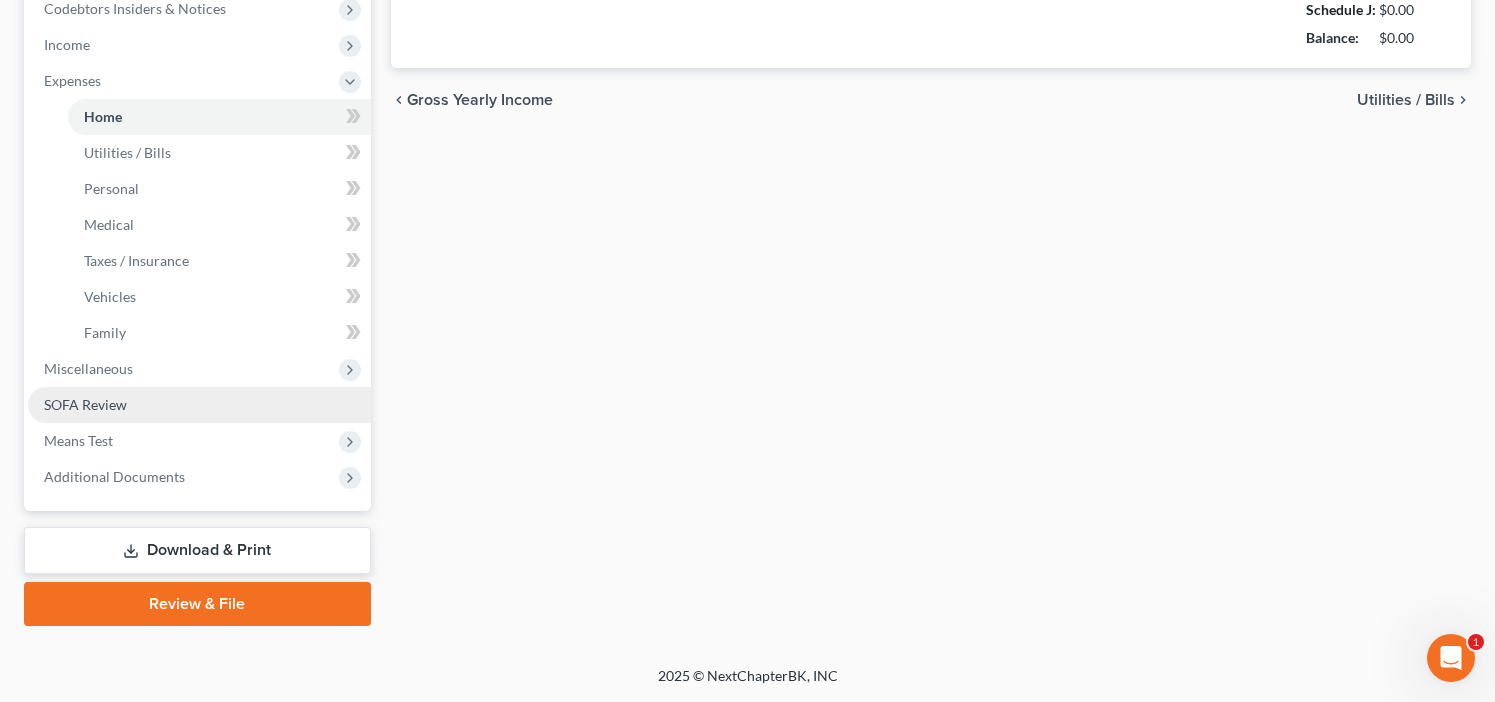 click on "SOFA Review" at bounding box center [199, 405] 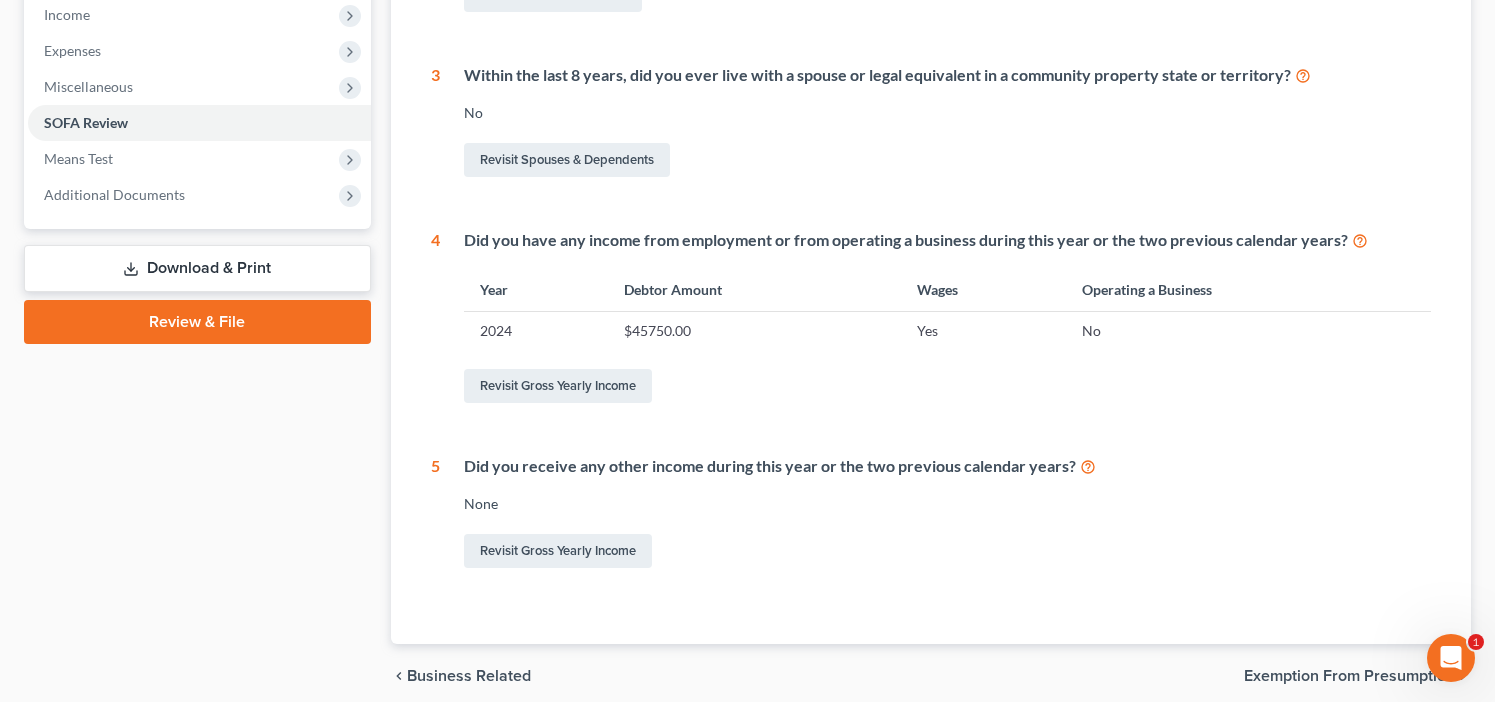 scroll, scrollTop: 592, scrollLeft: 0, axis: vertical 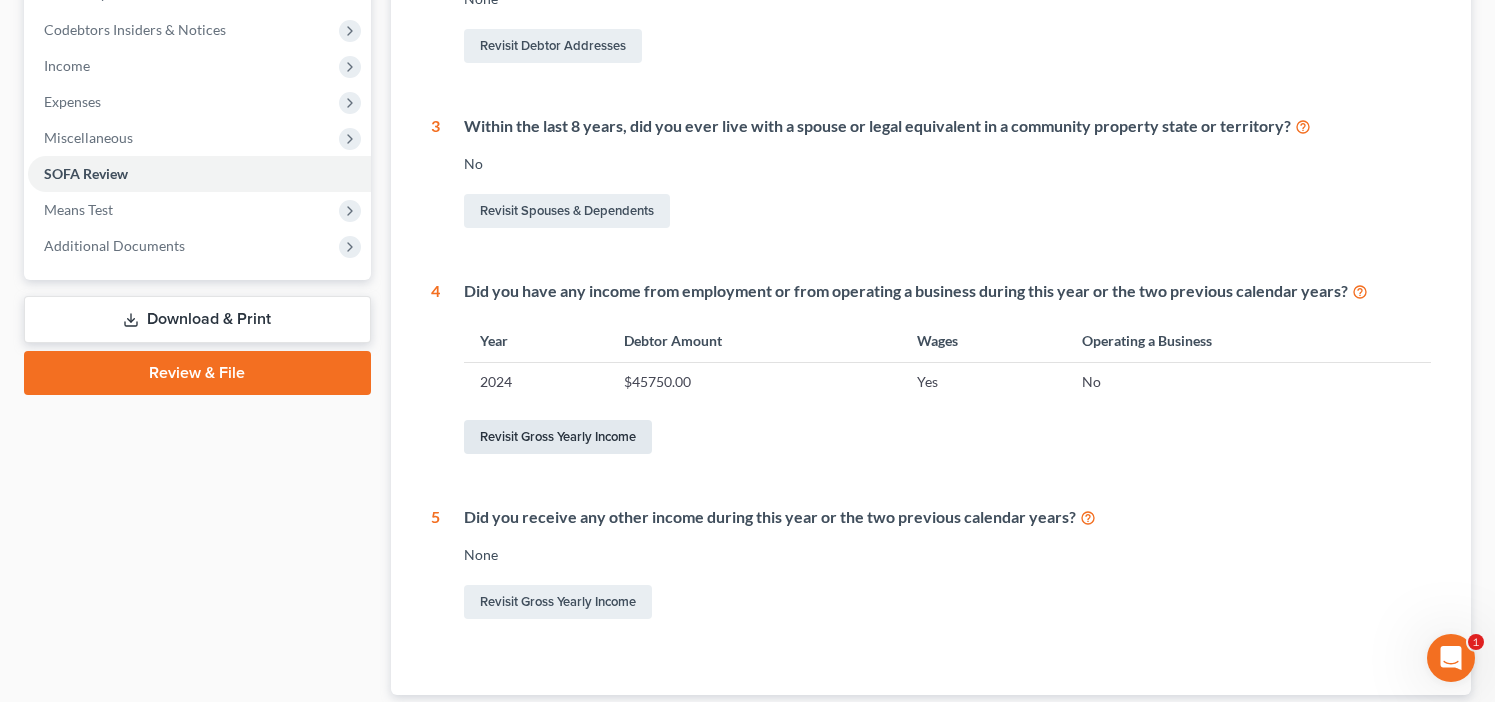 click on "Revisit Gross Yearly Income" at bounding box center [558, 437] 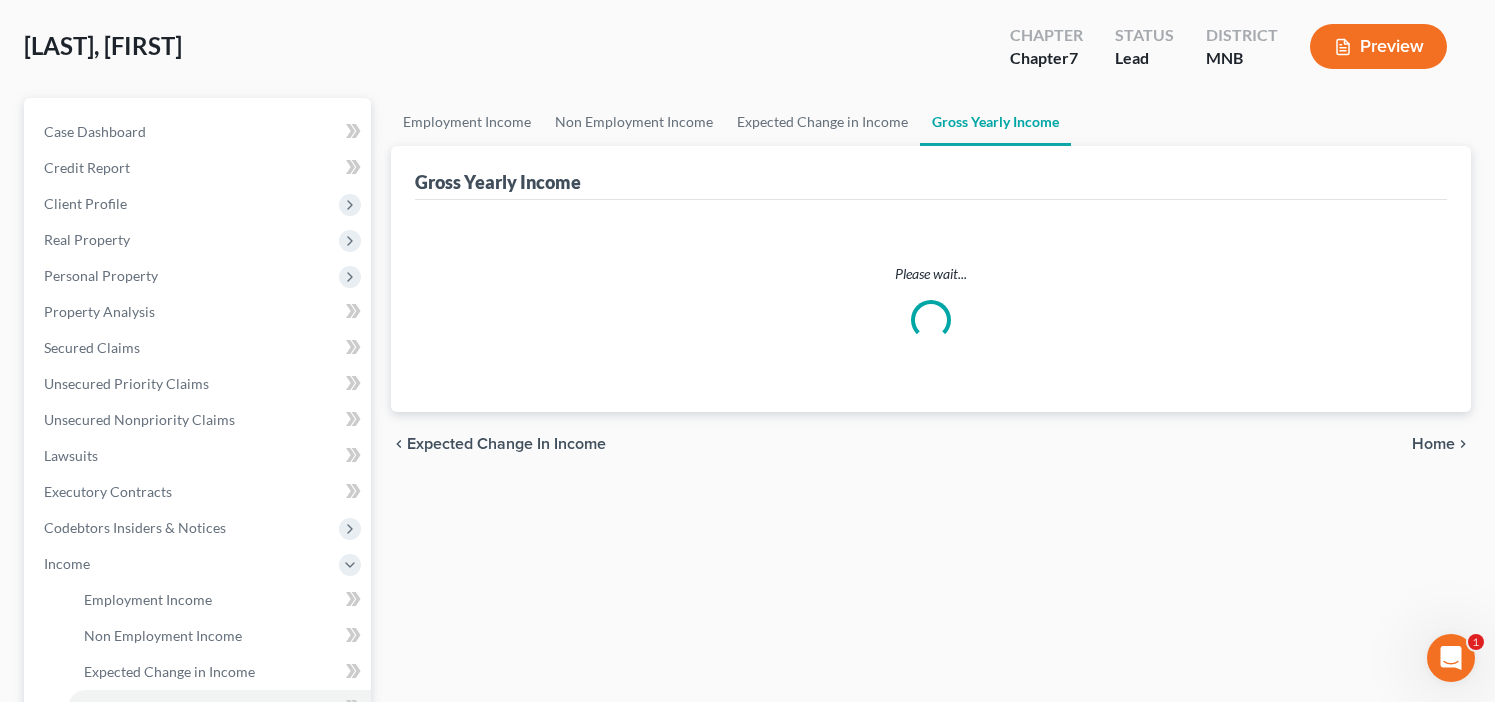 scroll, scrollTop: 0, scrollLeft: 0, axis: both 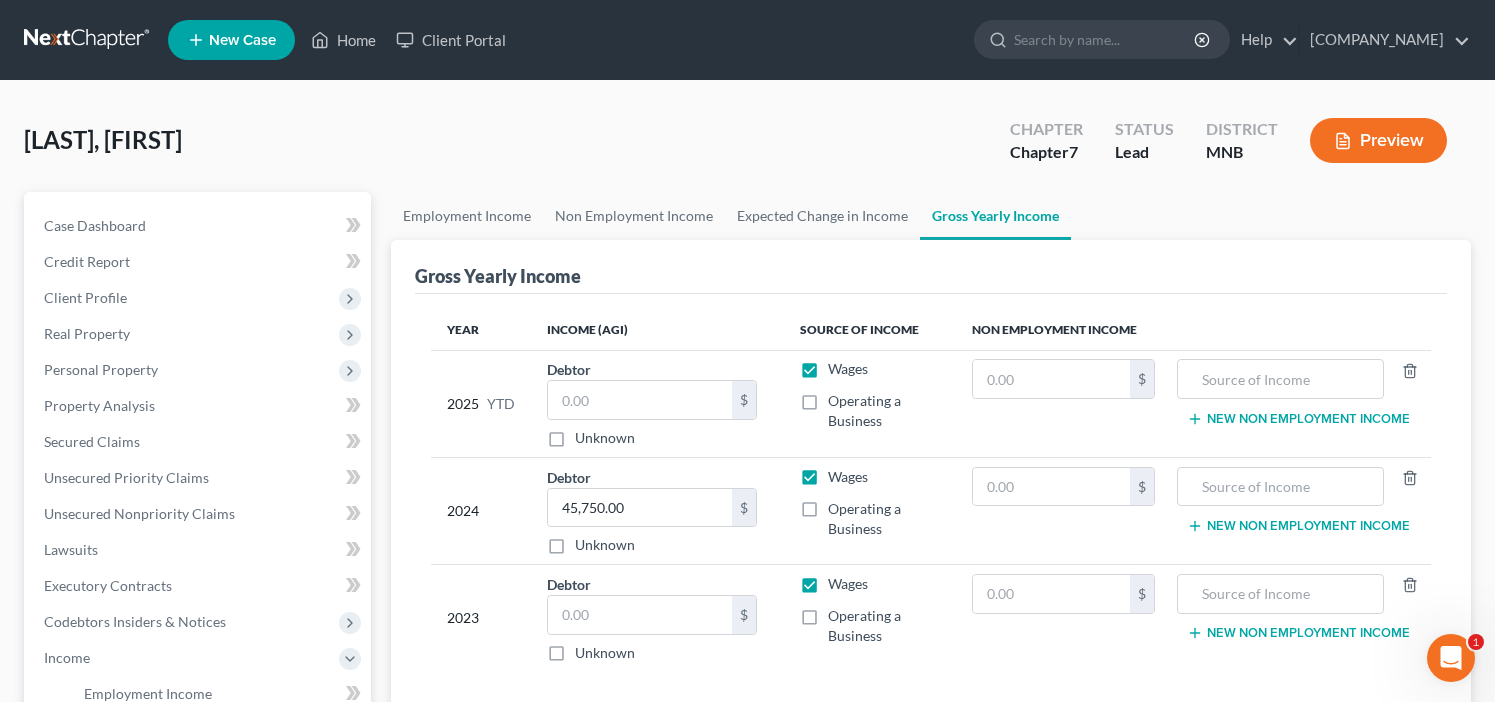 click on "Operating a Business" at bounding box center (884, 519) 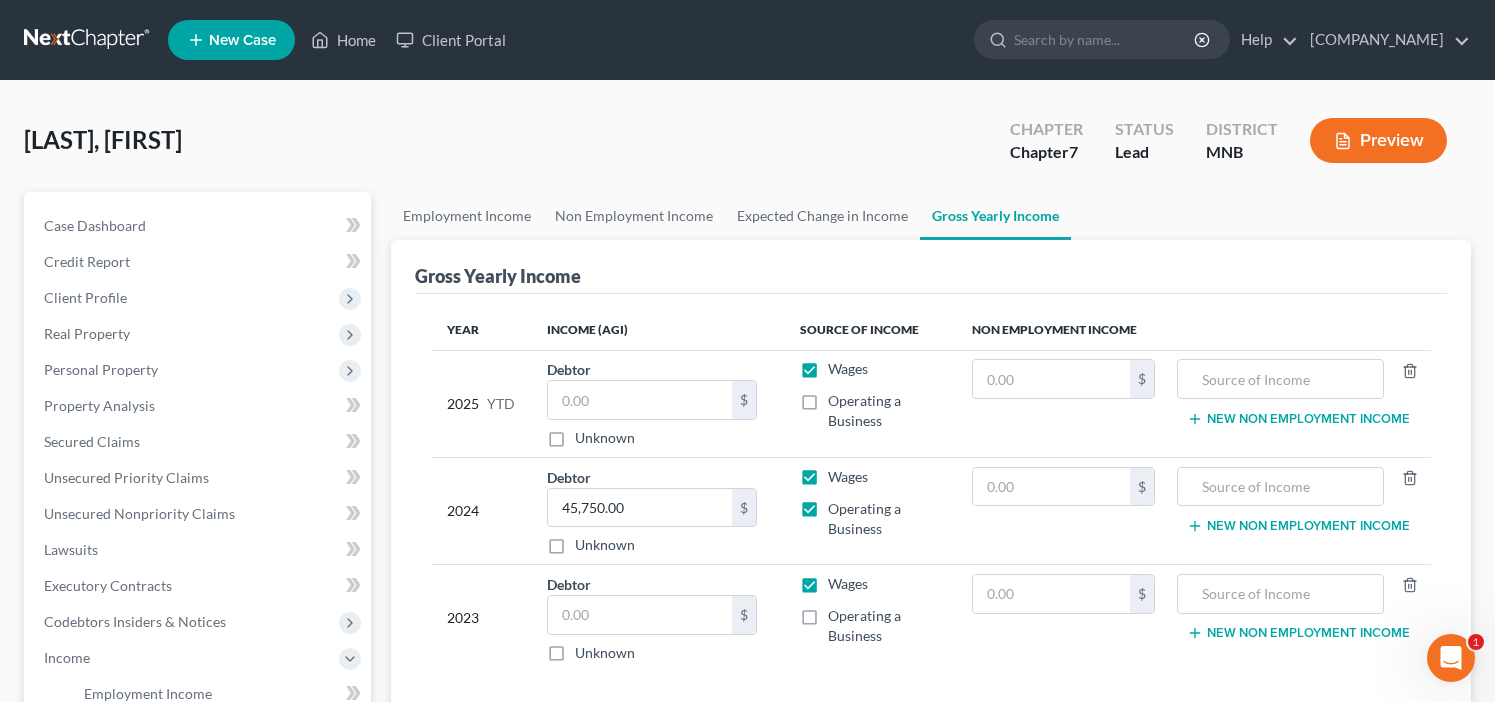 click on "Wages" at bounding box center (848, 477) 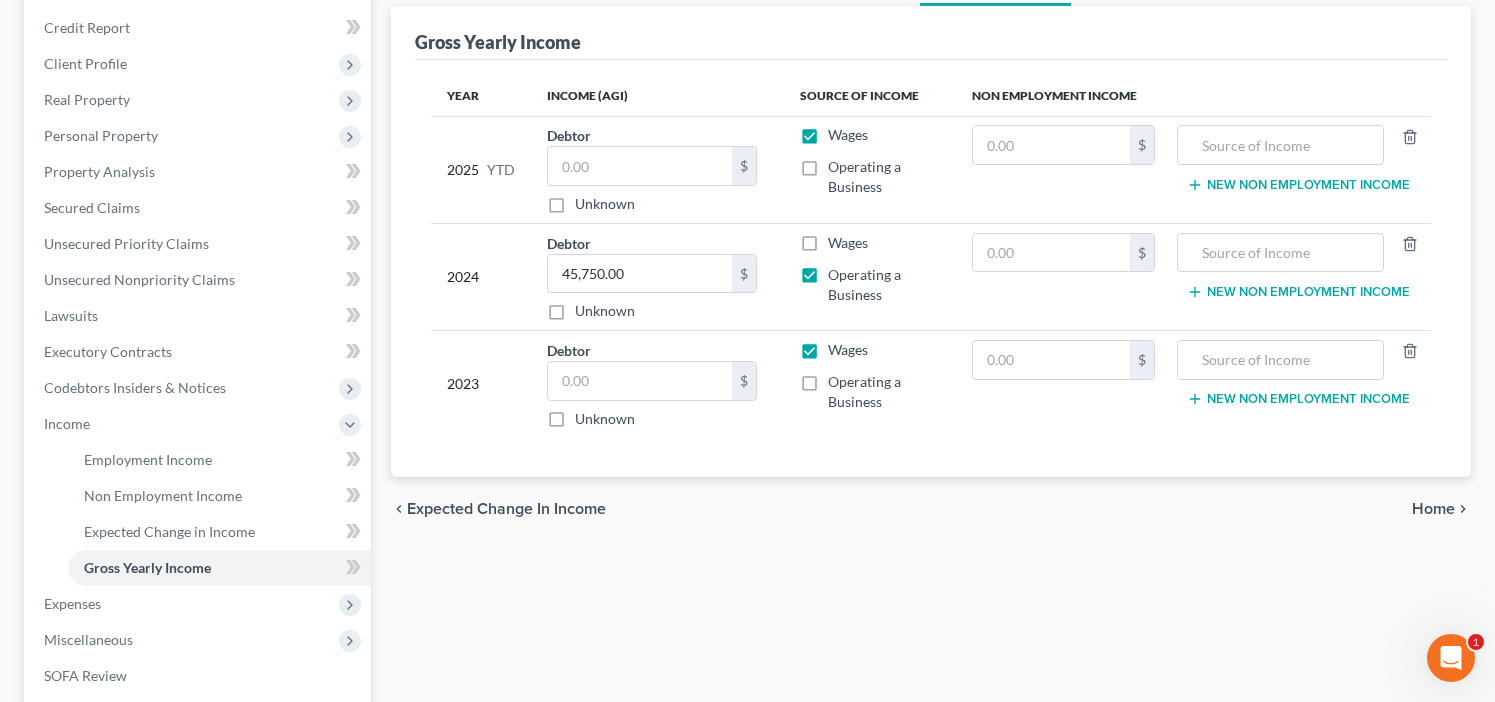 scroll, scrollTop: 311, scrollLeft: 0, axis: vertical 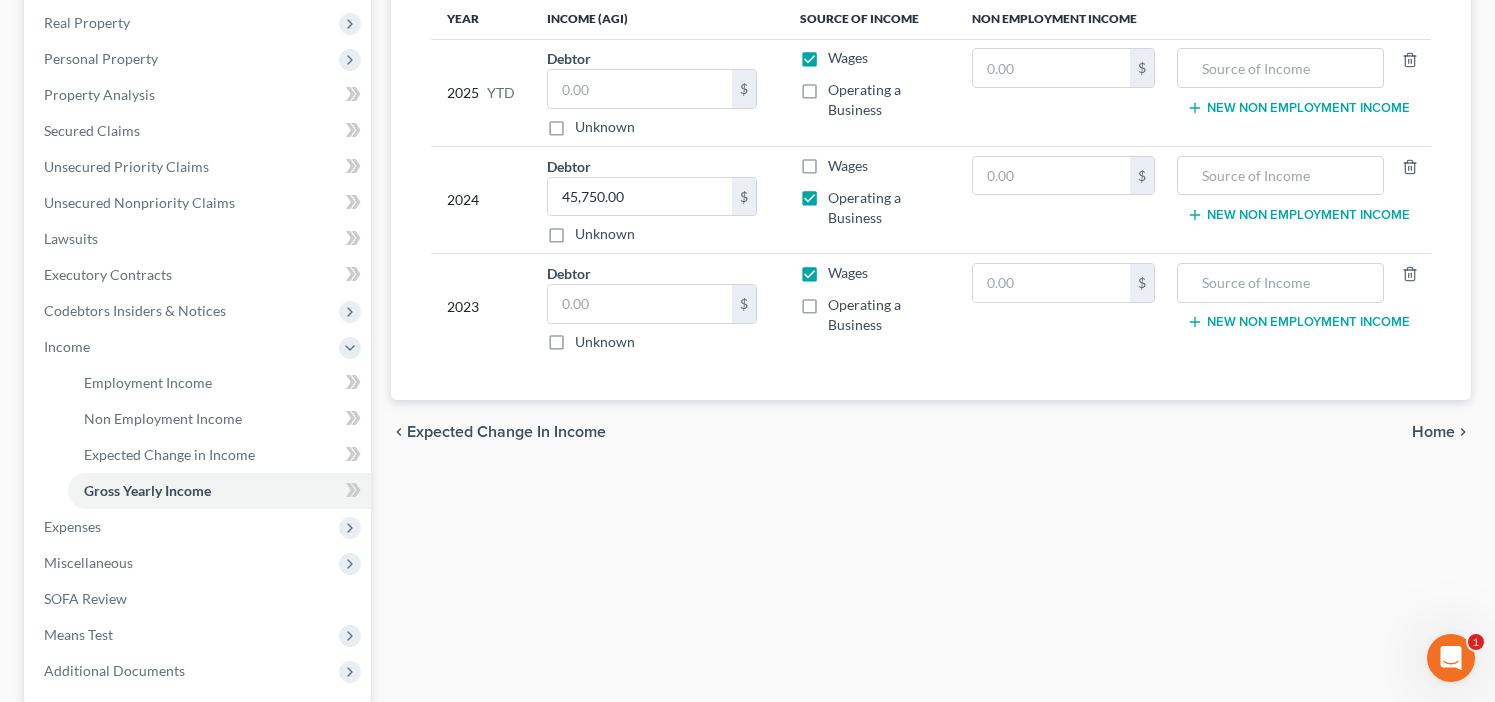 click on "Home" at bounding box center (1433, 432) 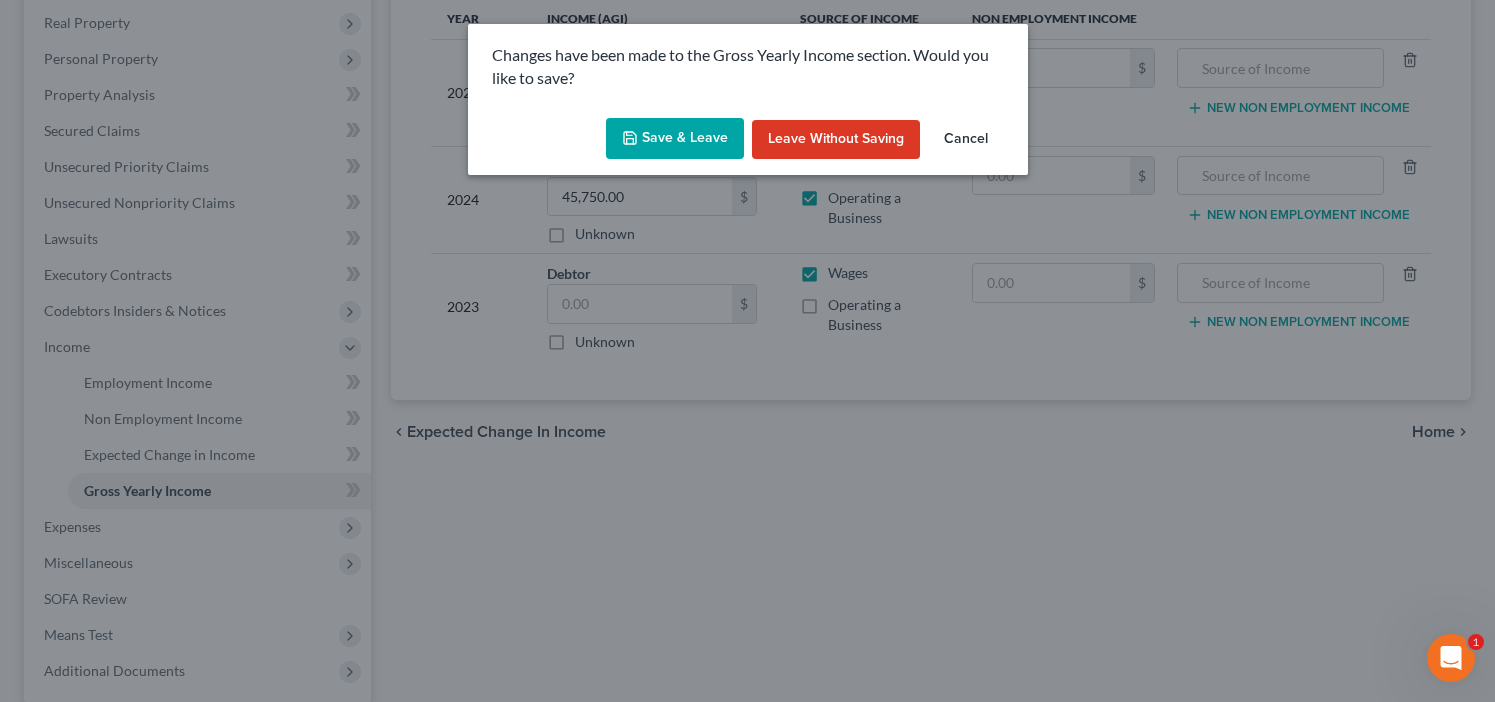 click on "Save & Leave" at bounding box center [675, 139] 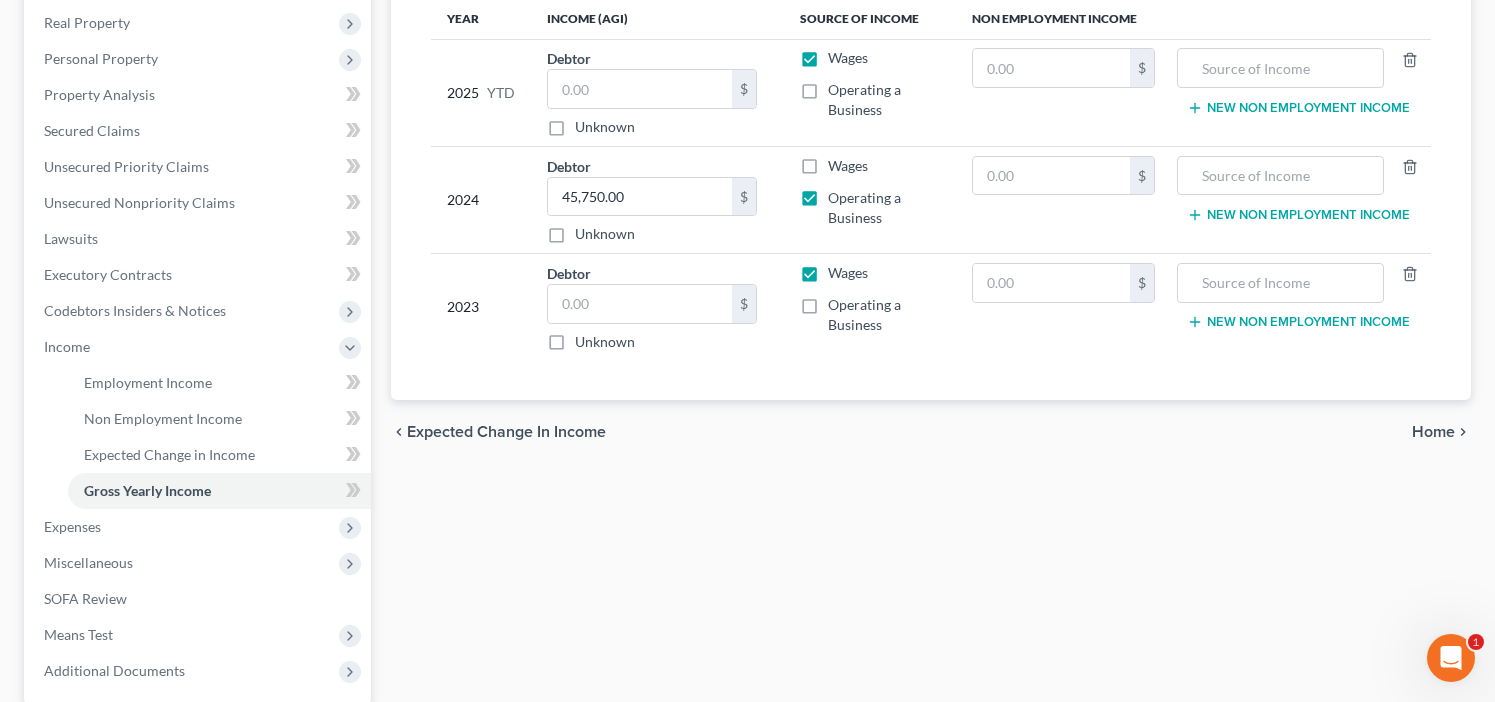 scroll, scrollTop: 0, scrollLeft: 0, axis: both 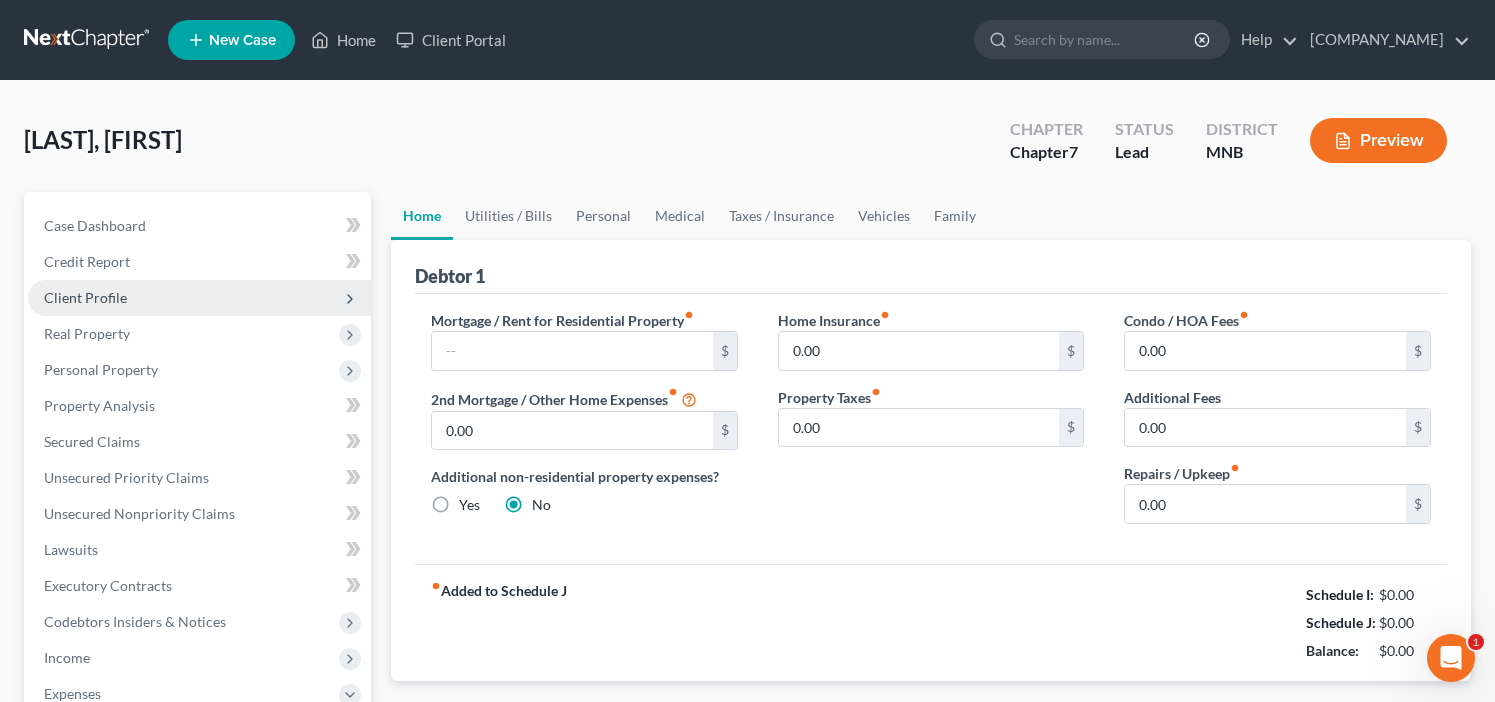 click on "Client Profile" at bounding box center [85, 297] 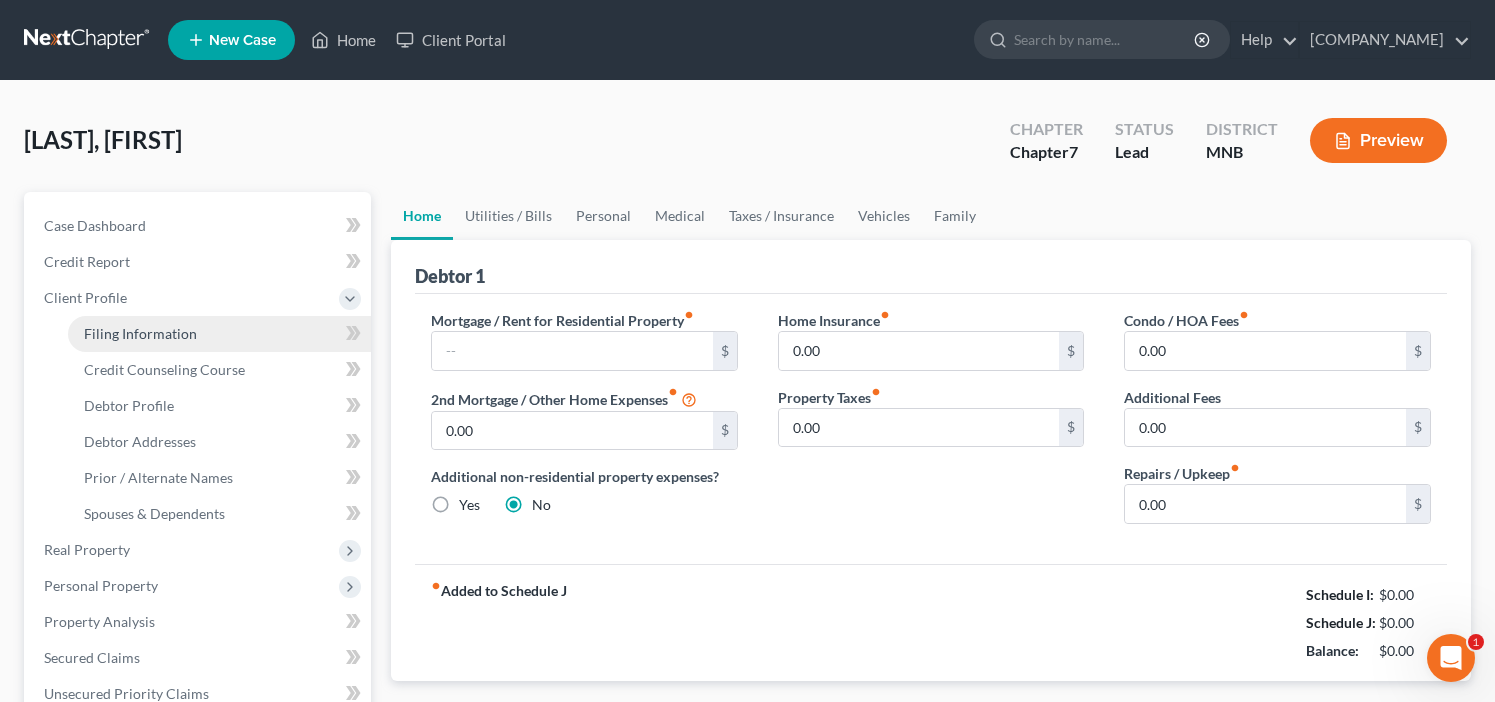 click on "Filing Information" at bounding box center [140, 333] 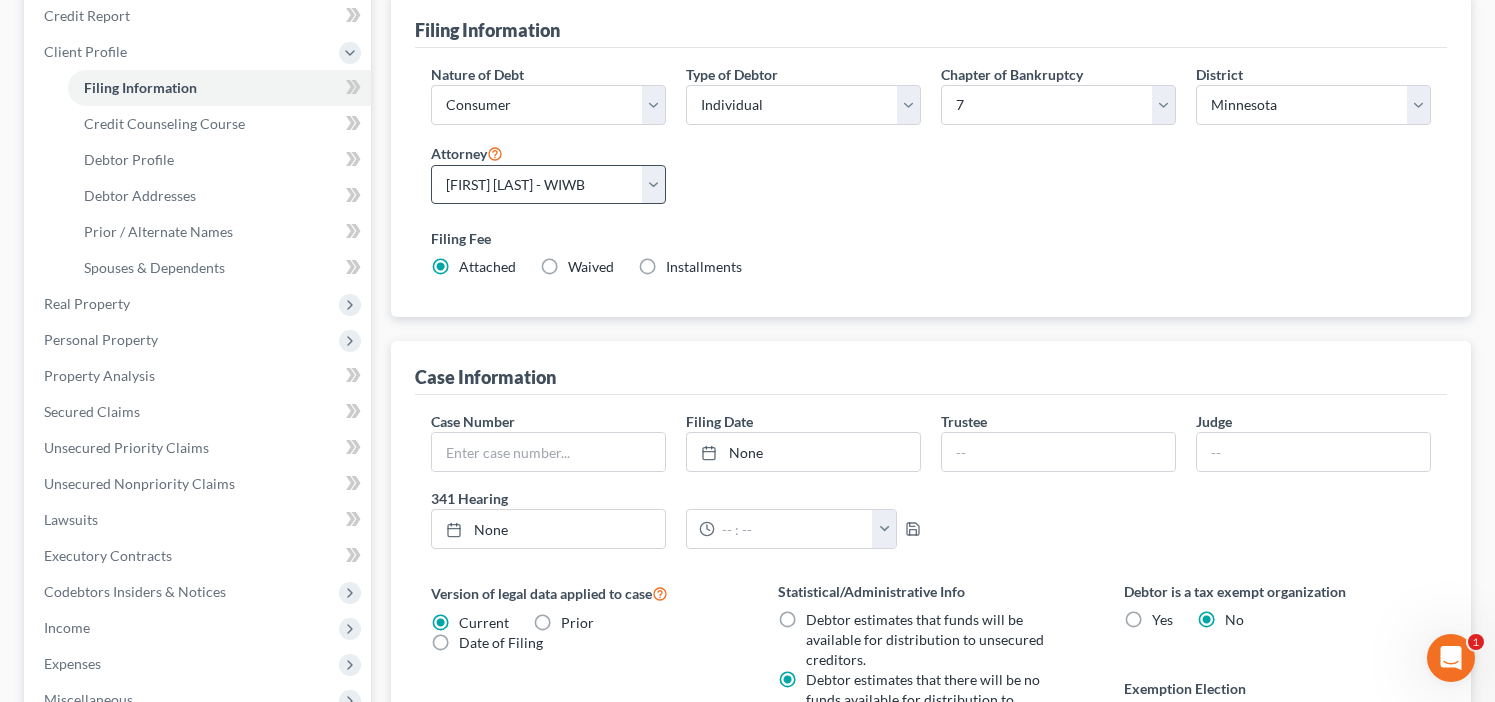 scroll, scrollTop: 247, scrollLeft: 0, axis: vertical 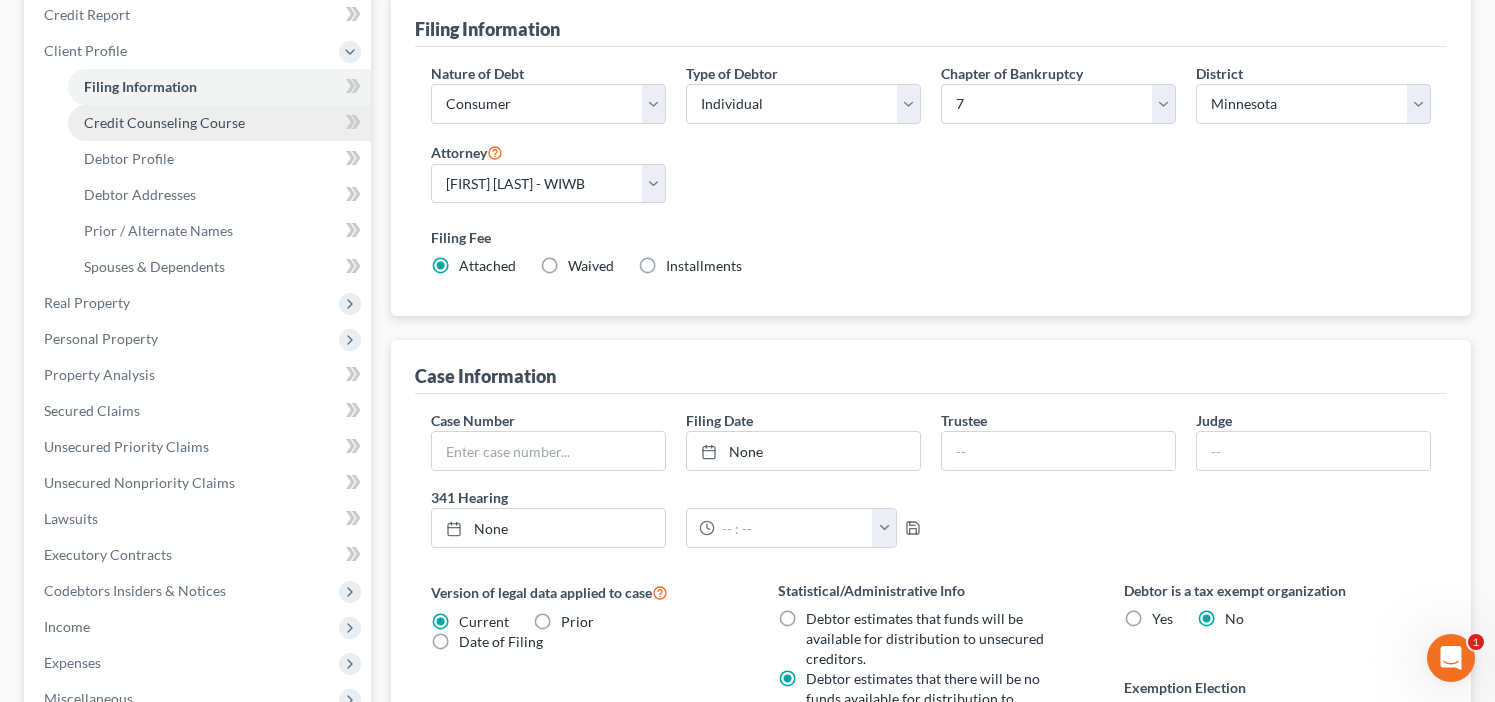 click on "Credit Counseling Course" at bounding box center (164, 122) 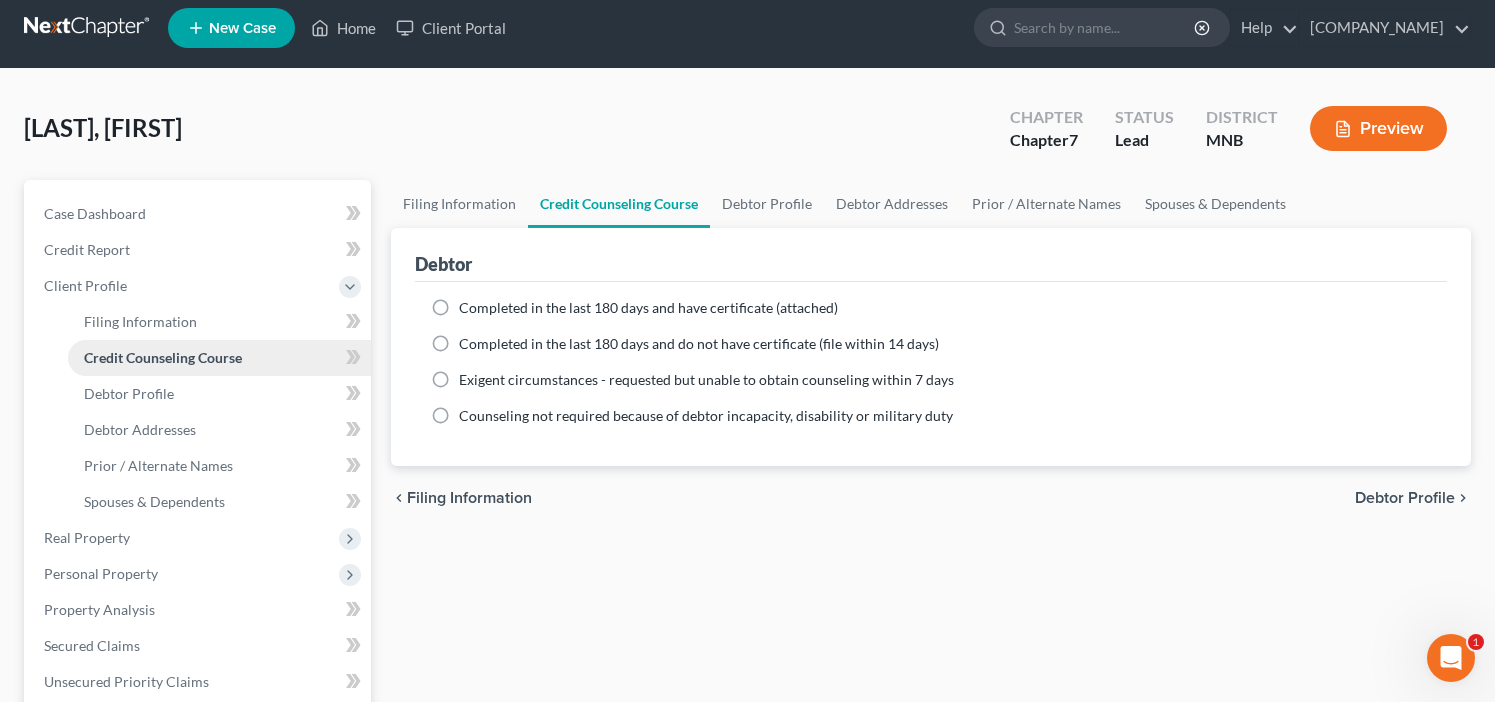 scroll, scrollTop: 0, scrollLeft: 0, axis: both 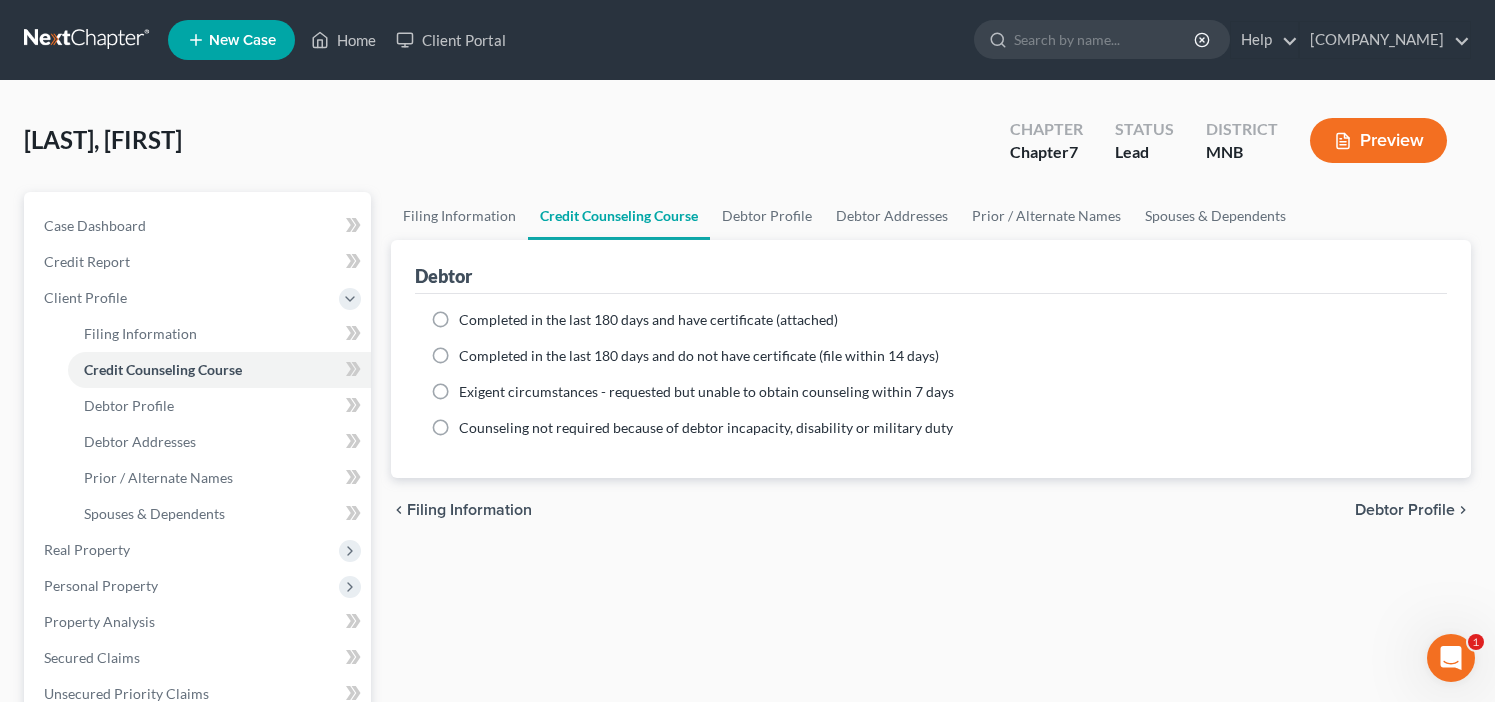 click on "Completed in the last 180 days and have certificate (attached)" at bounding box center [648, 320] 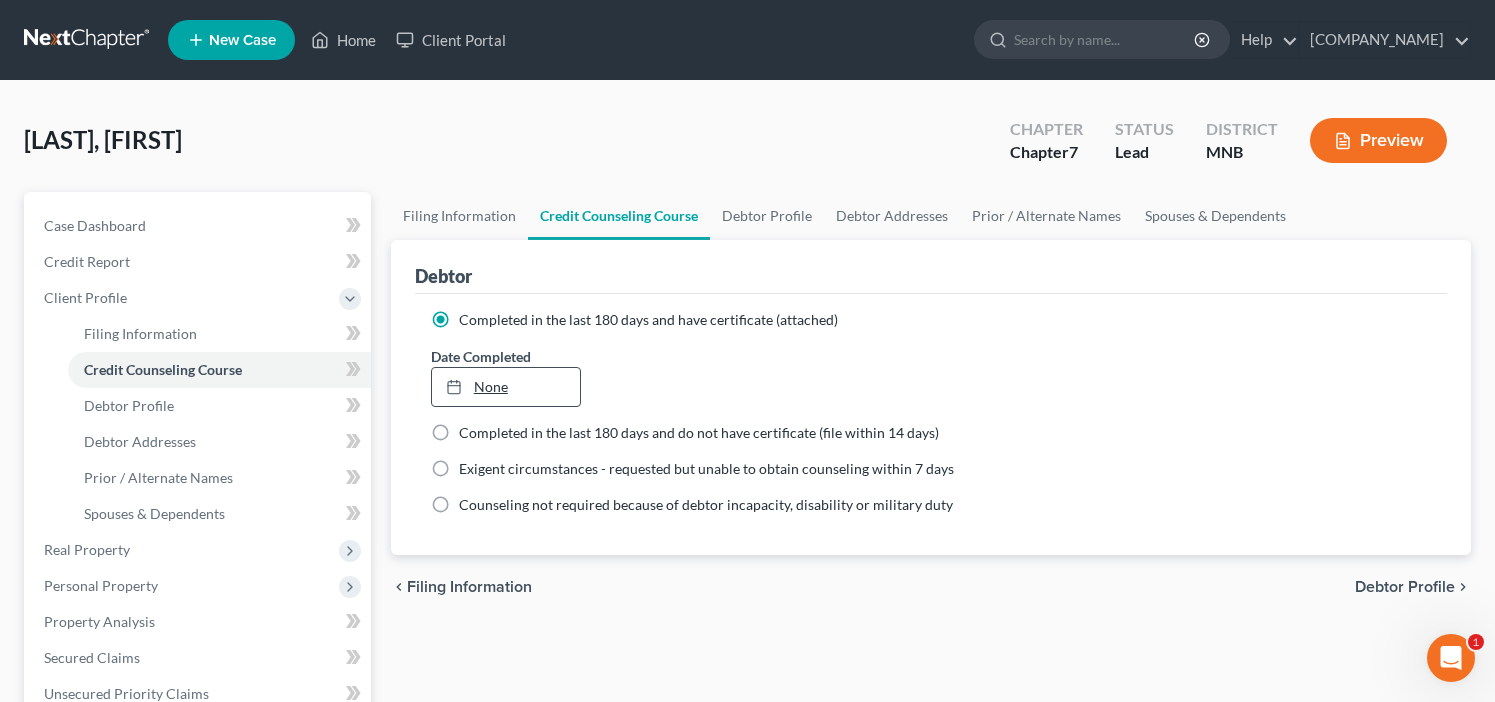 click on "None" at bounding box center (506, 387) 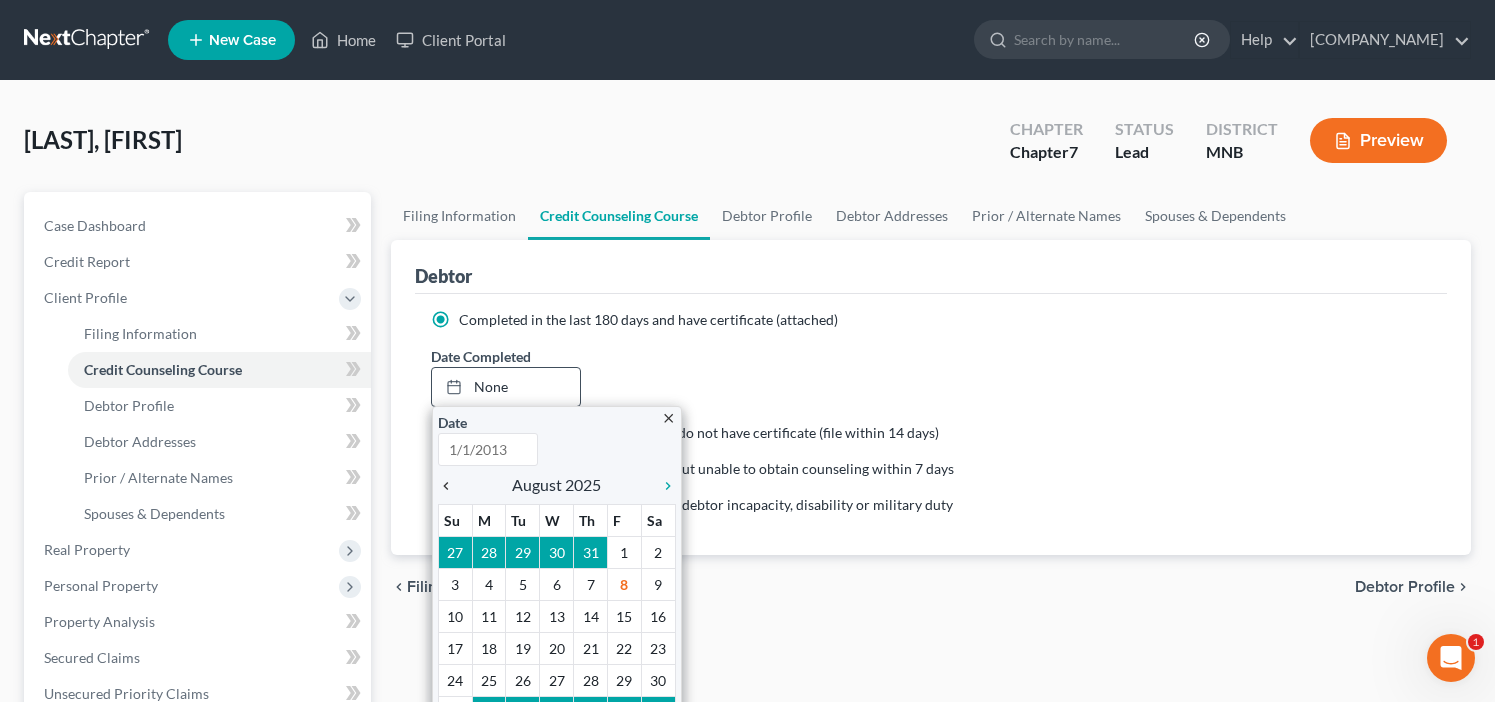 type on "8/8/2025" 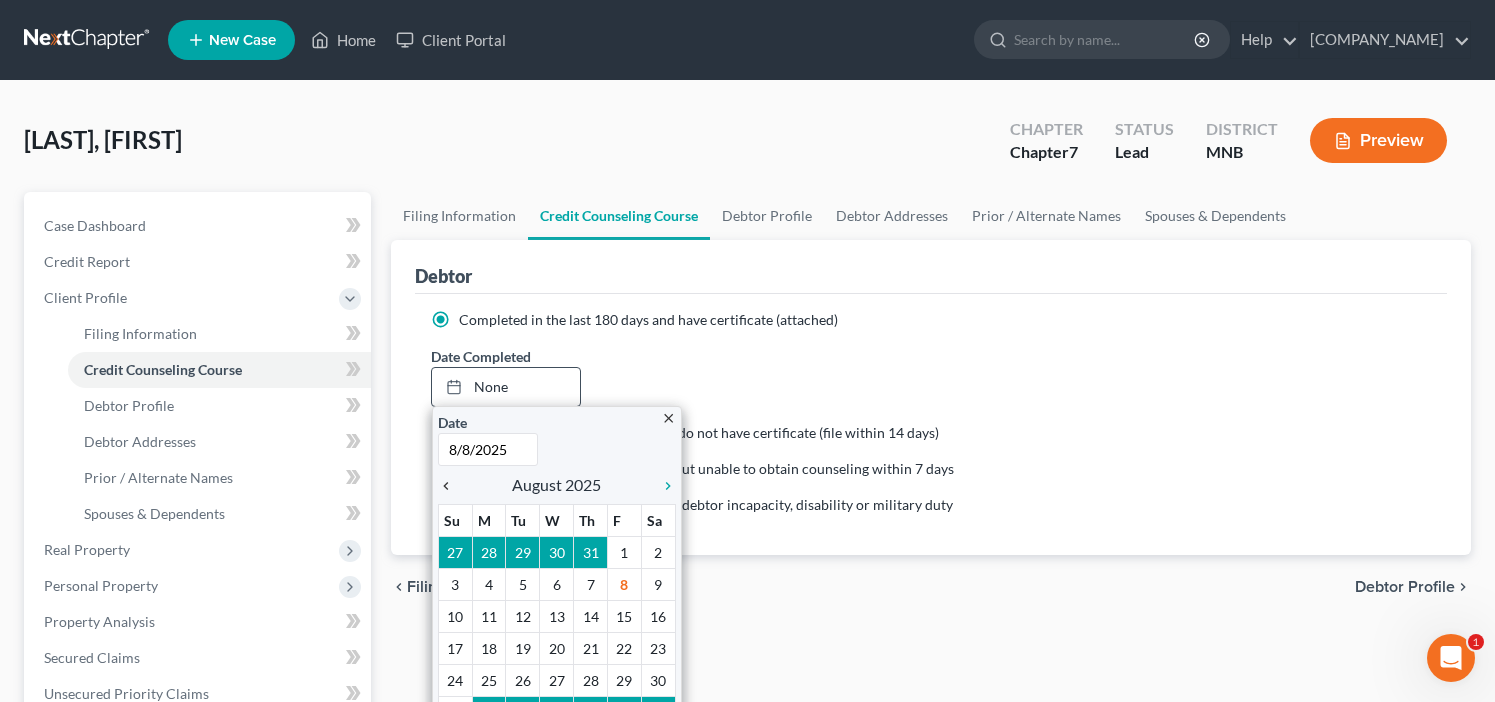 click on "chevron_left" at bounding box center (451, 486) 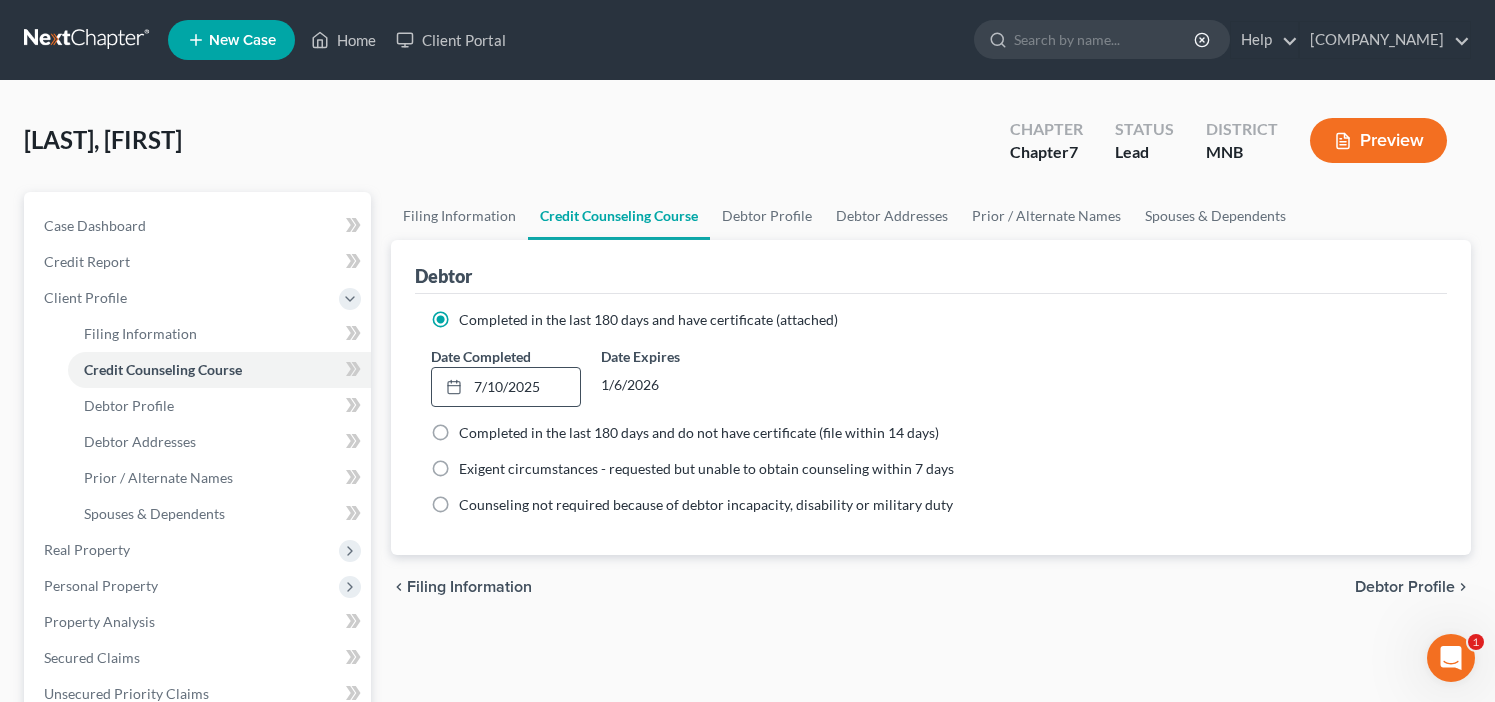 click on "Debtor Profile" at bounding box center (1405, 587) 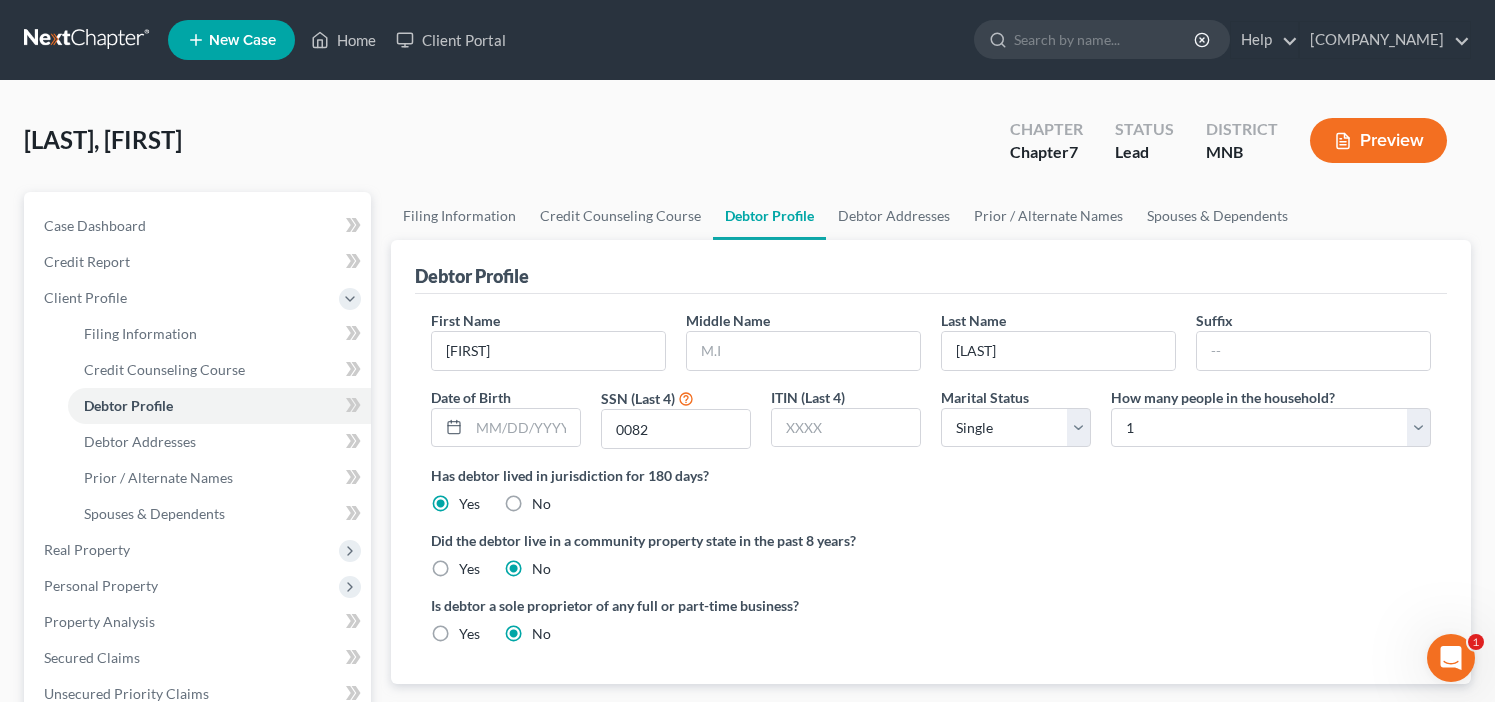 click on "Yes" at bounding box center (469, 634) 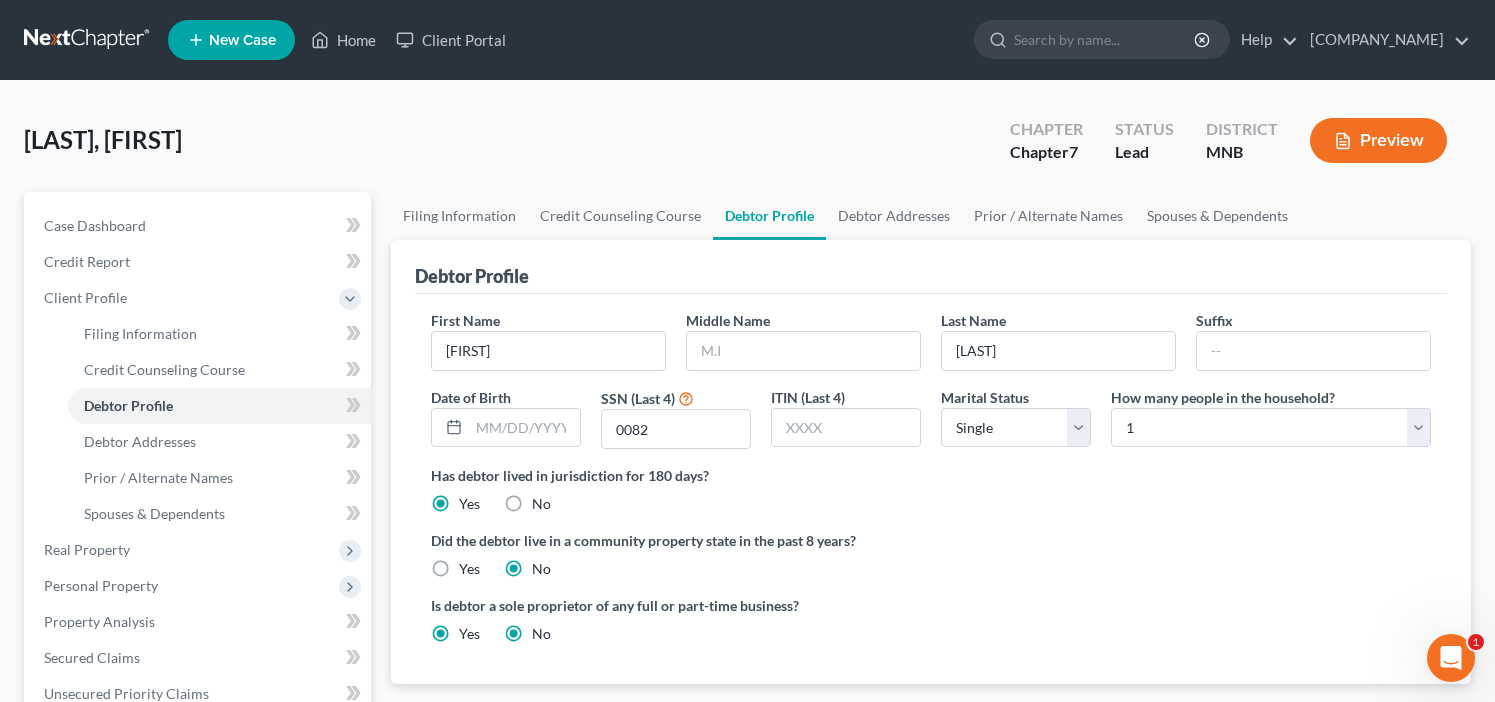 radio on "false" 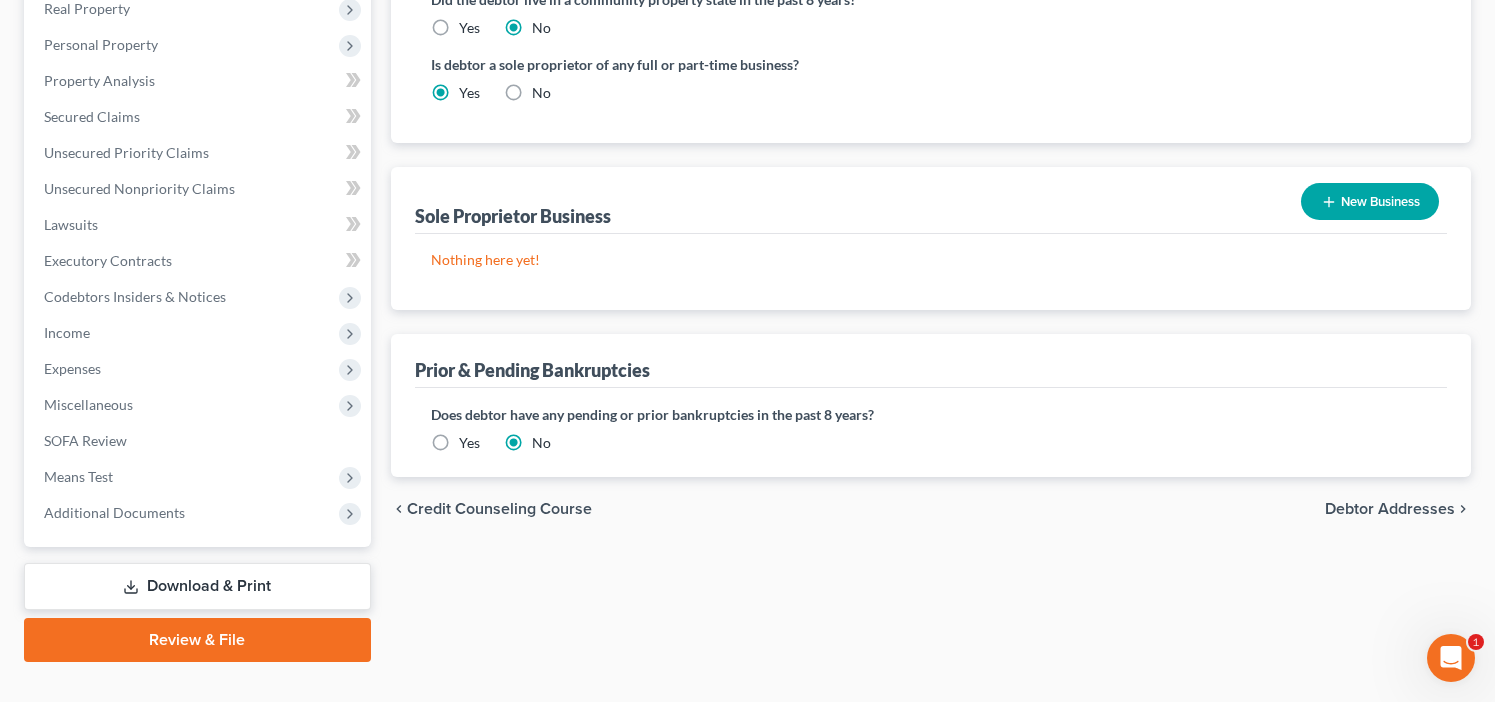 scroll, scrollTop: 543, scrollLeft: 0, axis: vertical 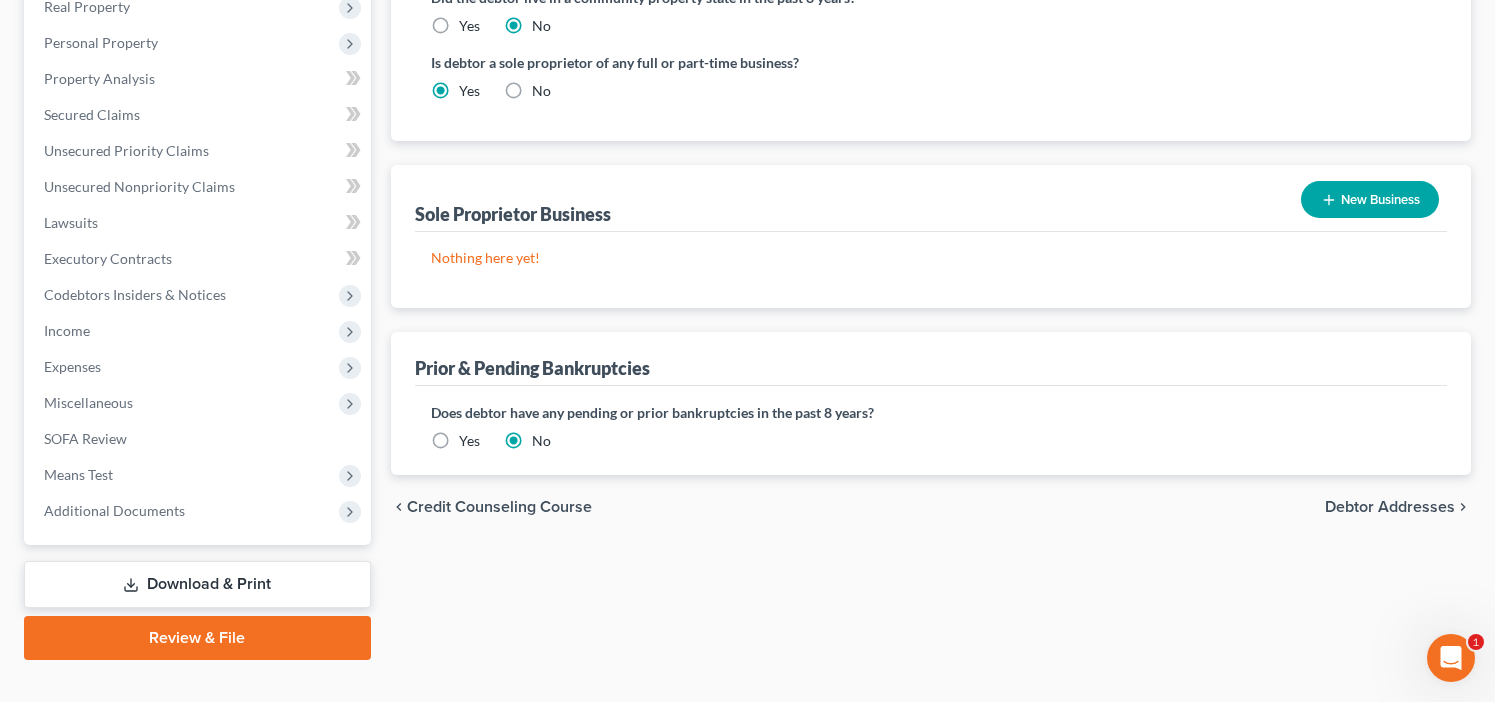 click on "New Business" at bounding box center [1370, 199] 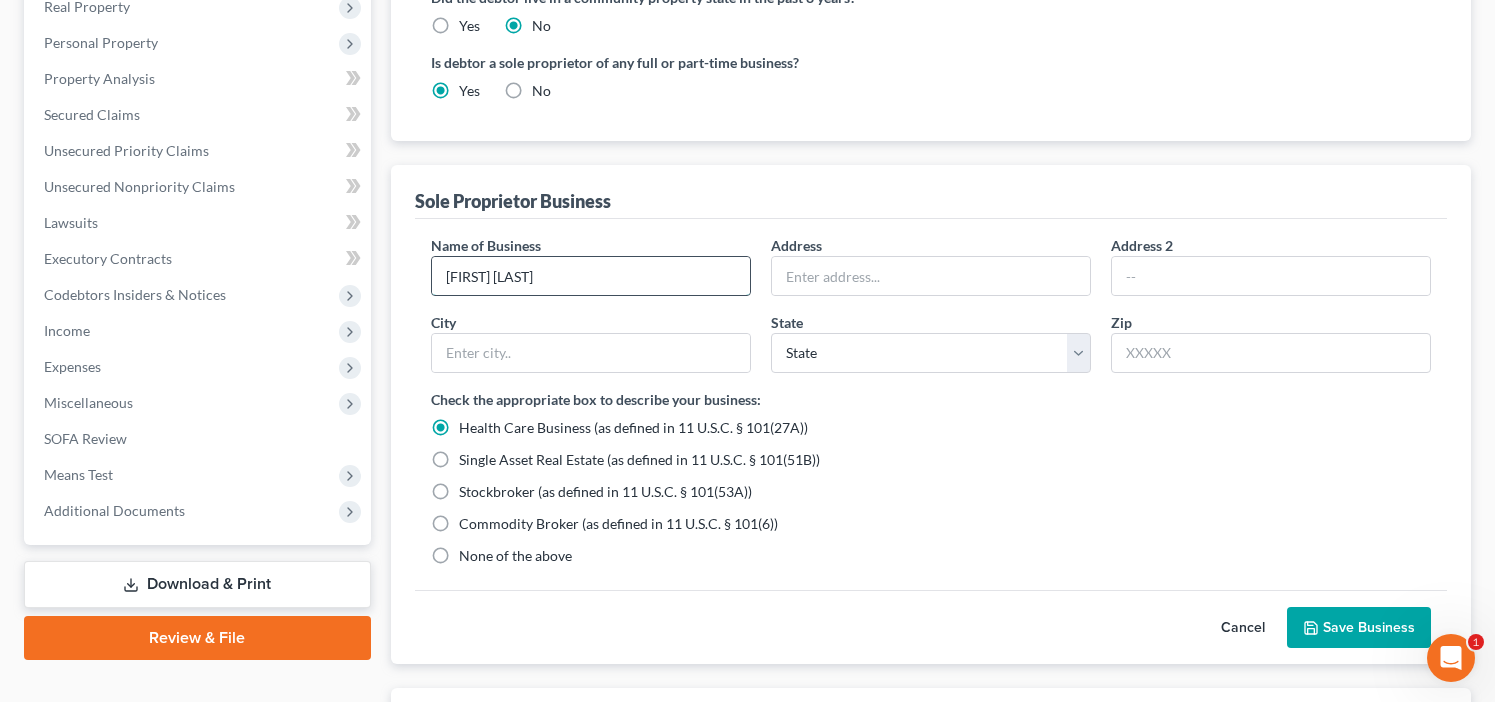 type on "[FIRST] [LAST]" 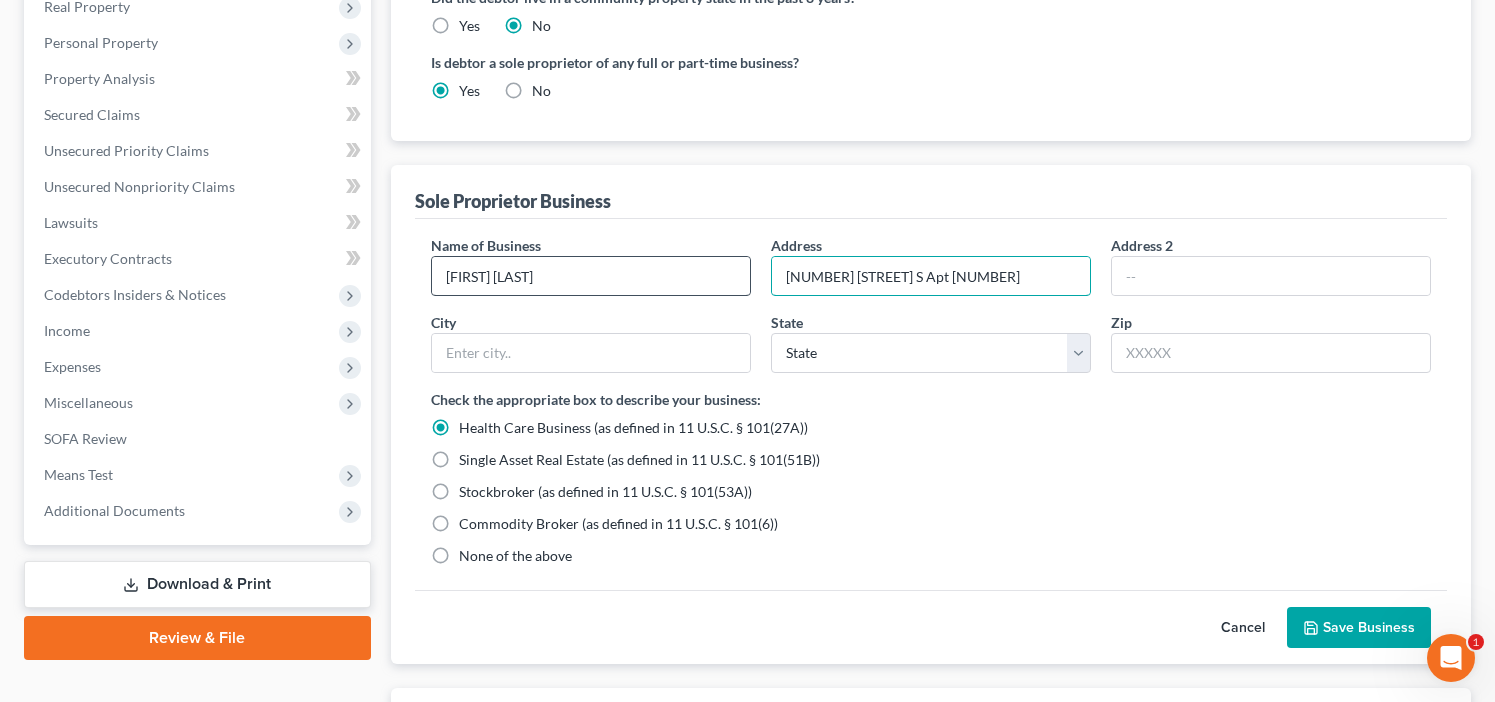 type on "[NUMBER] [STREET] S Apt [NUMBER]" 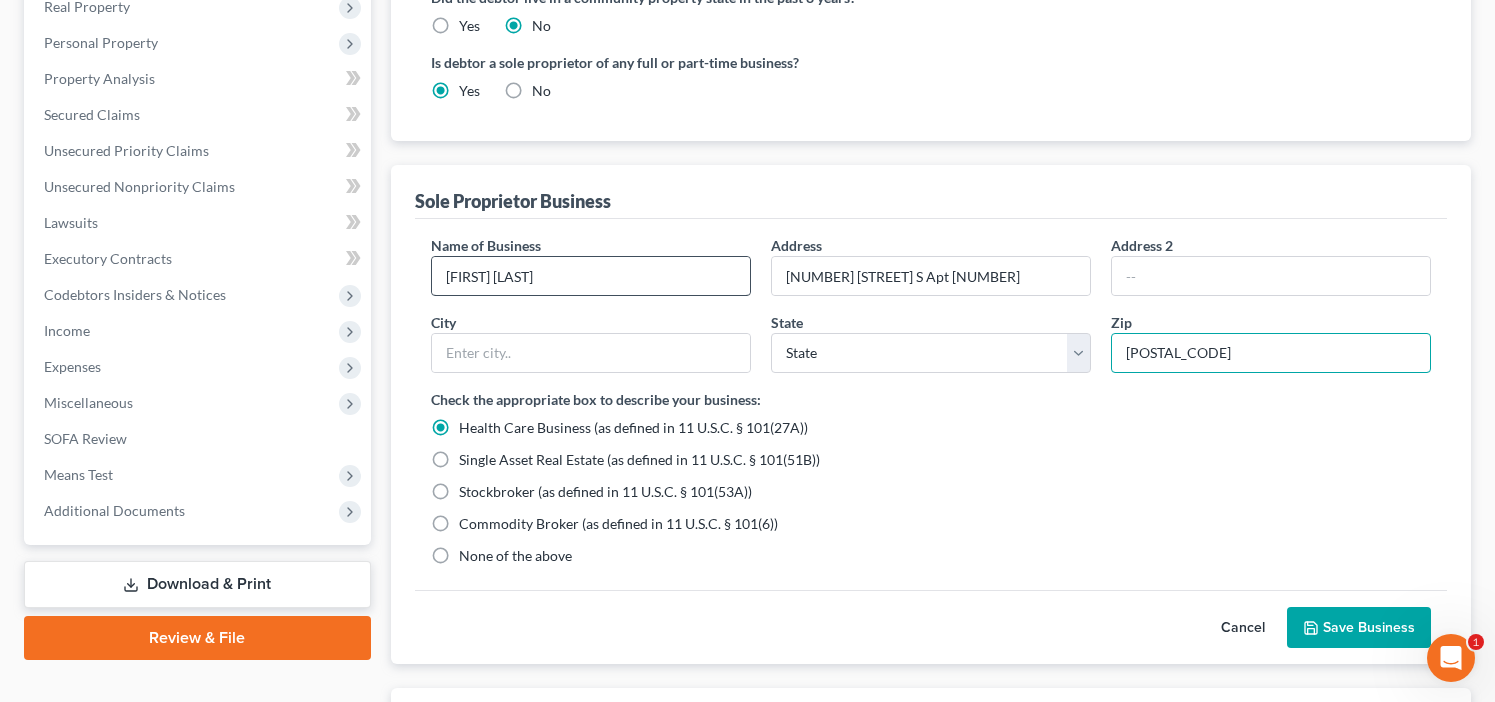 type on "[POSTAL_CODE]" 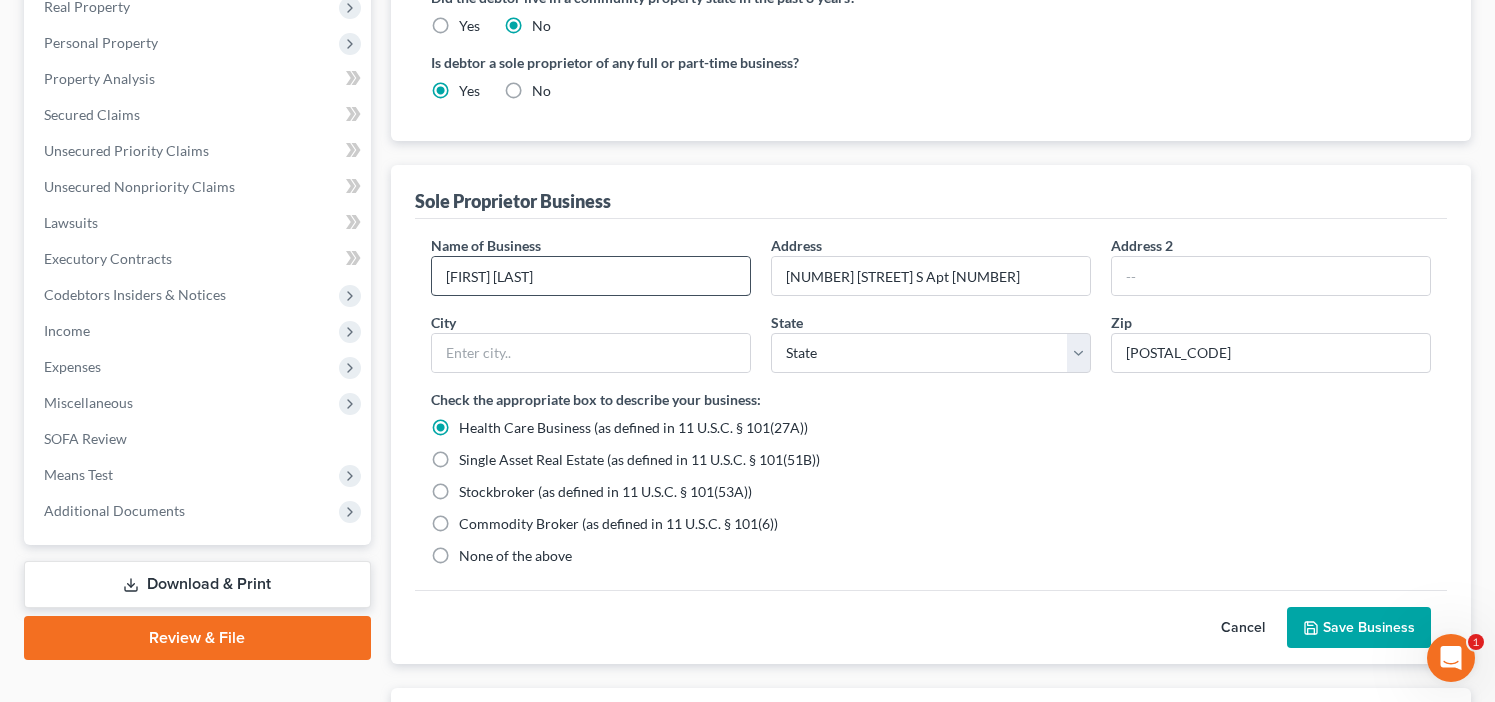 type on "Minneapolis" 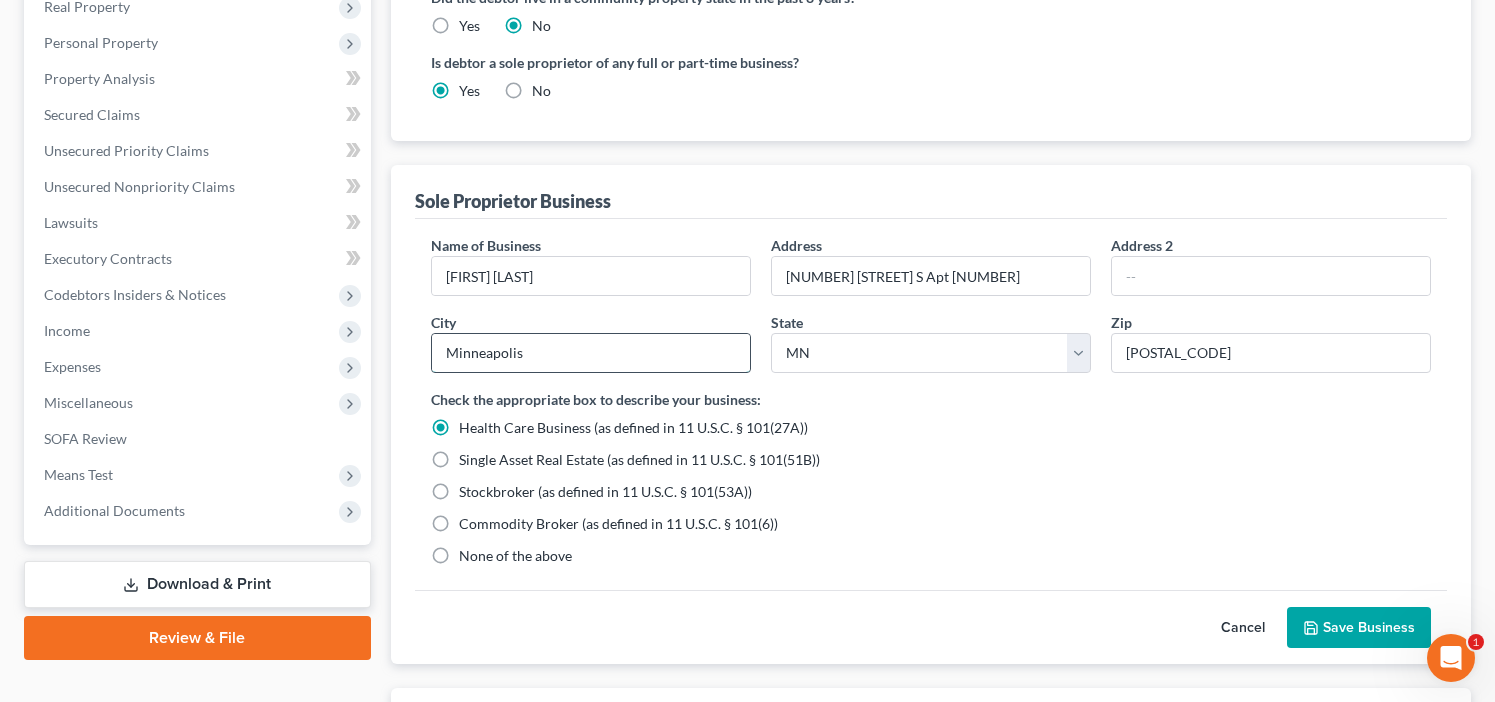 click on "Minneapolis" at bounding box center (591, 353) 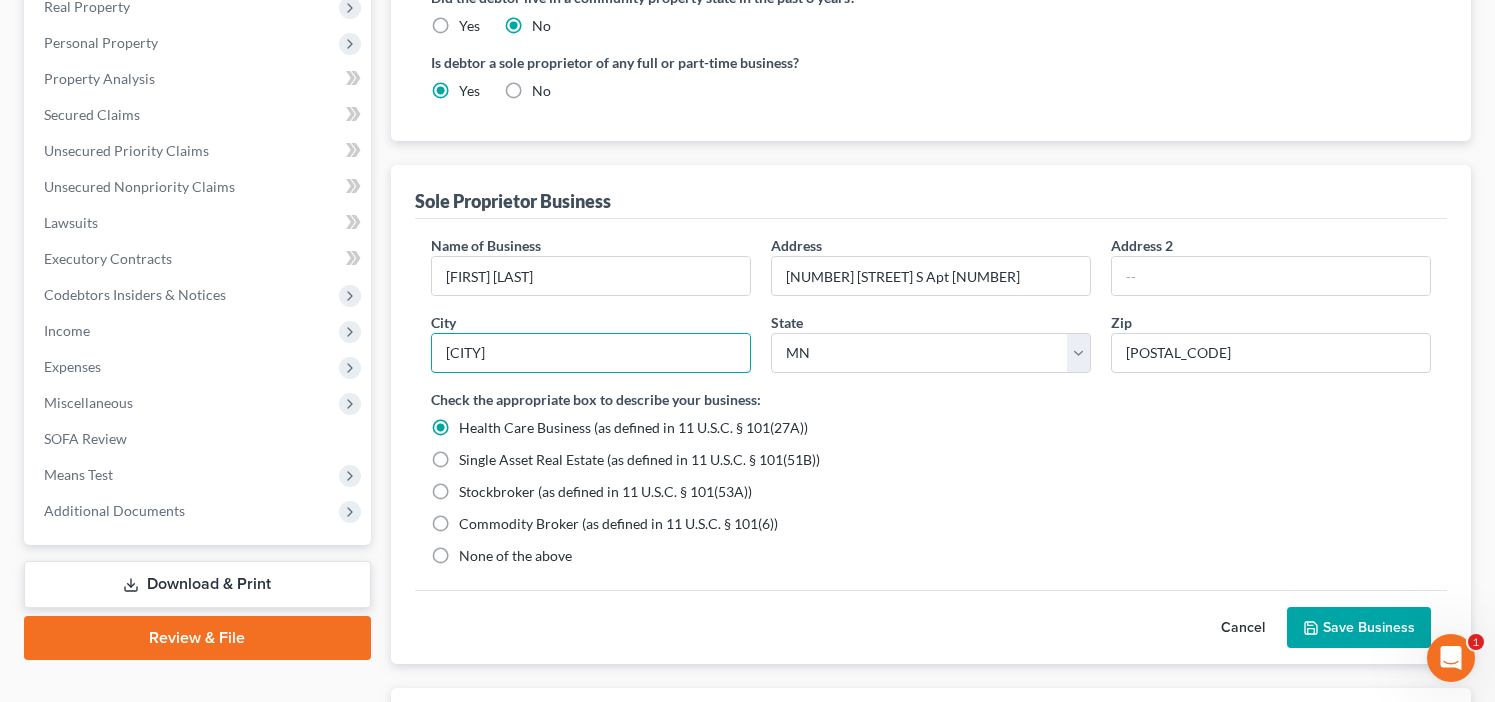 type on "[CITY]" 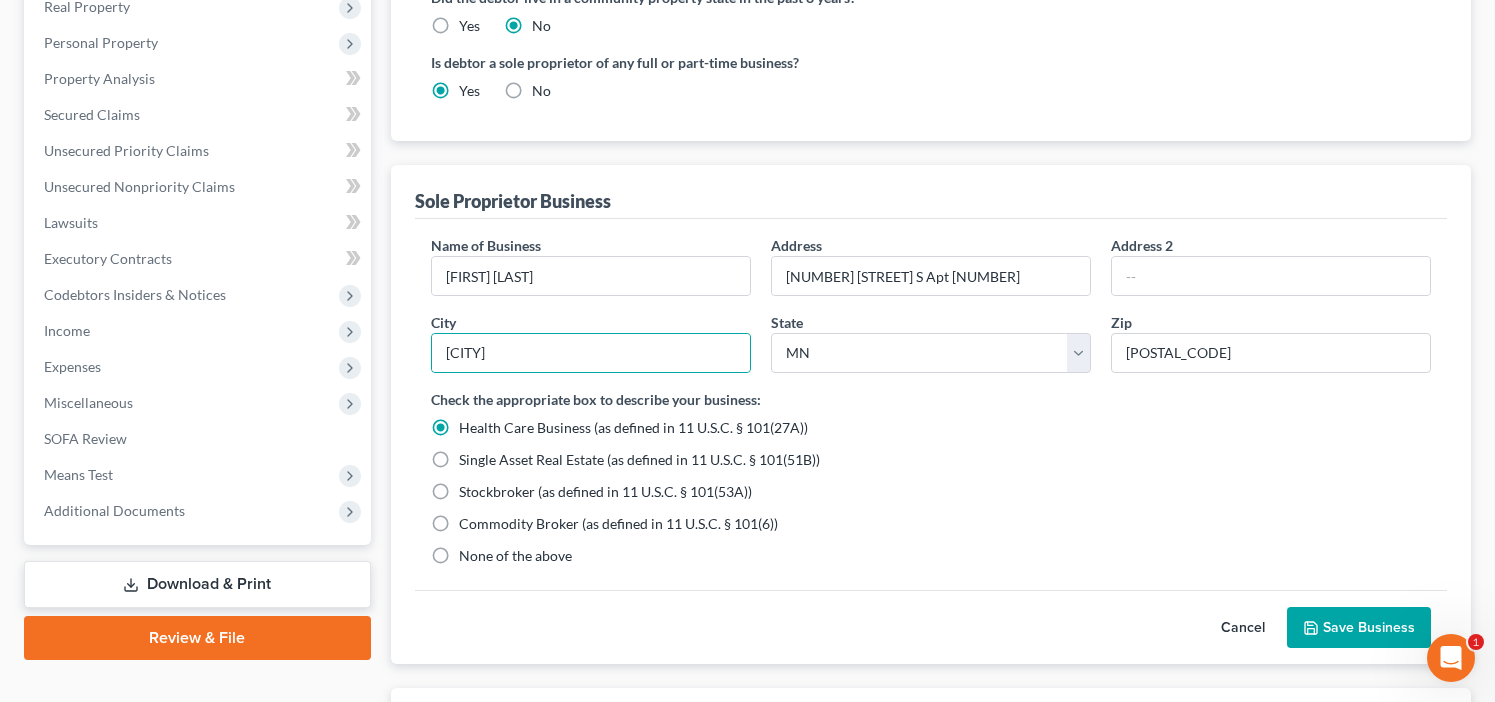 click on "None of the above" at bounding box center (515, 556) 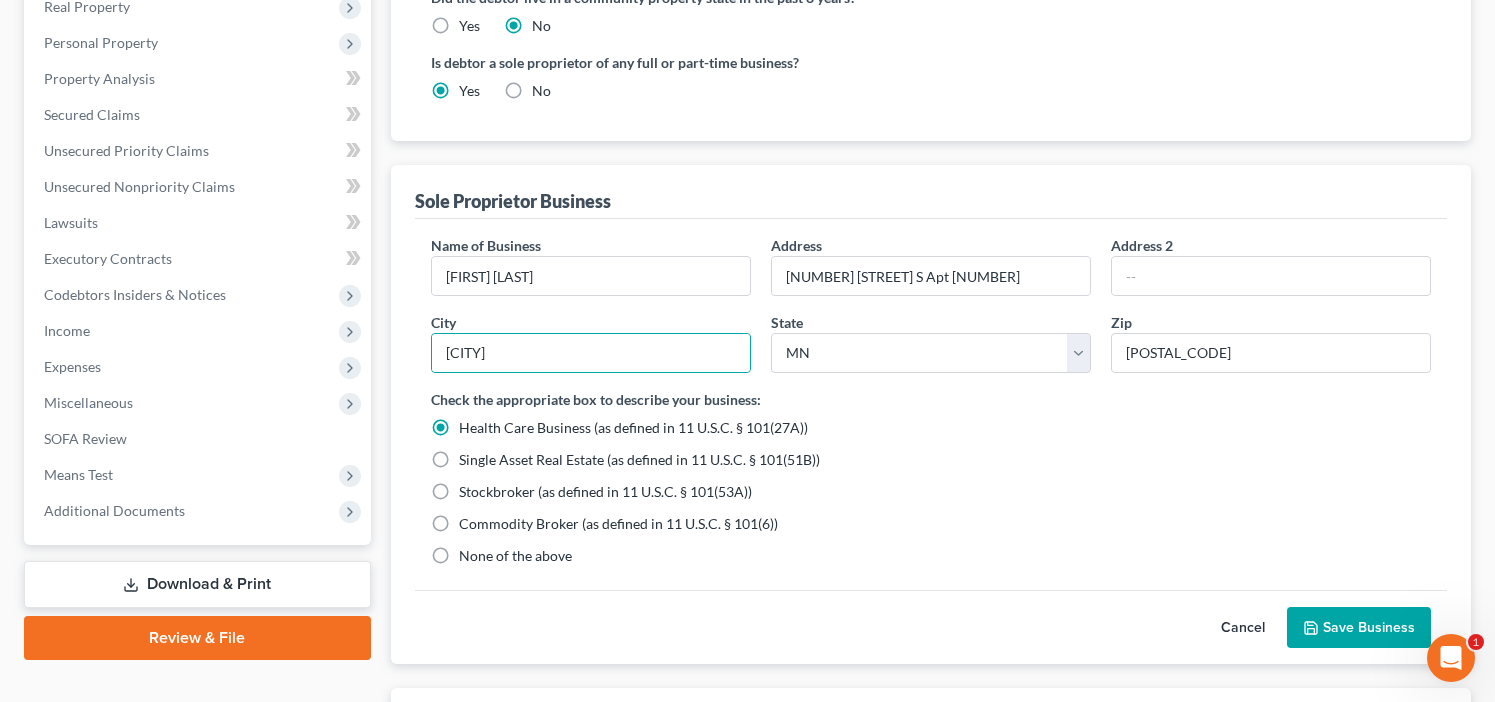 radio on "true" 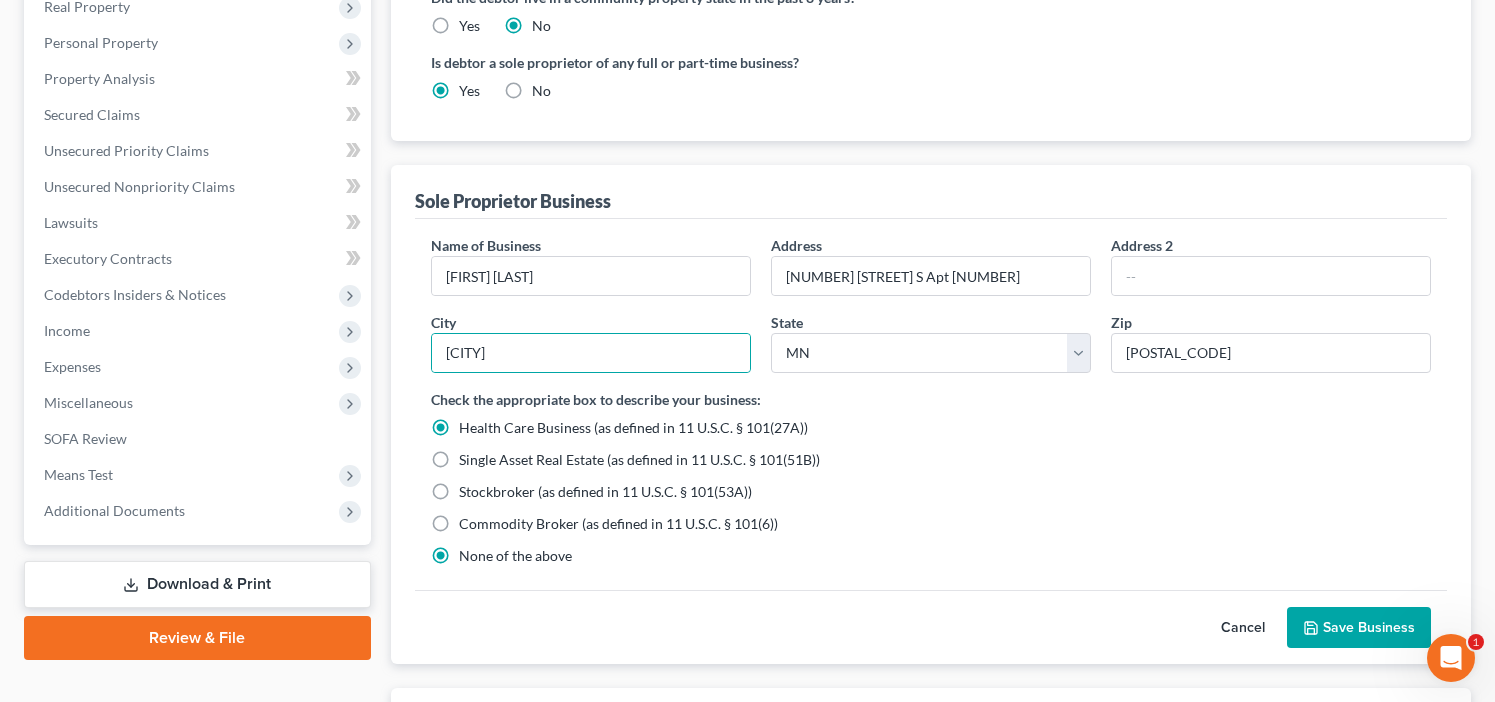 radio on "false" 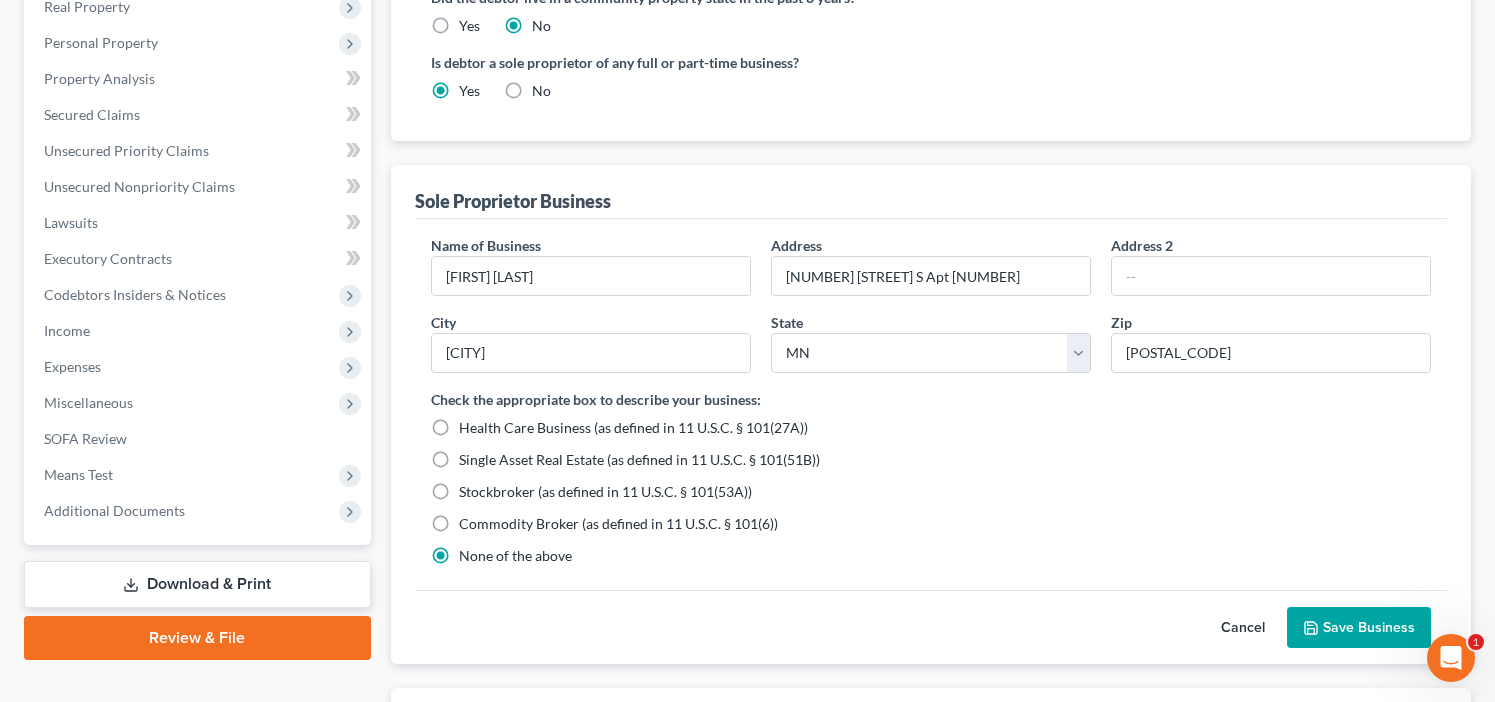 click on "Save Business" at bounding box center [1359, 628] 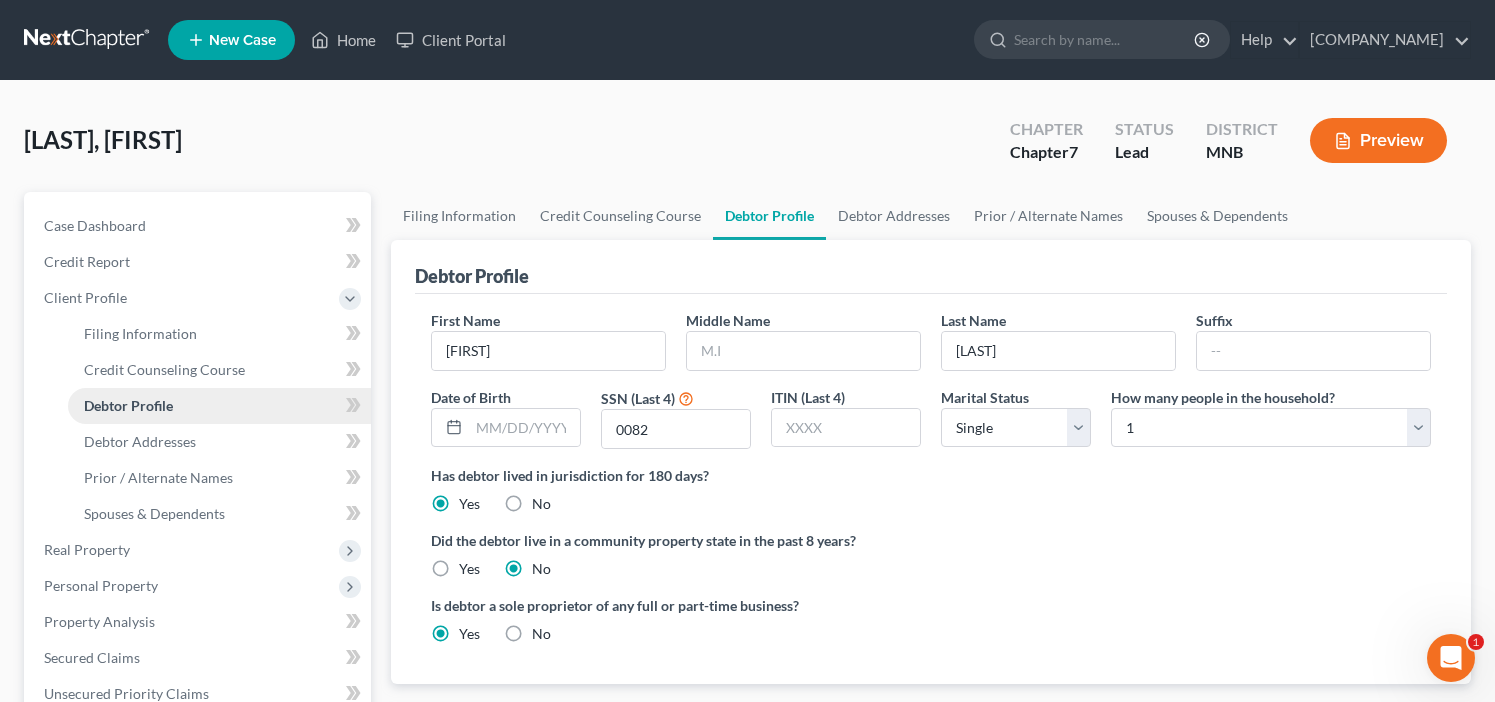 scroll, scrollTop: 0, scrollLeft: 0, axis: both 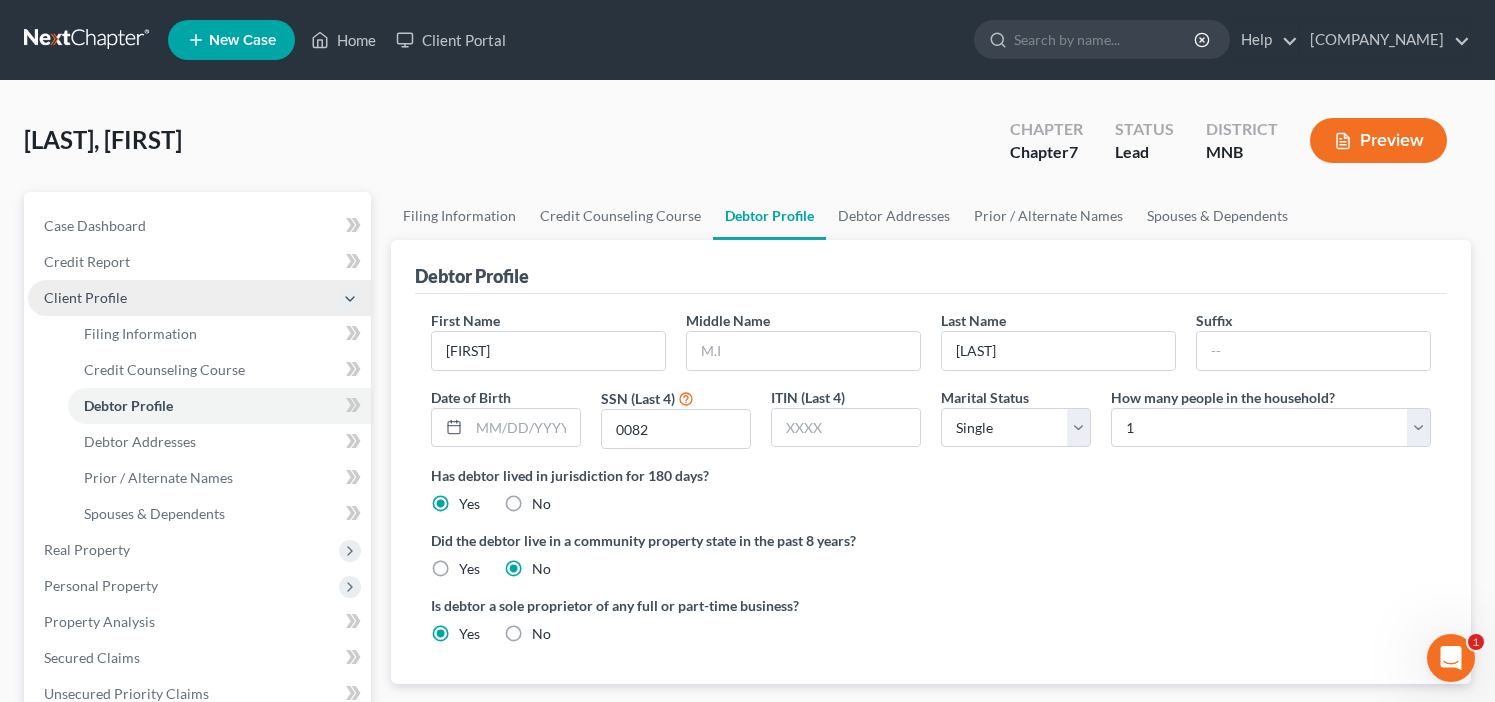 click 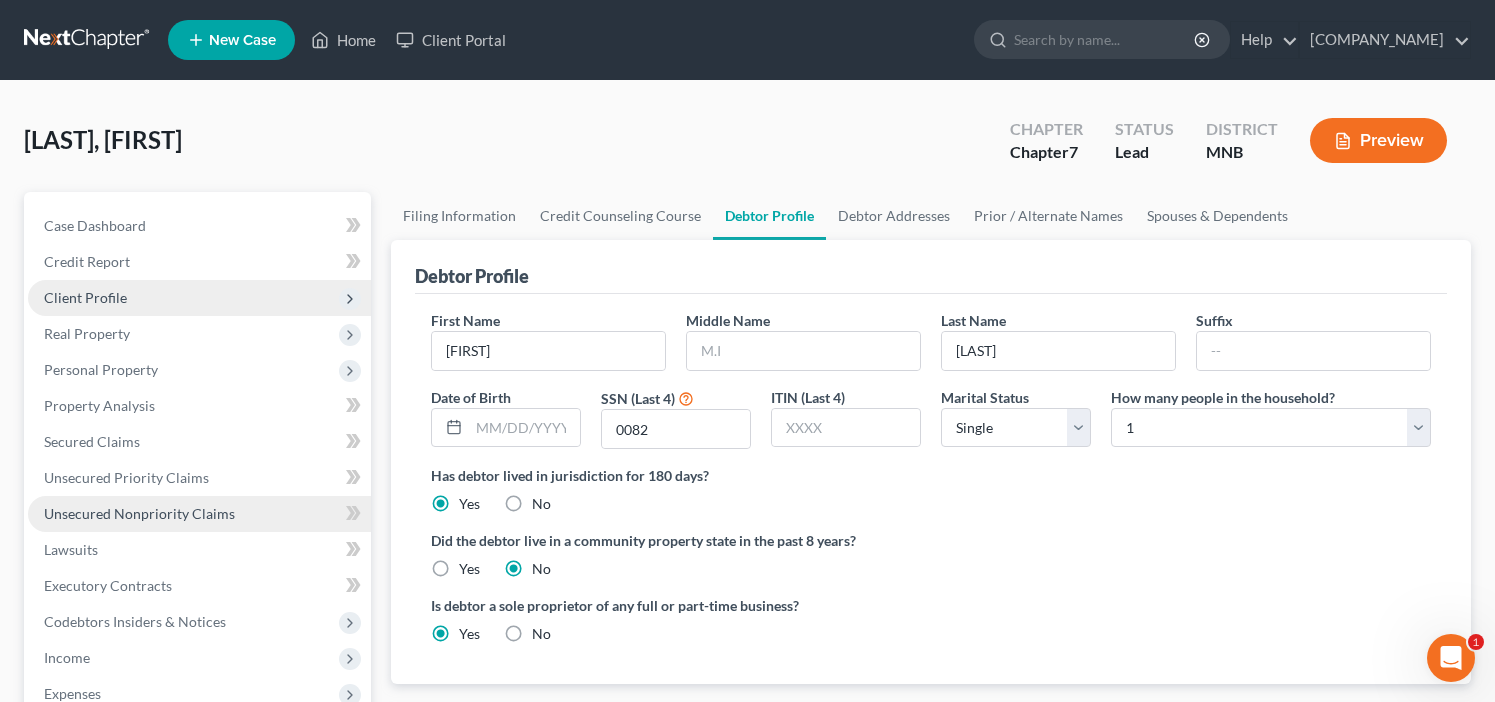 click on "Unsecured Nonpriority Claims" at bounding box center (139, 513) 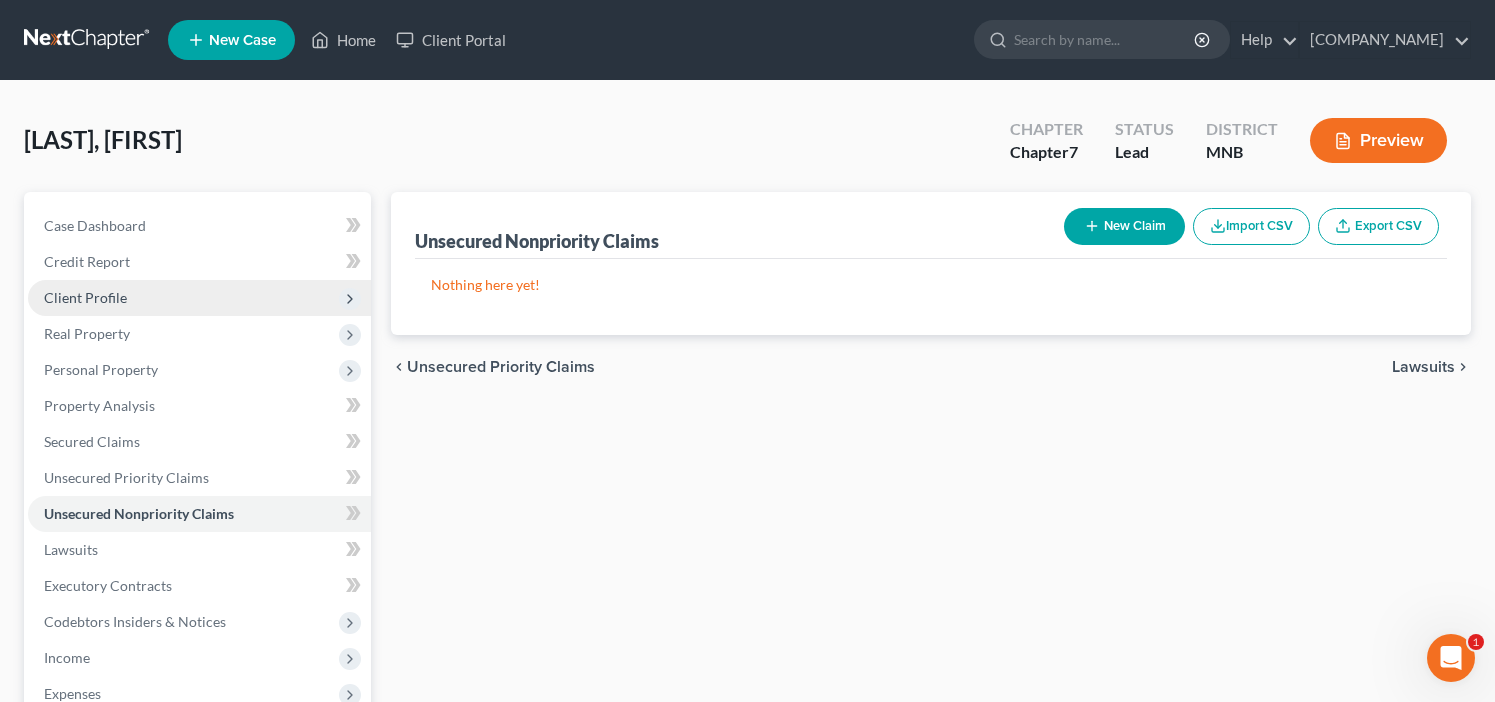 click on "New Claim" at bounding box center [1124, 226] 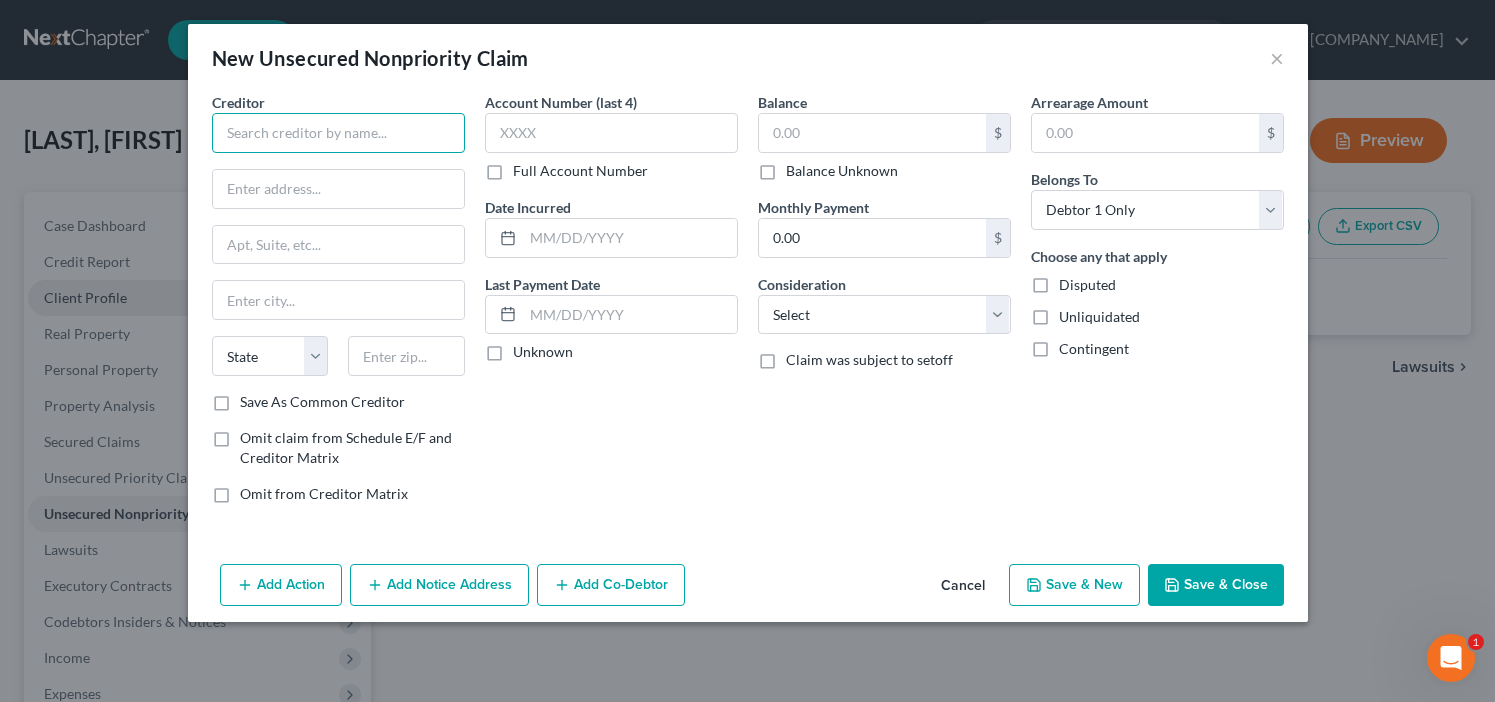 click at bounding box center [338, 133] 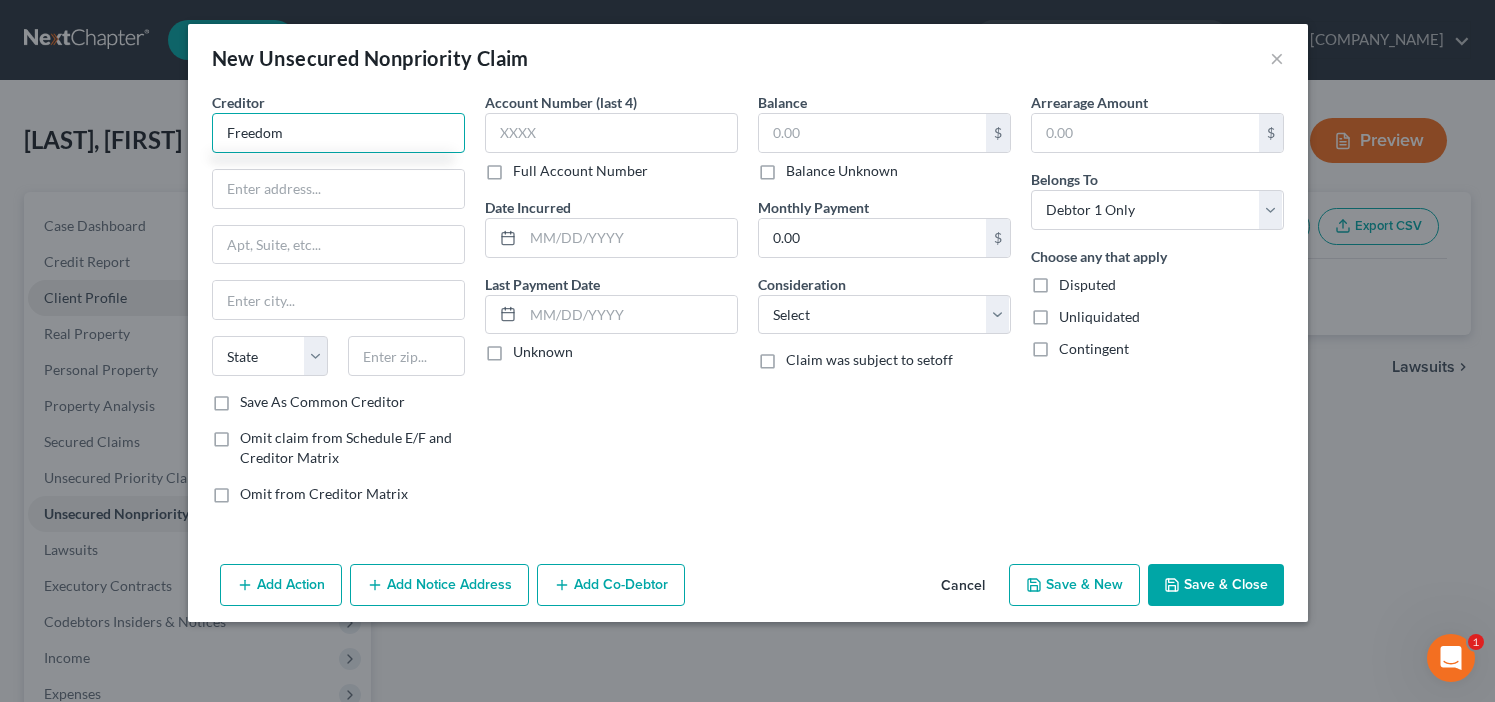 type on "Freedom" 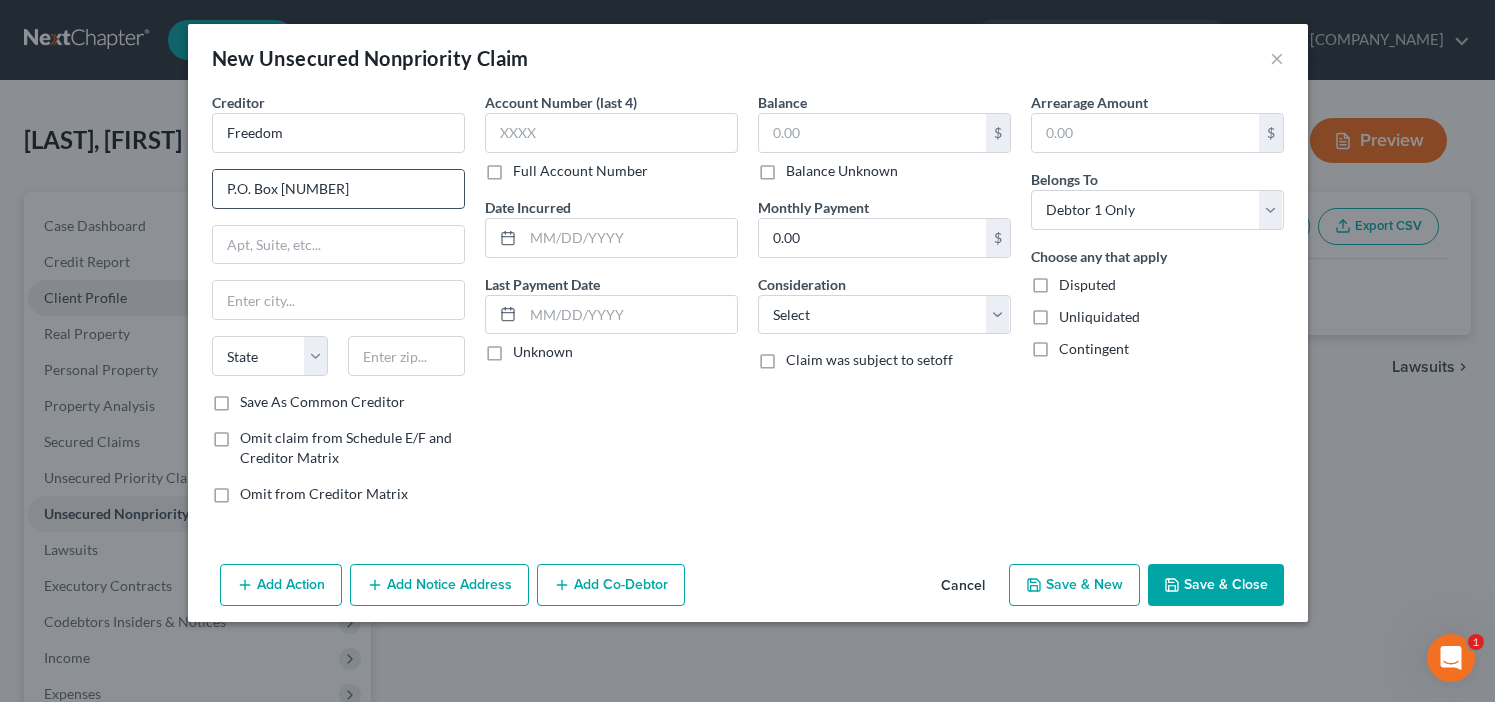 click on "P.O. Box [NUMBER]" at bounding box center (338, 189) 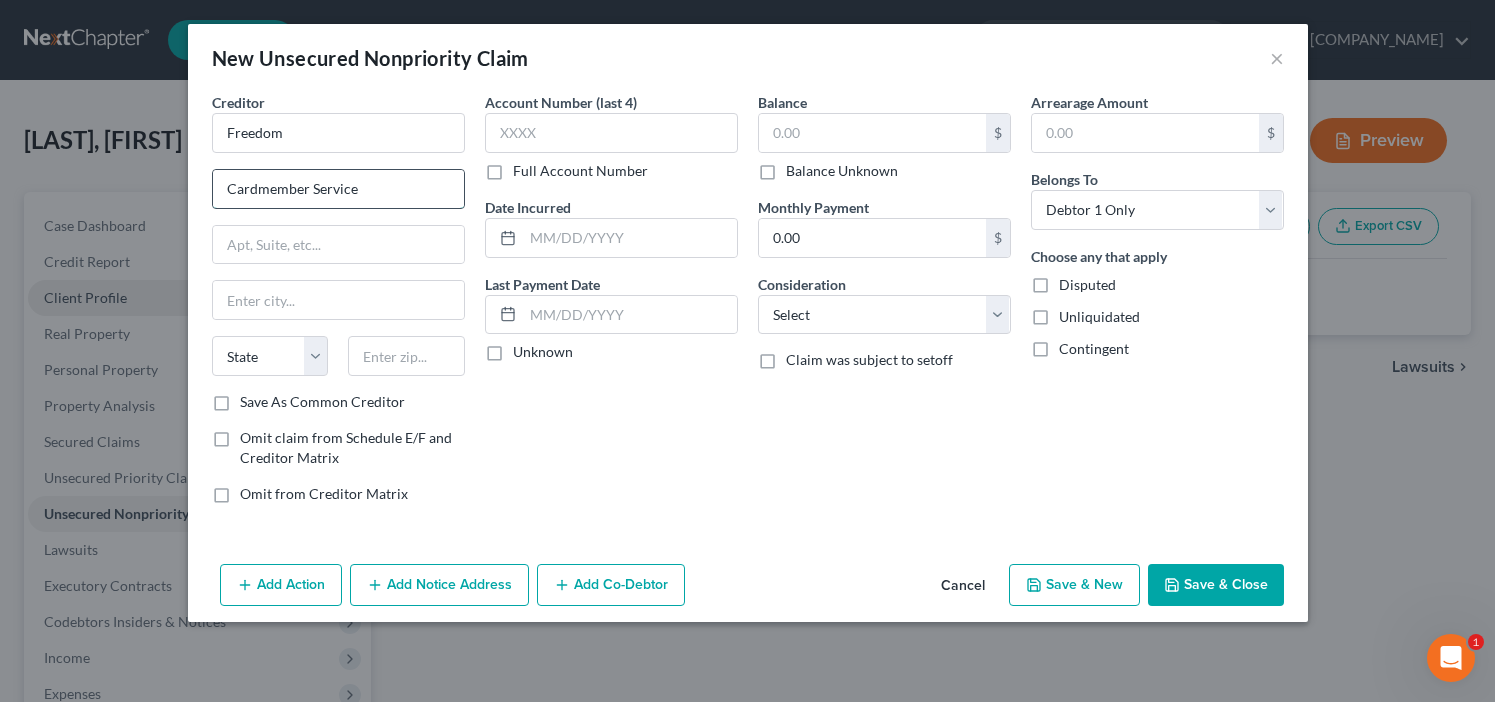 type on "Cardmember Service" 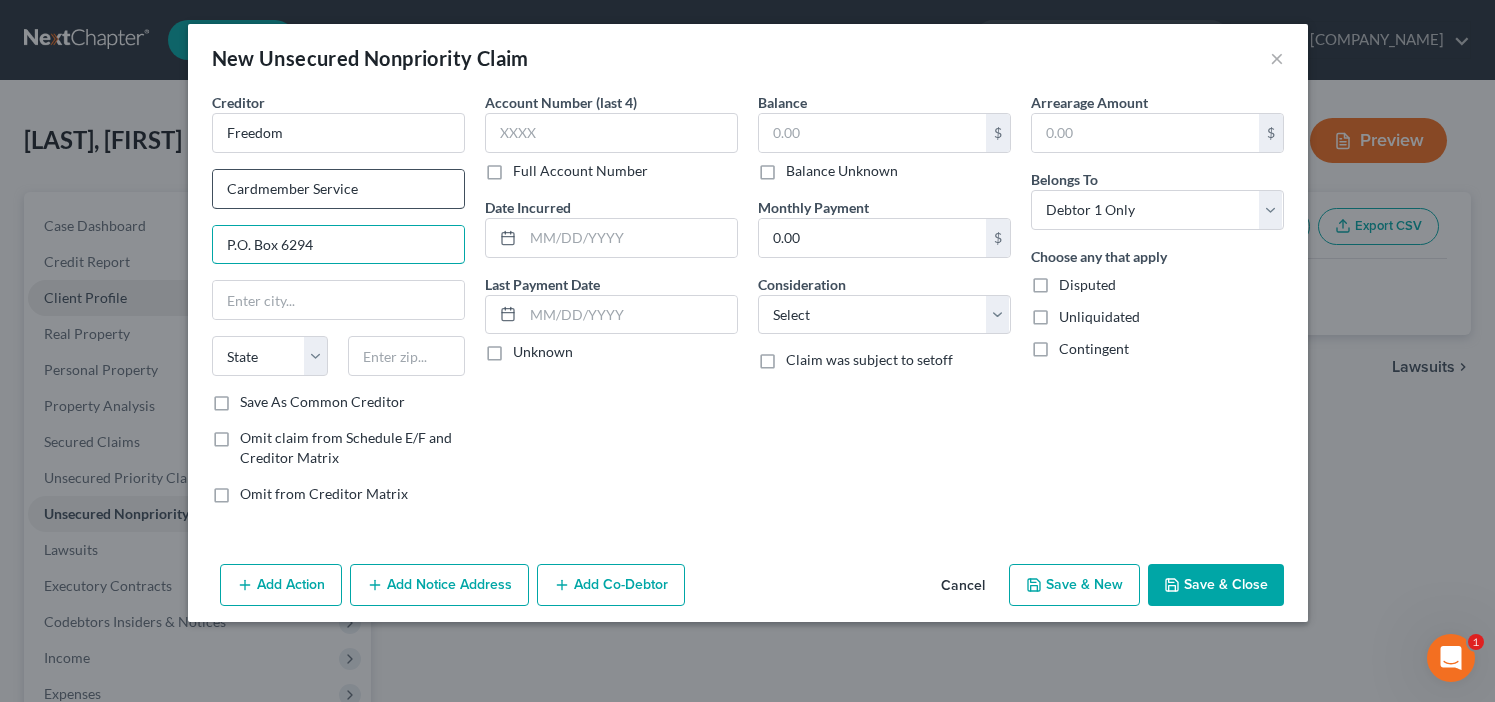 type on "P.O. Box 6294" 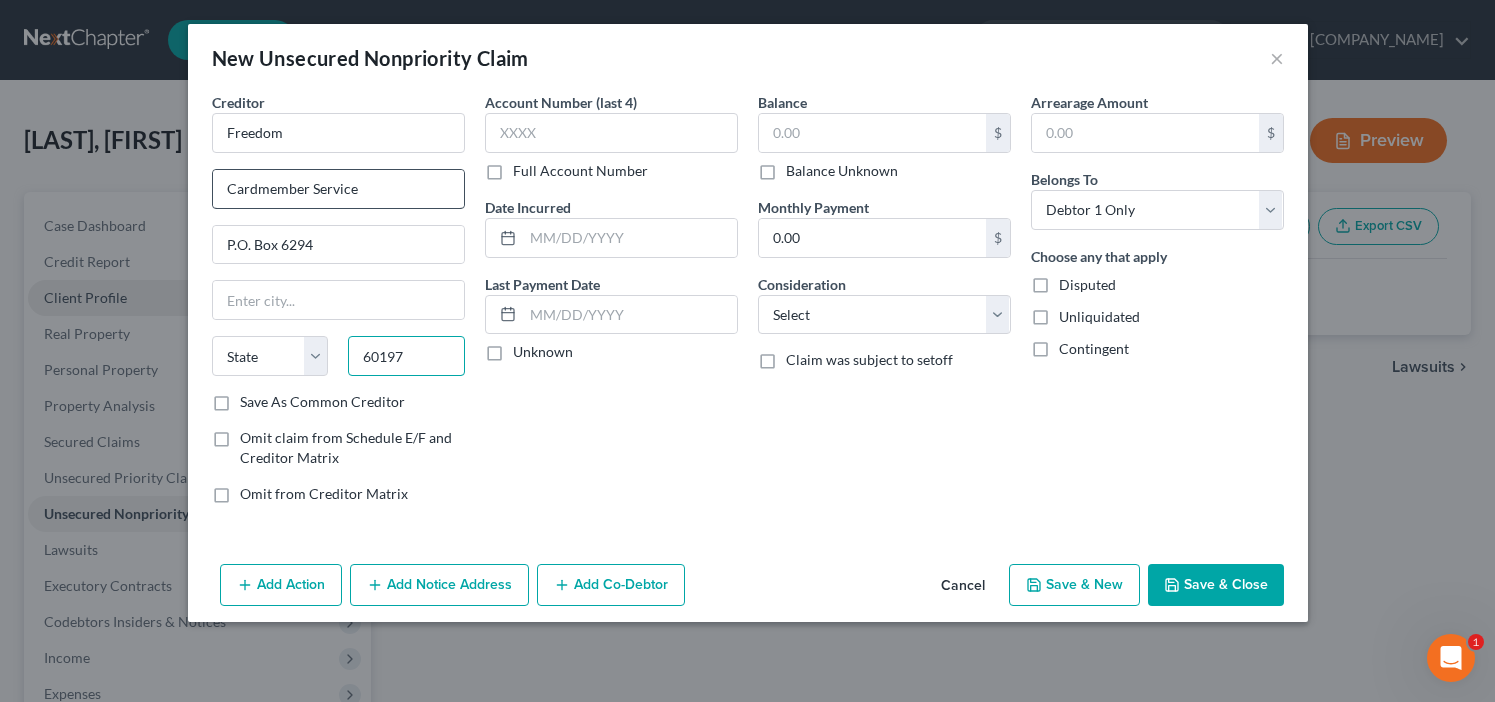 type on "60197" 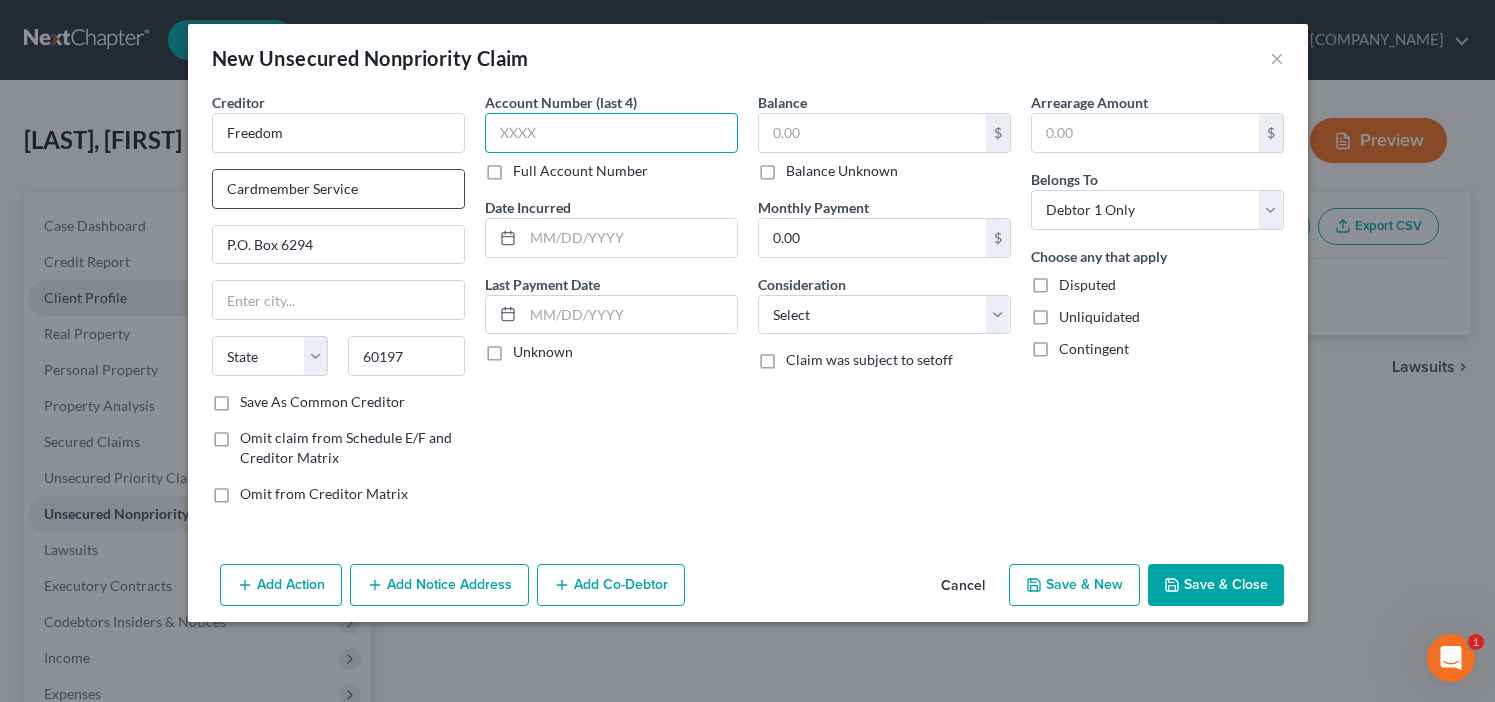 type on "Carol Stream" 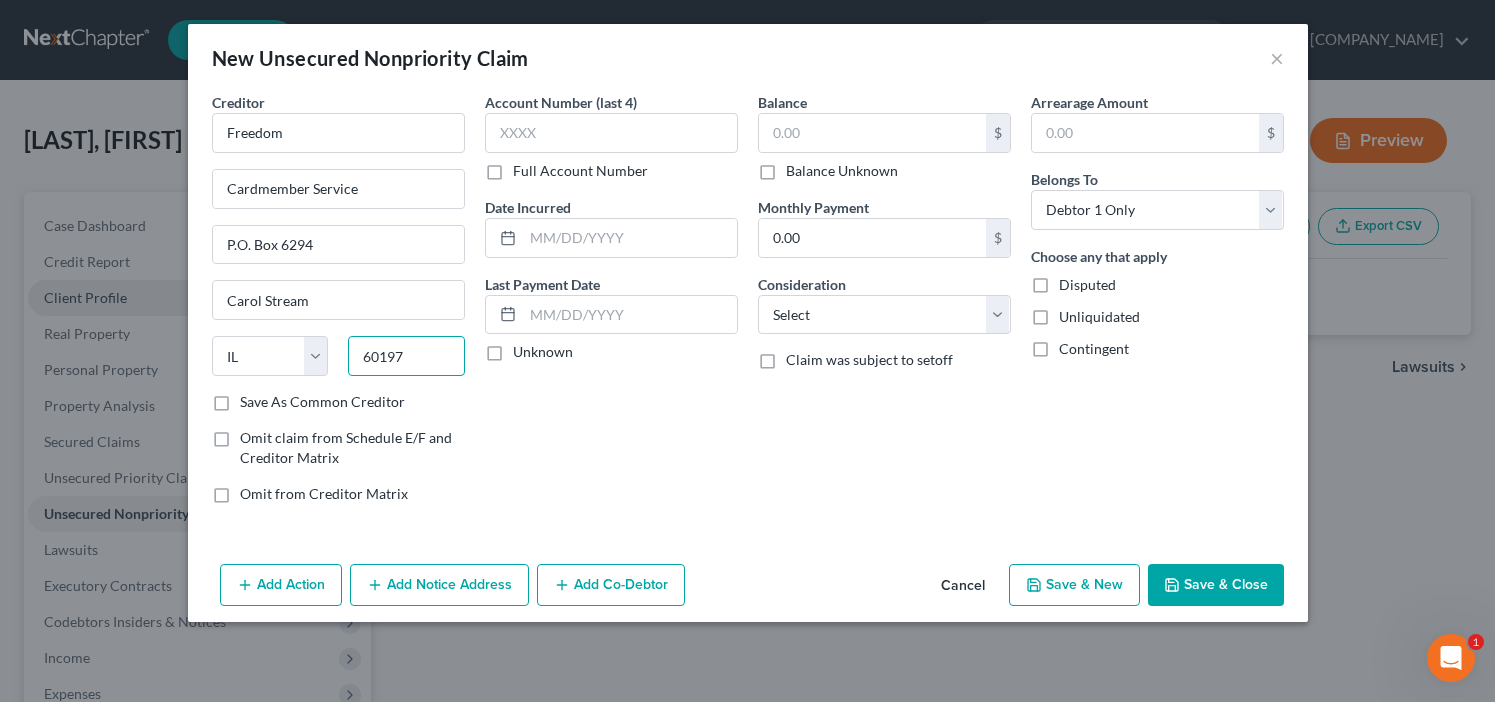 click on "60197" at bounding box center (406, 356) 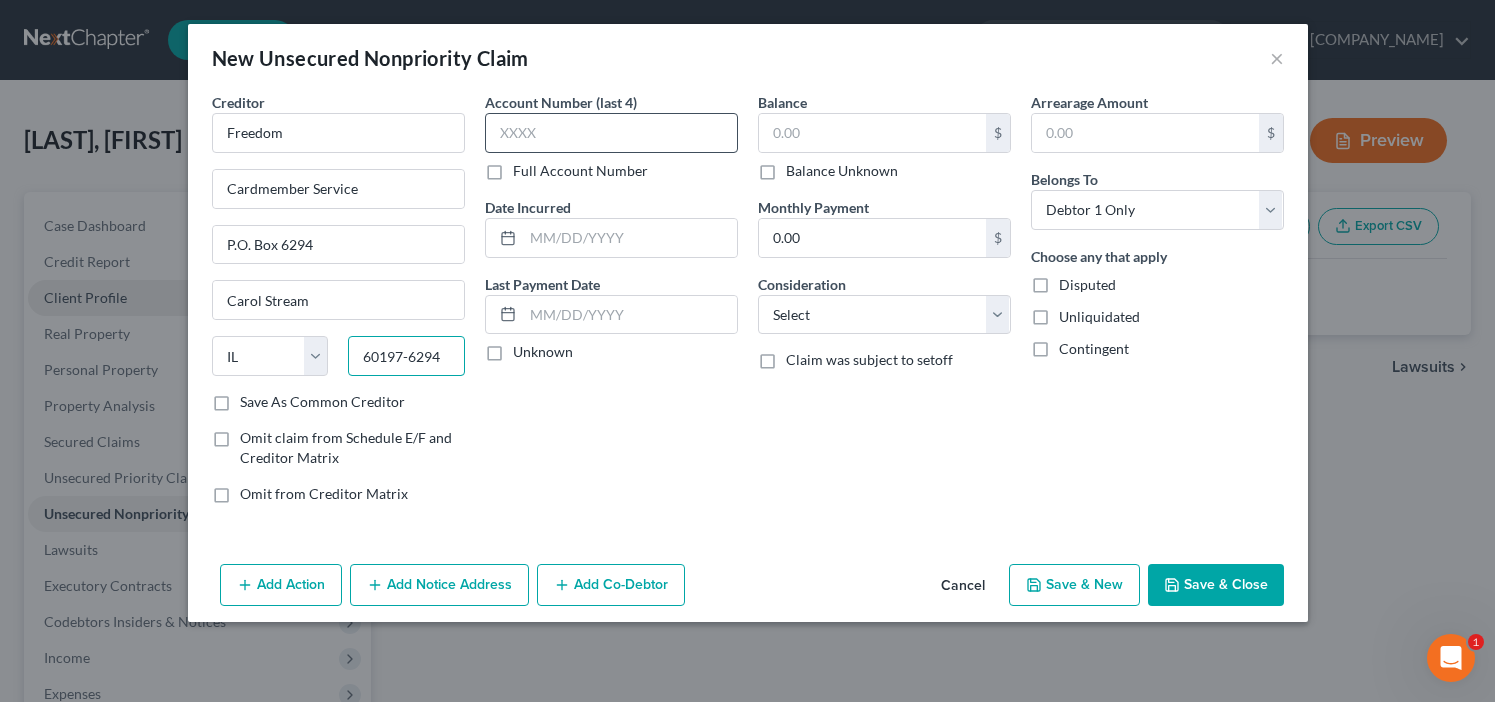 type on "60197-6294" 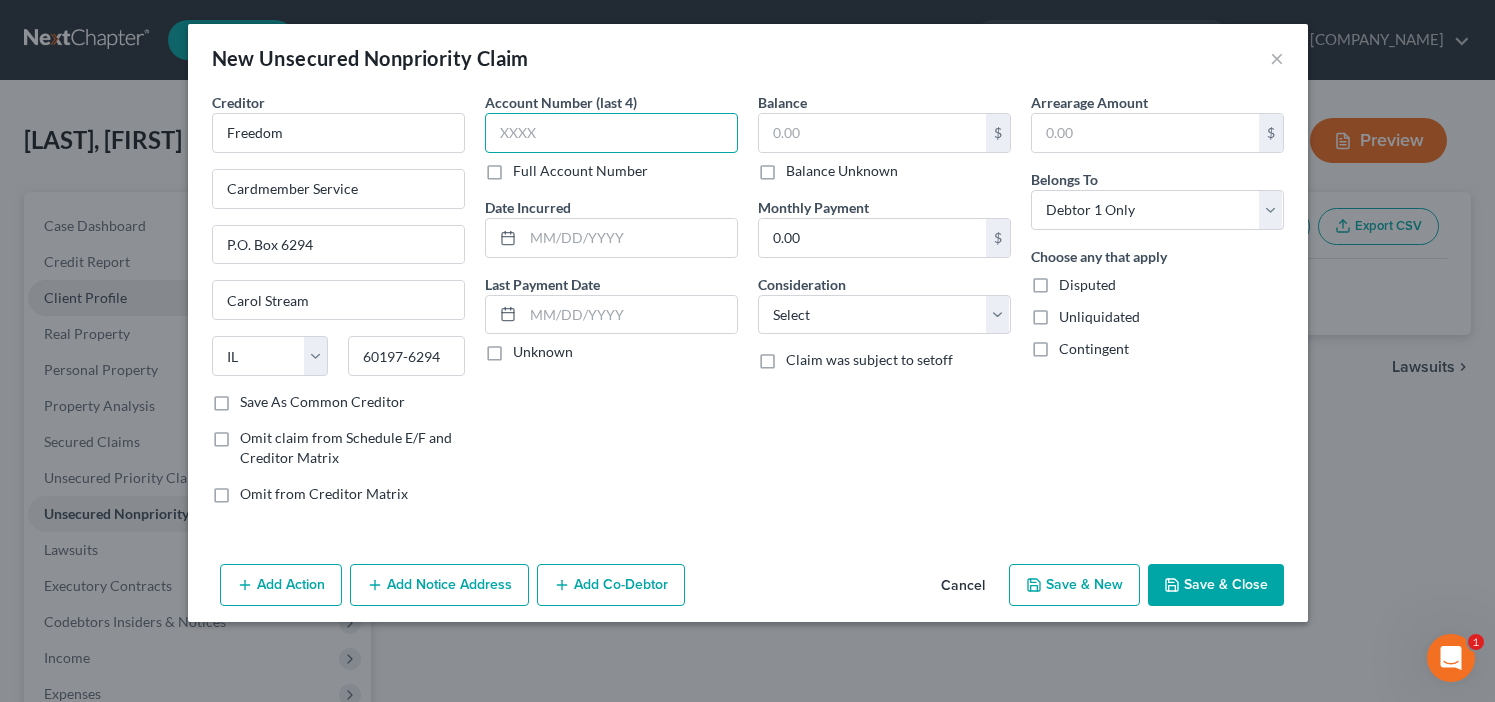 click at bounding box center (611, 133) 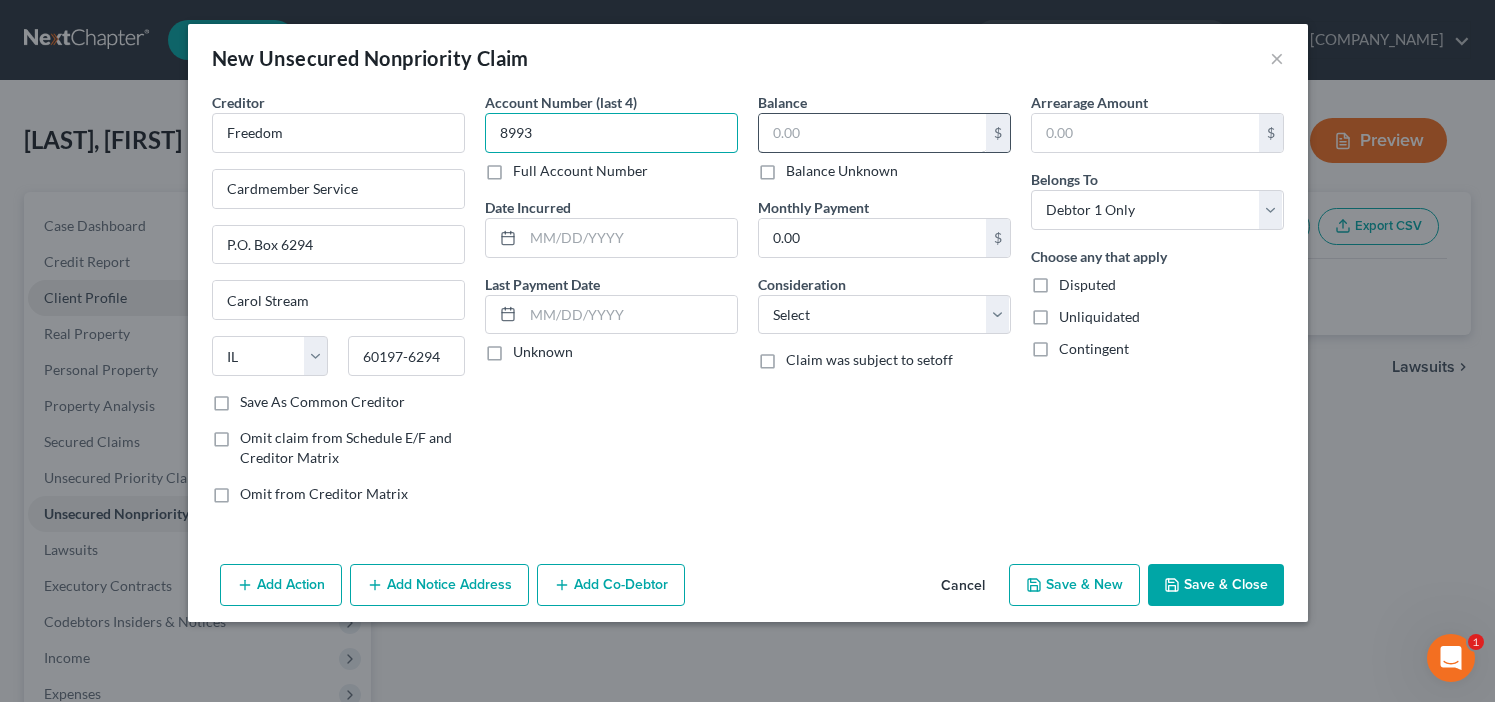 type on "8993" 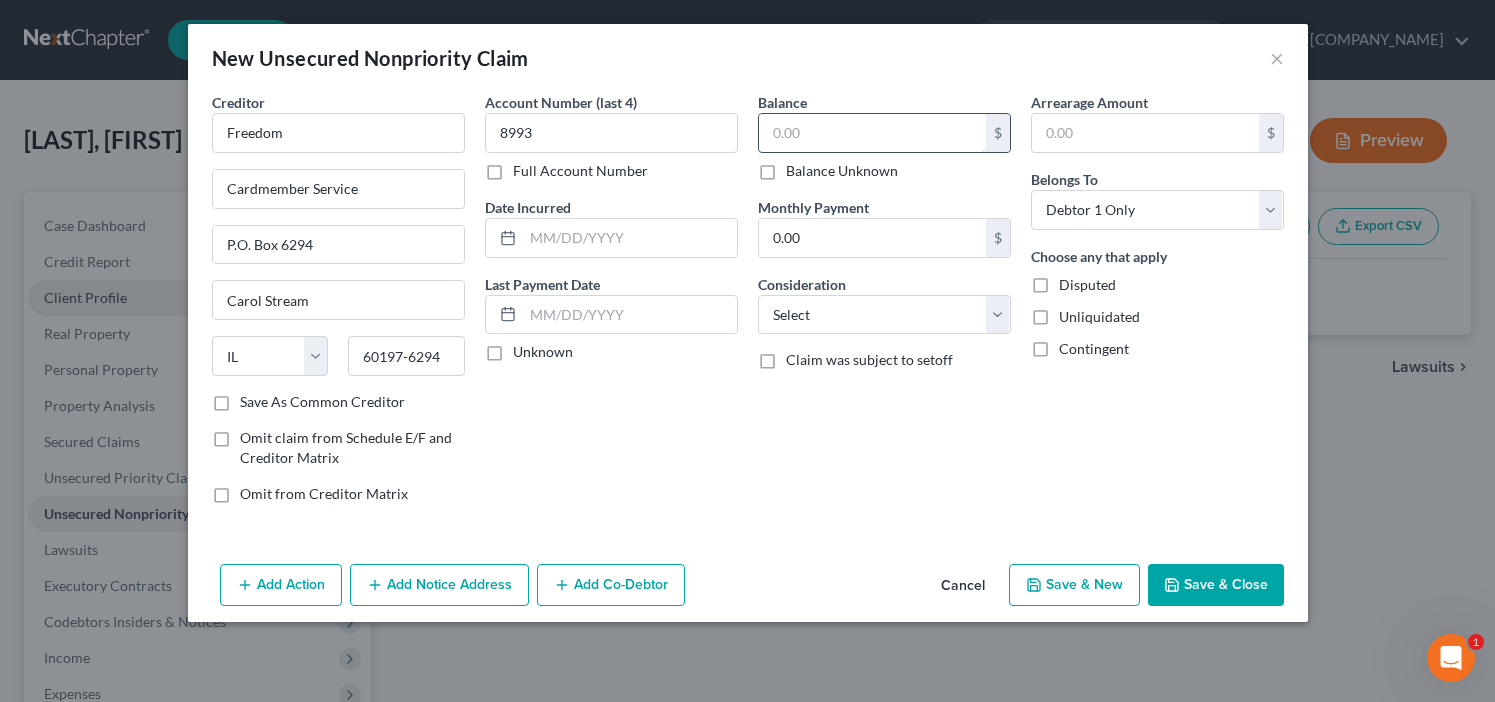click at bounding box center [872, 133] 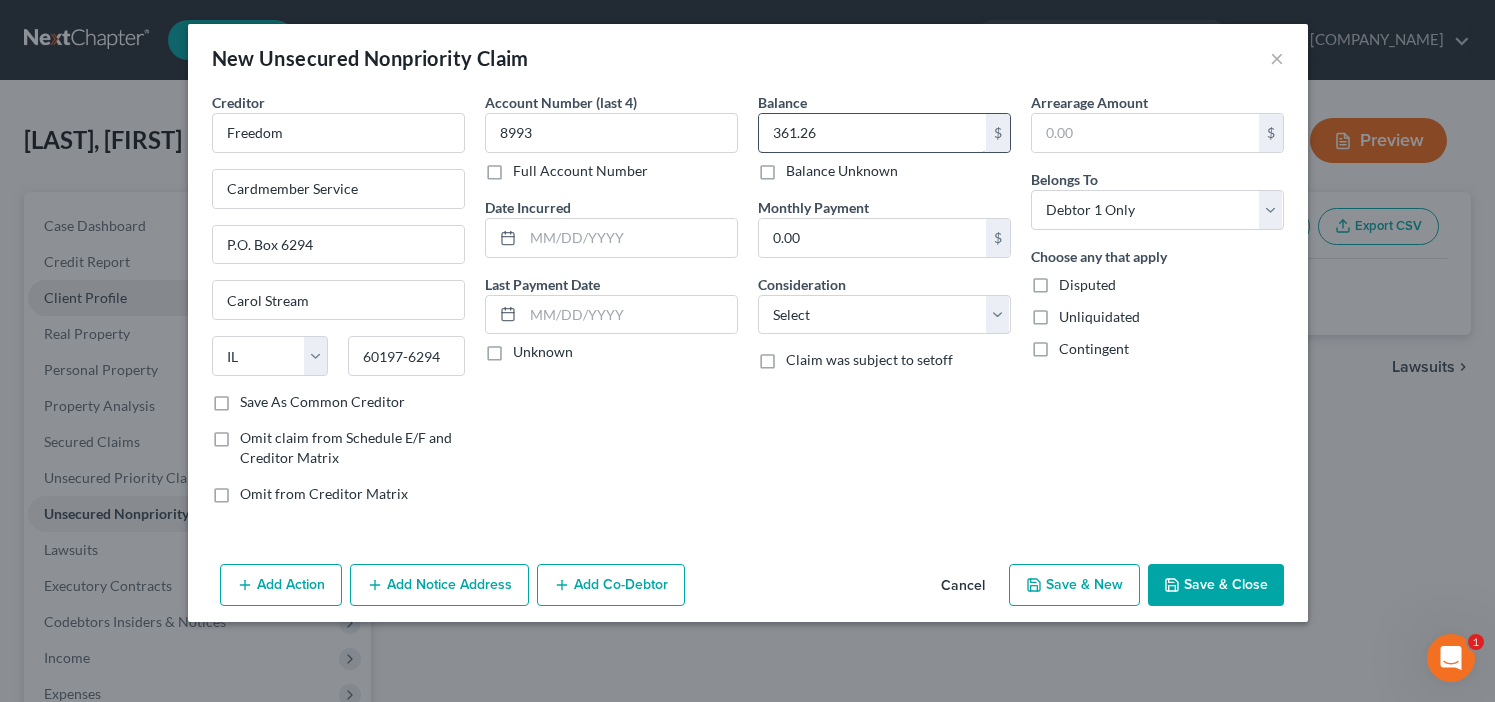 type on "361.26" 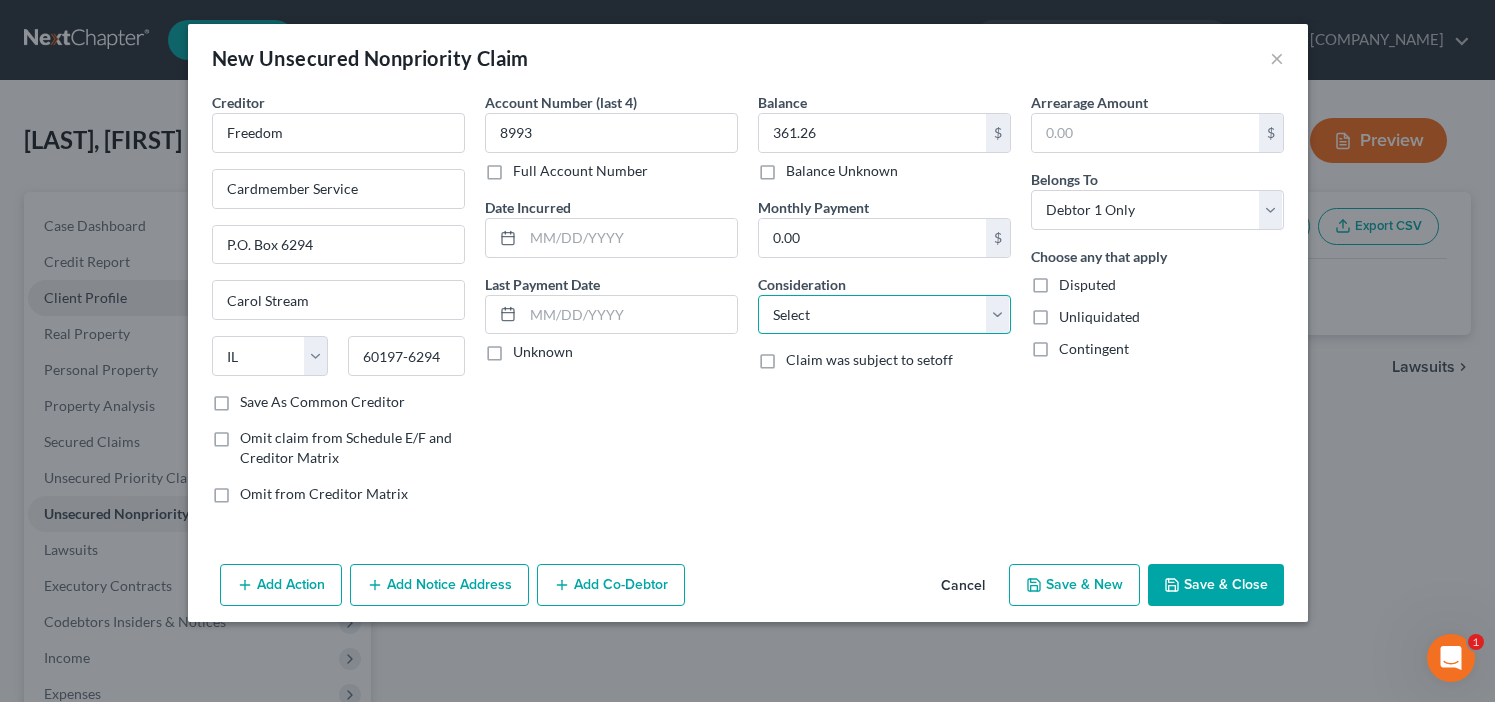 select on "2" 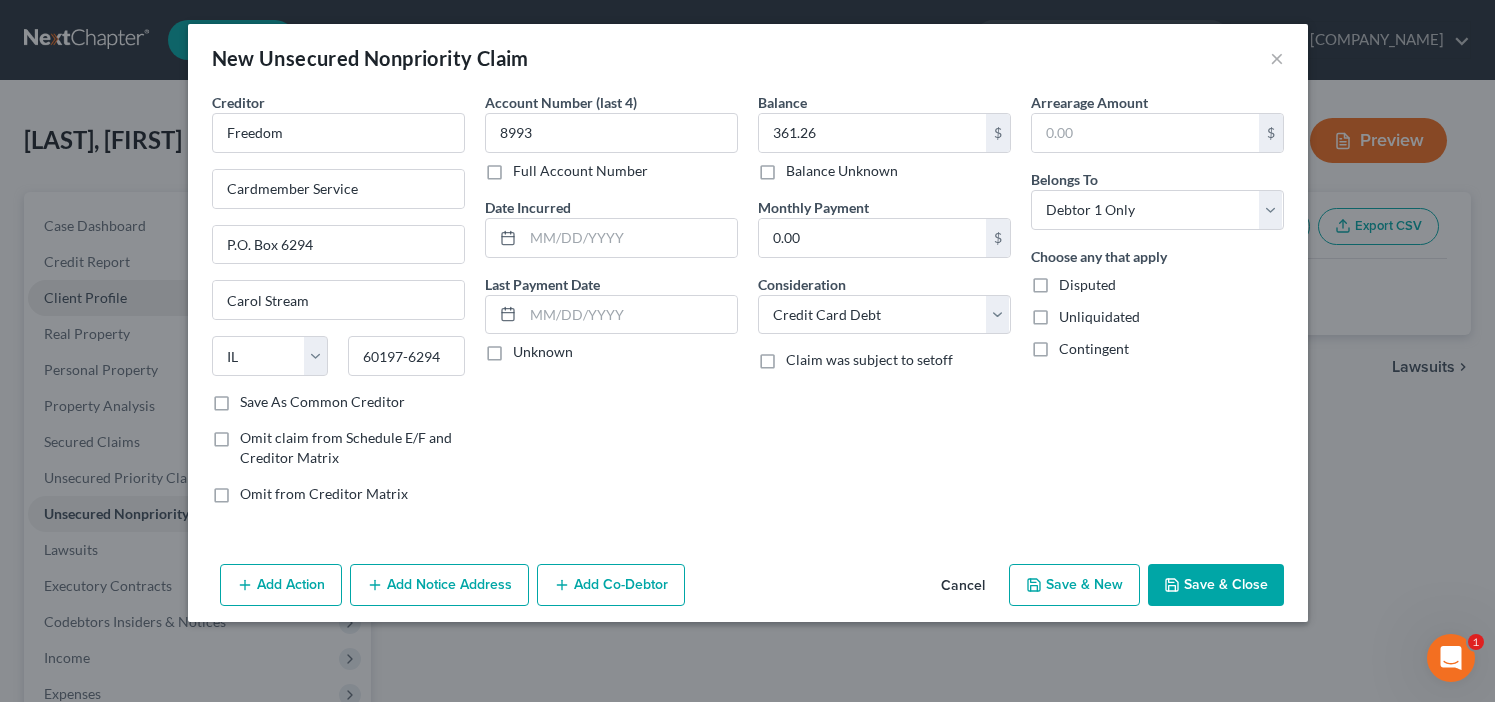 click on "Save & New" at bounding box center [1074, 585] 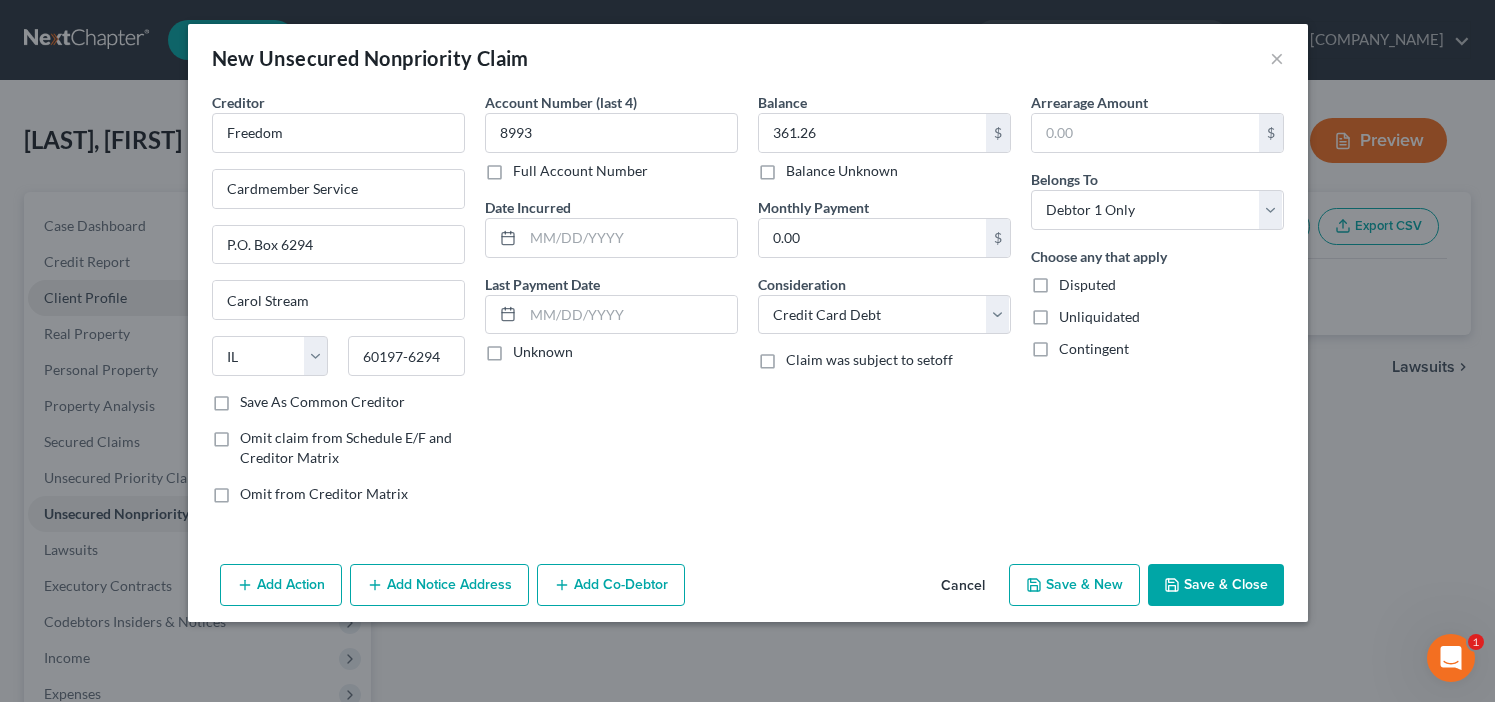select on "0" 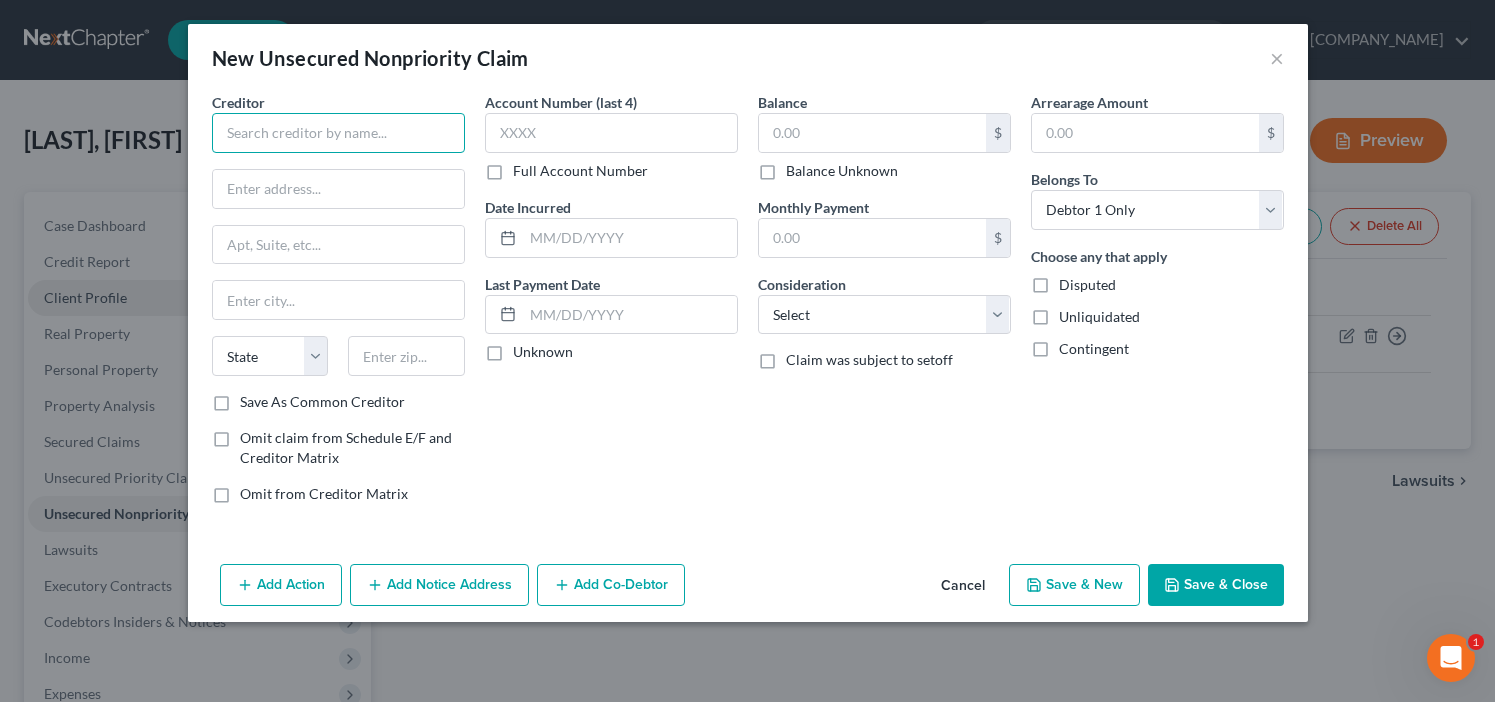 click at bounding box center [338, 133] 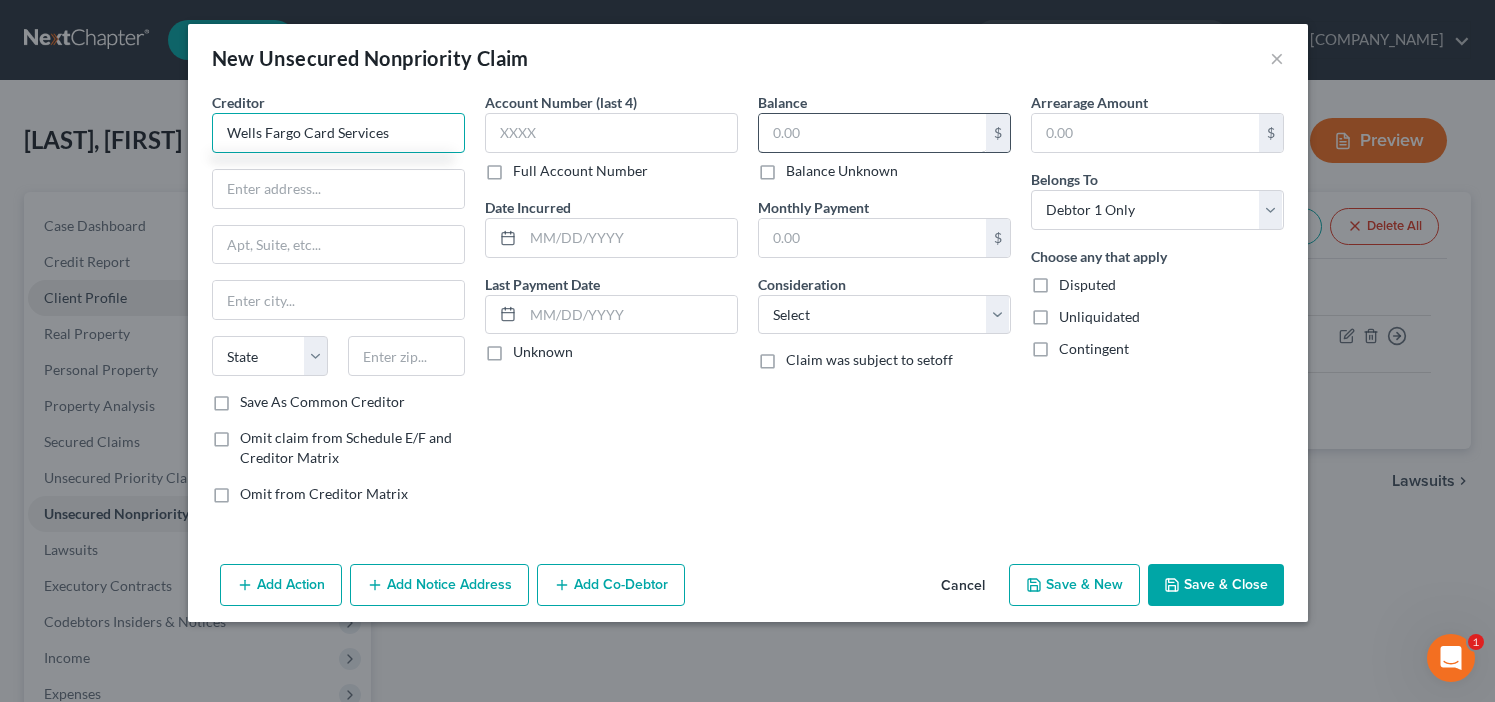 type on "Wells Fargo Card Services" 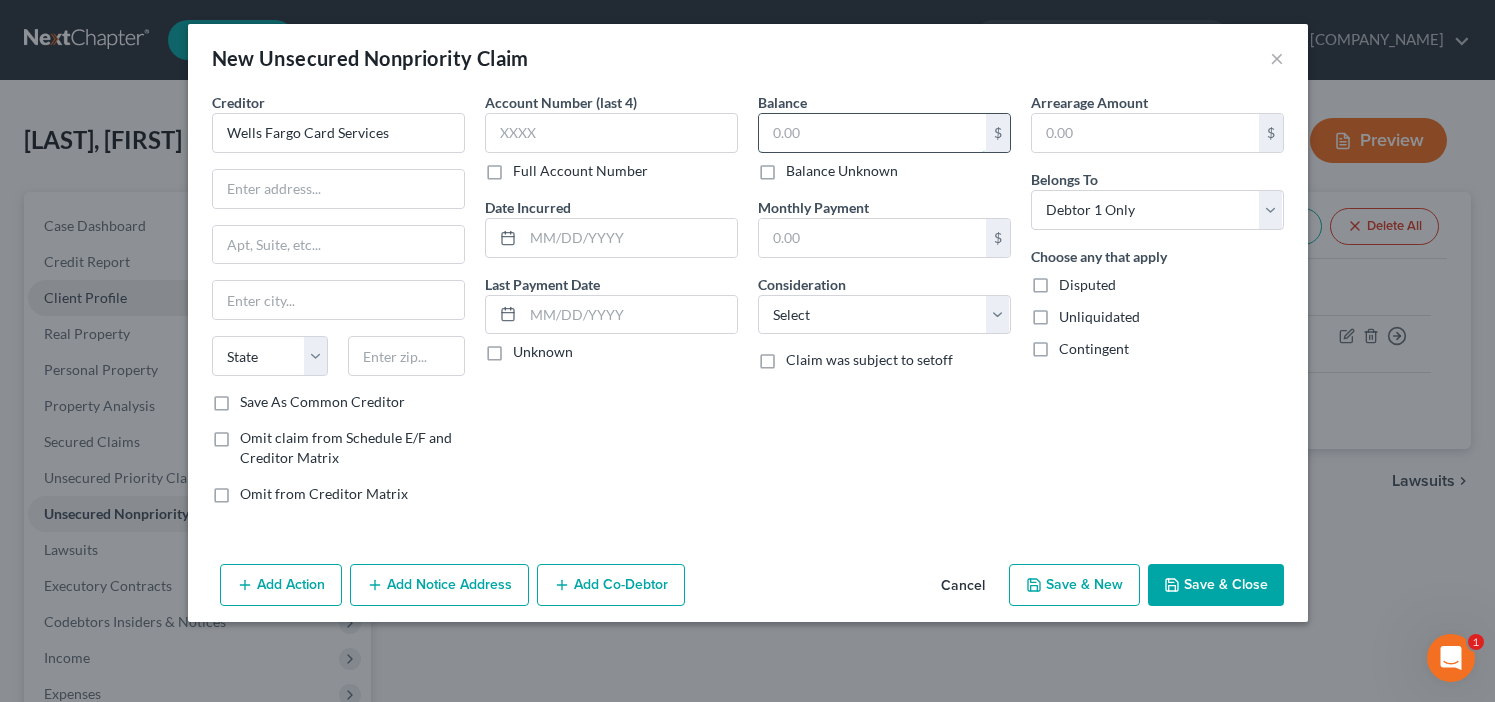 click at bounding box center [872, 133] 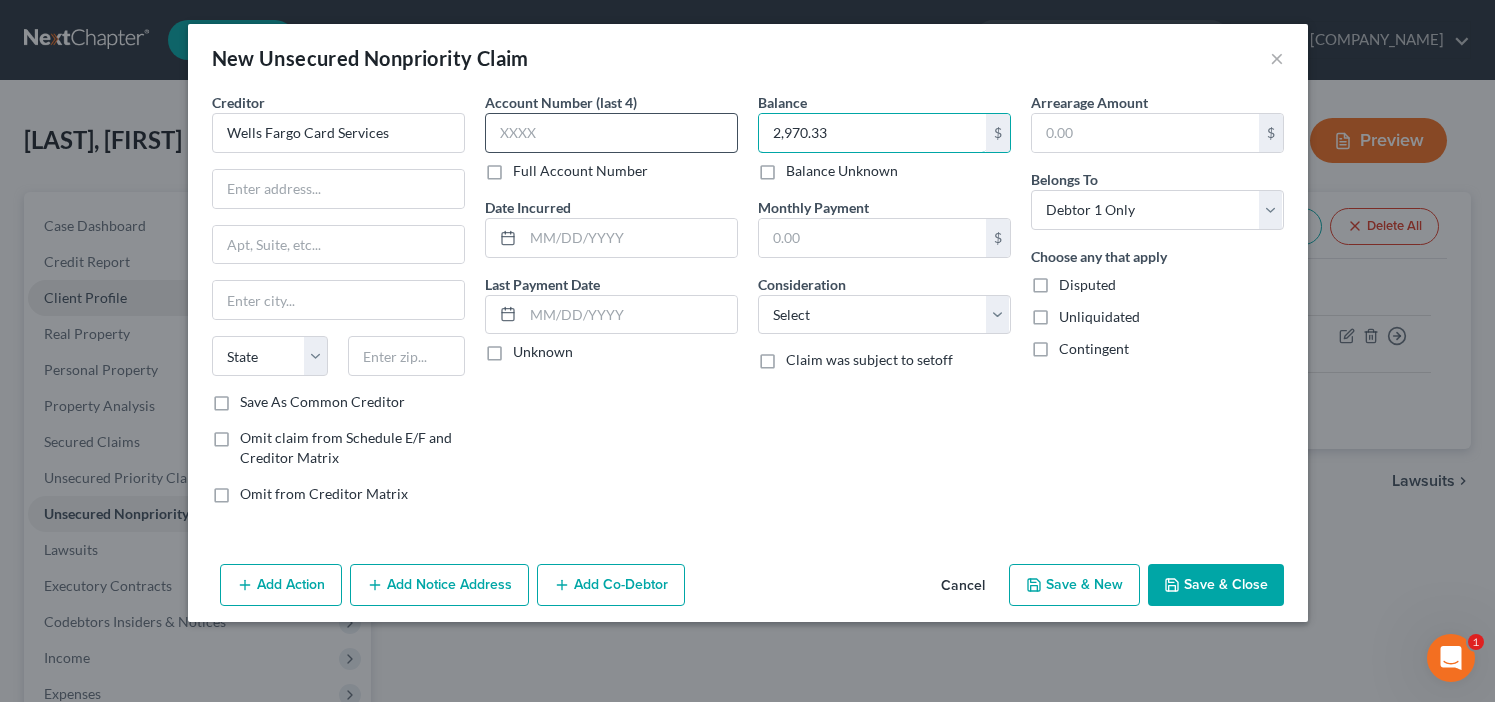 type on "2,970.33" 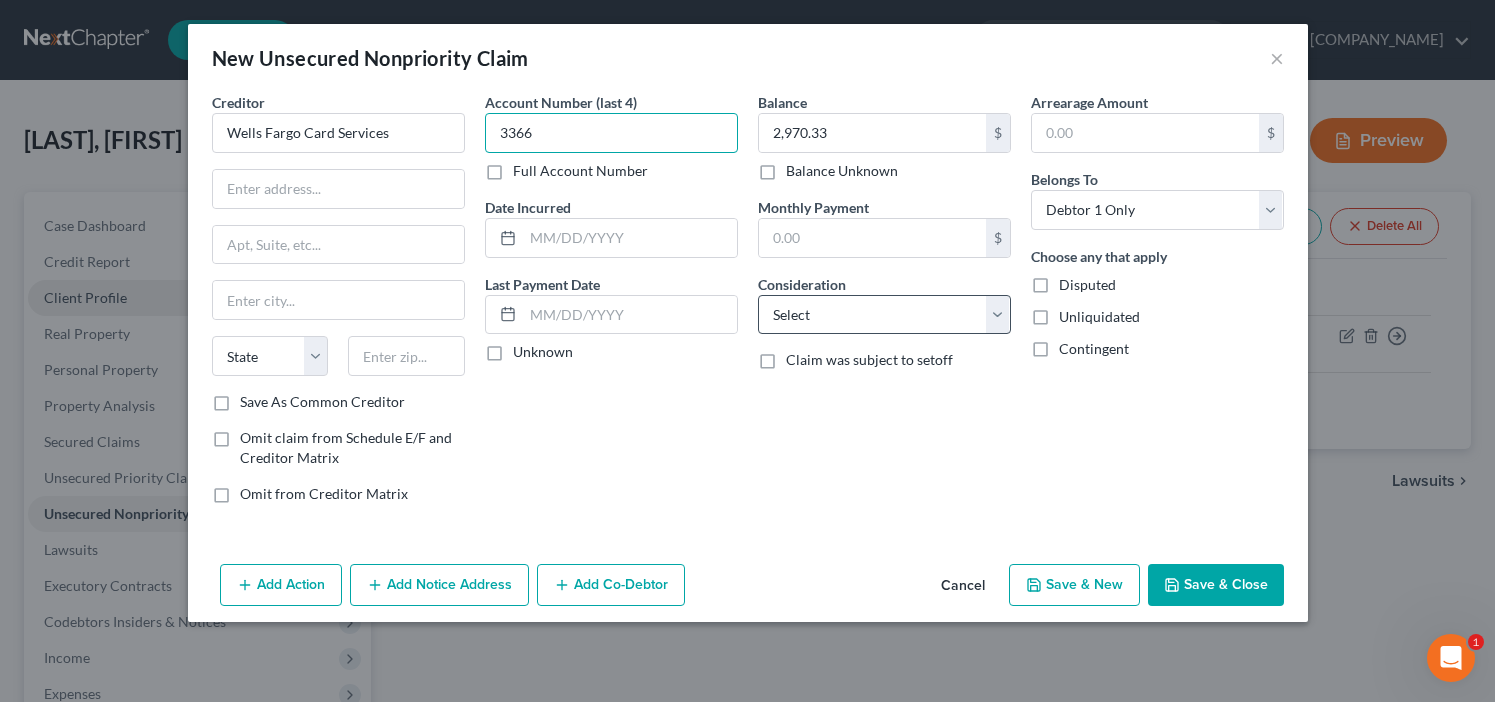 type on "3366" 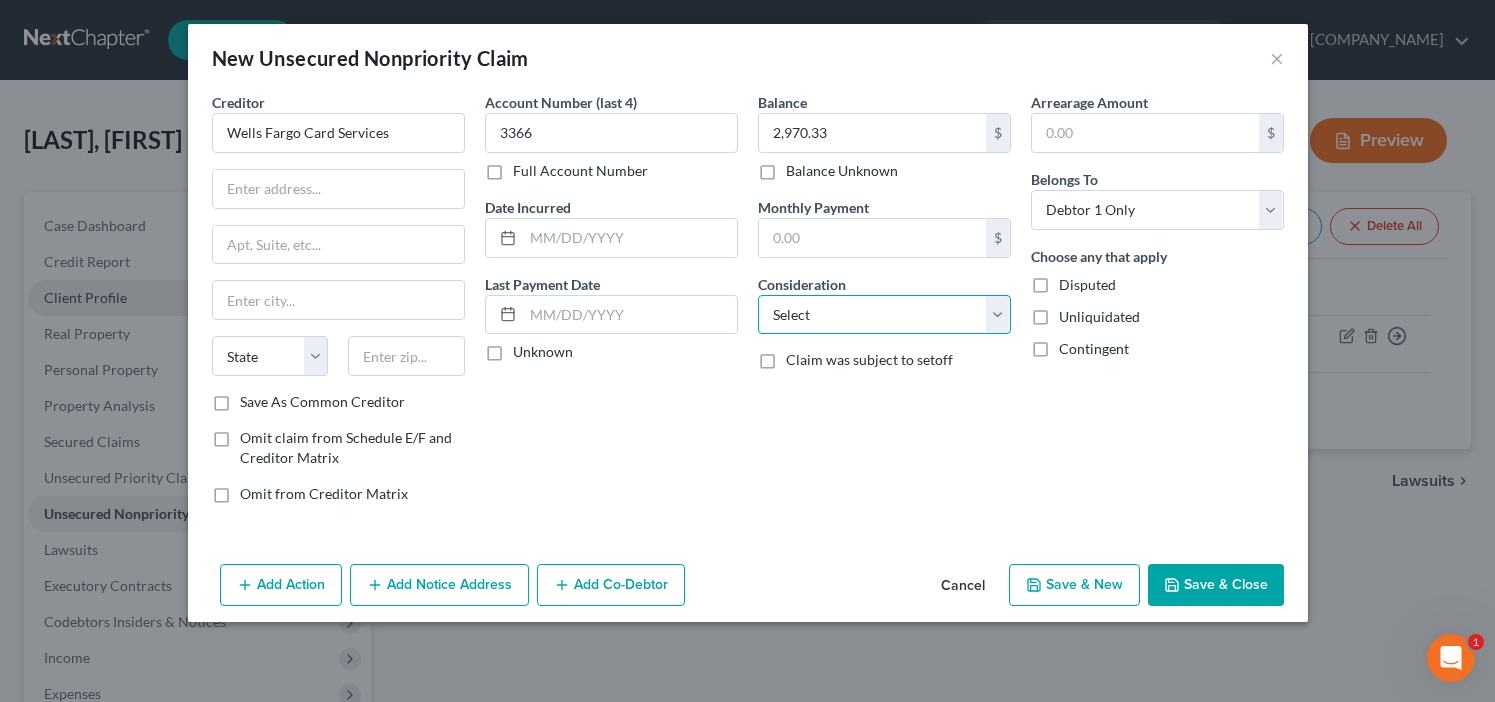 select on "2" 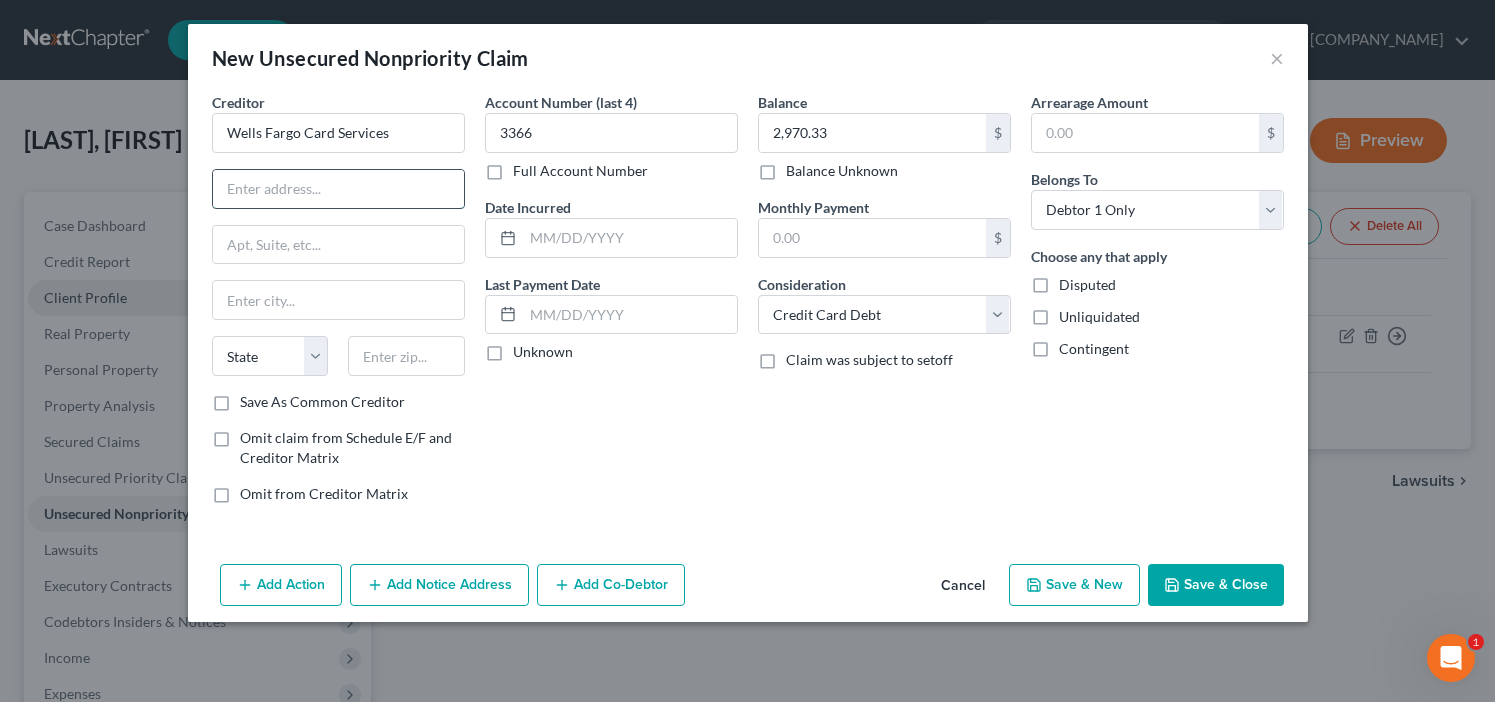 type on "p" 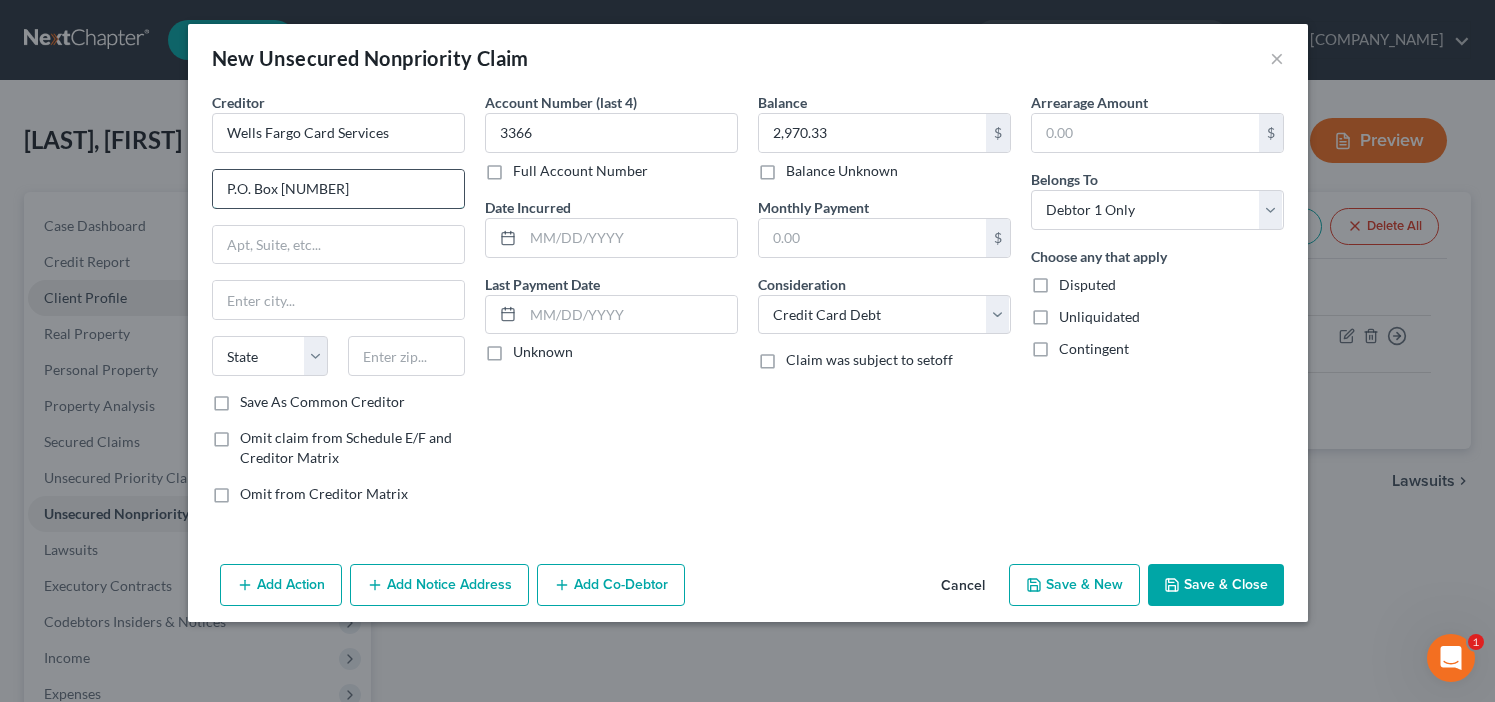 type on "P.O. Box [NUMBER]" 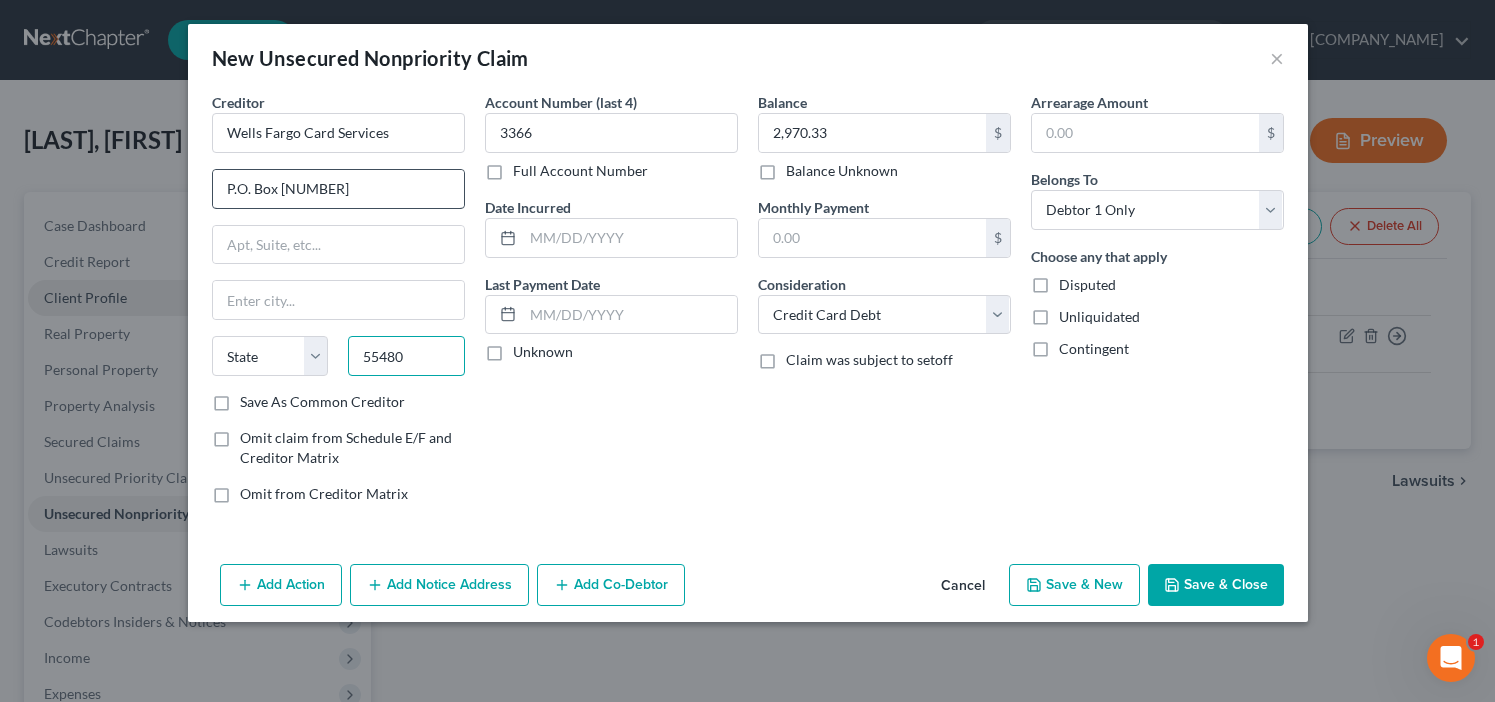 type on "55480" 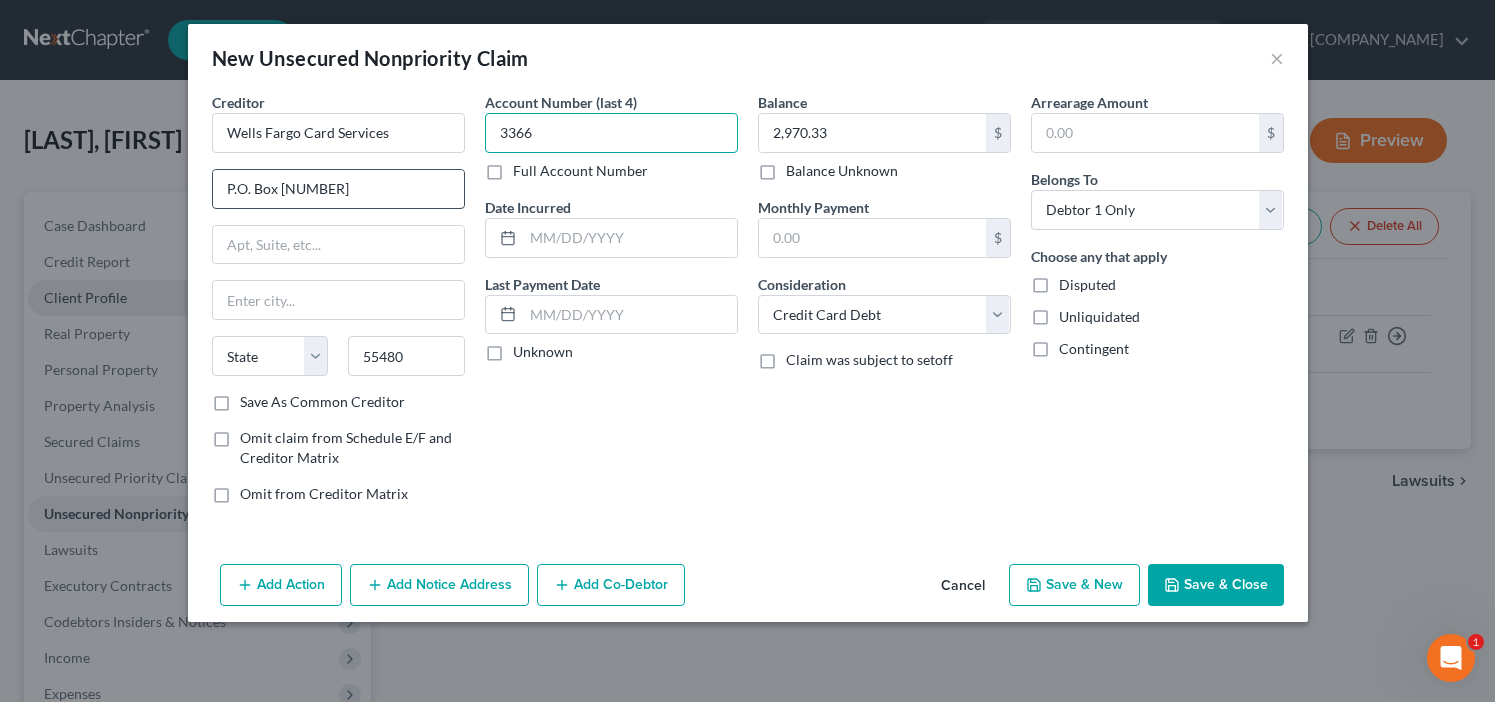 type on "Minneapolis" 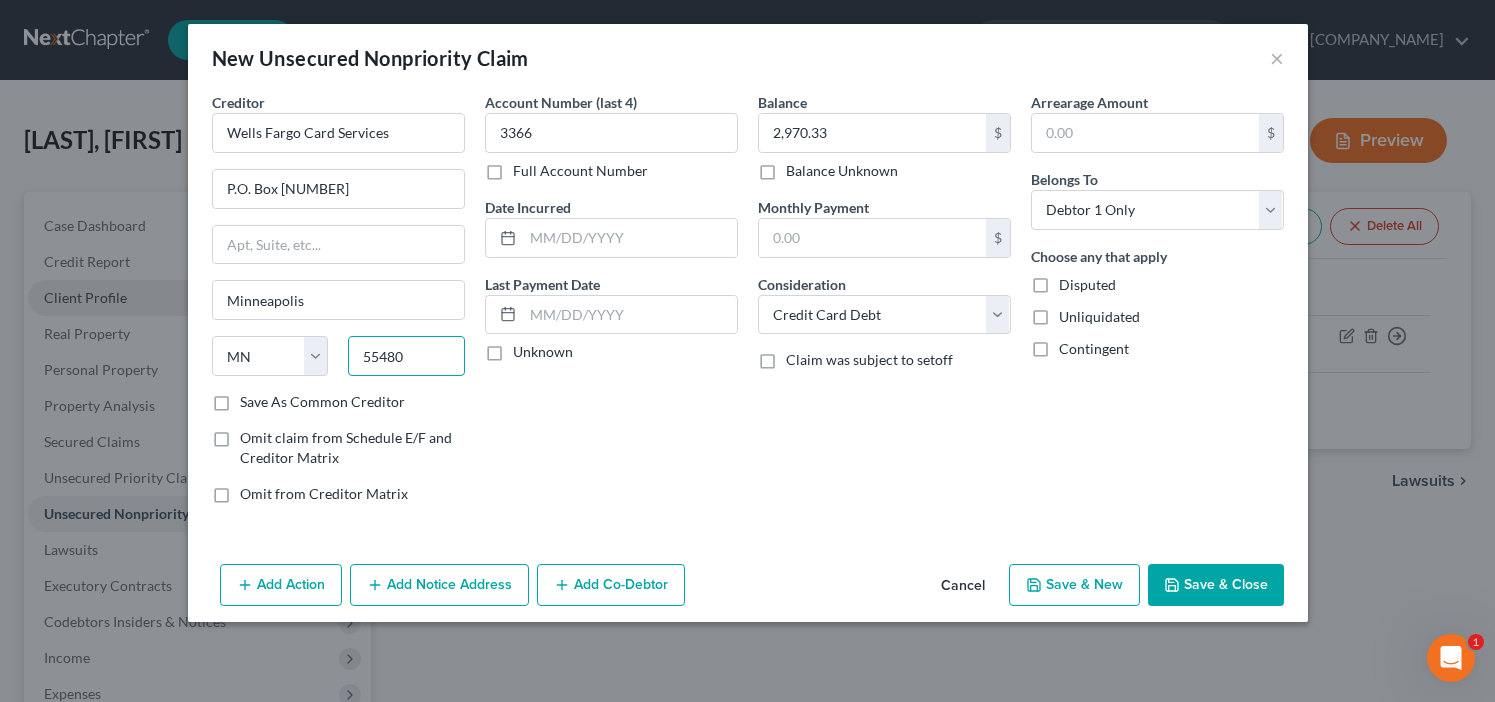 click on "55480" at bounding box center (406, 356) 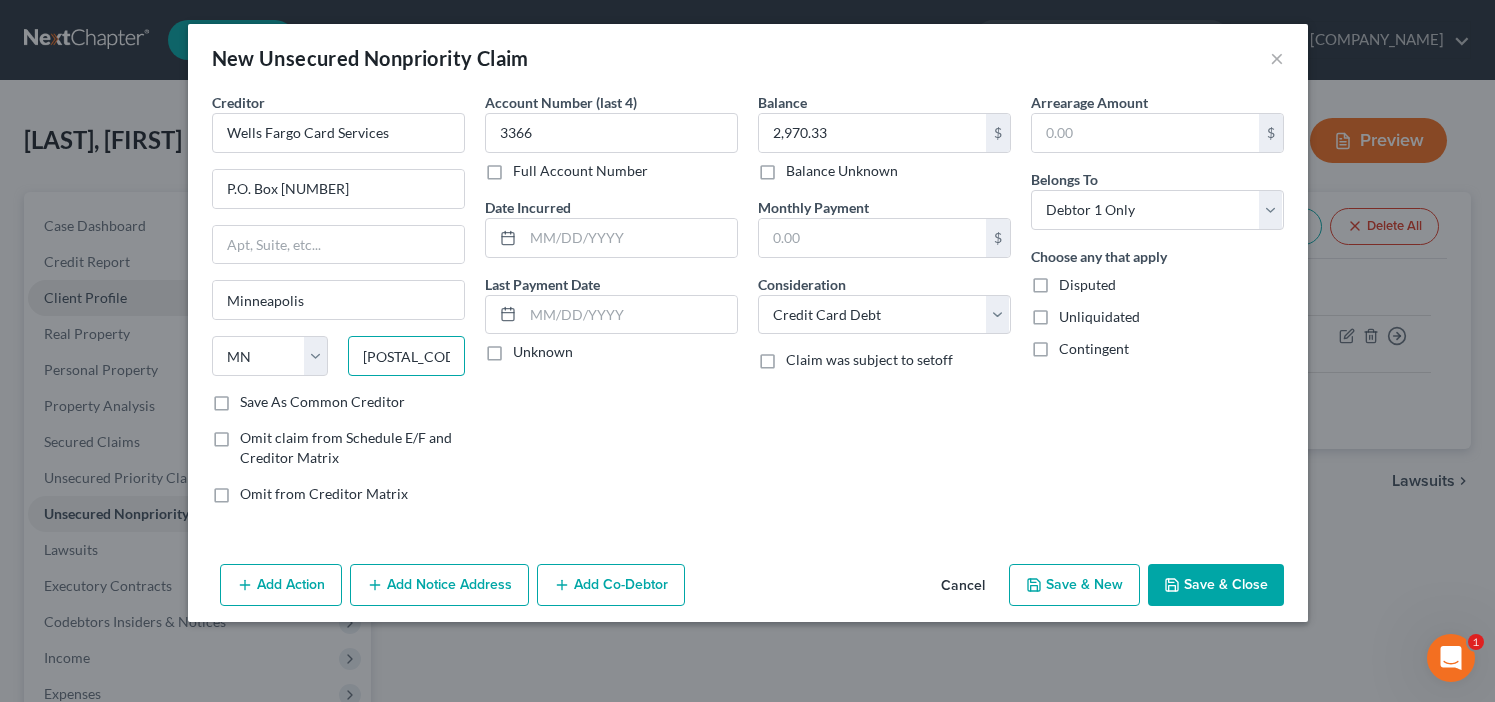 type on "[POSTAL_CODE]" 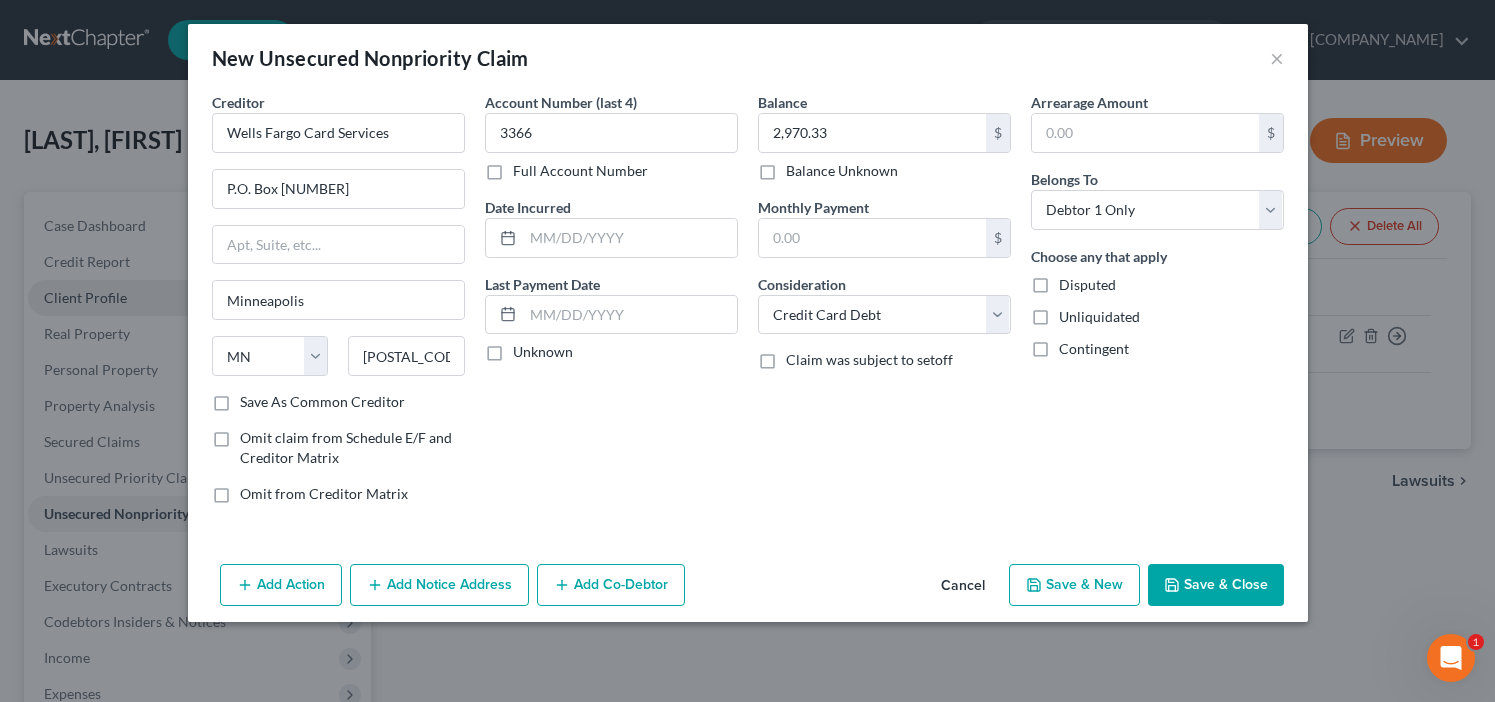 click on "Save & New" at bounding box center [1074, 585] 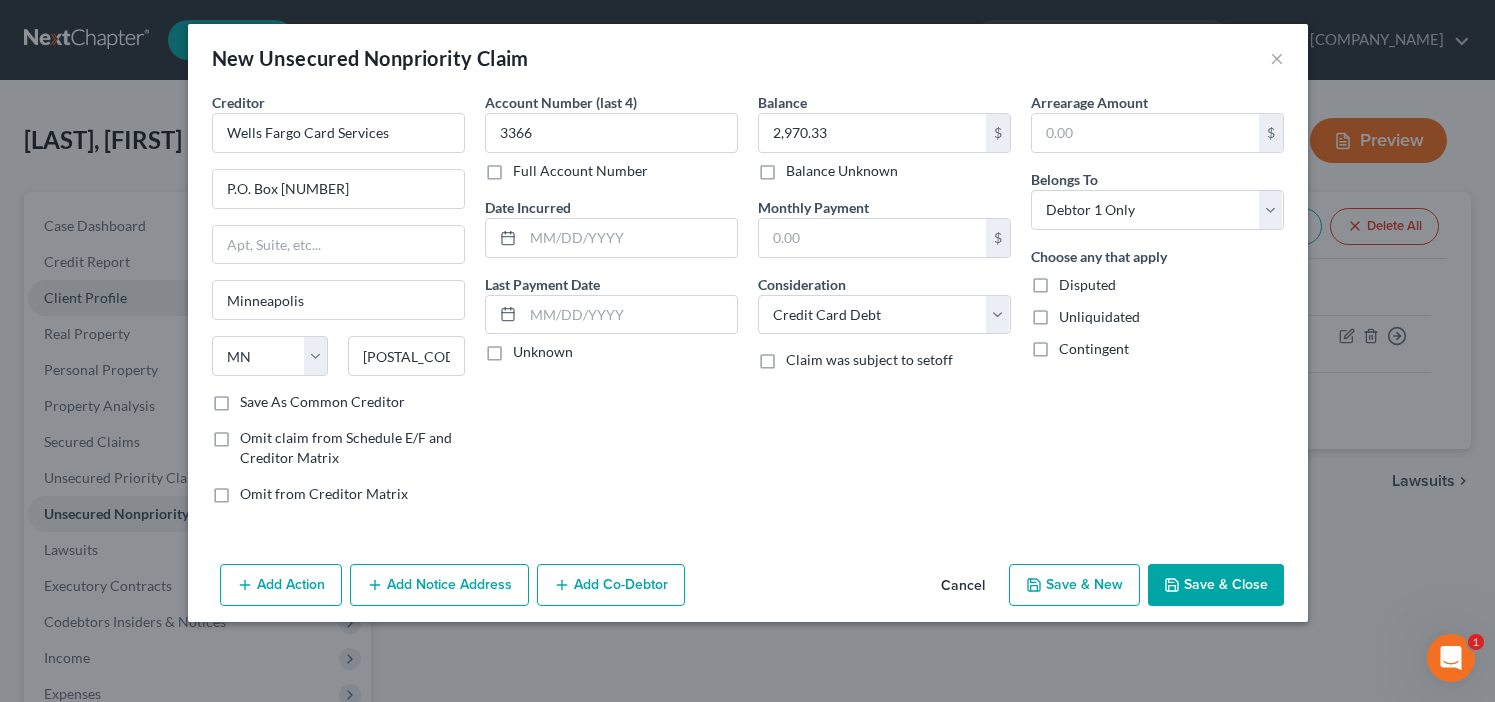 select on "0" 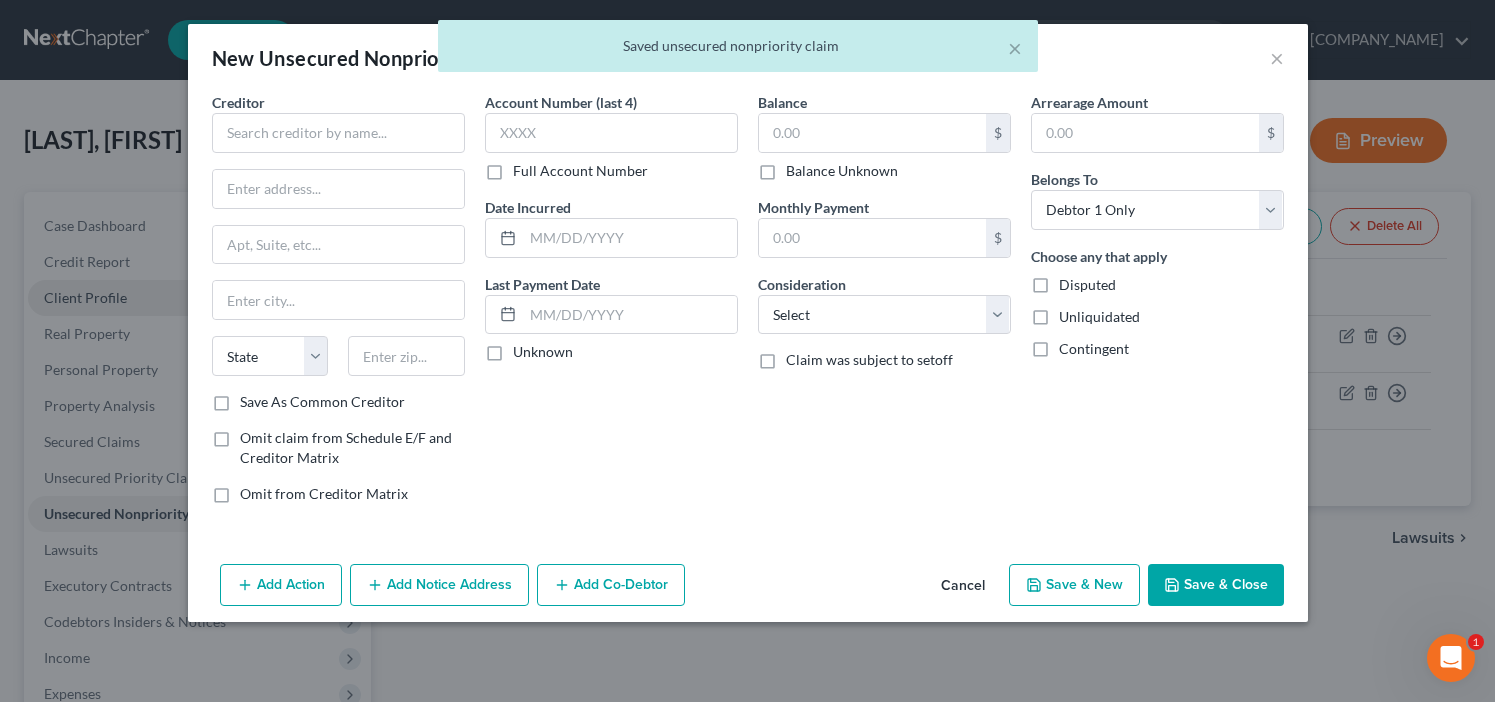 click on "×                     Saved unsecured nonpriority claim" at bounding box center [737, 51] 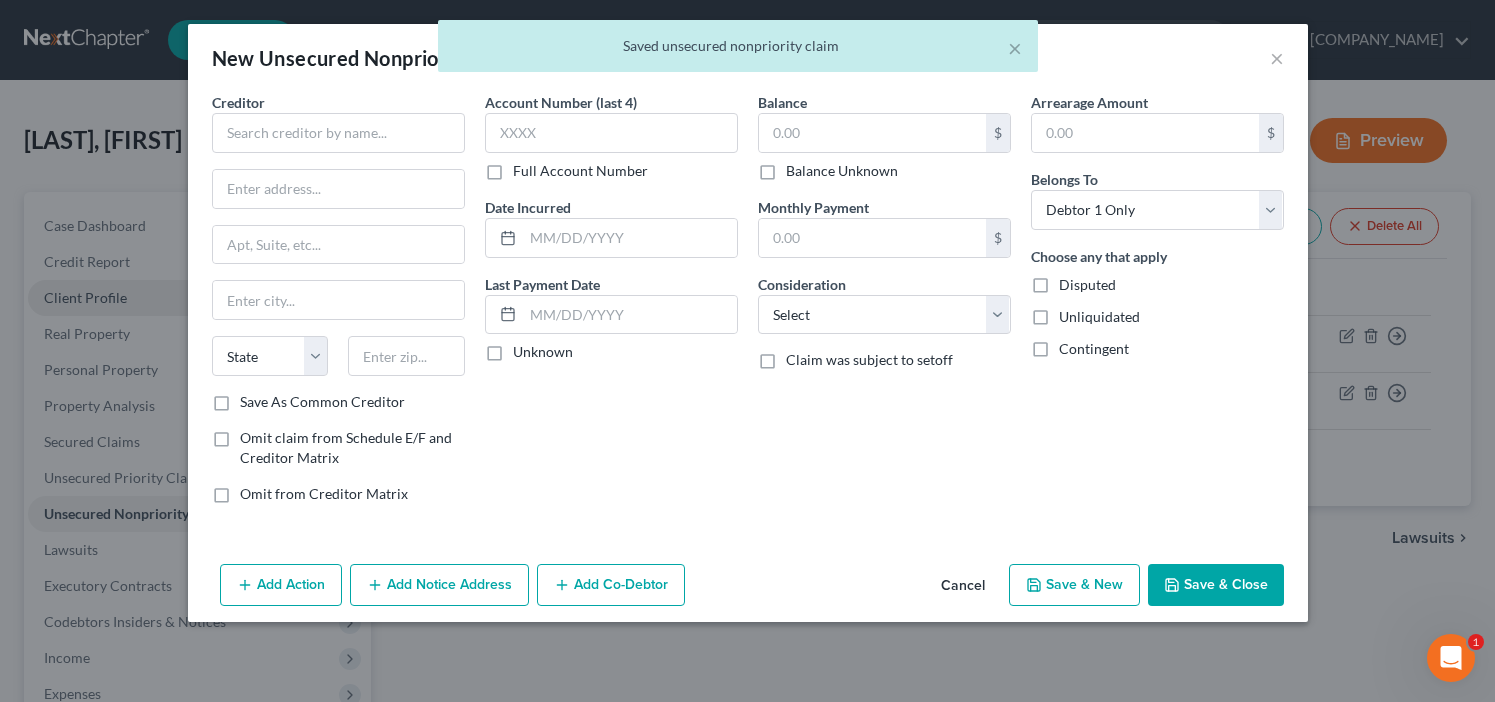 click on "Save & Close" at bounding box center (1216, 585) 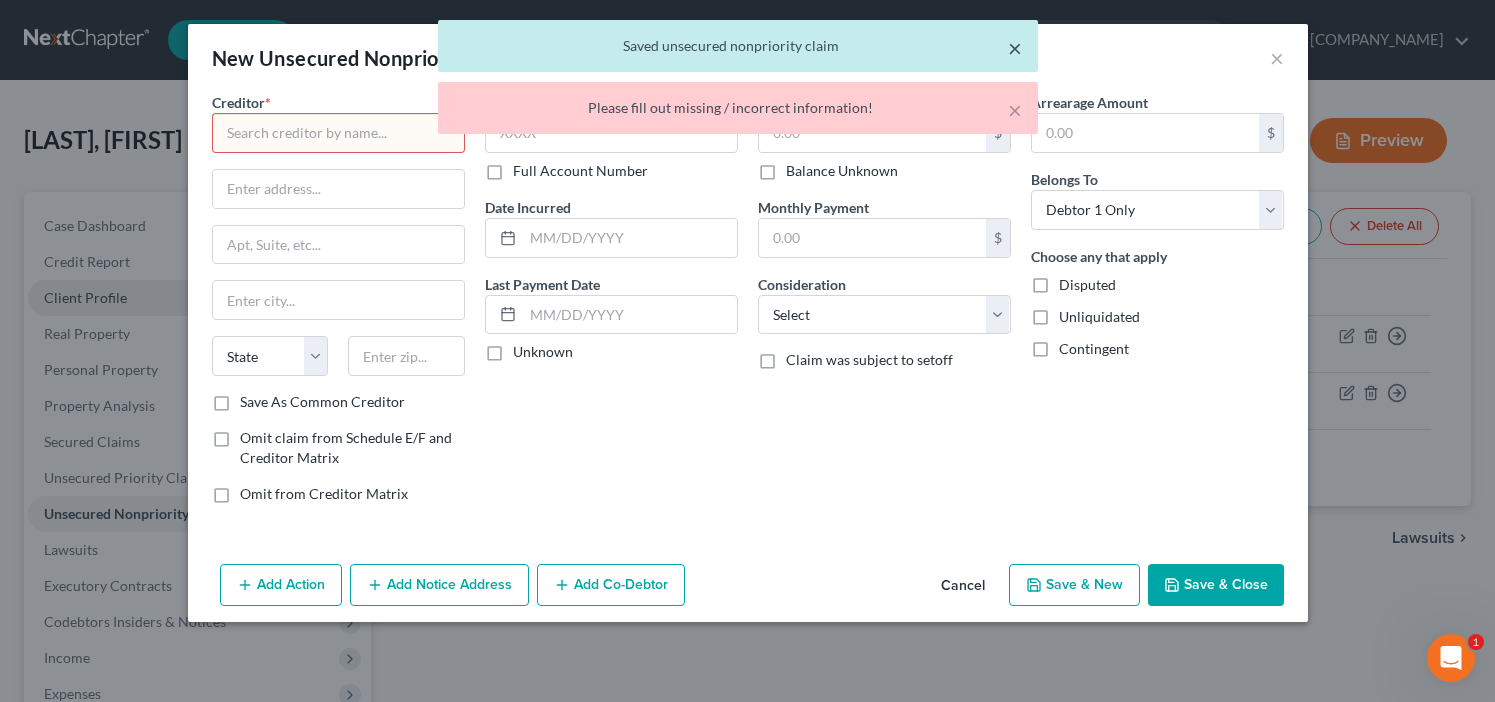 click on "×" at bounding box center [1015, 48] 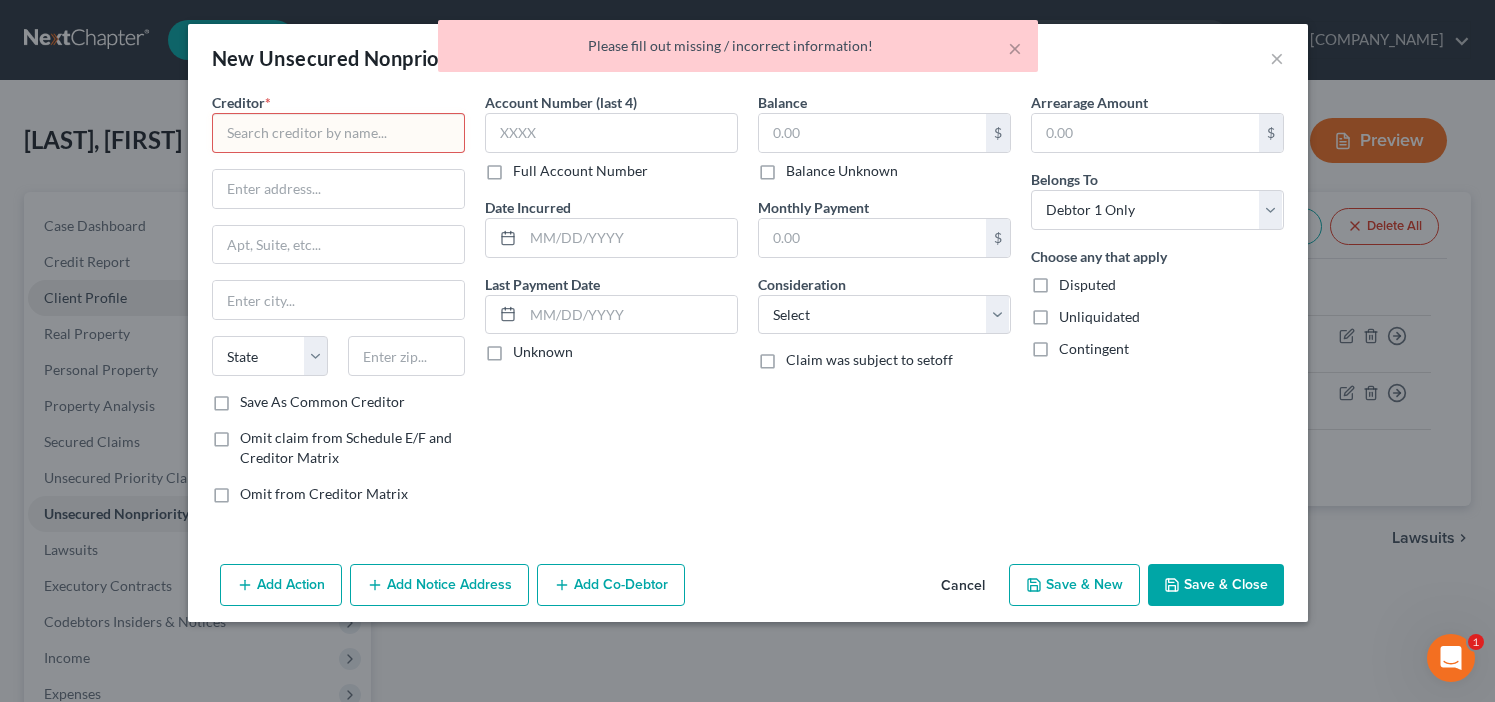 click on "×                     Please fill out missing / incorrect information!" at bounding box center (737, 51) 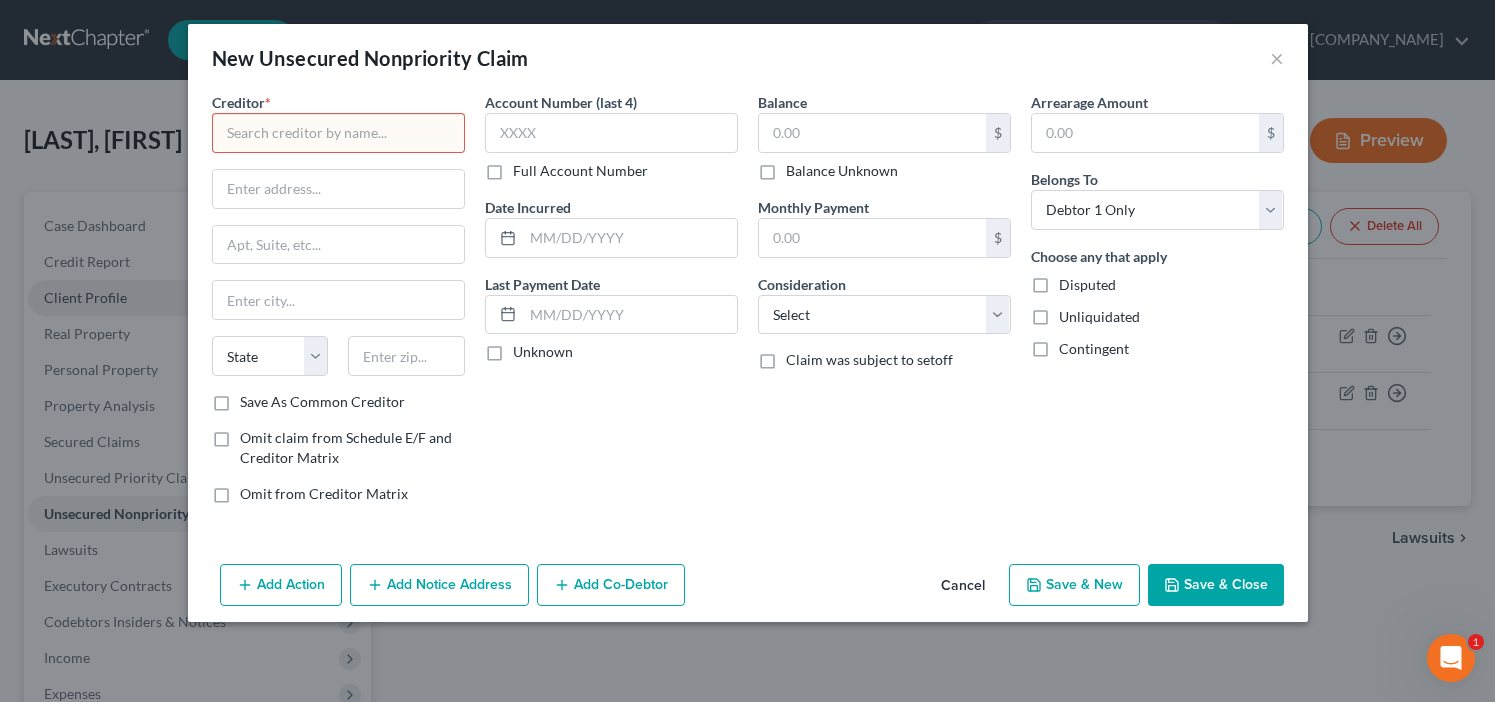 click on "Cancel" at bounding box center (963, 586) 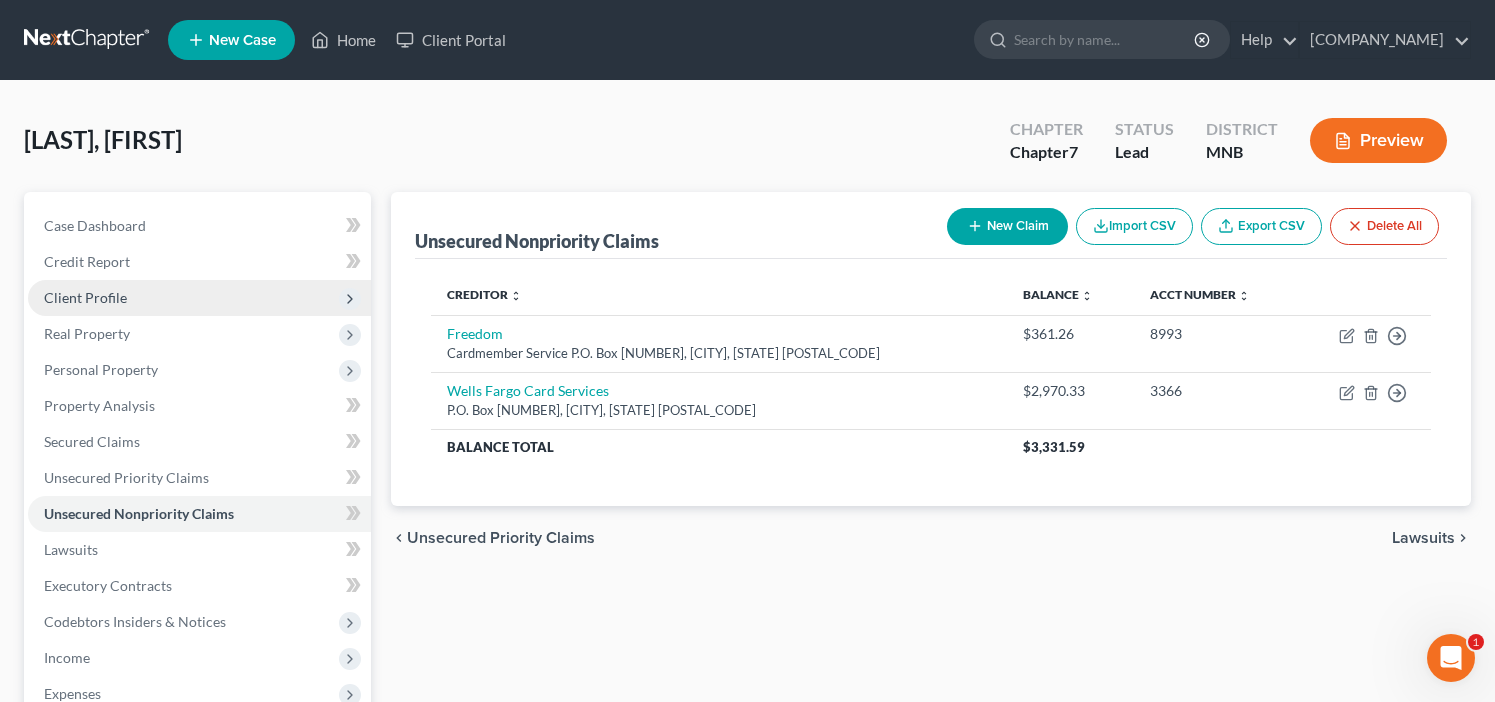 click on "New Claim" at bounding box center [1007, 226] 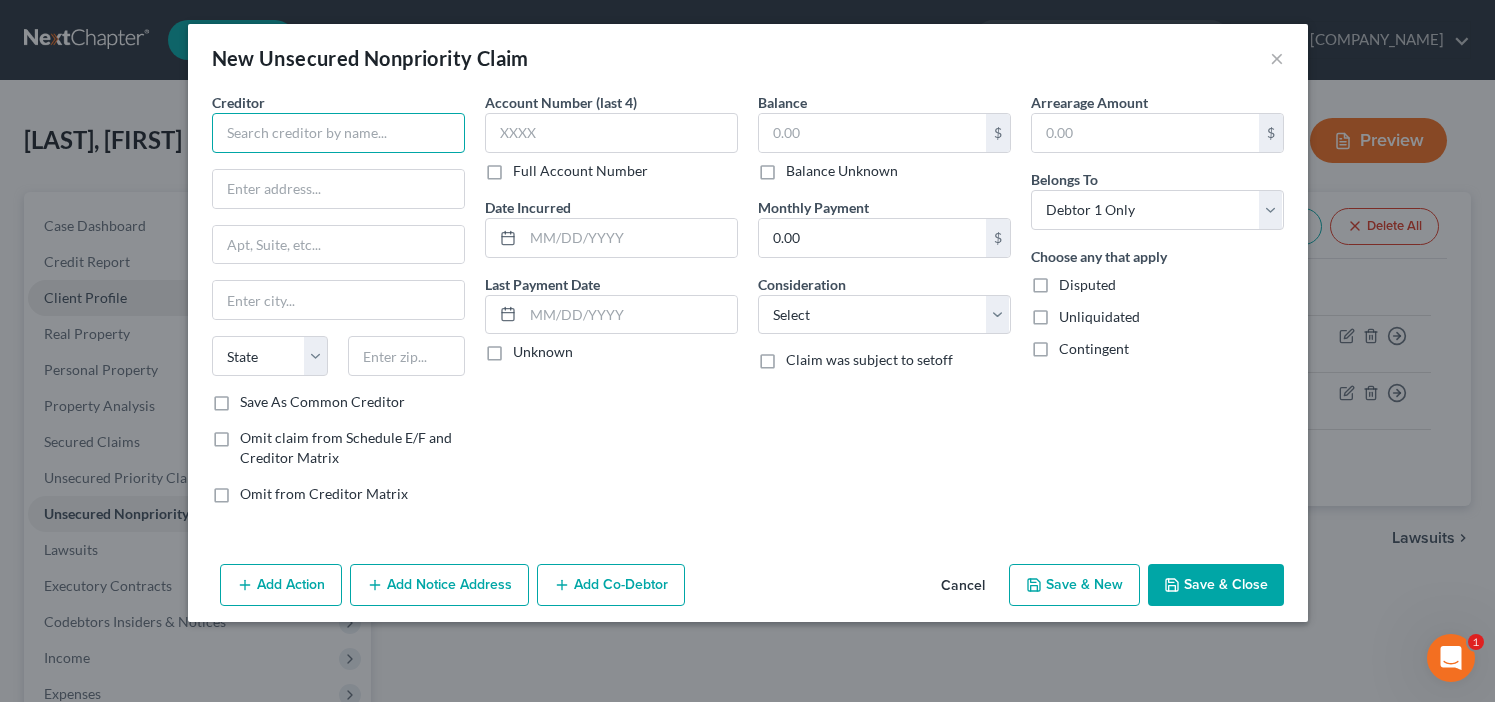 click at bounding box center [338, 133] 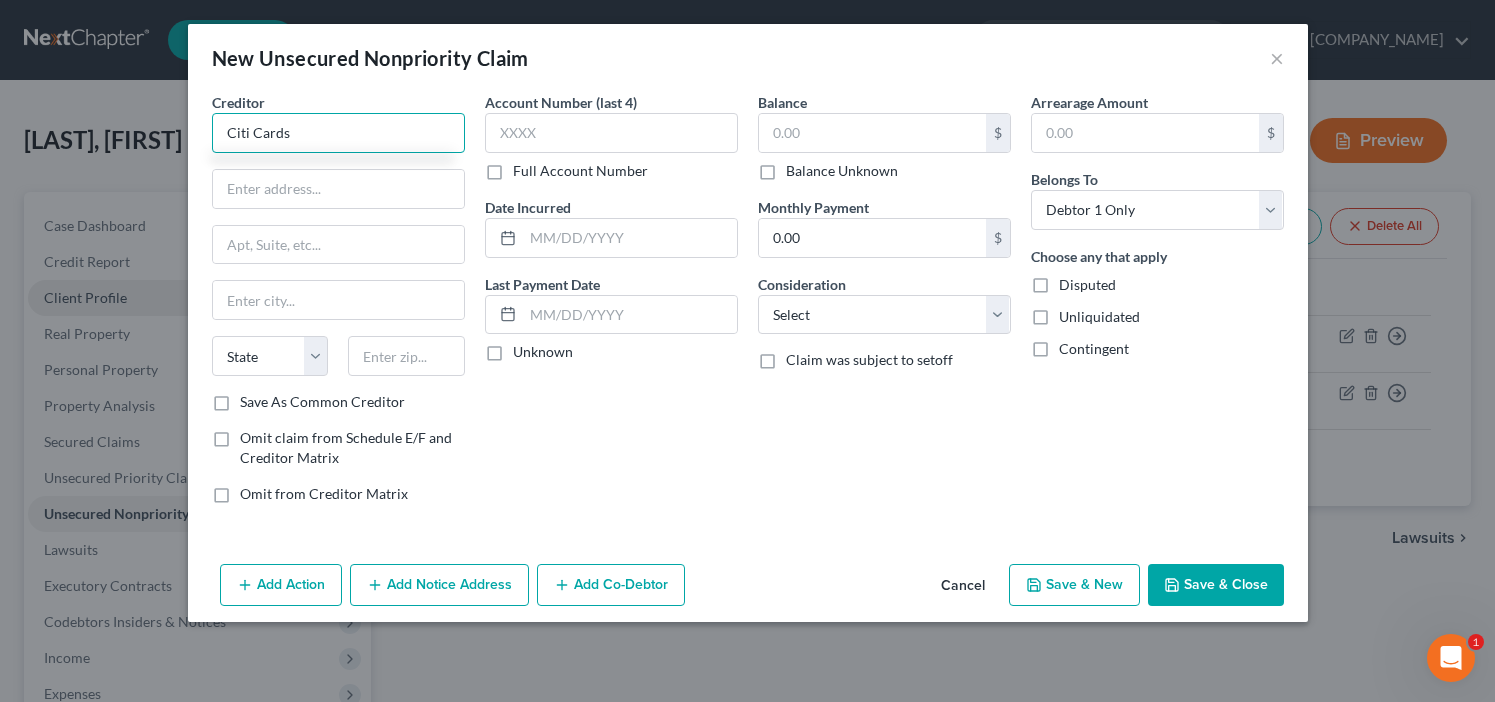 type on "Citi Cards" 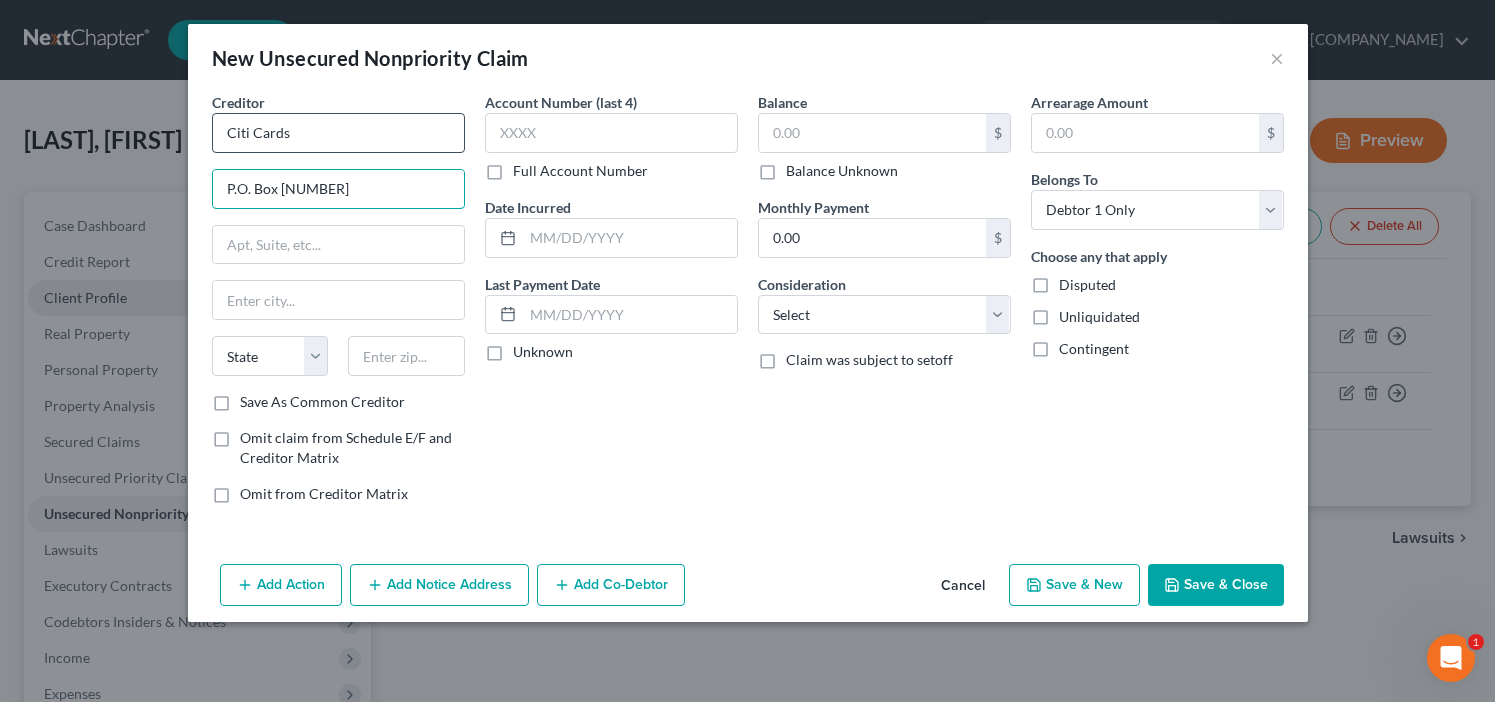 type on "P.O. Box [NUMBER]" 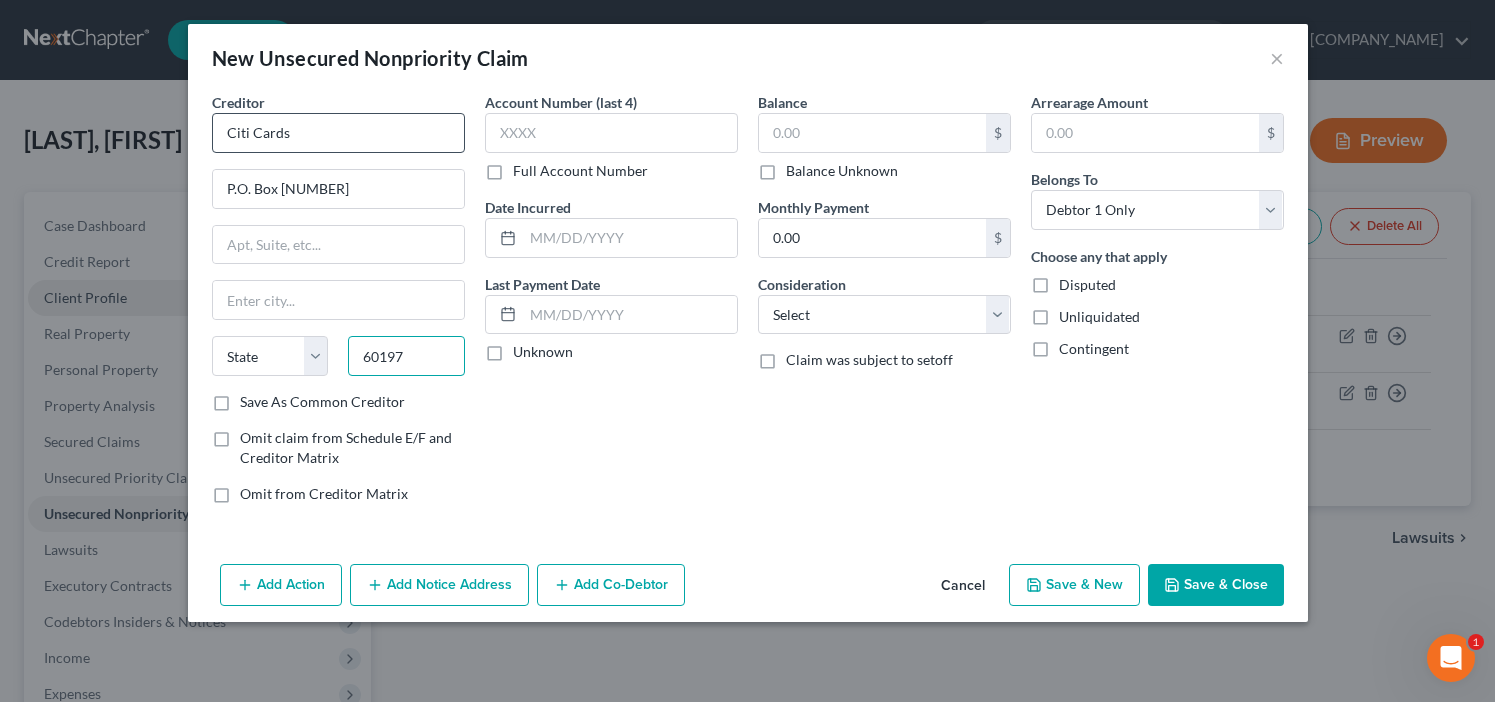 type on "60197" 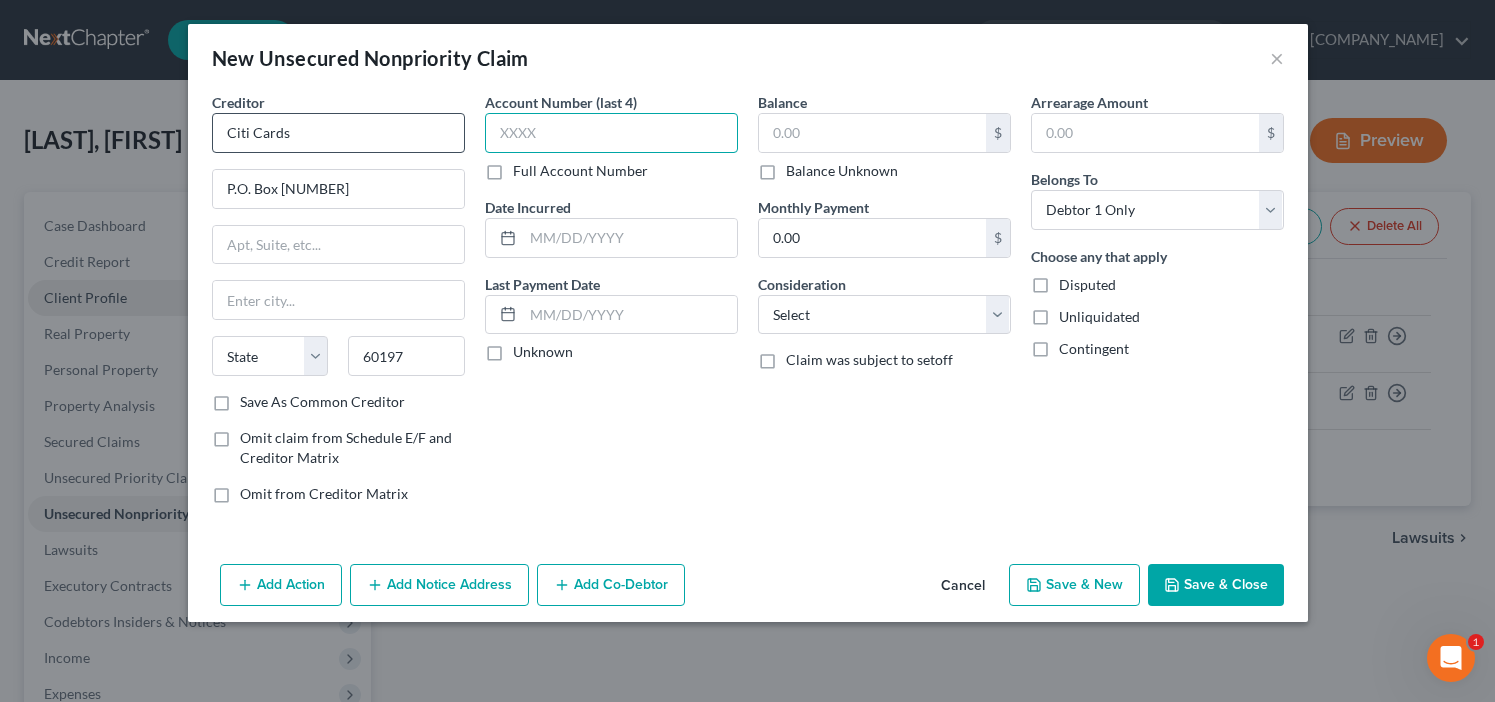 type on "Carol Stream" 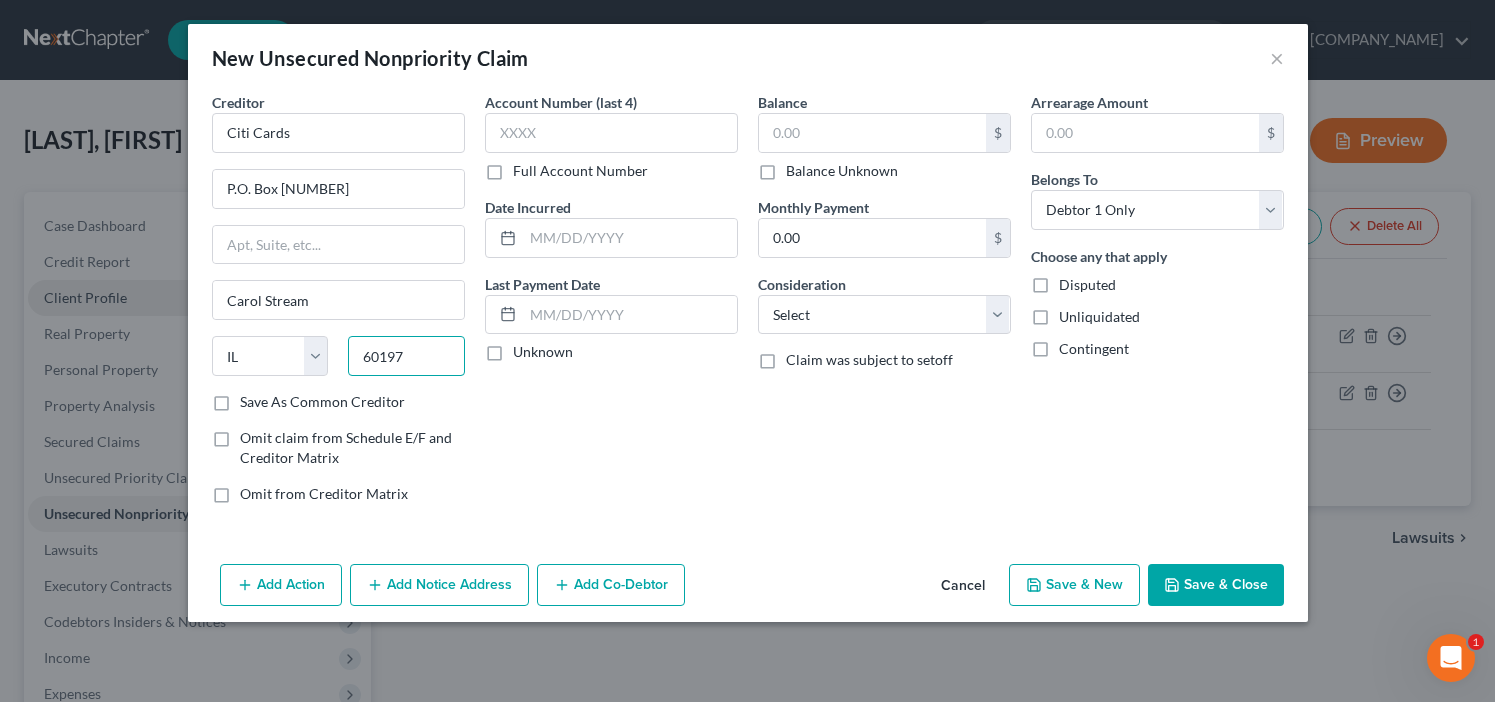 click on "60197" at bounding box center [406, 356] 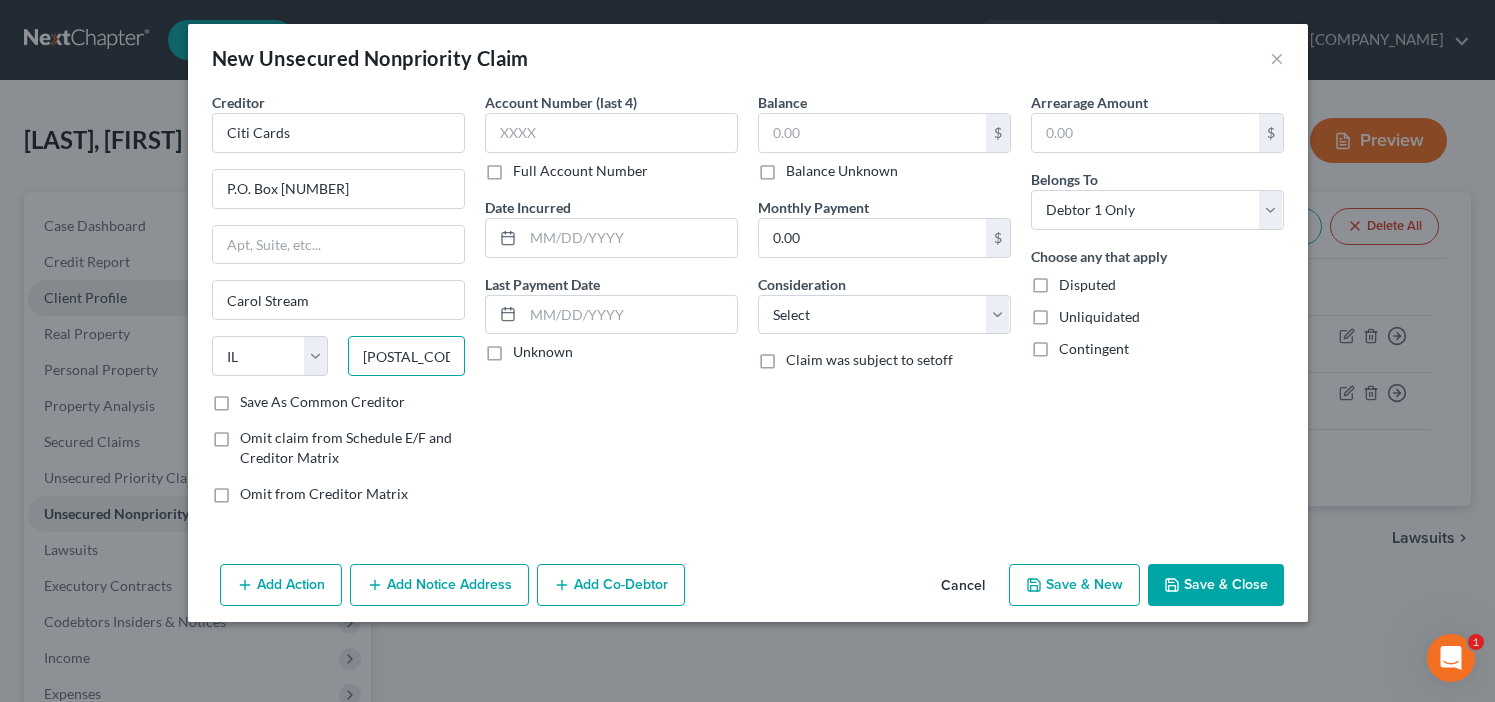 type on "[POSTAL_CODE]" 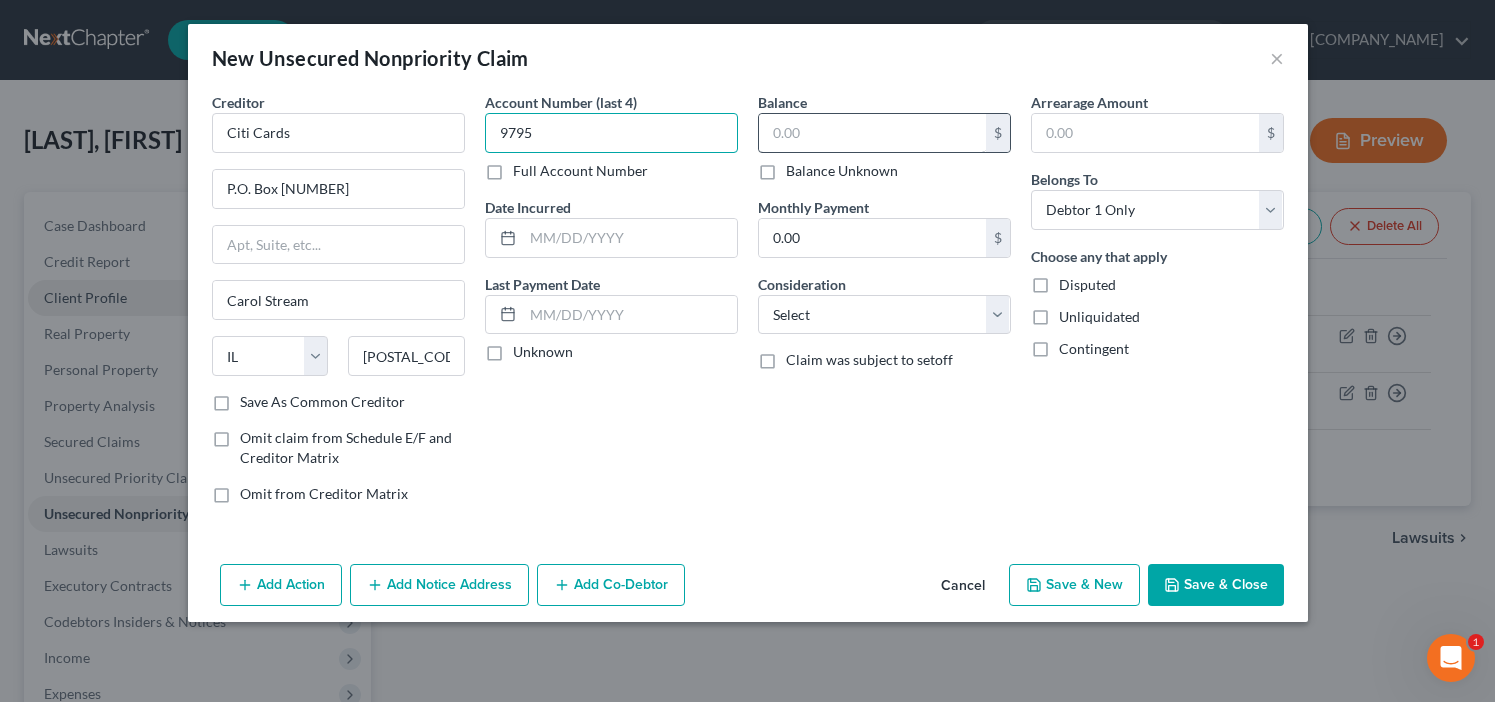 type on "9795" 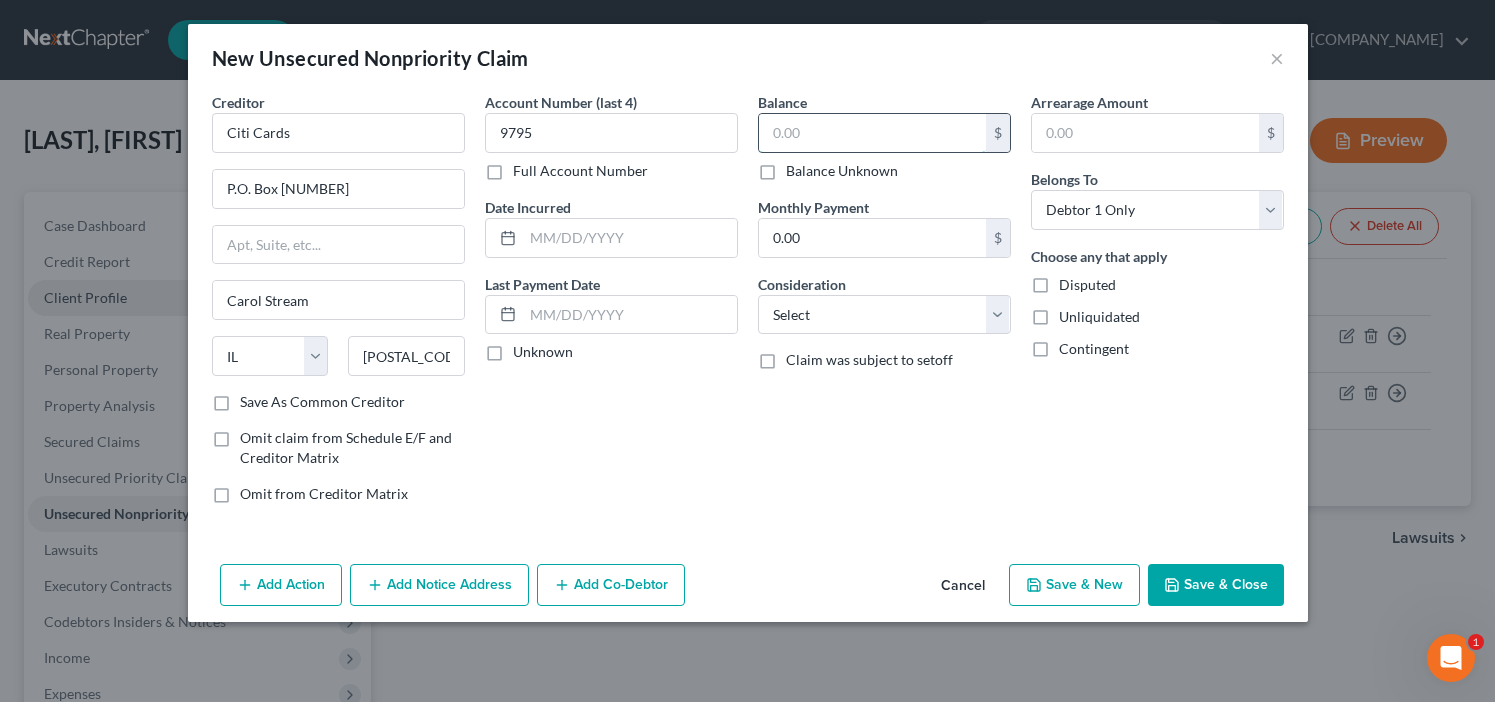 click at bounding box center [872, 133] 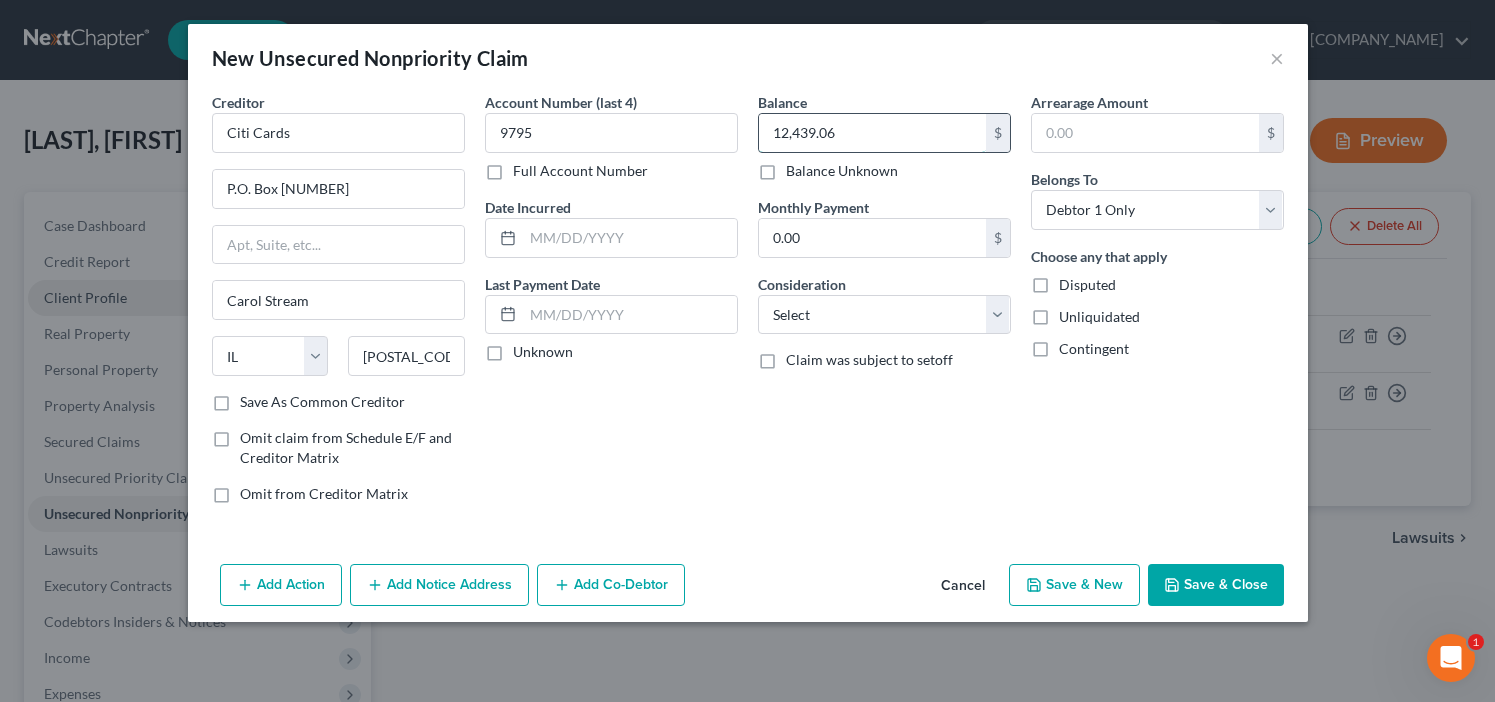 type on "12,439.06" 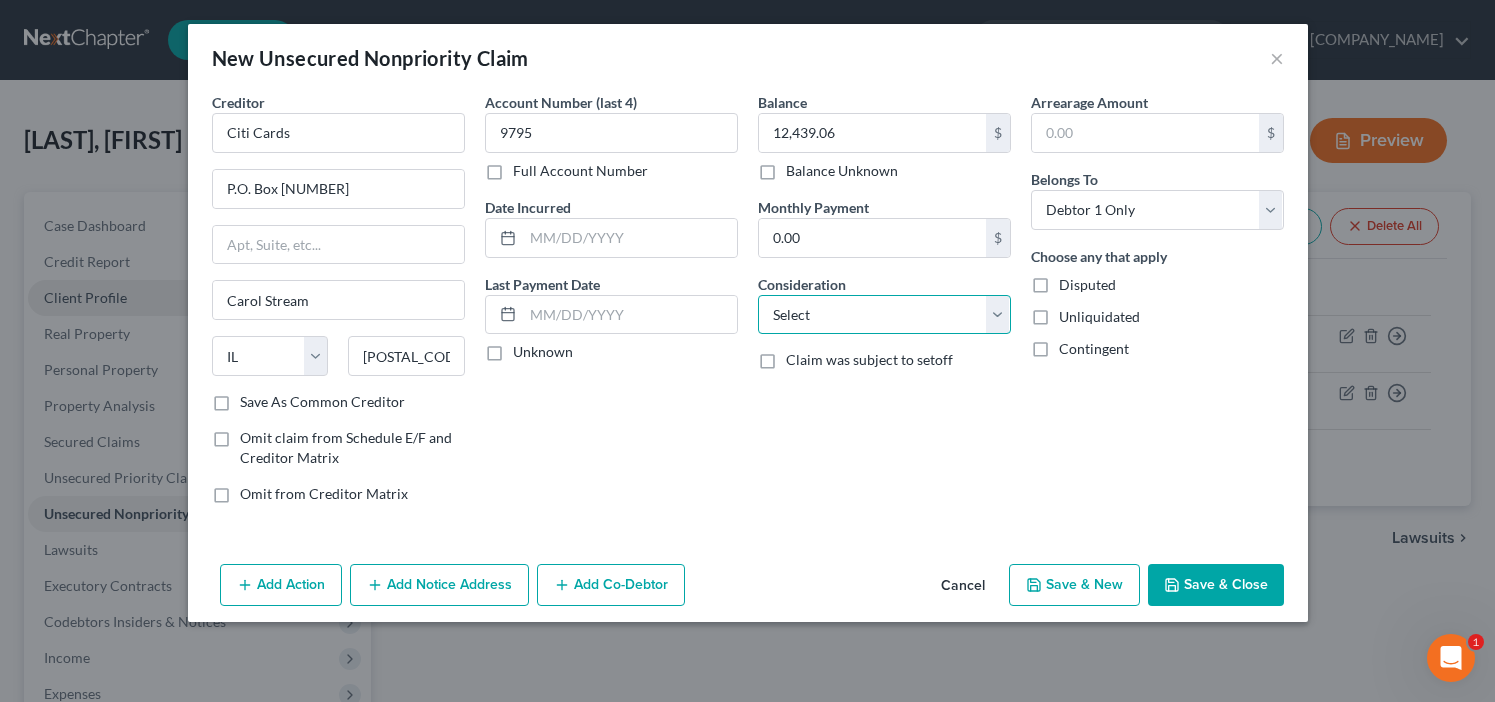 select on "2" 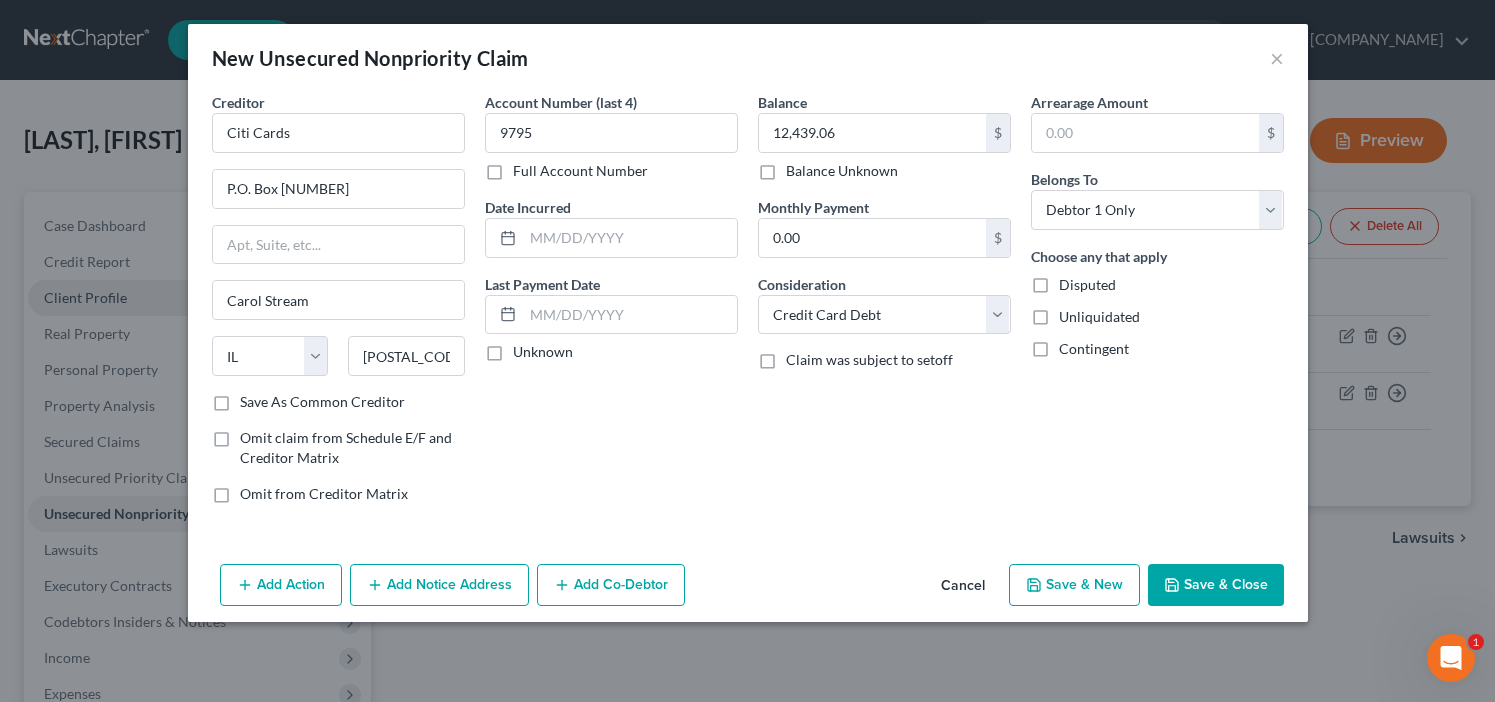 click on "Save & New" at bounding box center [1074, 585] 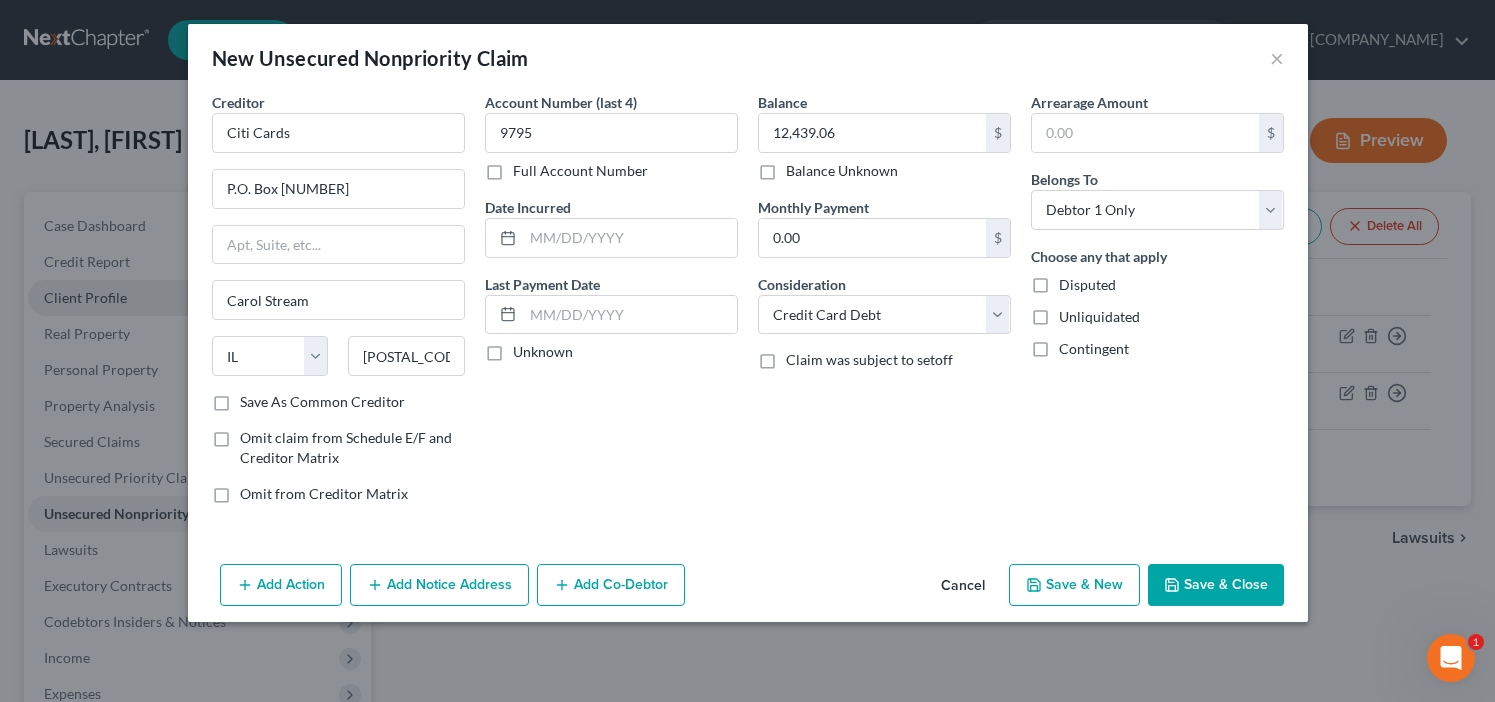 select on "0" 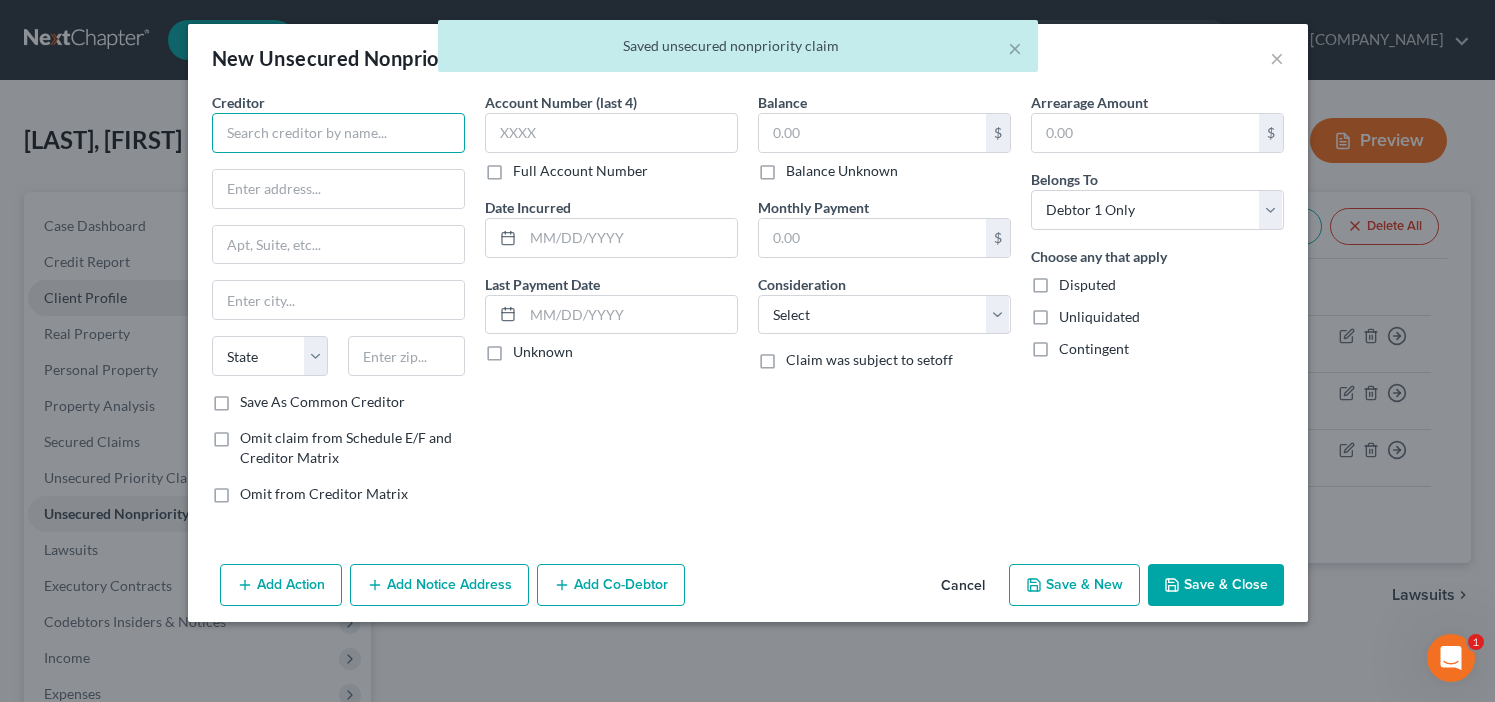 click at bounding box center (338, 133) 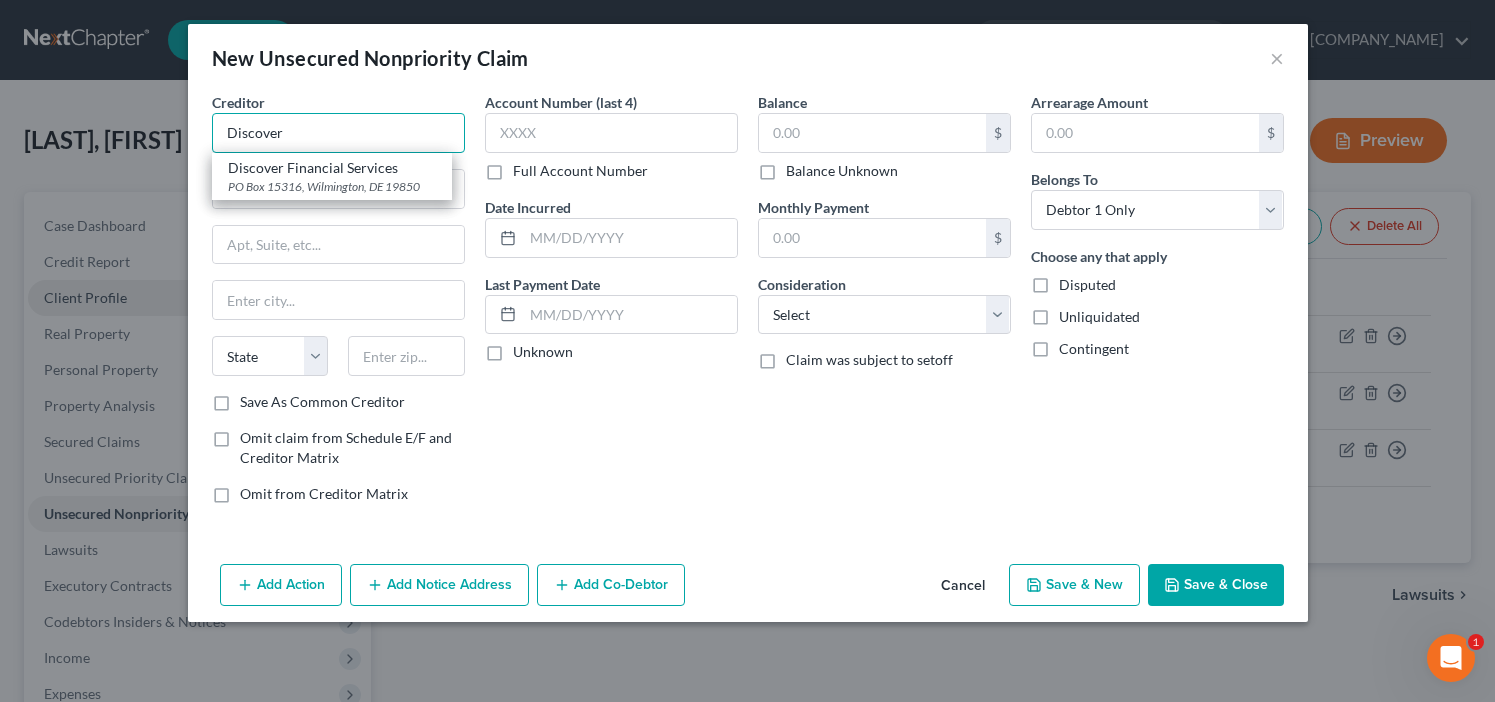 type on "Discover" 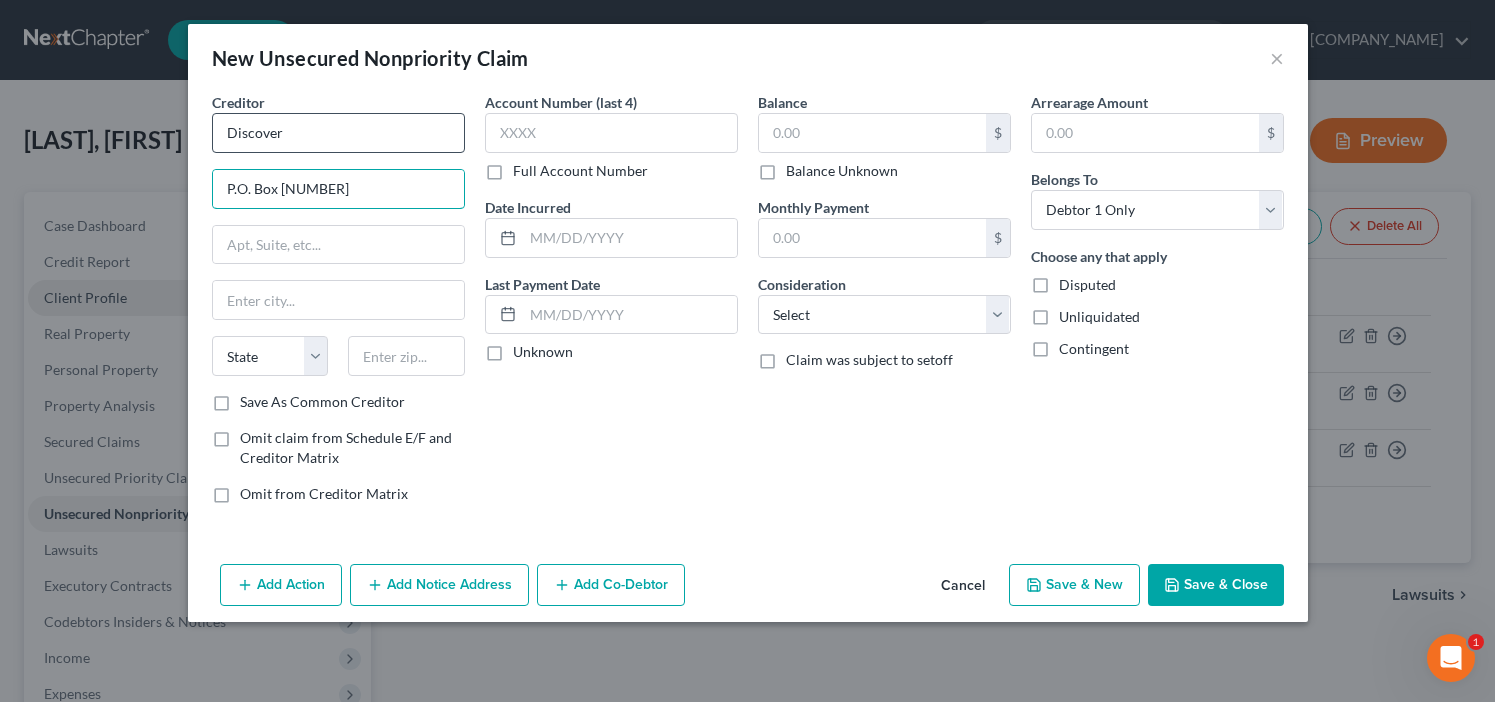 type on "P.O. Box [NUMBER]" 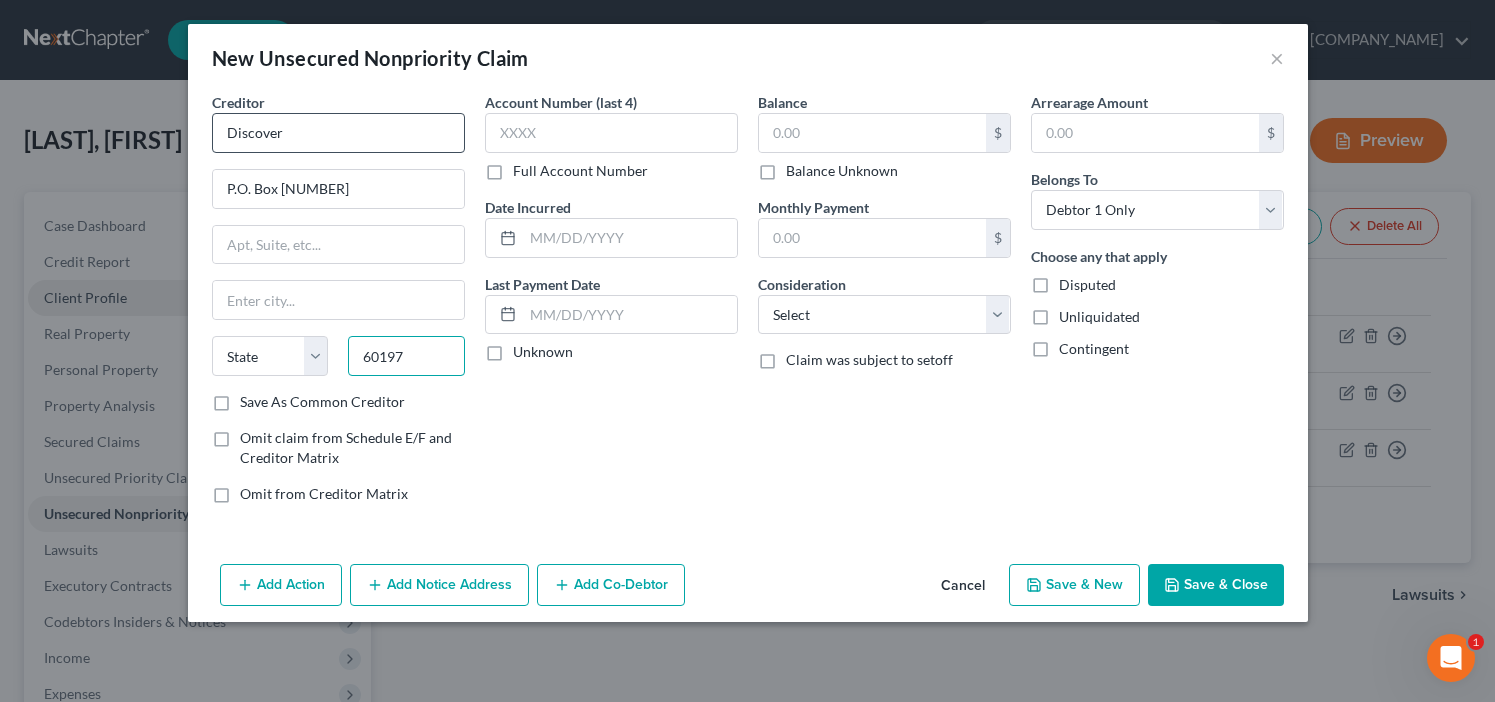 type on "60197" 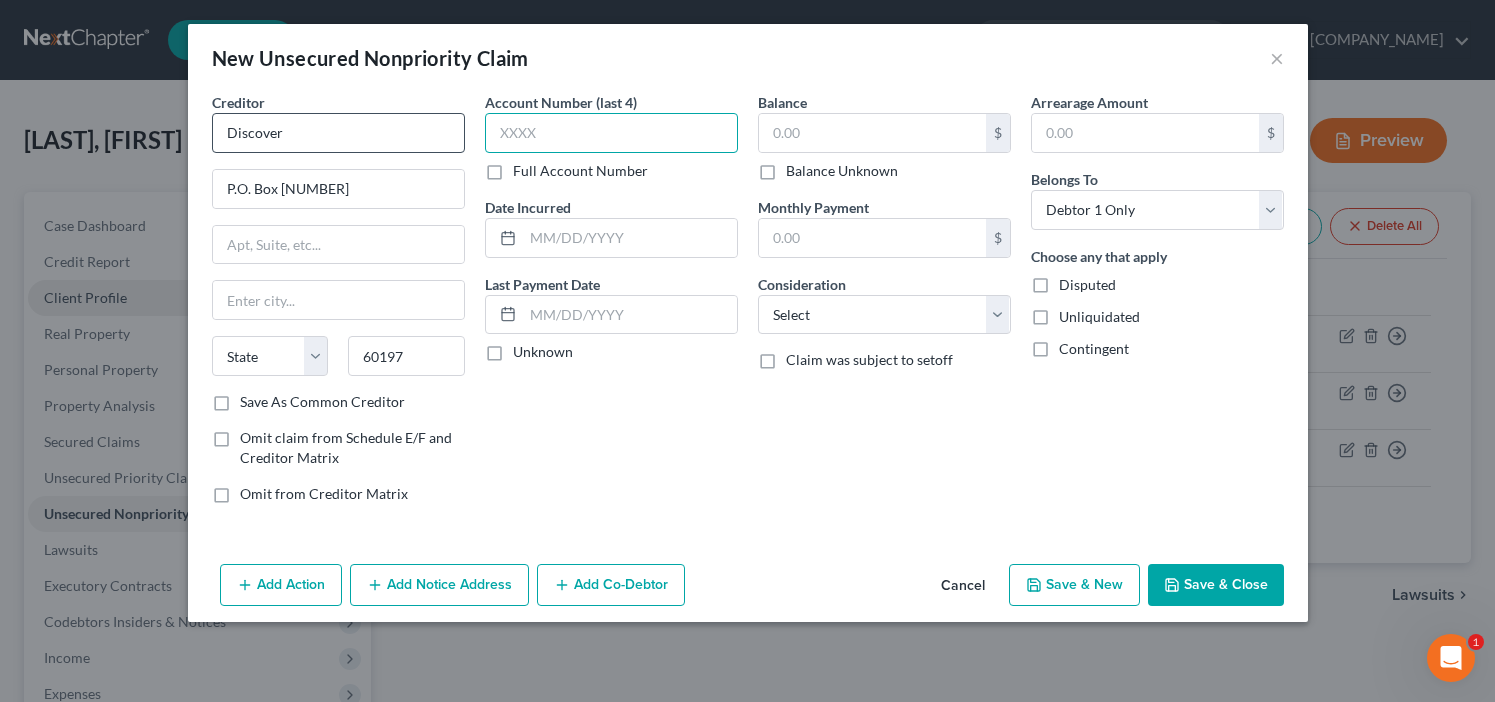 type on "Carol Stream" 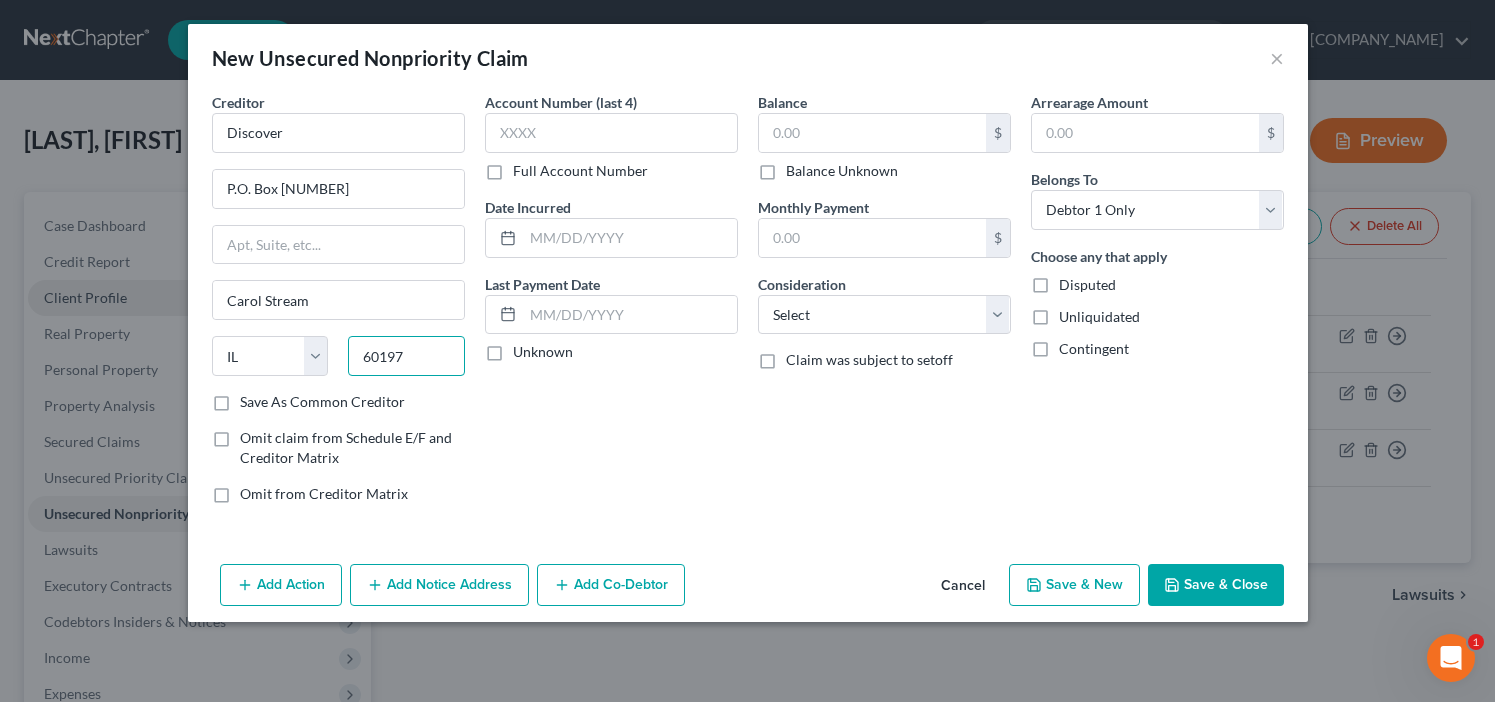 click on "60197" at bounding box center [406, 356] 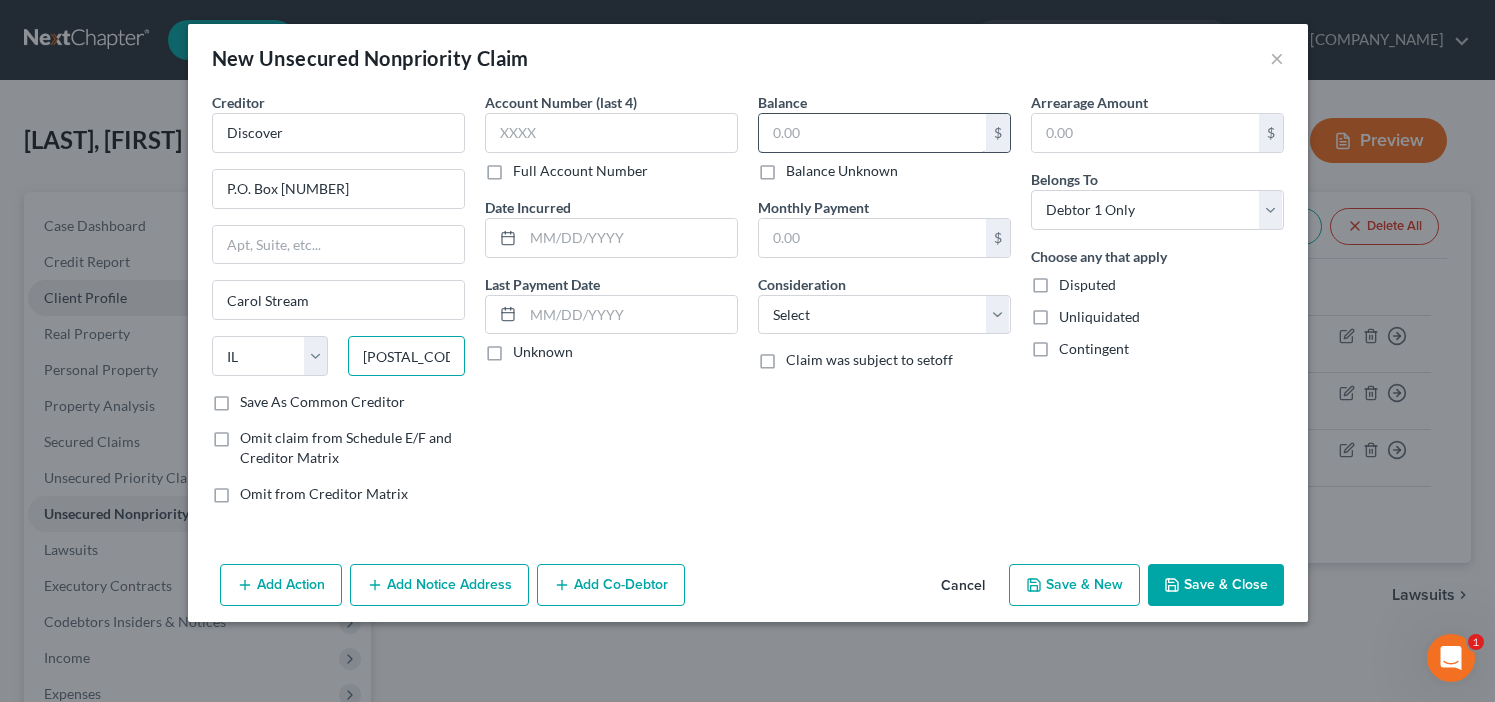 type on "[POSTAL_CODE]" 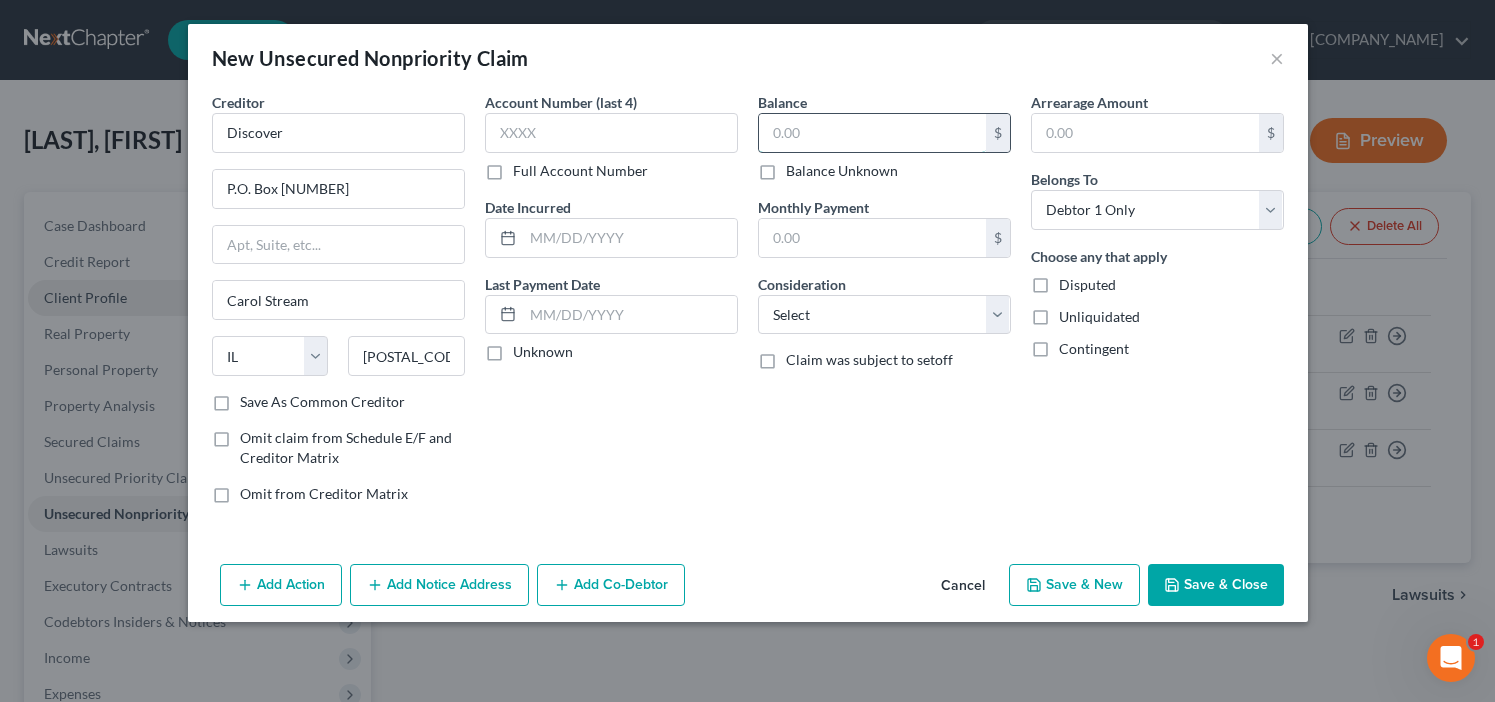 click at bounding box center (872, 133) 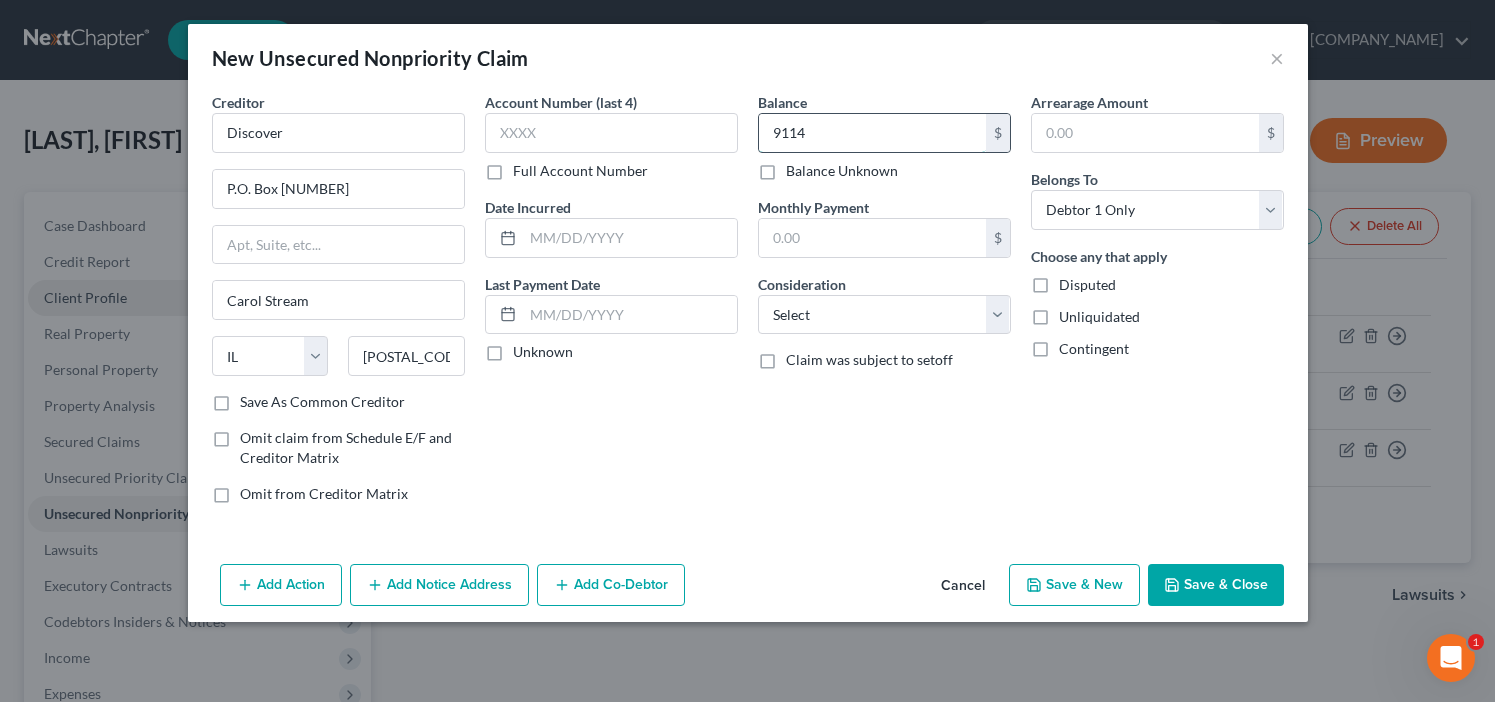 type on "9,114" 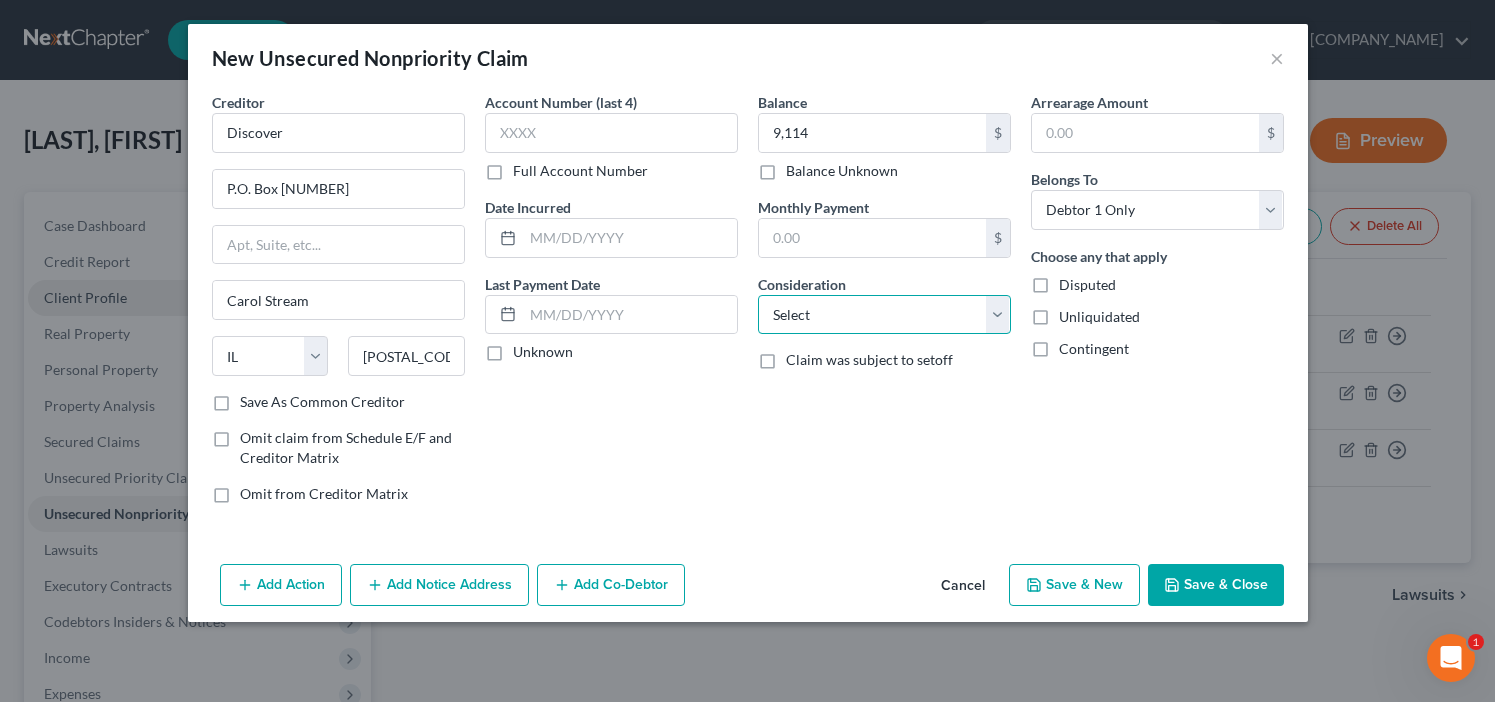 select on "2" 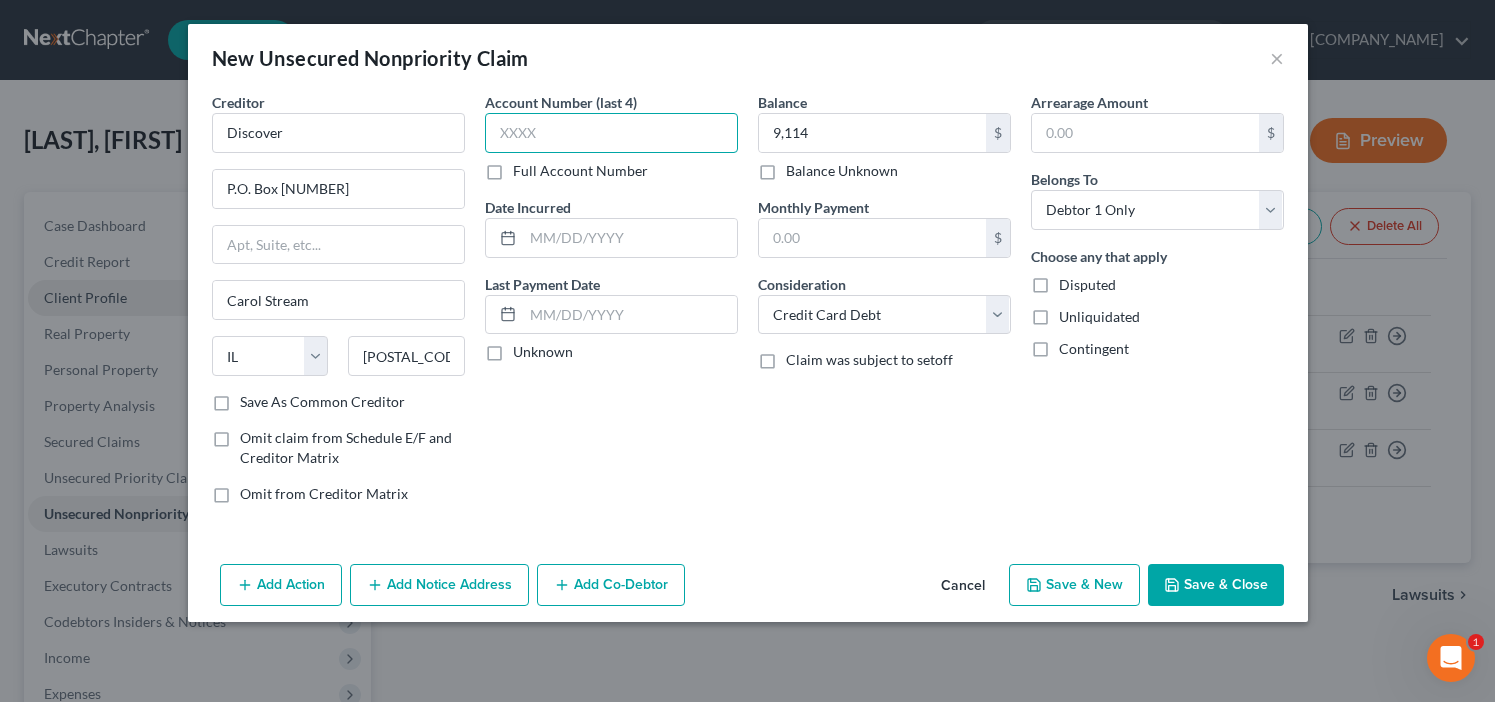 click at bounding box center [611, 133] 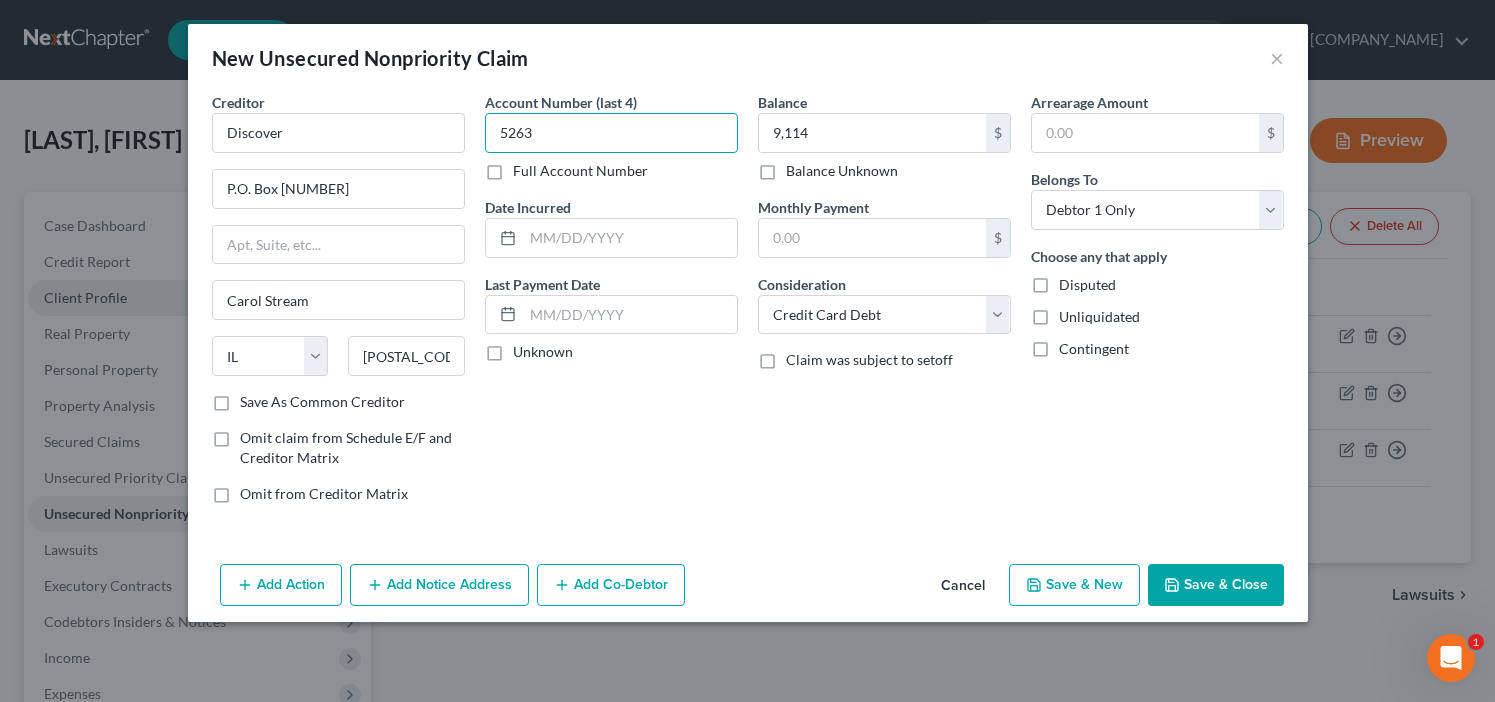 type on "5263" 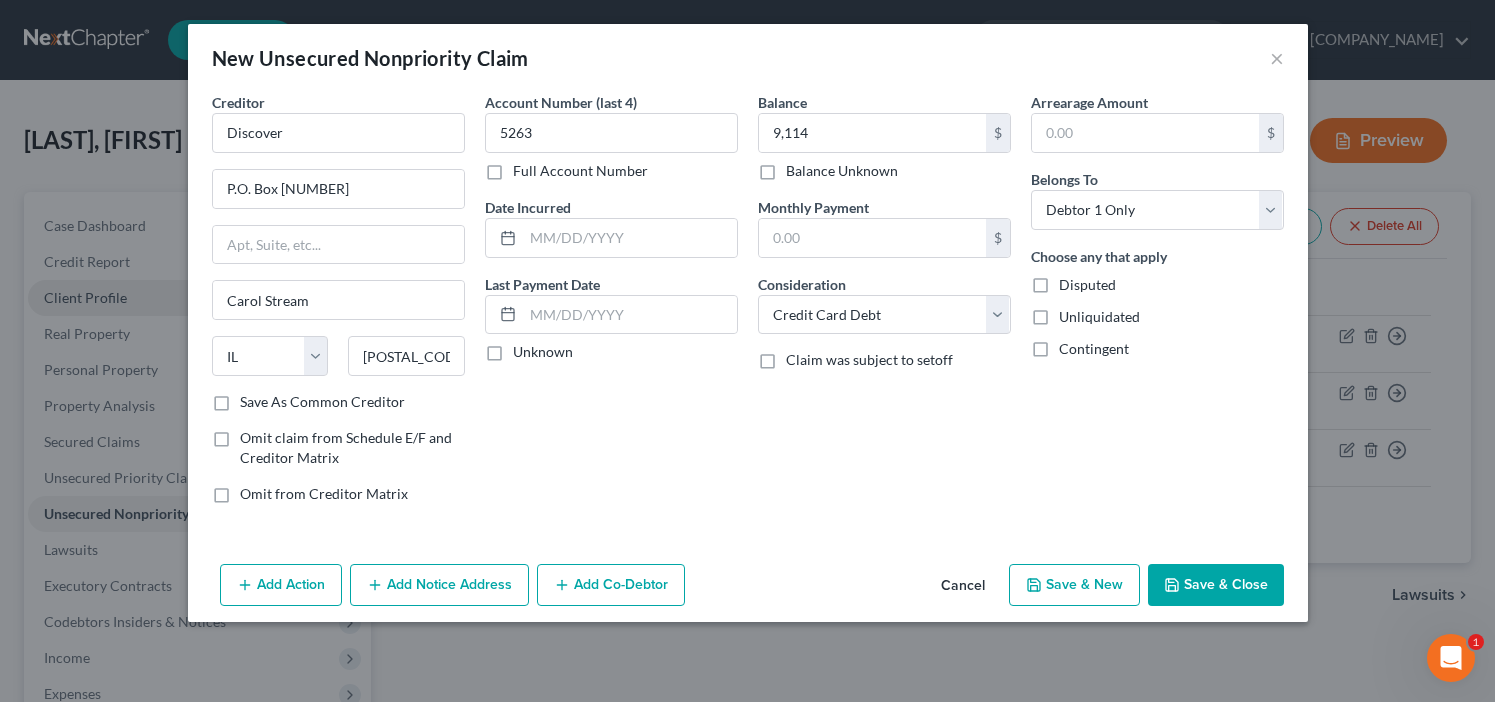 click on "Balance
[AMOUNT] $
Balance Unknown
Balance Undetermined
[AMOUNT] $
Balance Unknown
Monthly Payment $ Consideration Select Cable / Satellite Services Collection Agency Credit Card Debt Debt Counseling / Attorneys Deficiency Balance Domestic Support Obligations Home / Car Repairs Income Taxes Judgment Liens Medical Services Monies Loaned / Advanced Mortgage Obligation From Divorce Or Separation Obligation To Pensions Other Overdrawn Bank Account Promised To Help Pay Creditors Student Loans Suppliers And Vendors Telephone / Internet Services Utility Services Claim was subject to setoff" at bounding box center [884, 306] 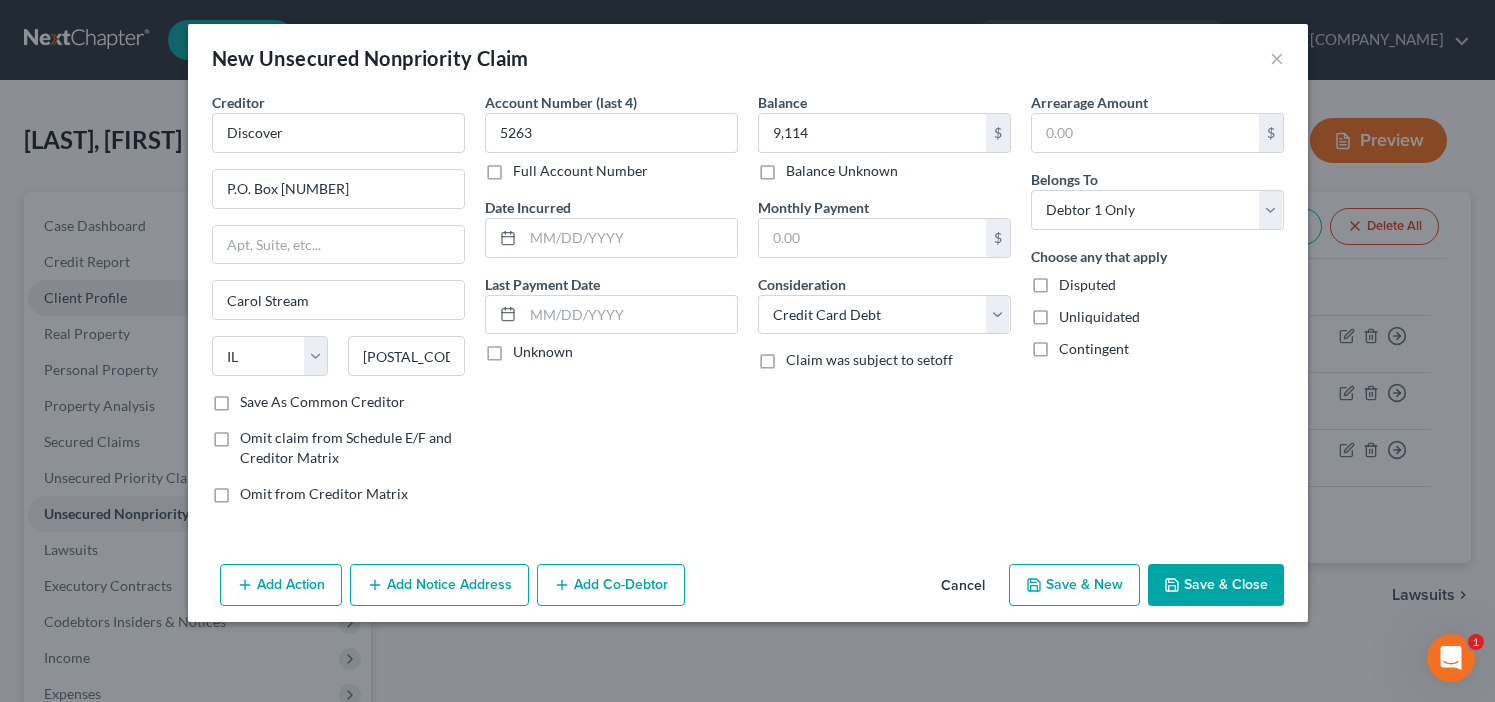 click on "Save & Close" at bounding box center [1216, 585] 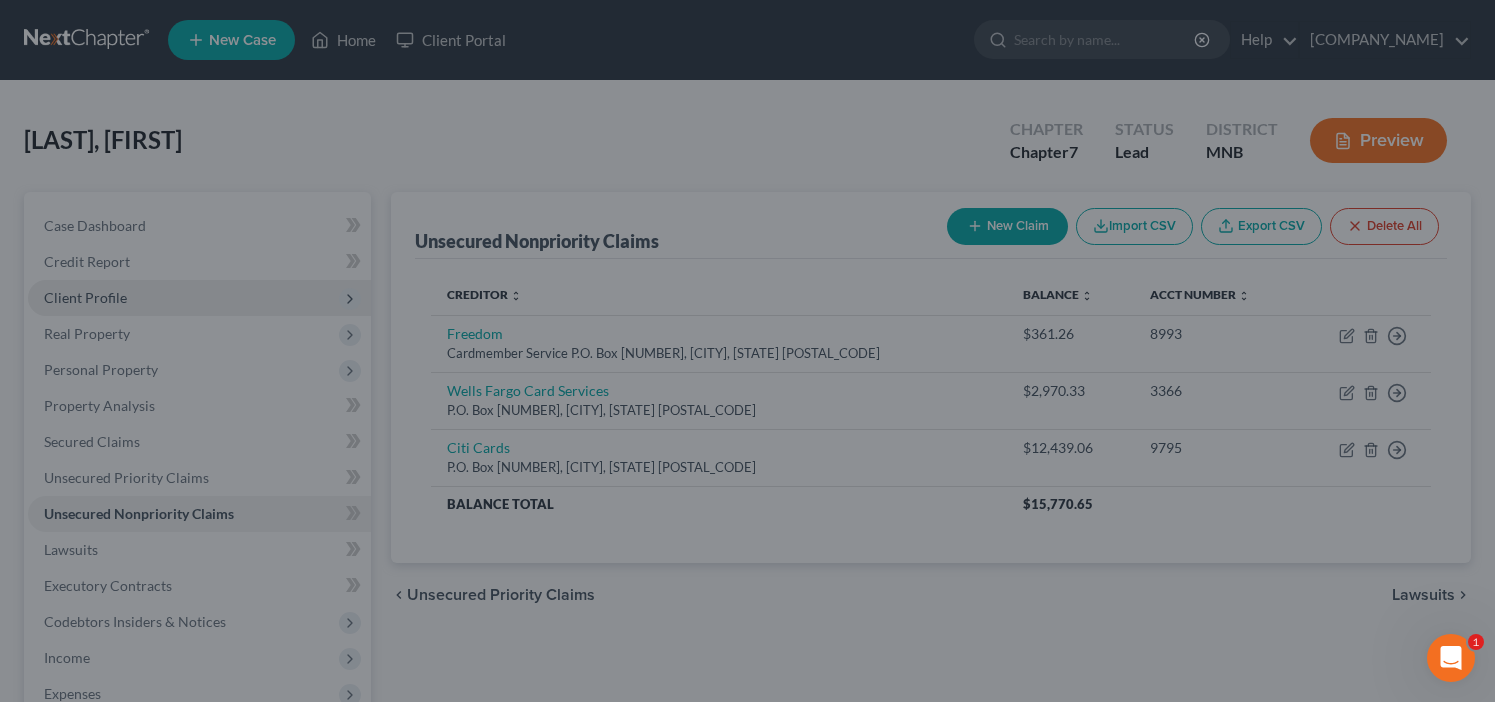 type on "9,114.00" 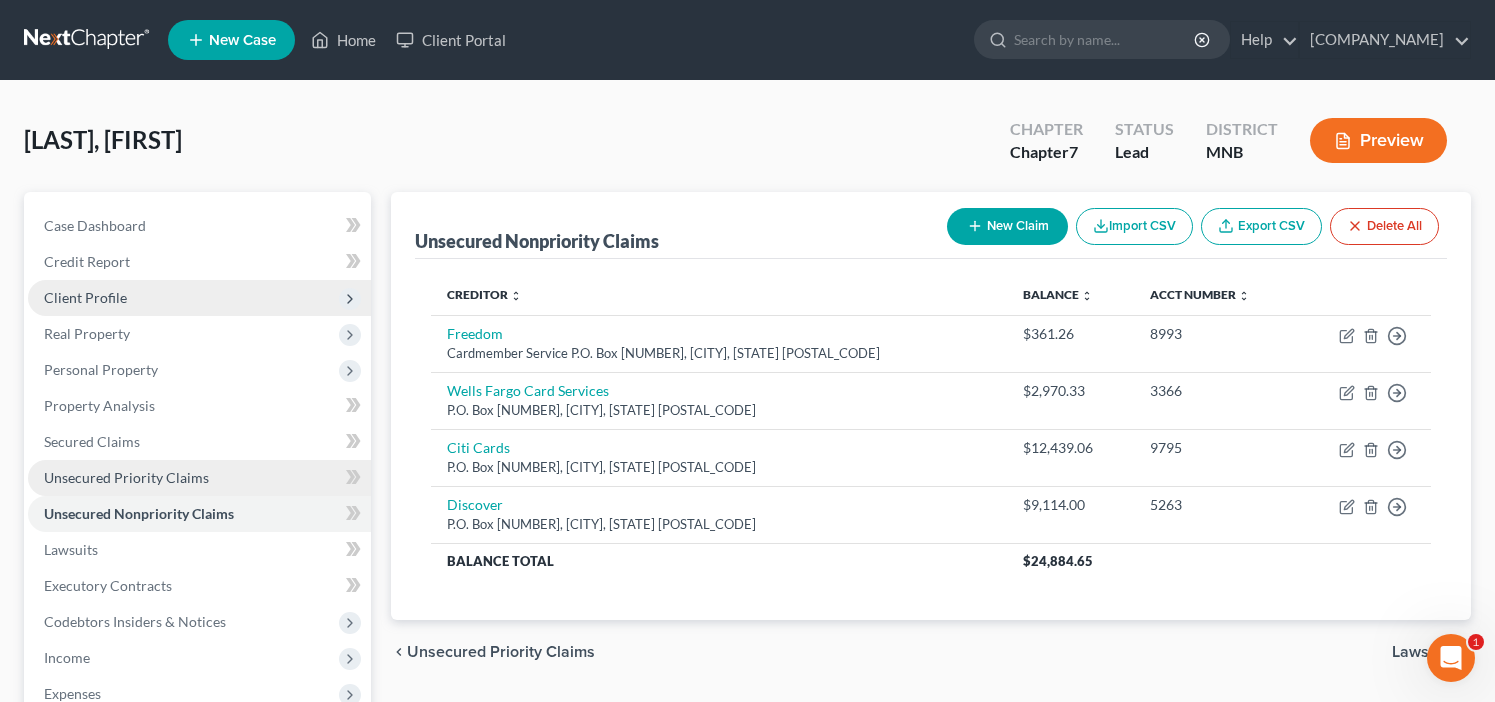 click on "Unsecured Priority Claims" at bounding box center [126, 477] 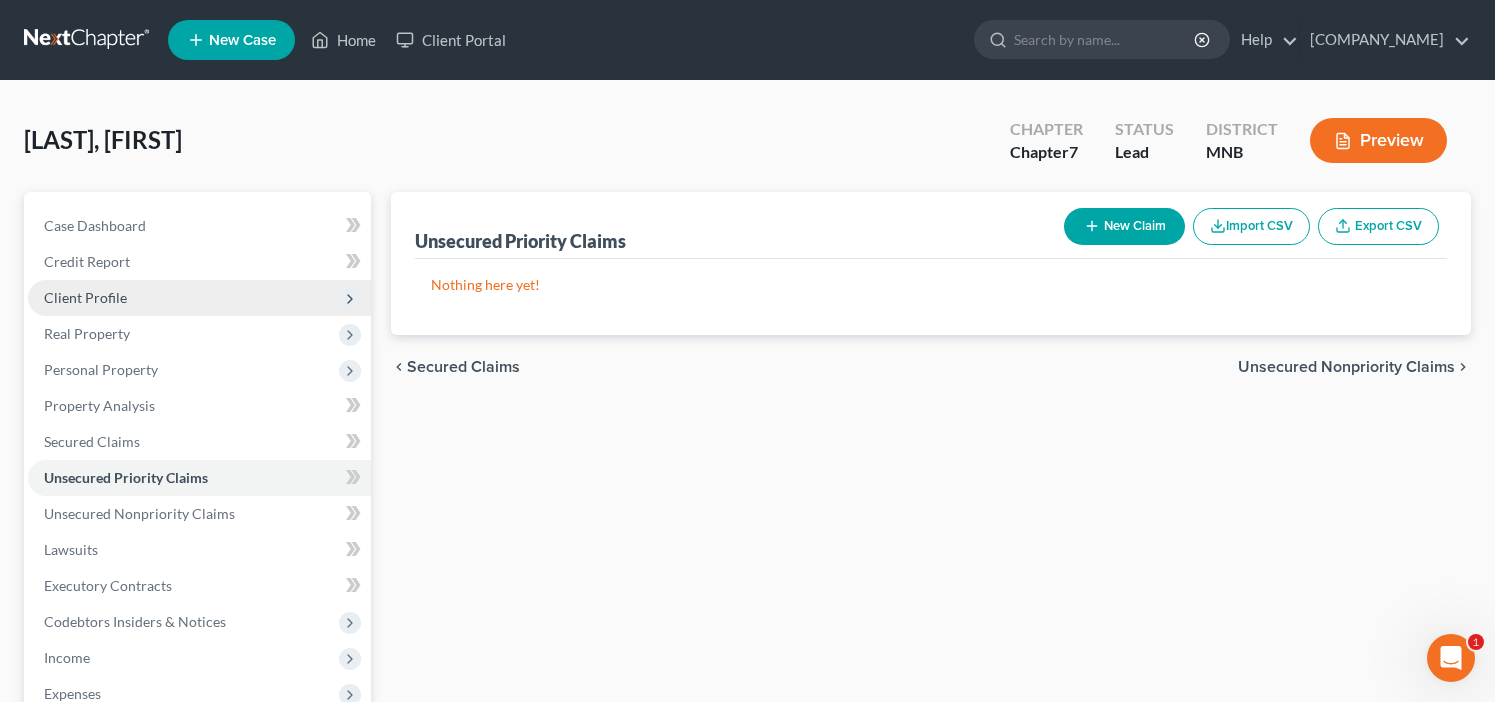 click on "New Claim" at bounding box center (1124, 226) 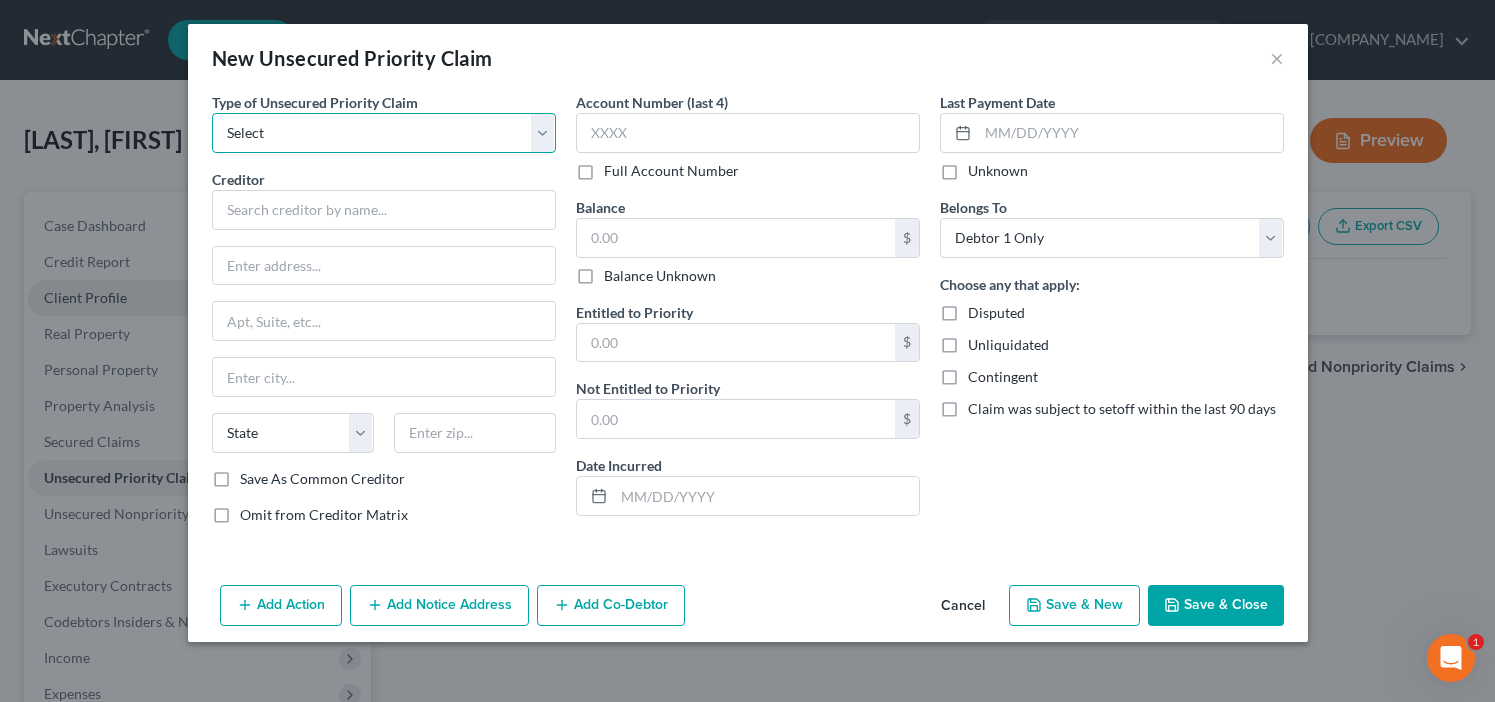 select on "9" 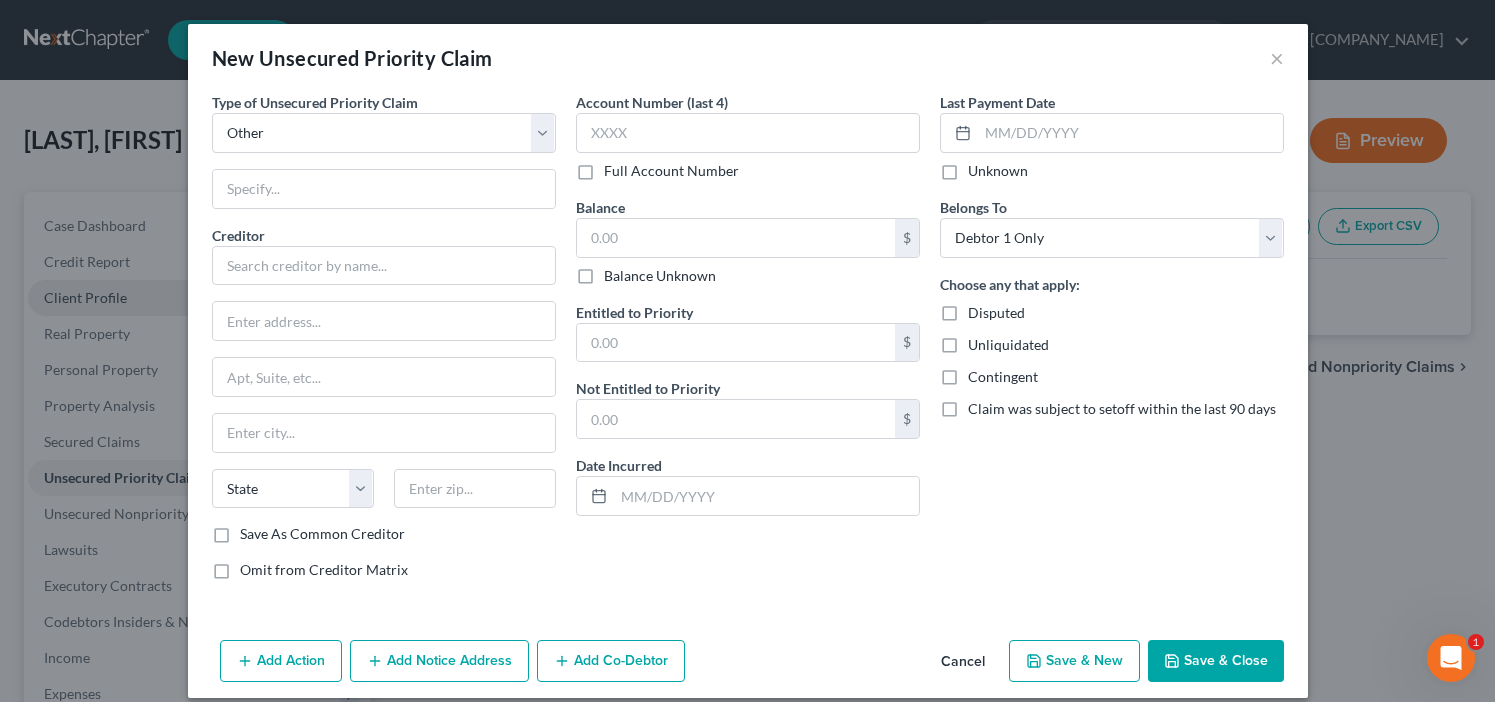 click on "Cancel" at bounding box center (963, 662) 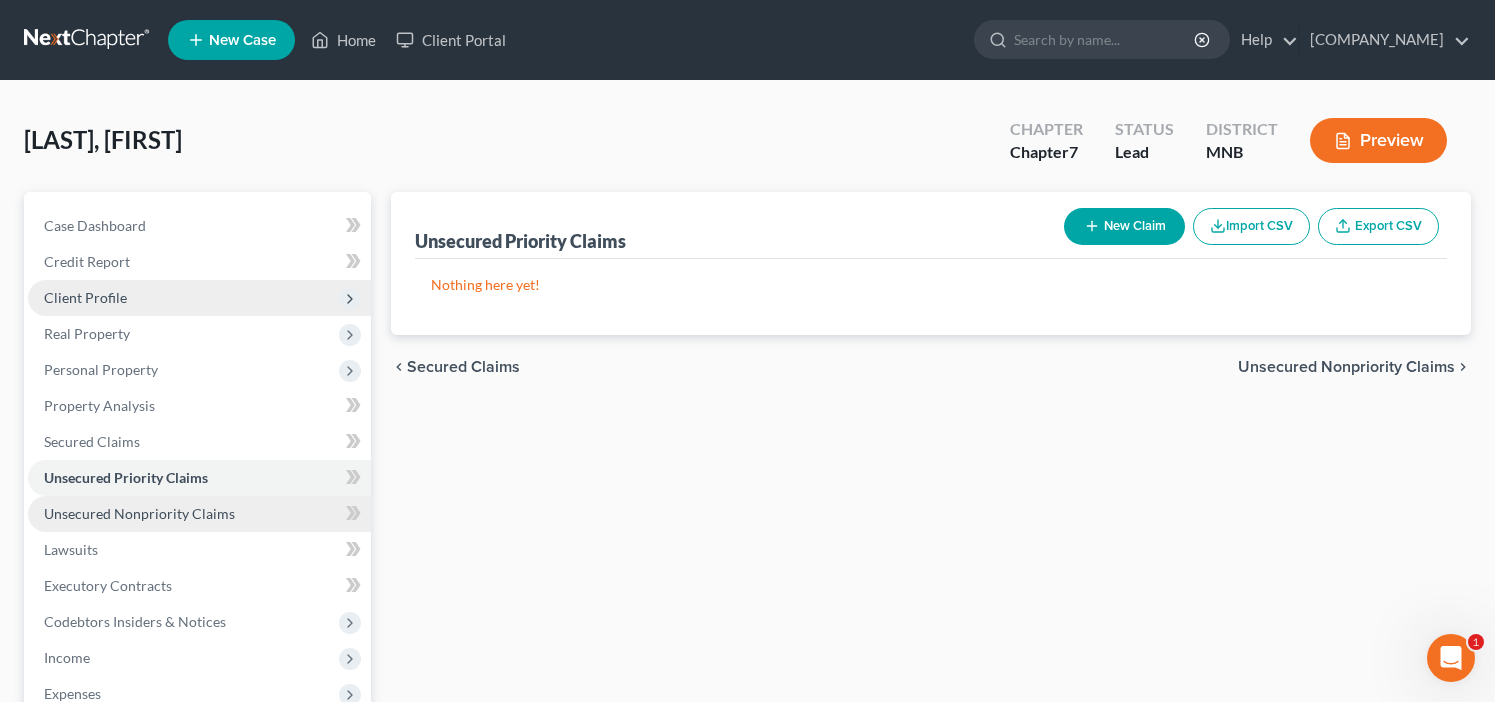 click on "Unsecured Nonpriority Claims" at bounding box center [139, 513] 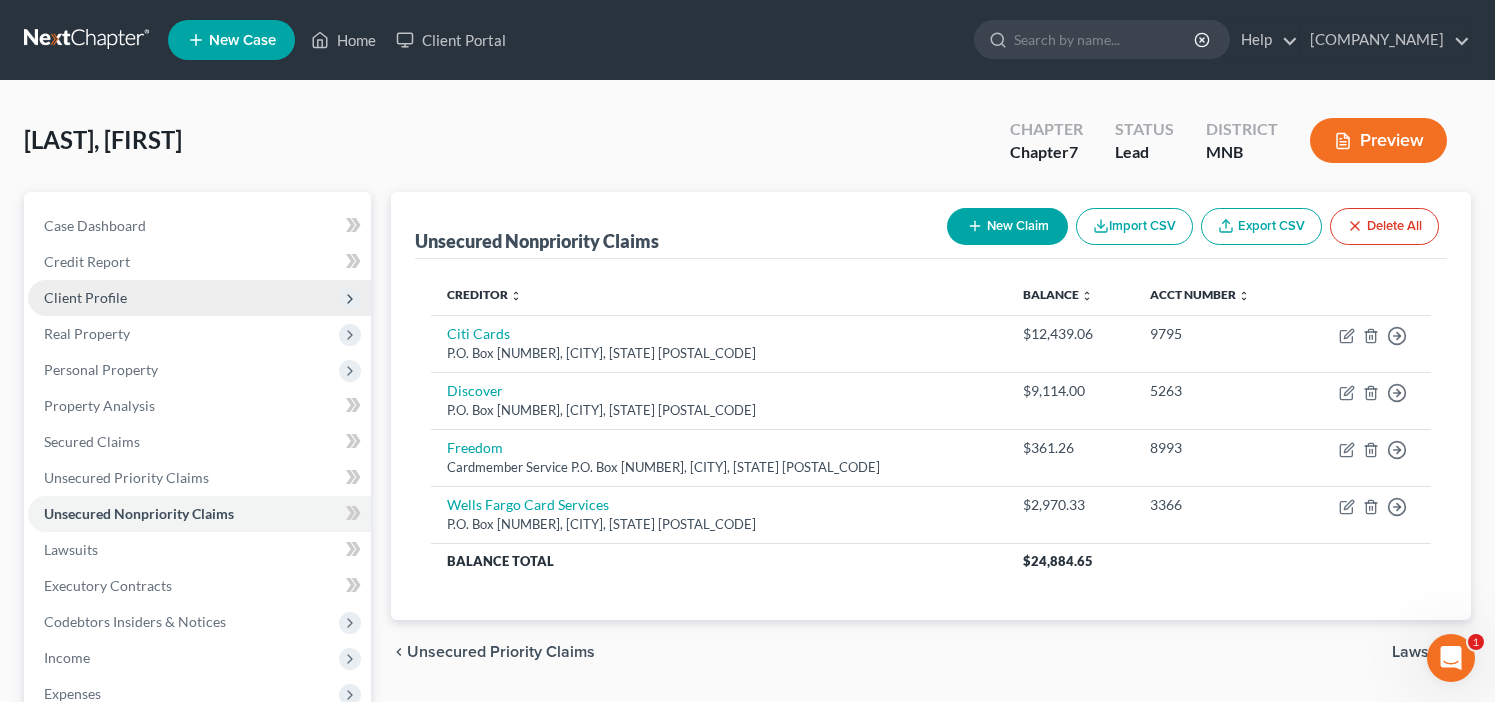 click on "New Claim" at bounding box center [1007, 226] 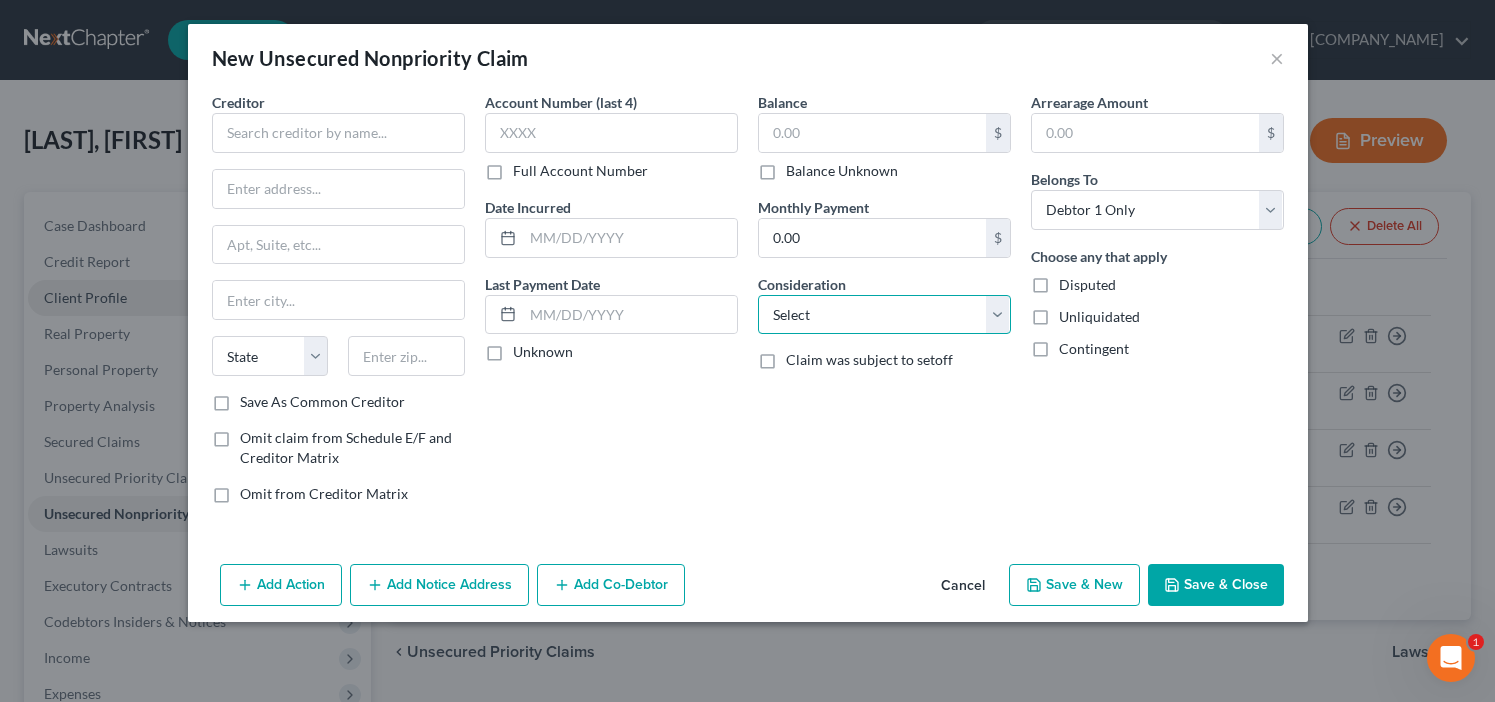 select on "17" 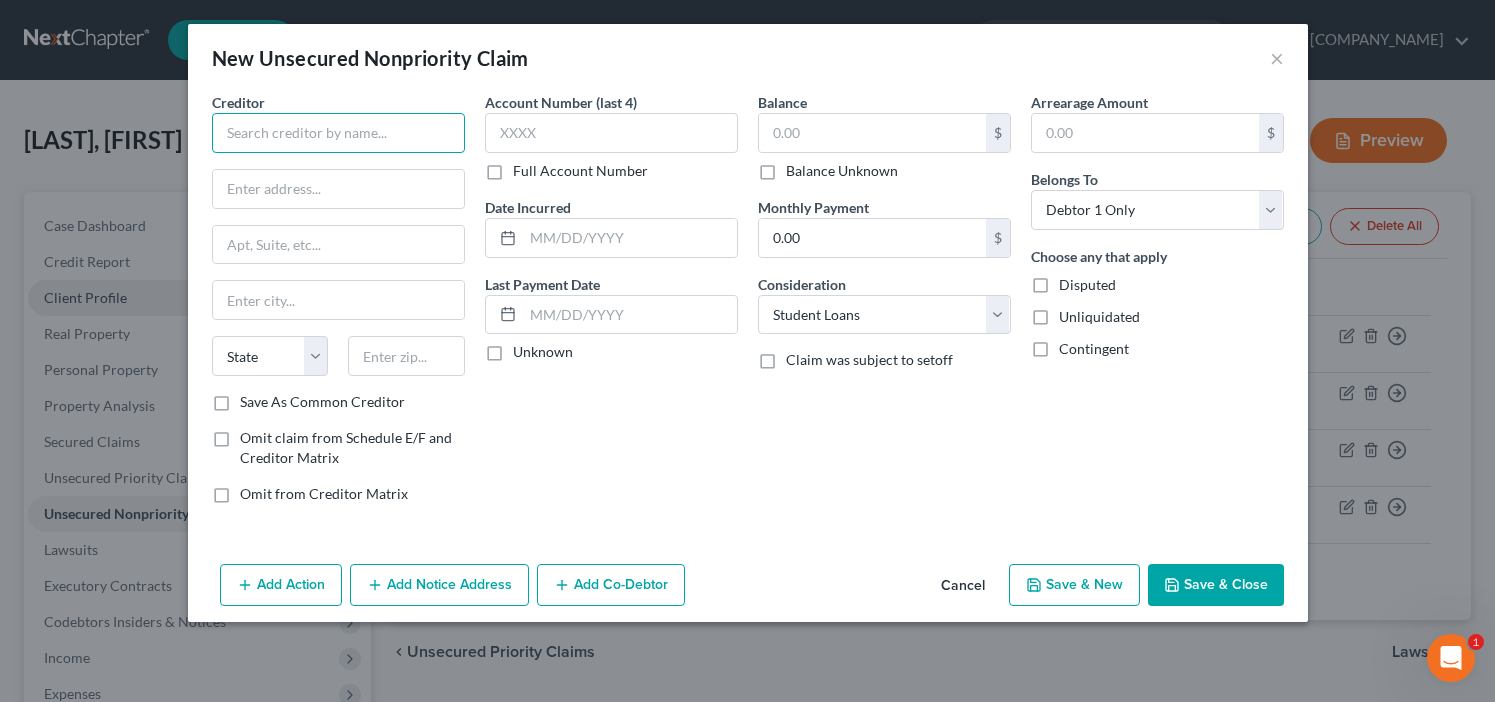 click at bounding box center (338, 133) 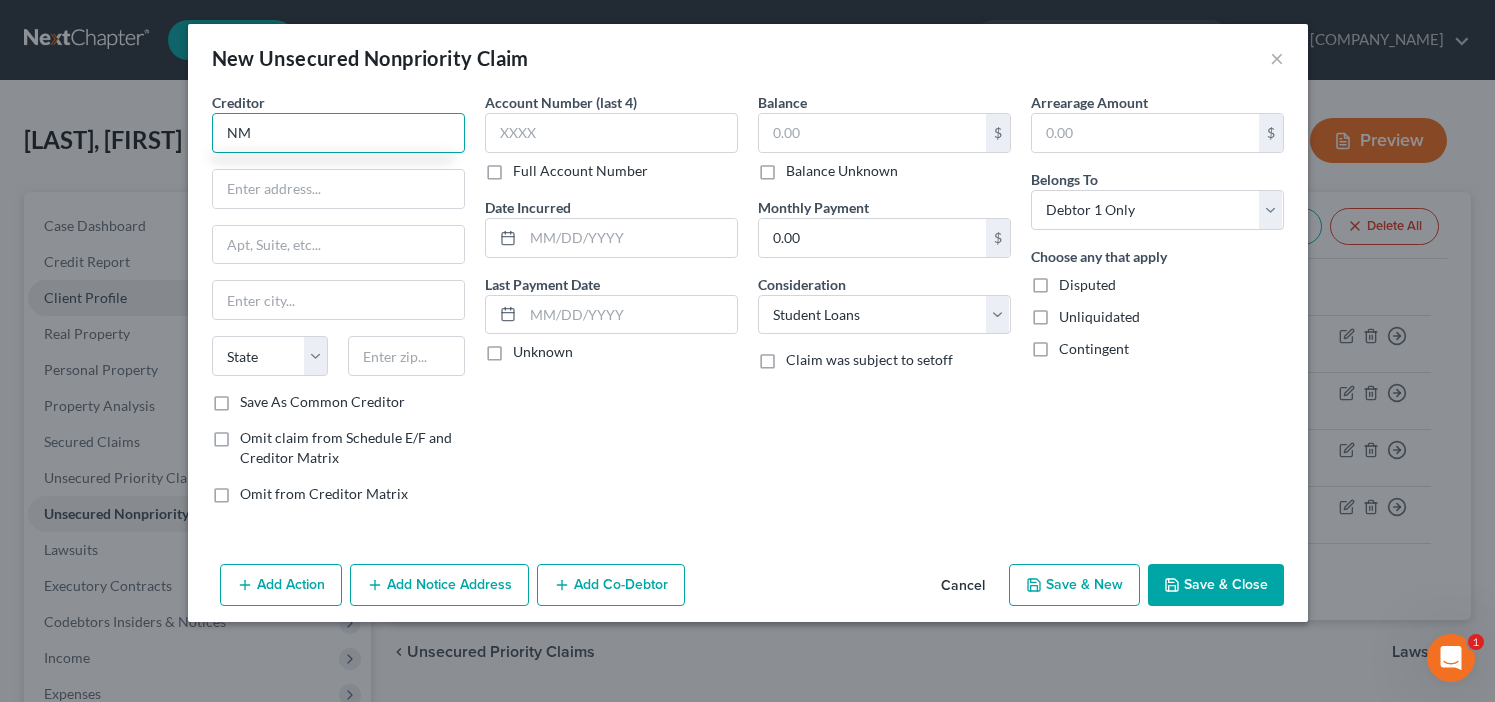 type on "N" 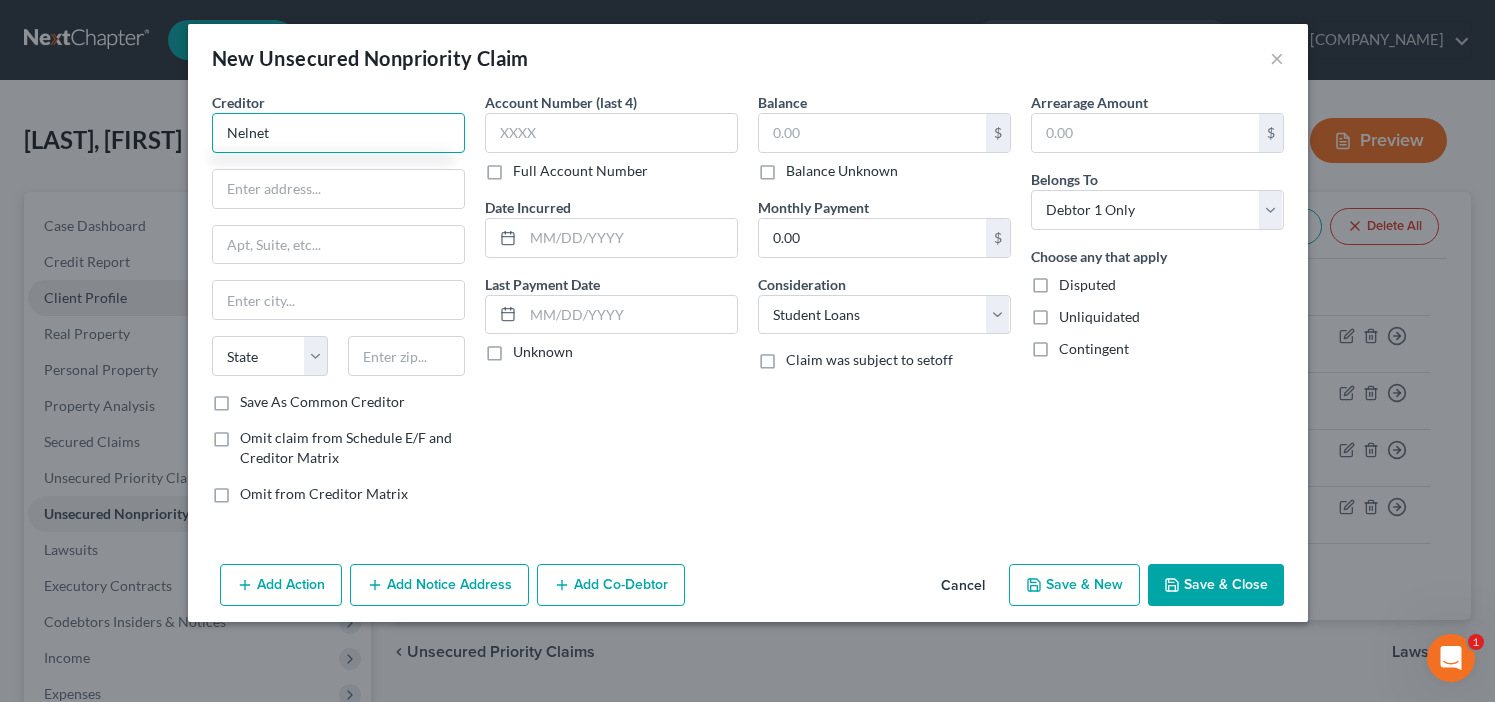type on "Nelnet" 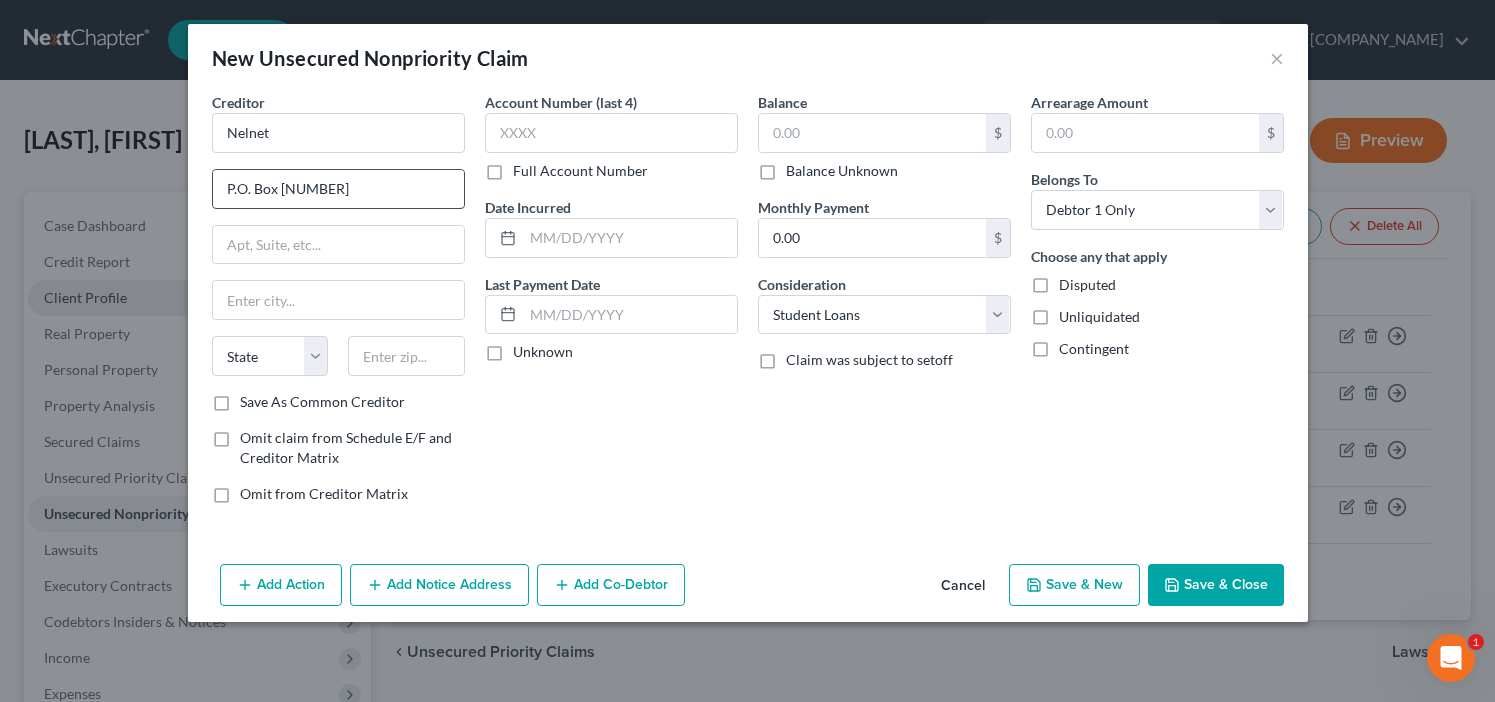 drag, startPoint x: 281, startPoint y: 183, endPoint x: 350, endPoint y: 183, distance: 69 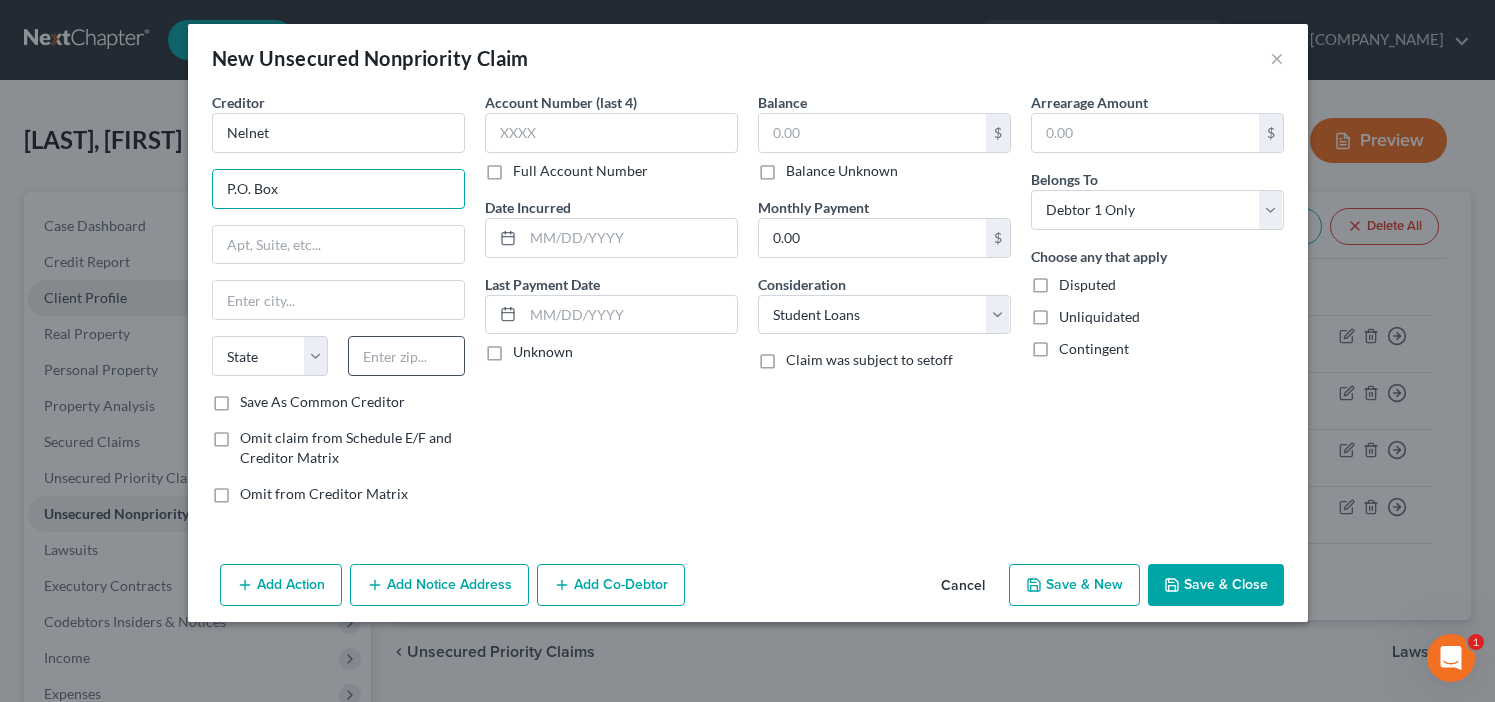 type on "P.O. Box" 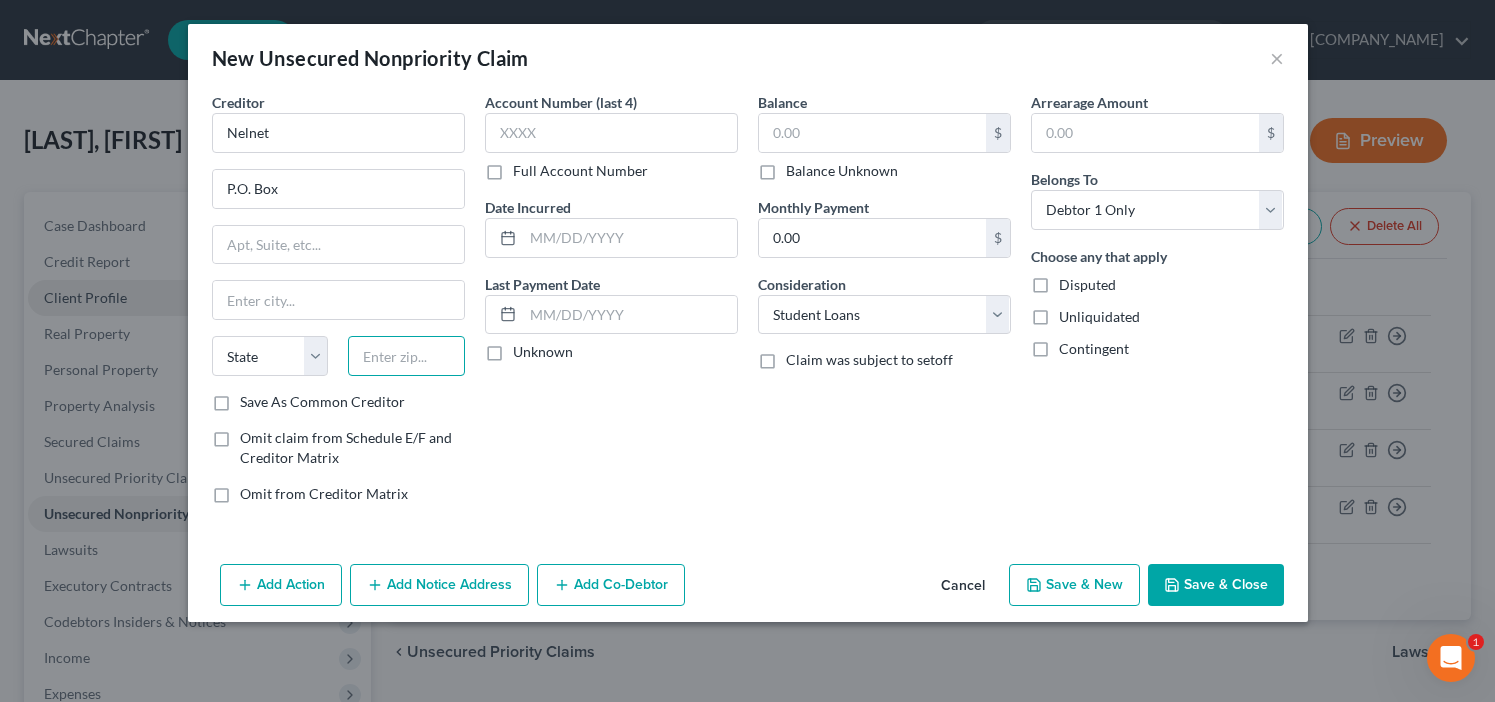 paste on "68501" 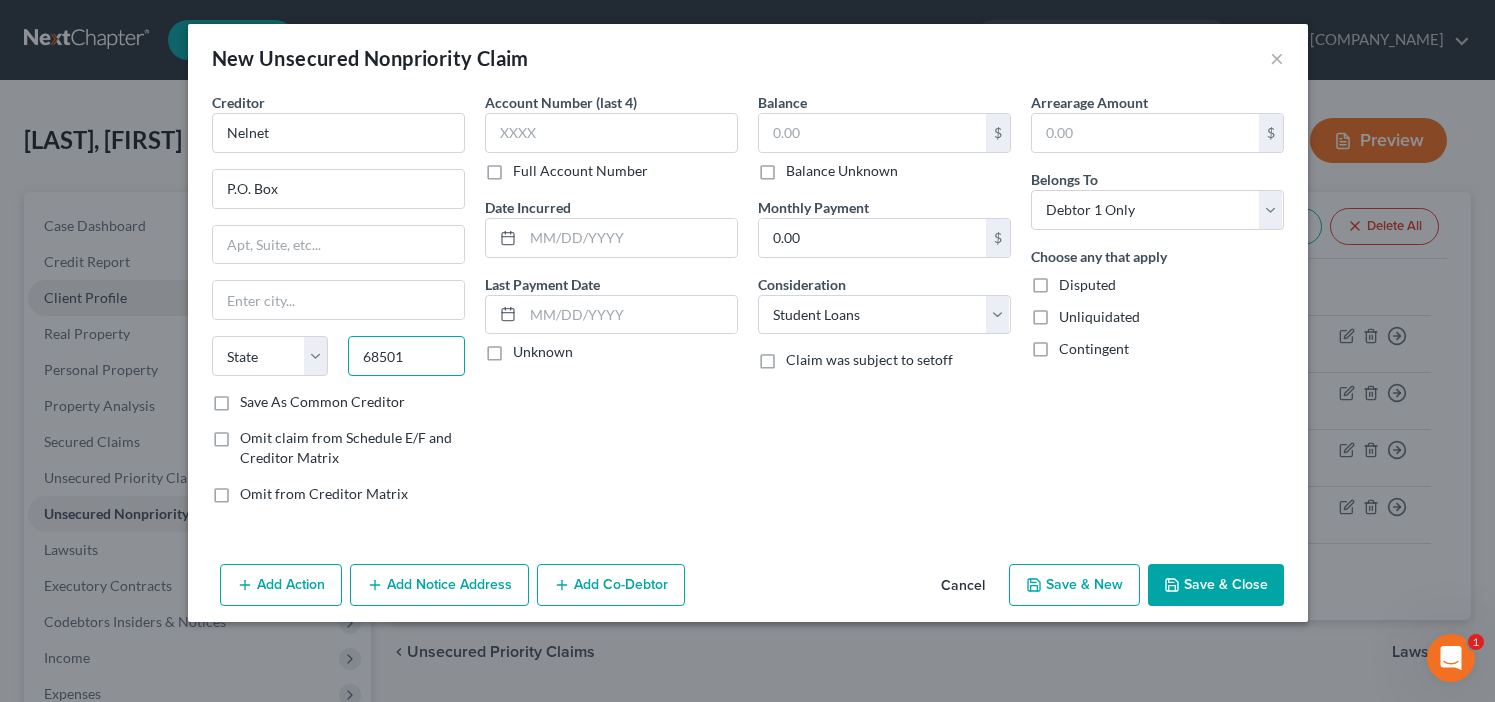 type on "68501" 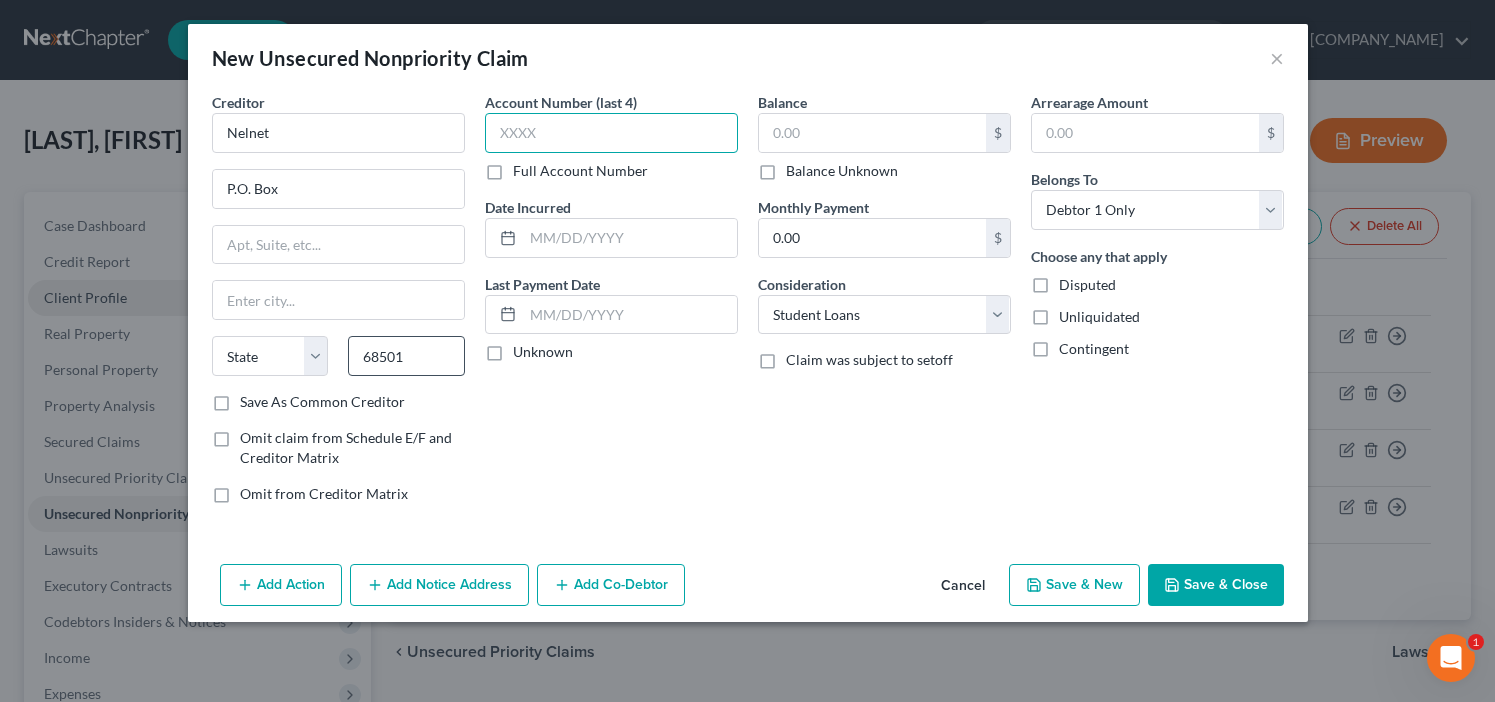 type on "Lincoln" 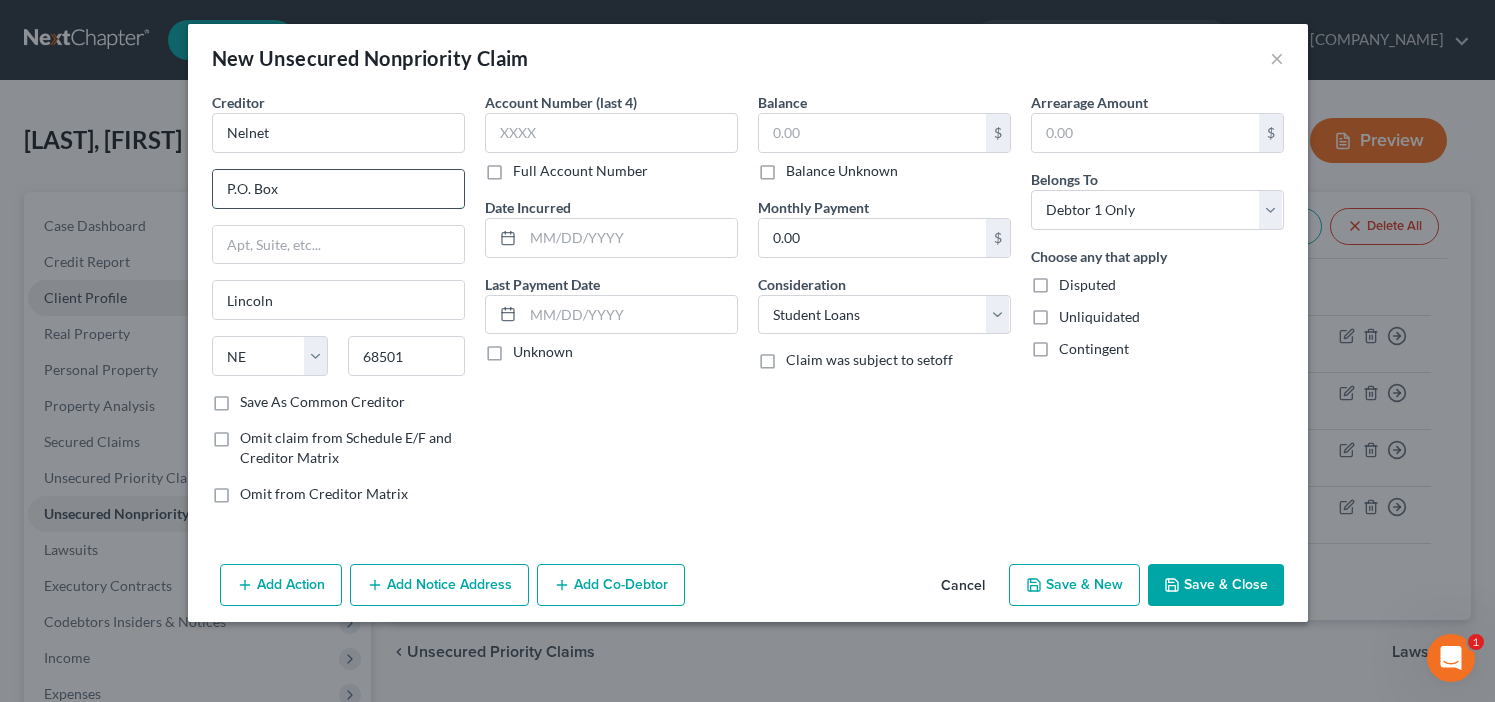 click on "P.O. Box" at bounding box center (338, 189) 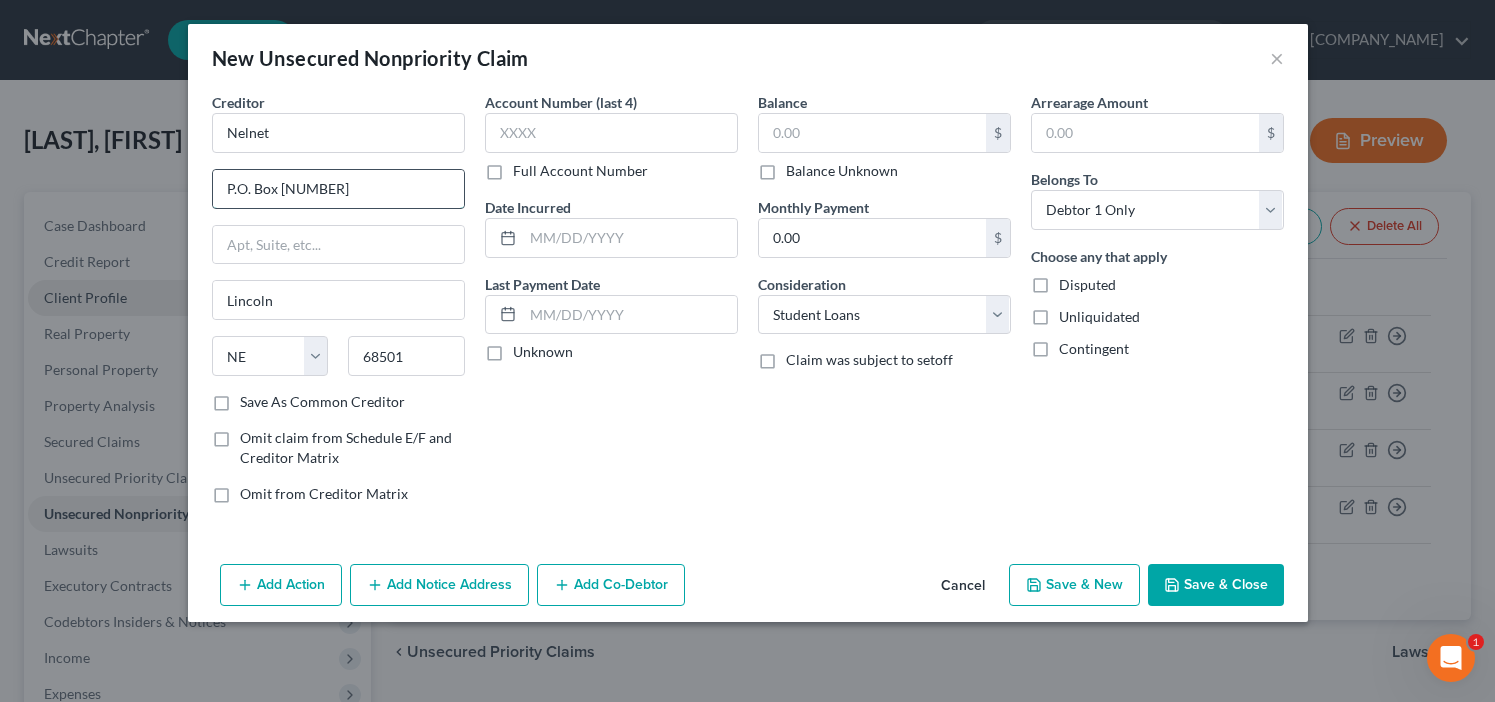 type on "P.O. Box [NUMBER]" 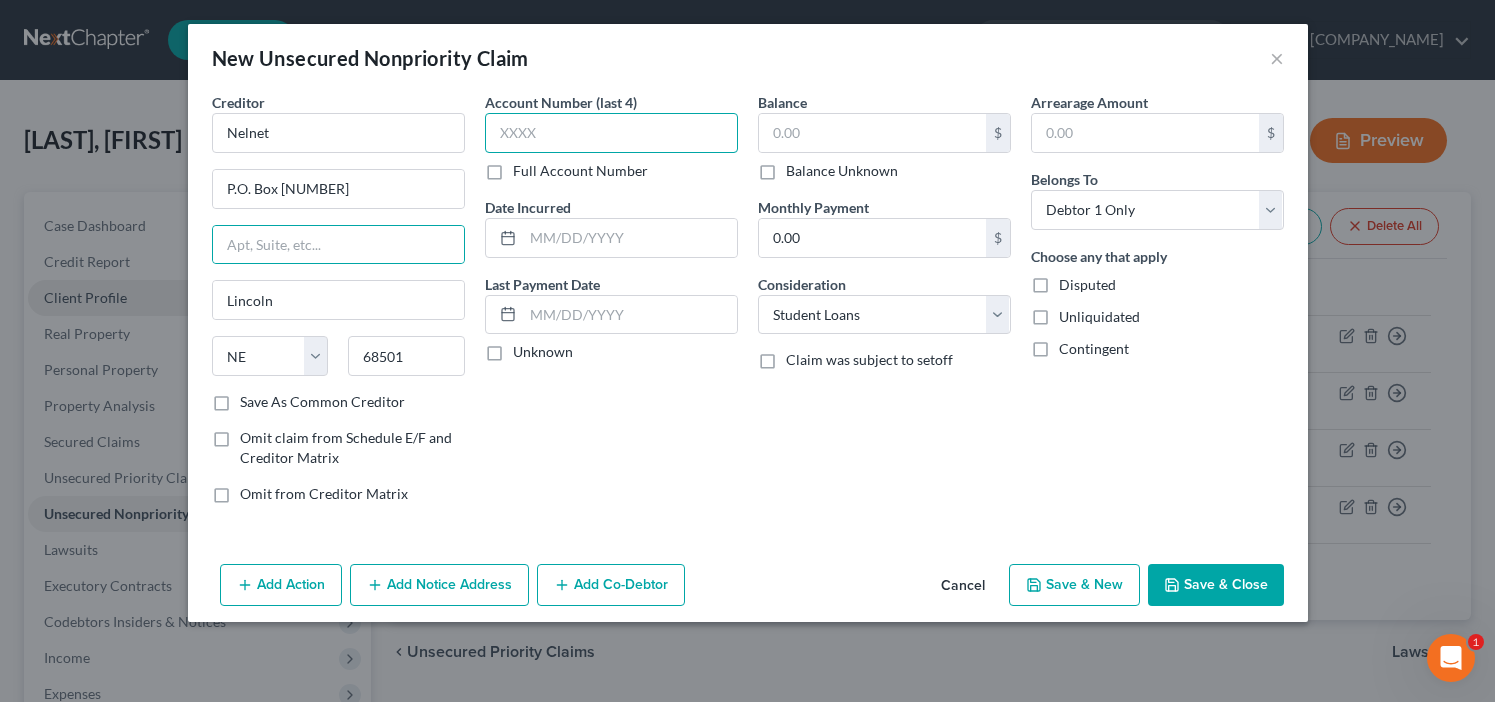 click at bounding box center (611, 133) 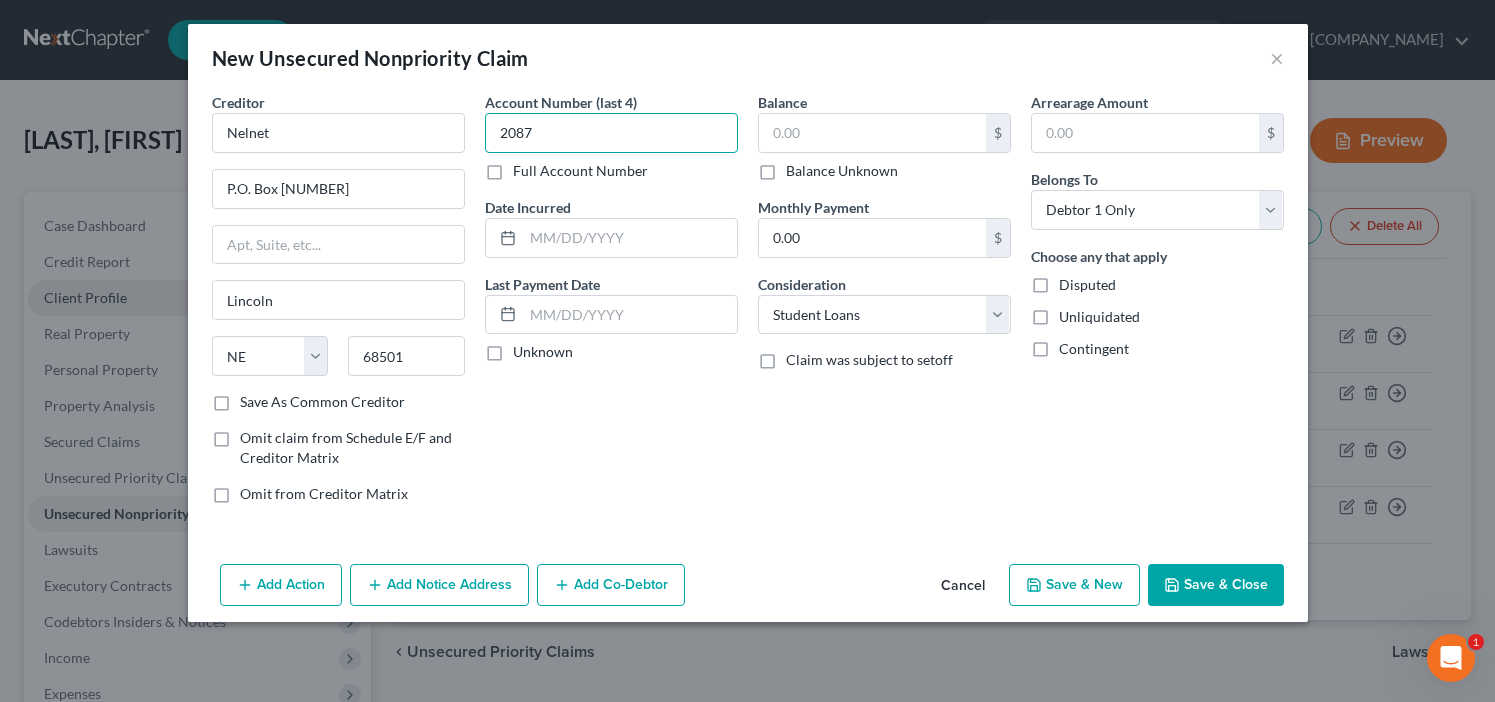 type on "2087" 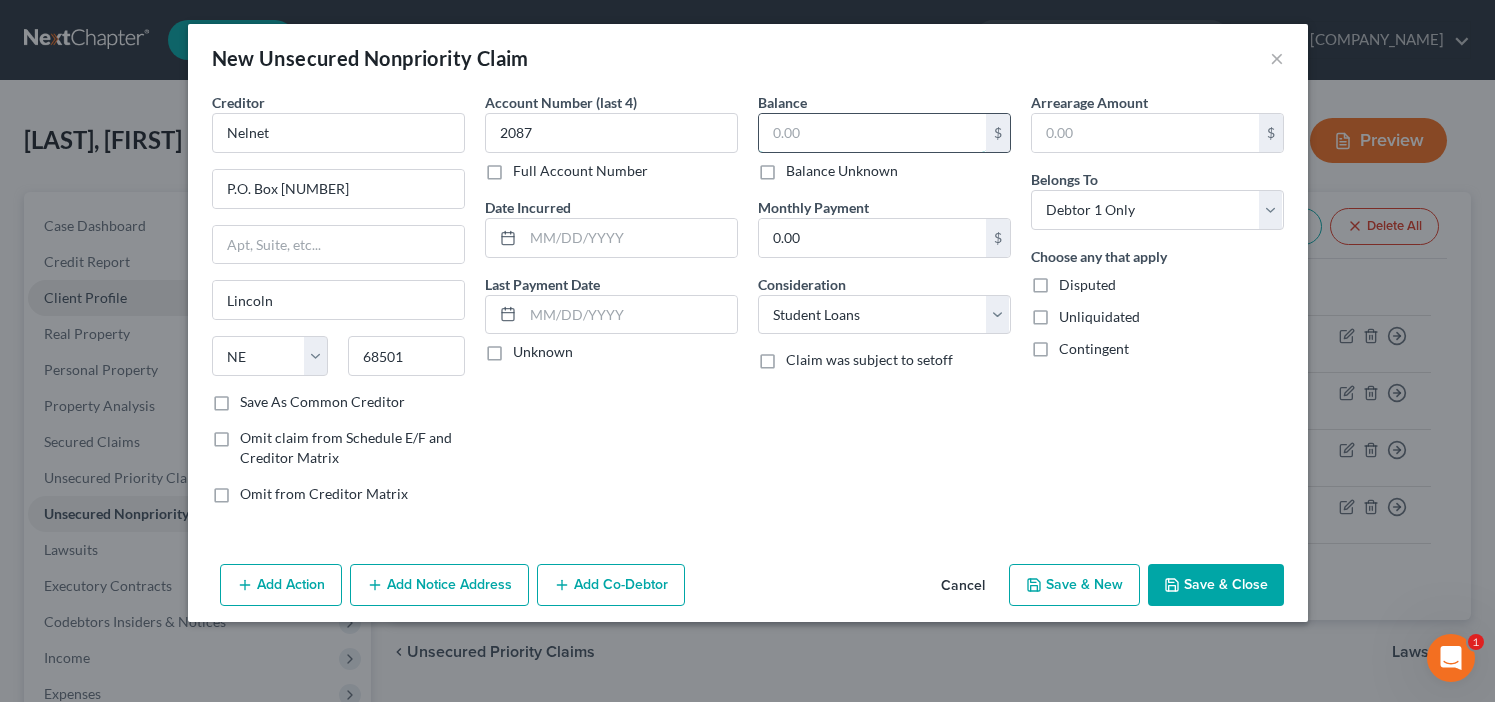click at bounding box center [872, 133] 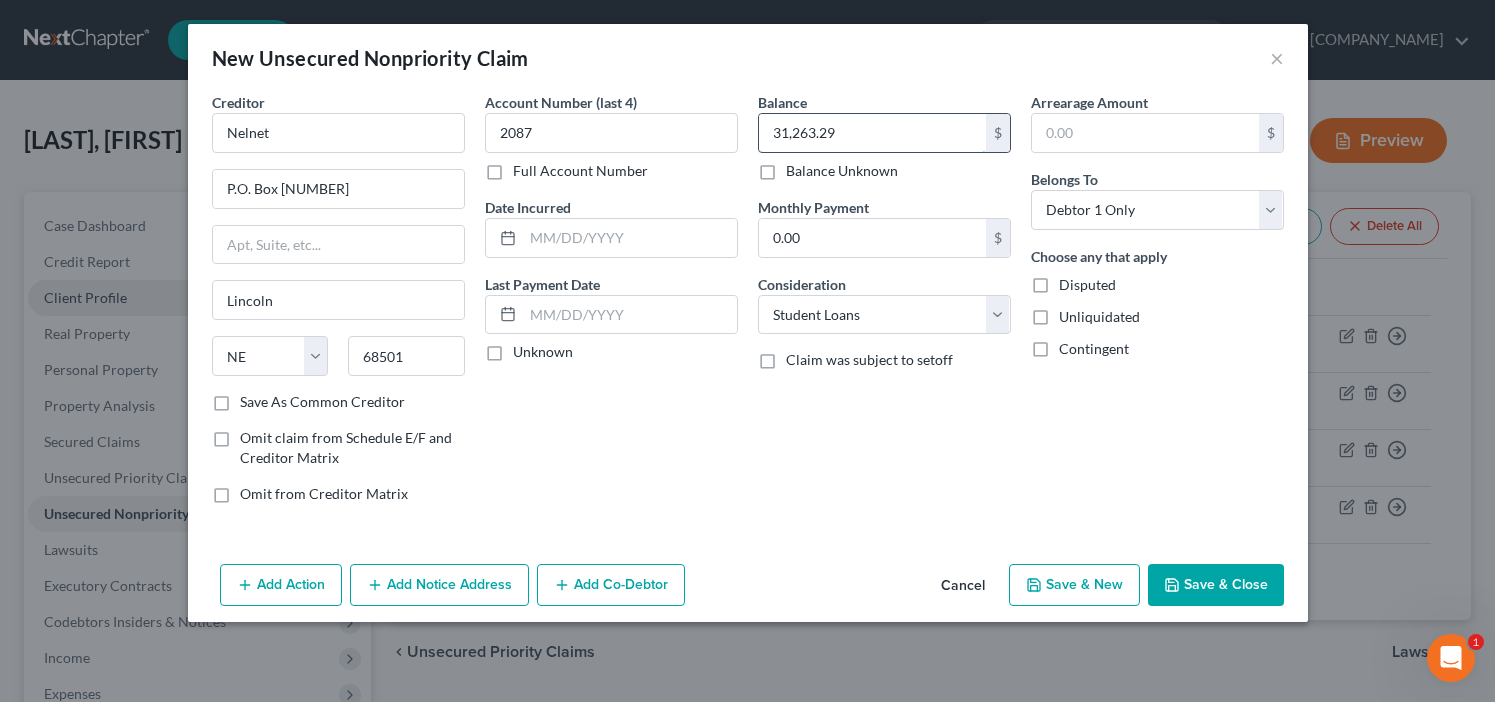 type on "31,263.29" 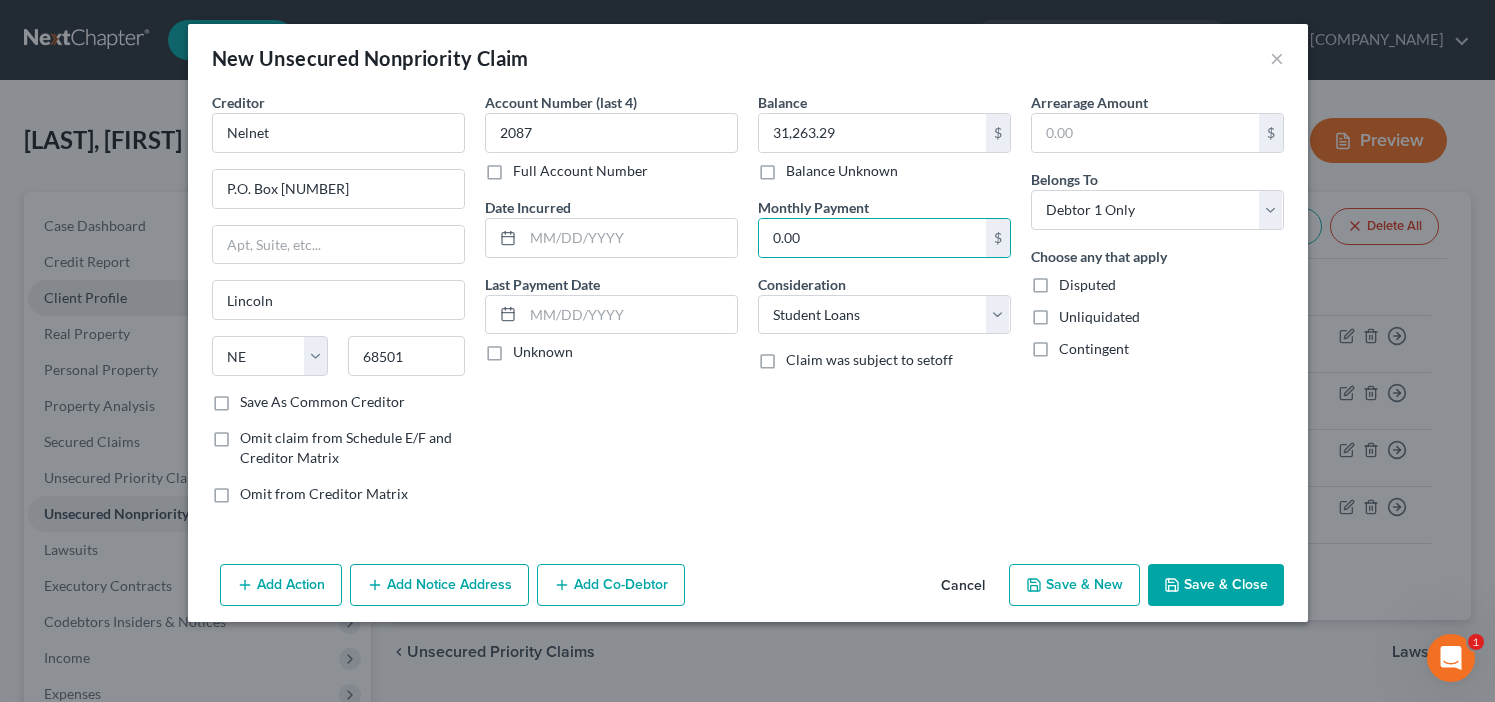 click on "Save & Close" at bounding box center (1216, 585) 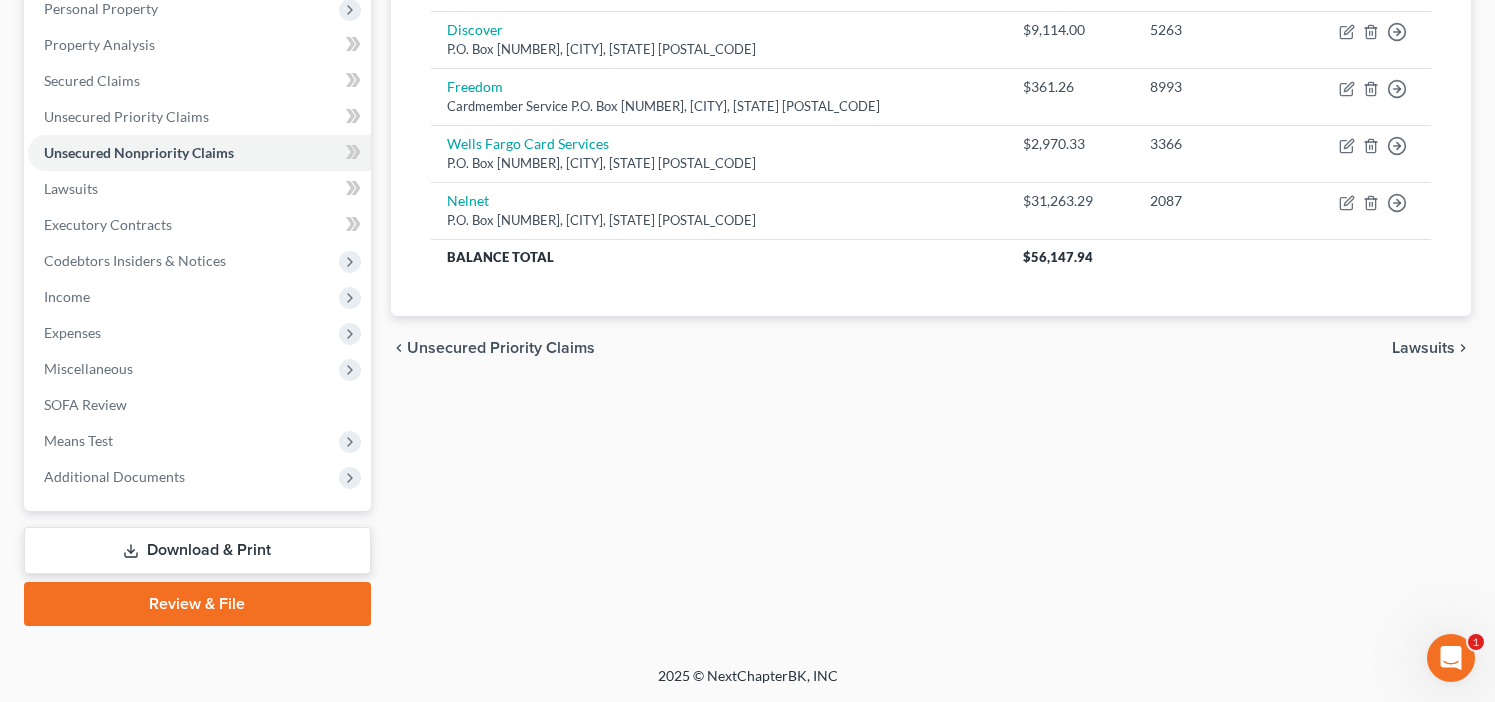 click on "Download & Print" at bounding box center (197, 550) 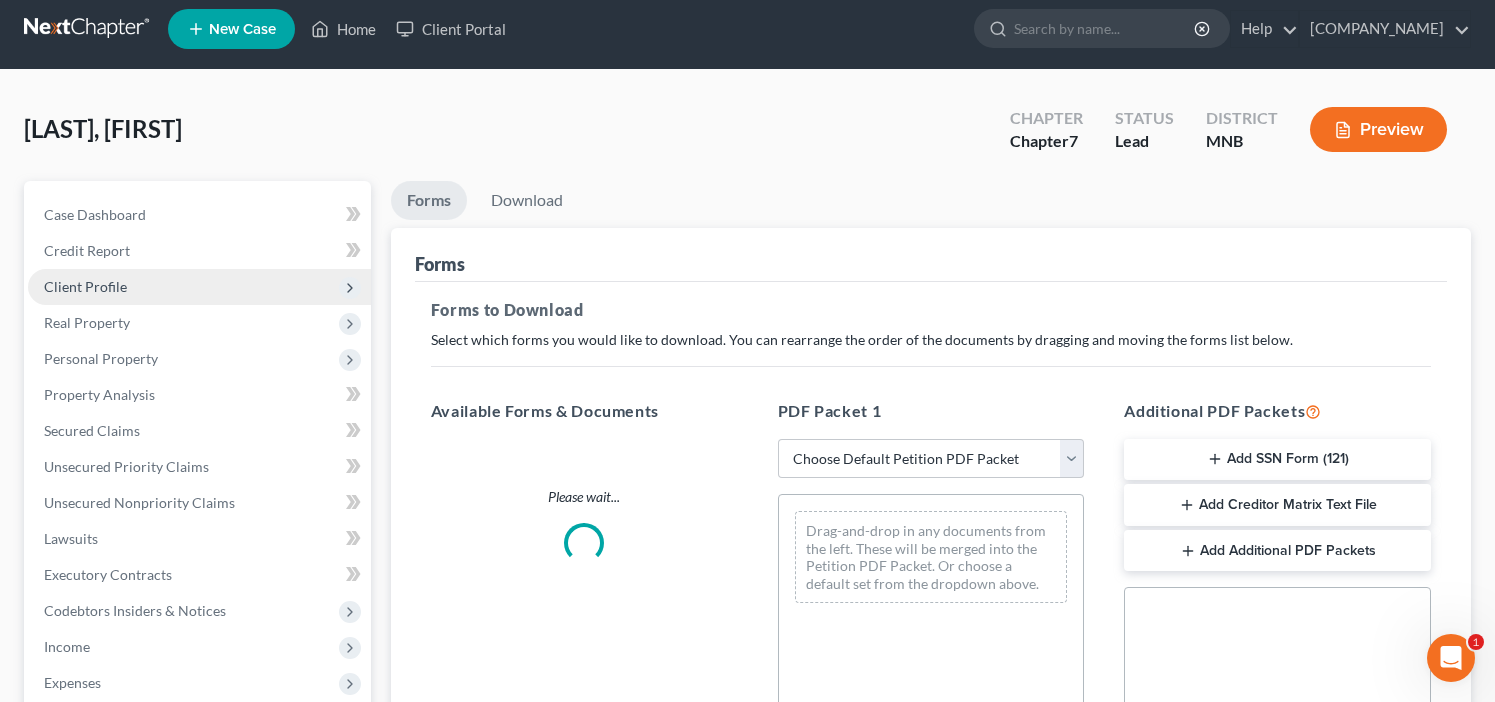 scroll, scrollTop: 0, scrollLeft: 0, axis: both 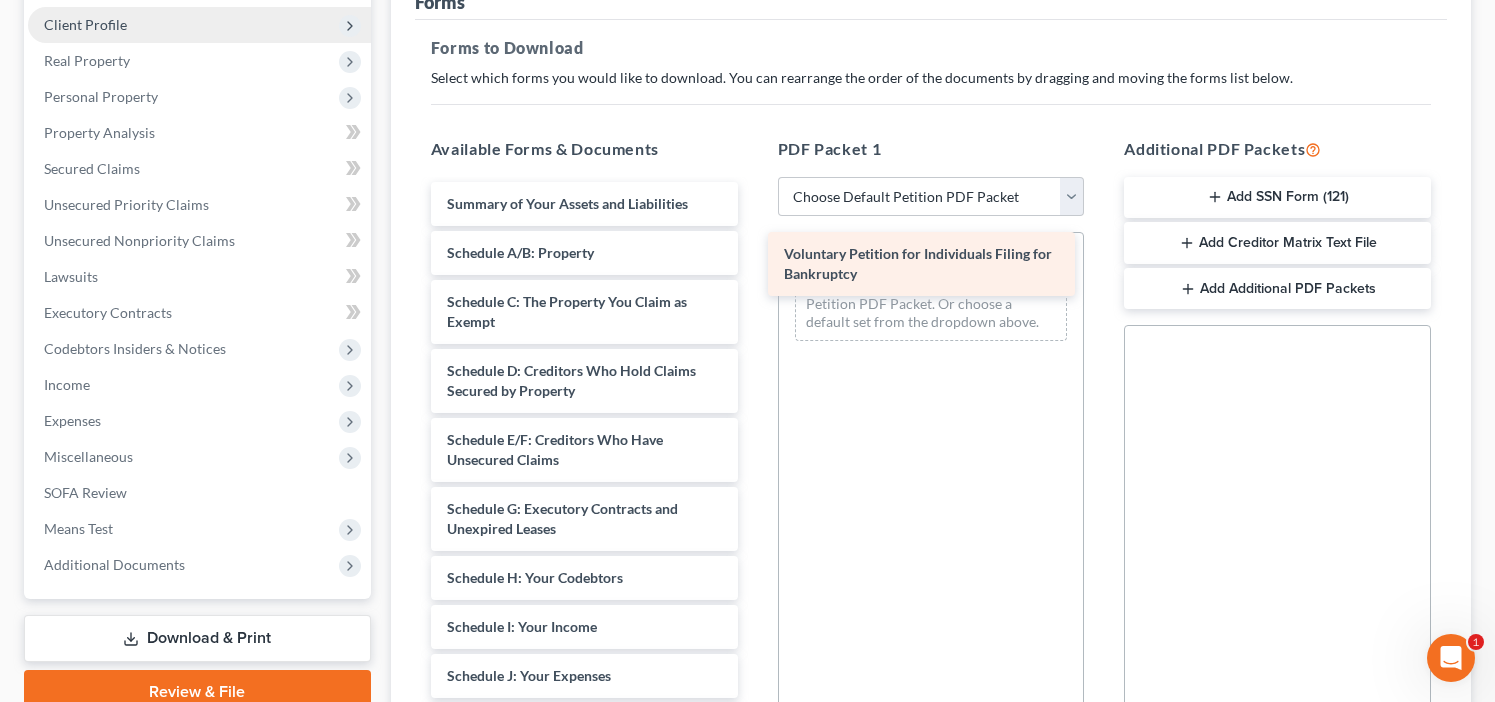 drag, startPoint x: 543, startPoint y: 222, endPoint x: 880, endPoint y: 273, distance: 340.83722 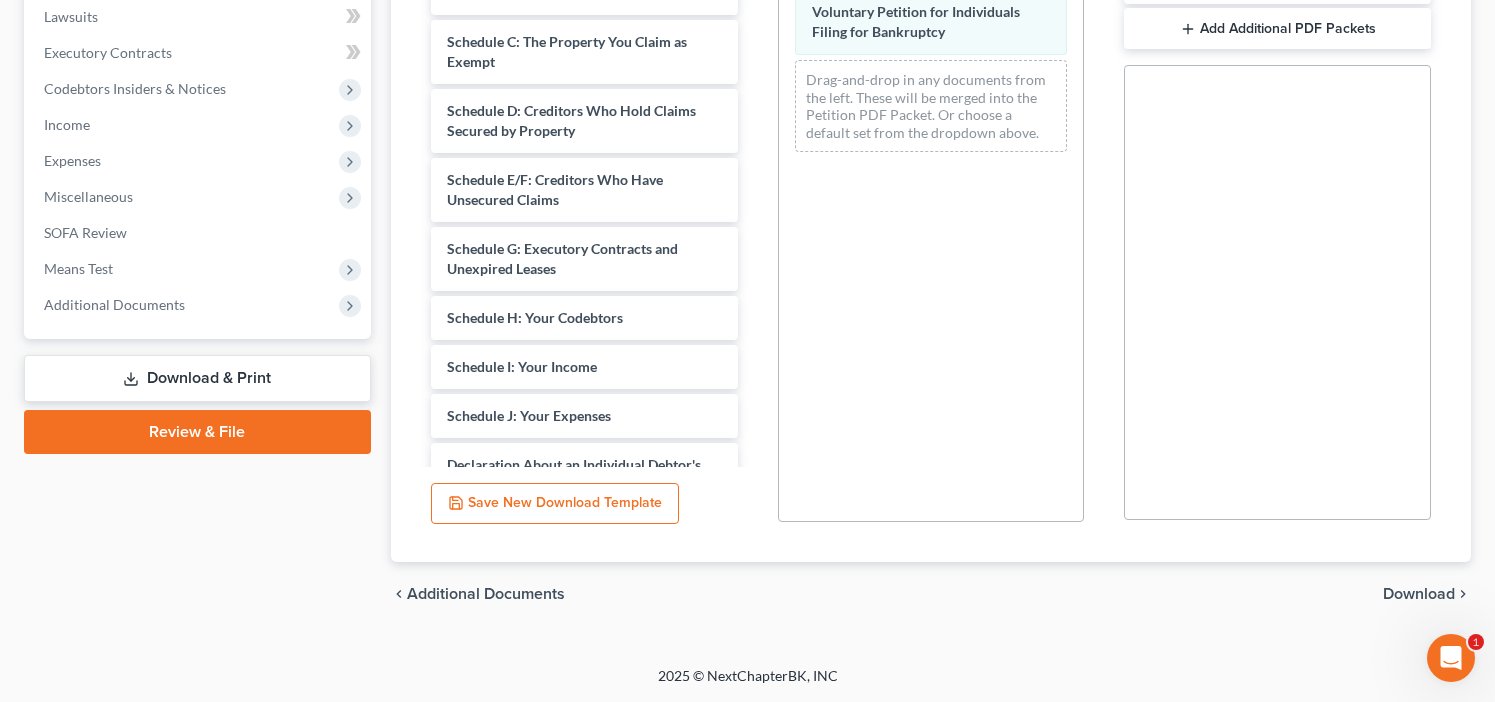 click on "Download" at bounding box center [1419, 594] 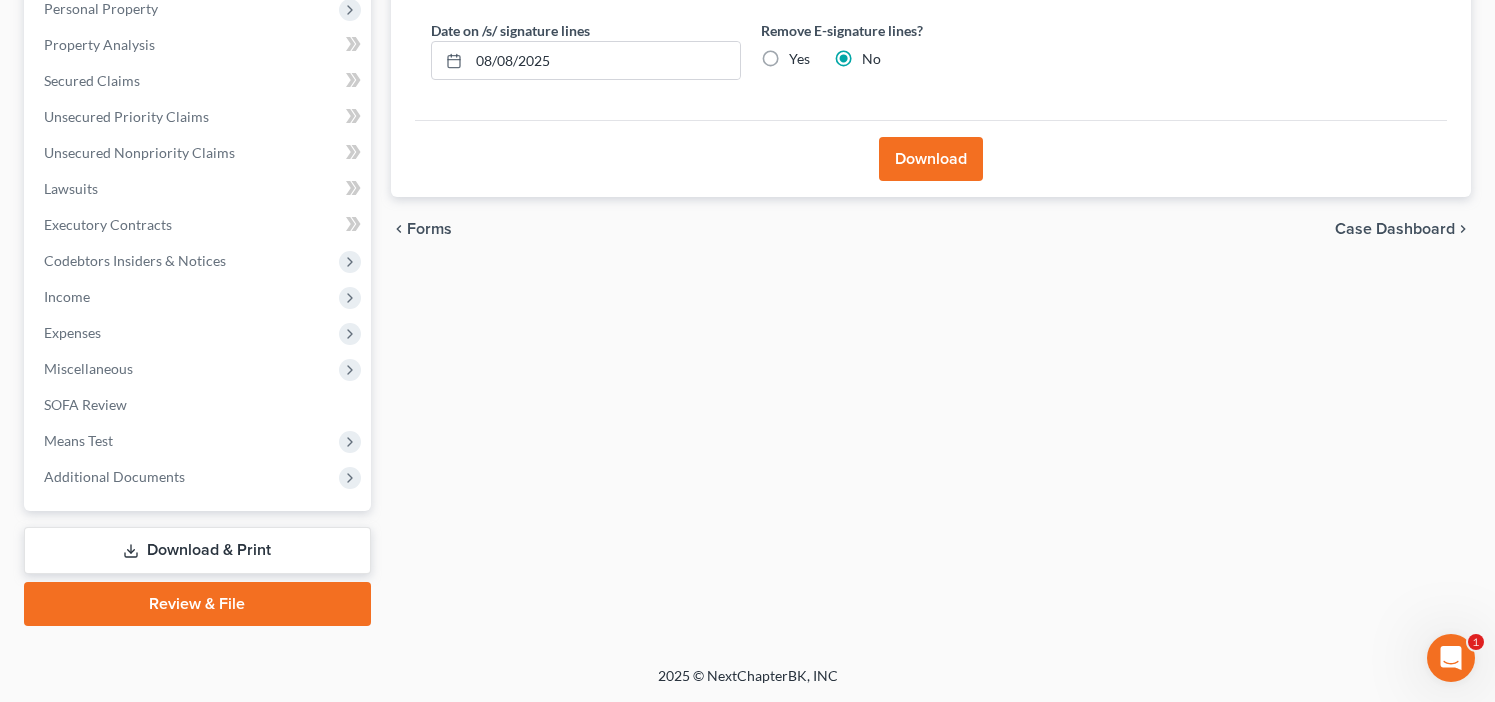 scroll, scrollTop: 361, scrollLeft: 0, axis: vertical 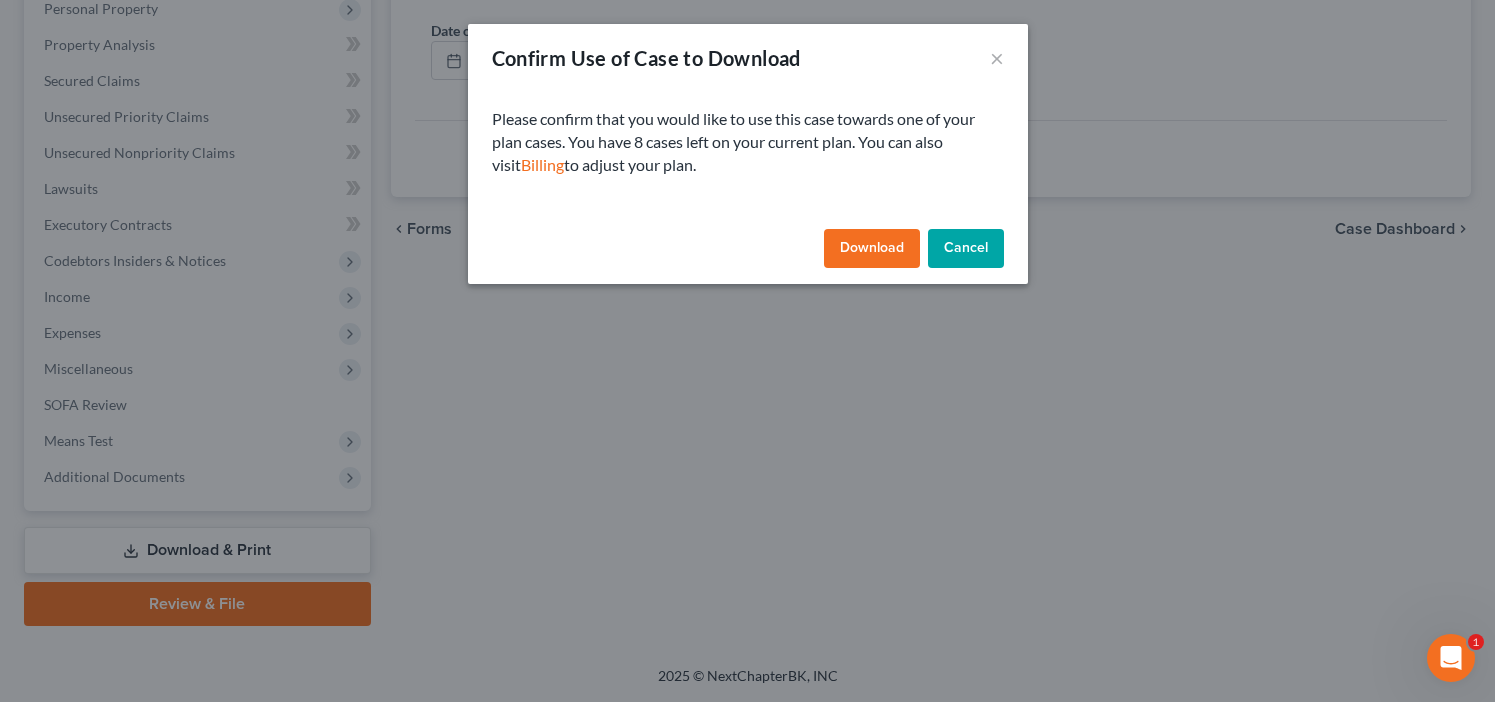 click on "Download" at bounding box center [872, 249] 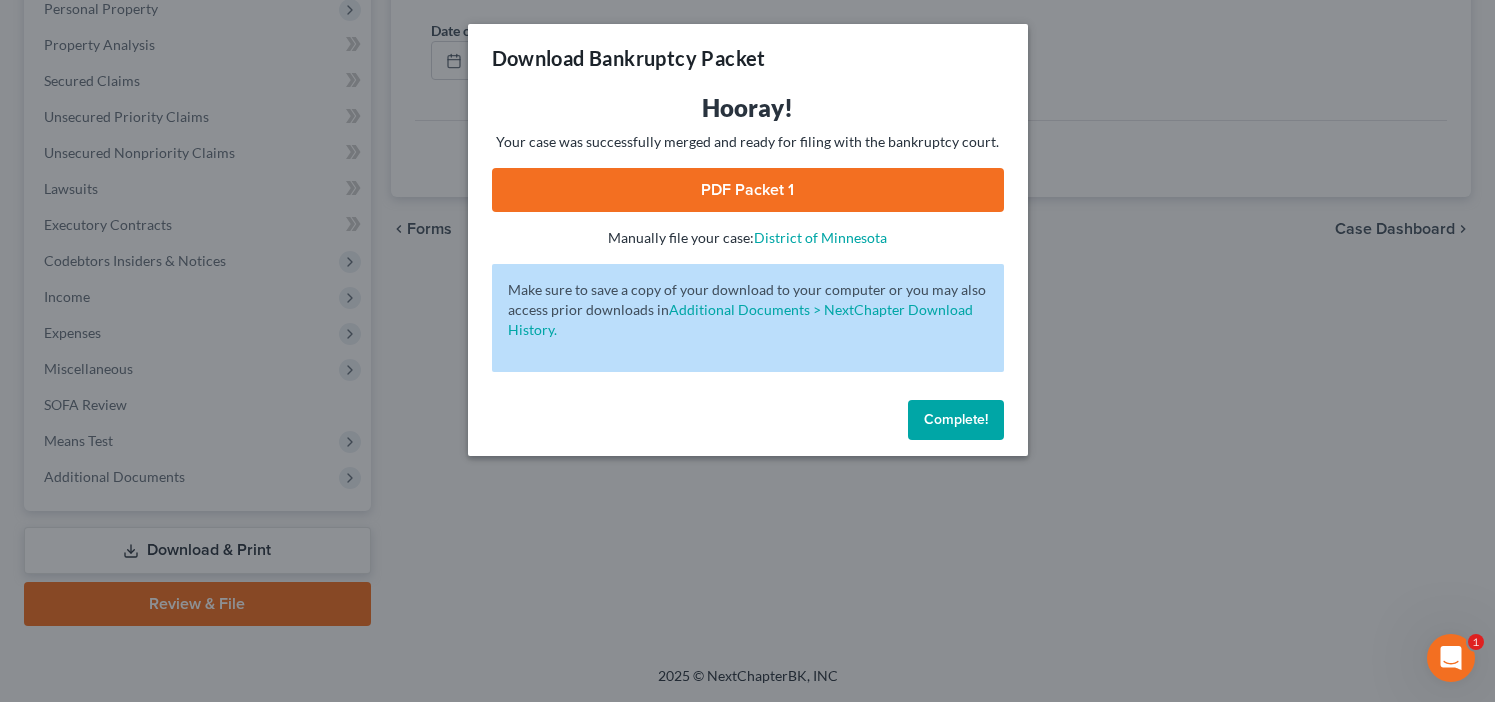 click on "PDF Packet 1" at bounding box center (748, 190) 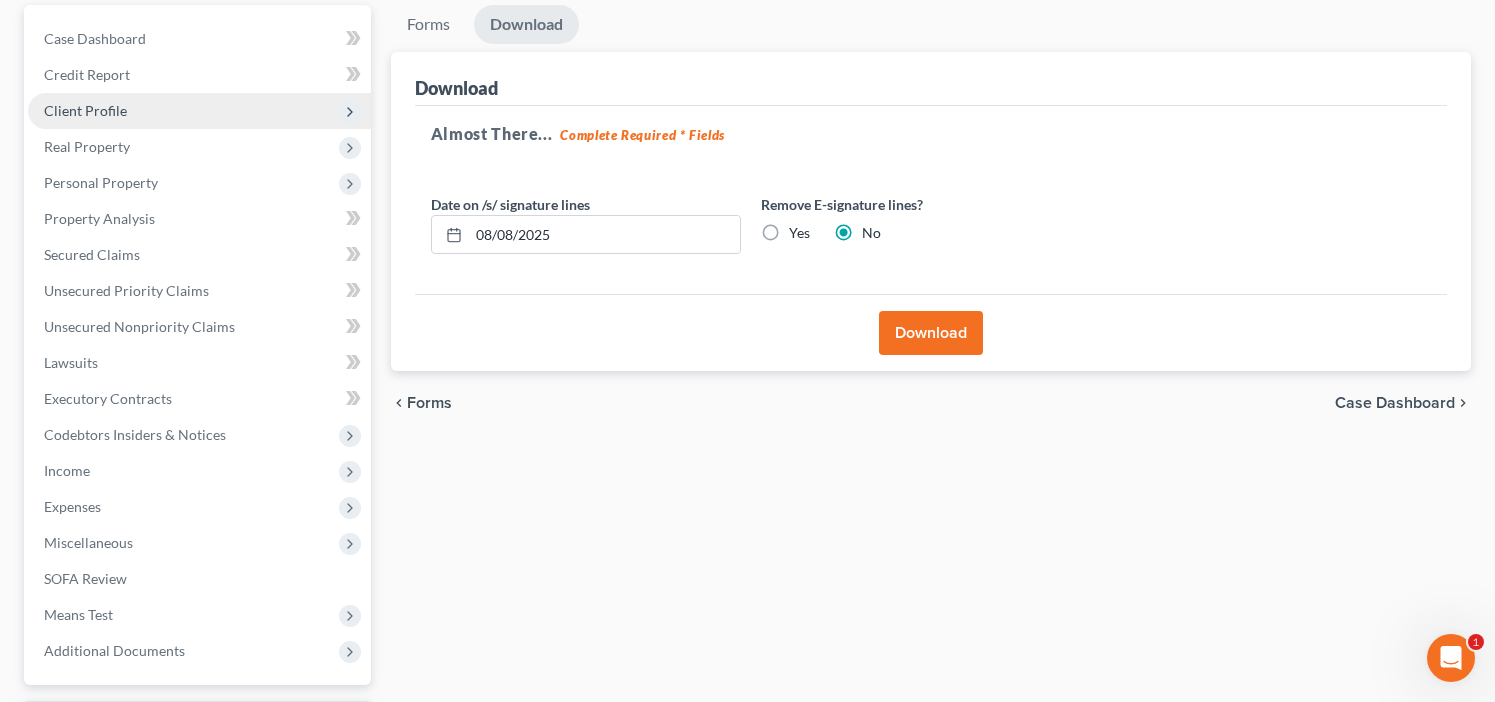 scroll, scrollTop: 144, scrollLeft: 0, axis: vertical 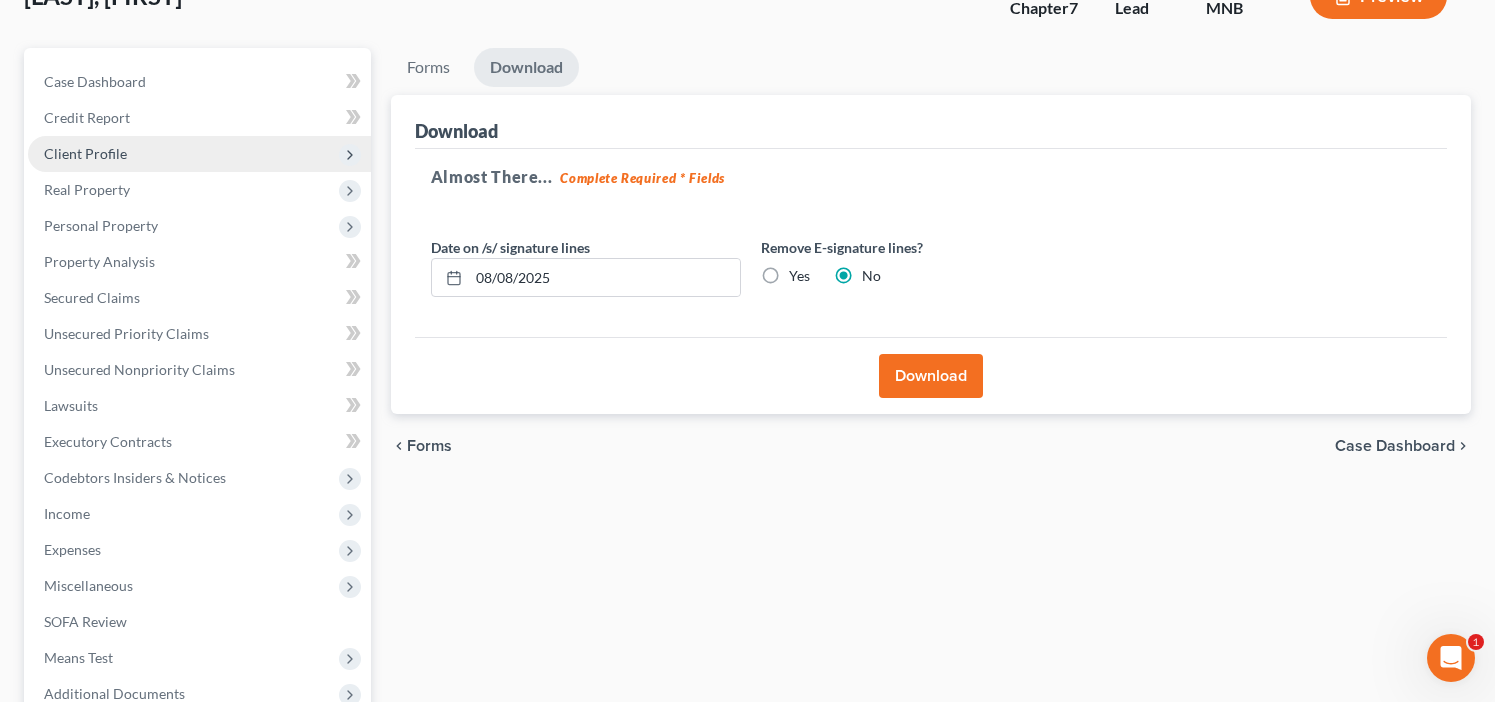 click on "Forms" at bounding box center [429, 446] 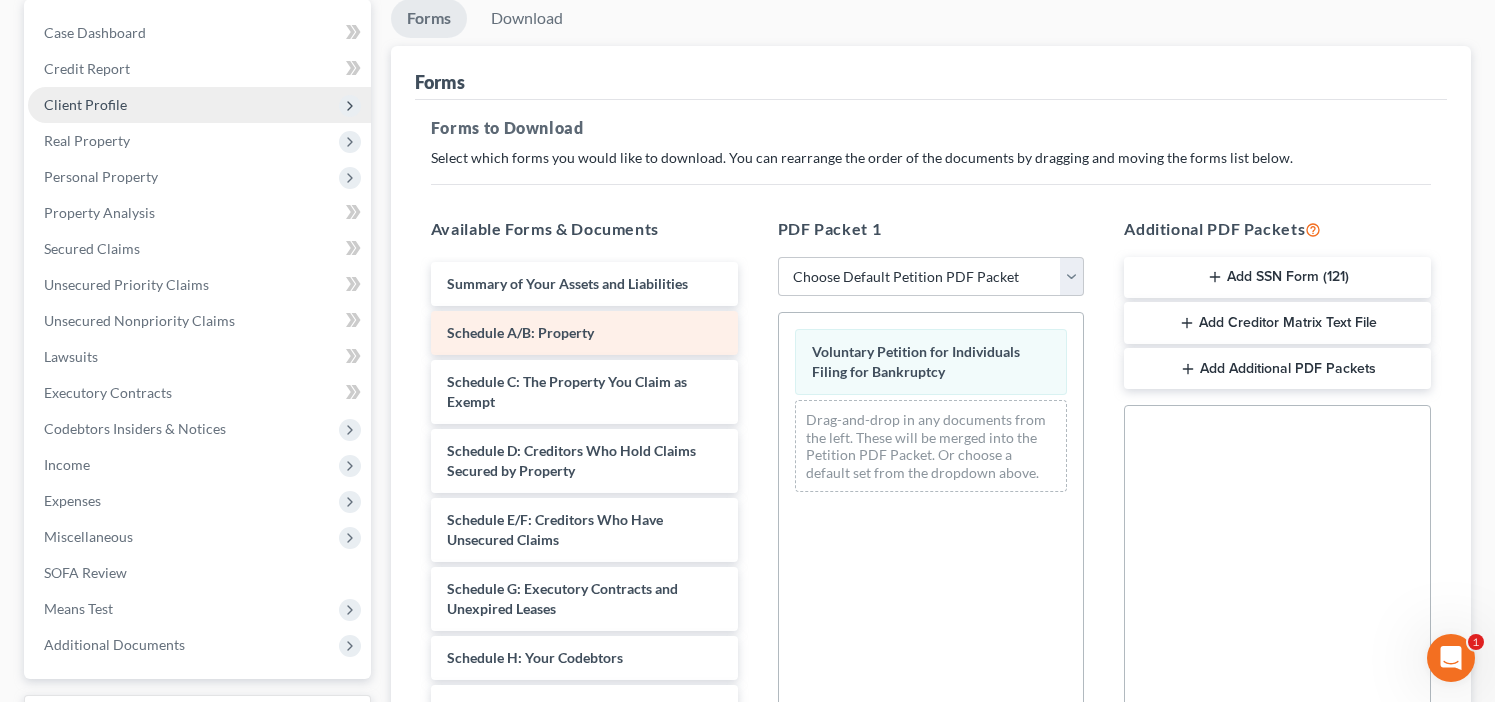 scroll, scrollTop: 170, scrollLeft: 0, axis: vertical 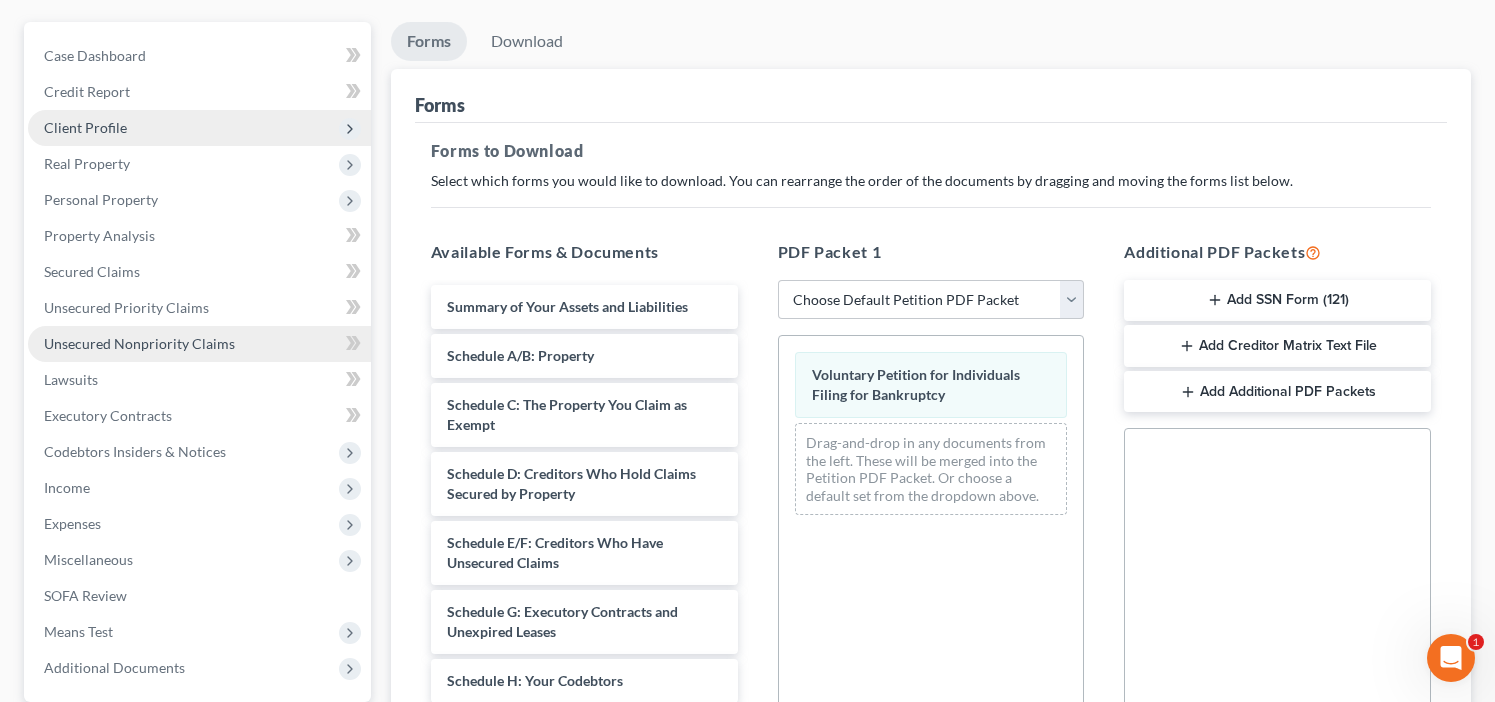 click on "Unsecured Nonpriority Claims" at bounding box center (199, 344) 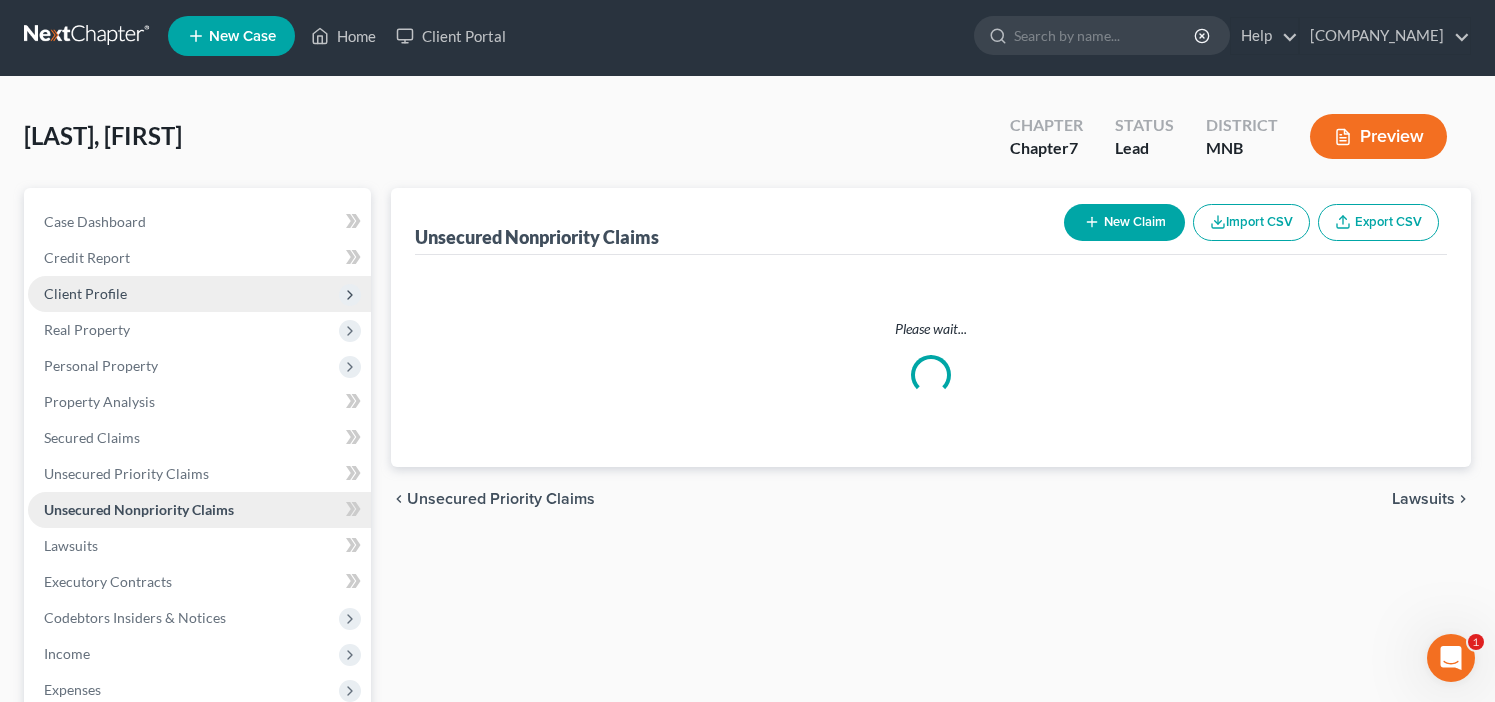 scroll, scrollTop: 0, scrollLeft: 0, axis: both 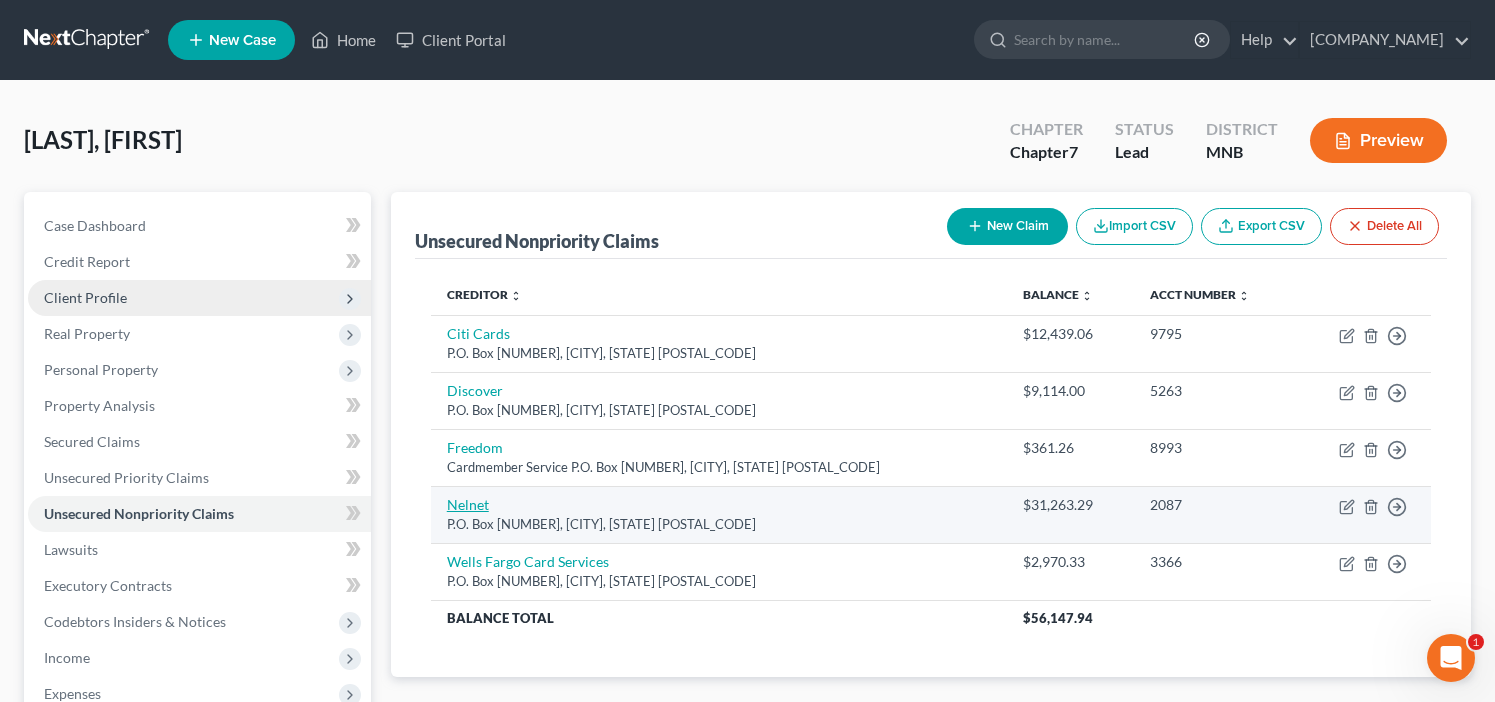 click on "Nelnet" at bounding box center [468, 504] 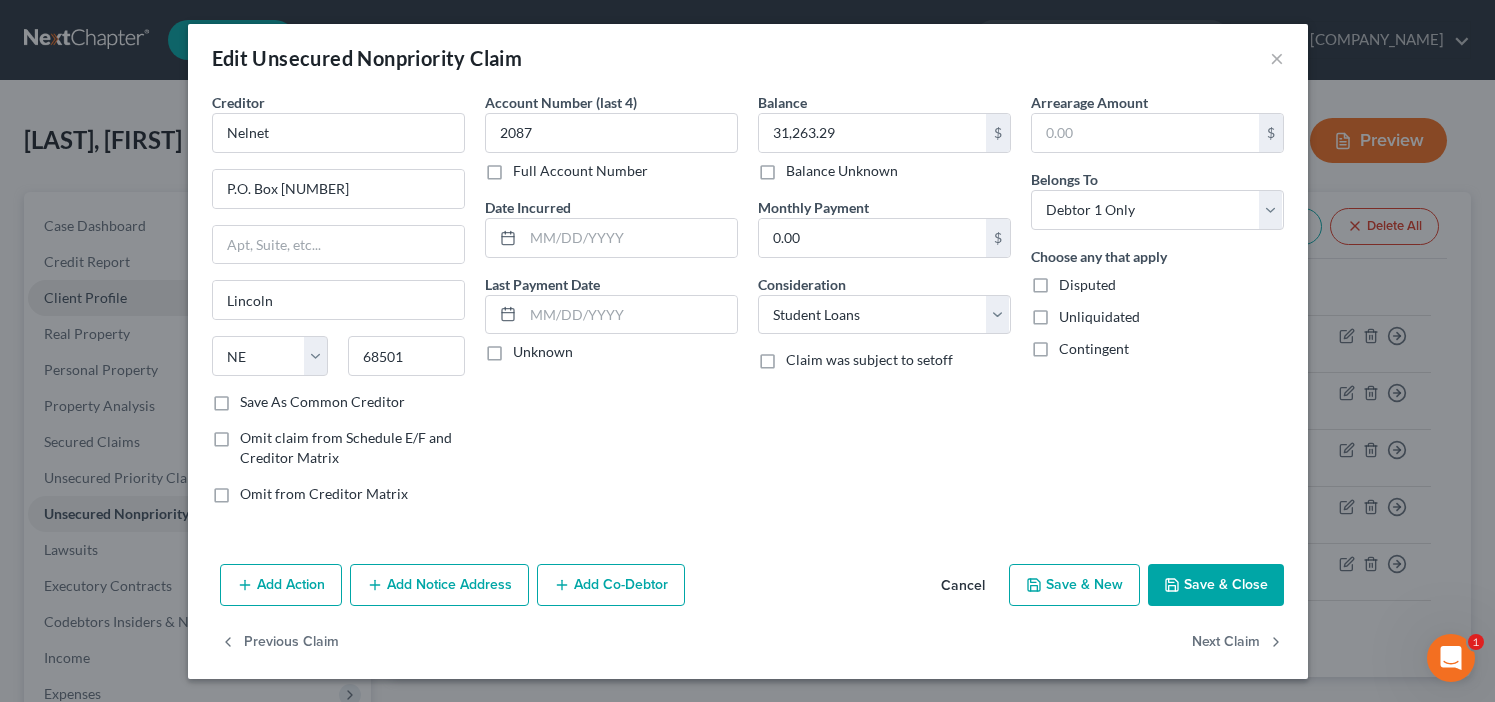 click on "Add Notice Address" at bounding box center (439, 585) 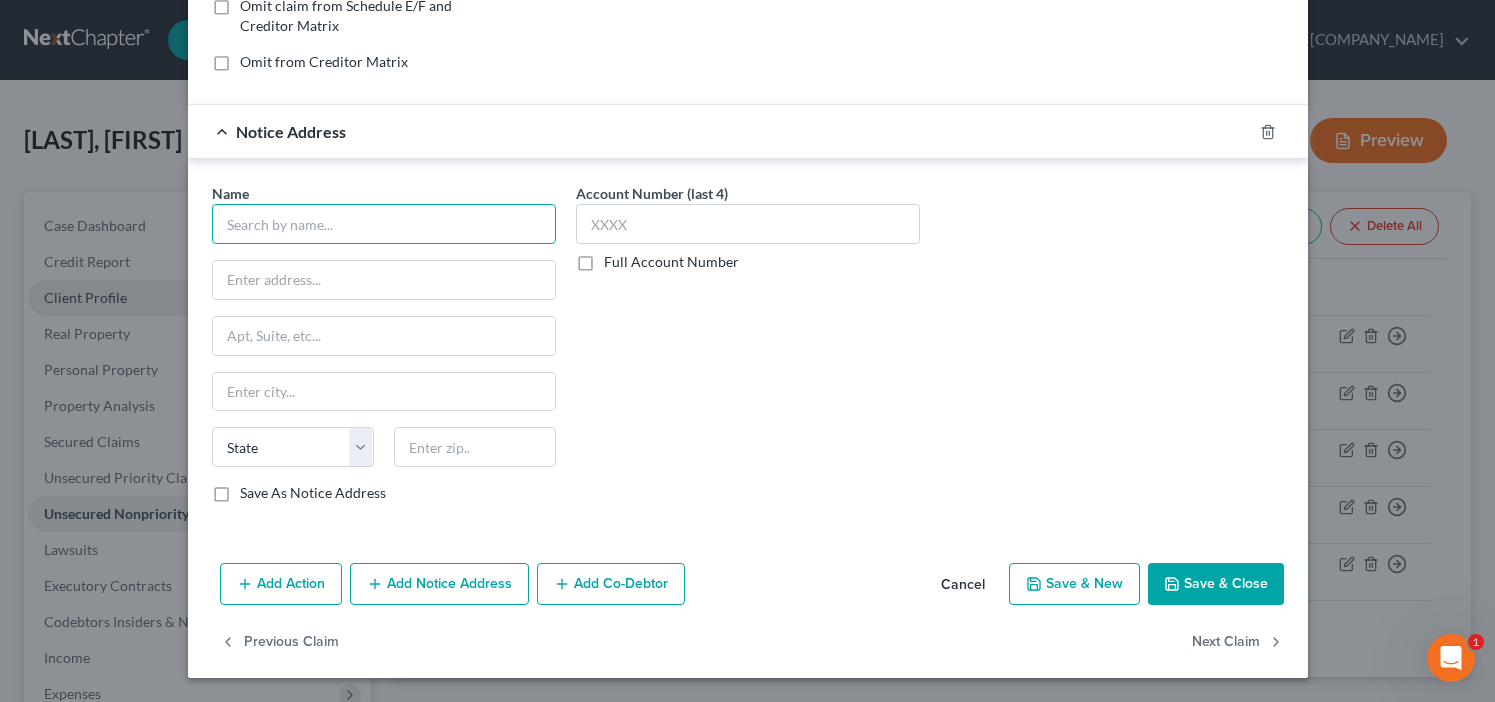 scroll, scrollTop: 432, scrollLeft: 0, axis: vertical 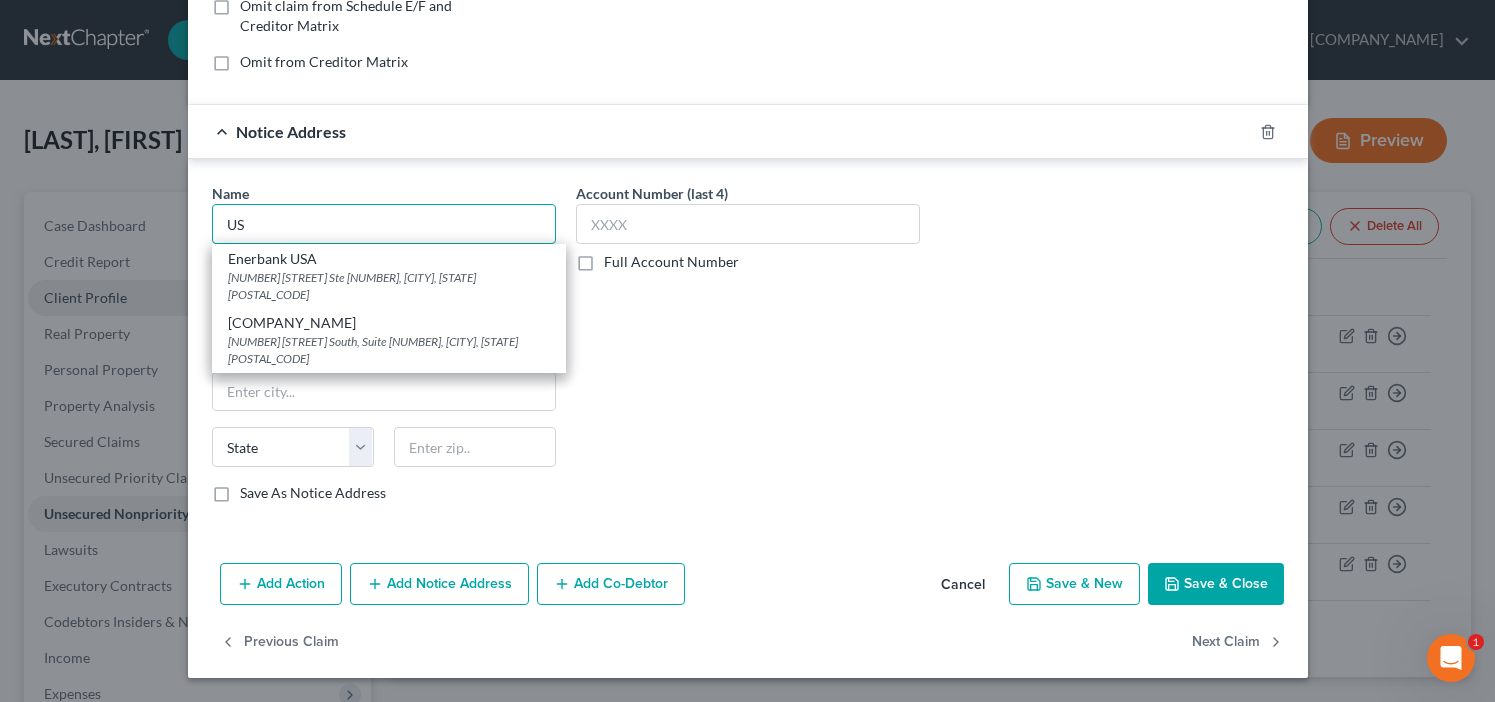 type on "U" 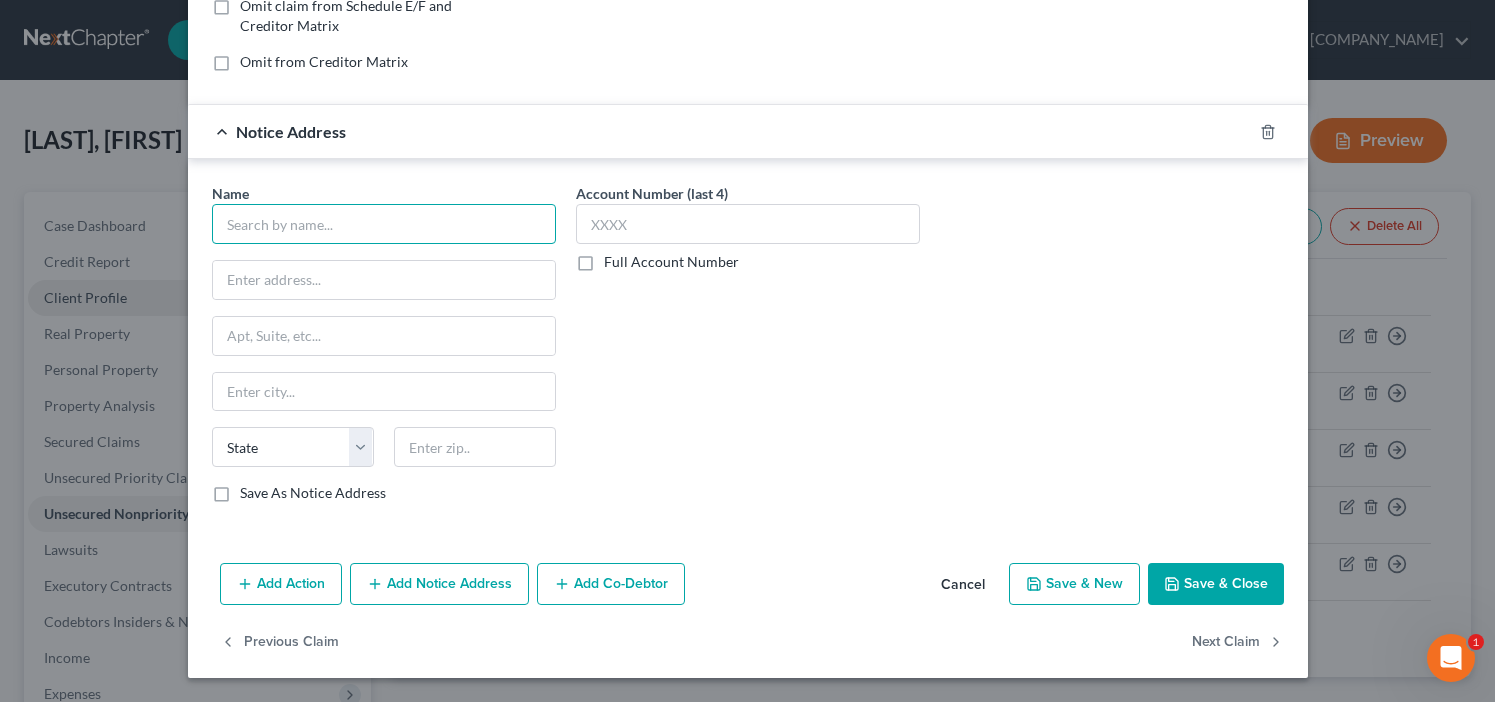 type on "." 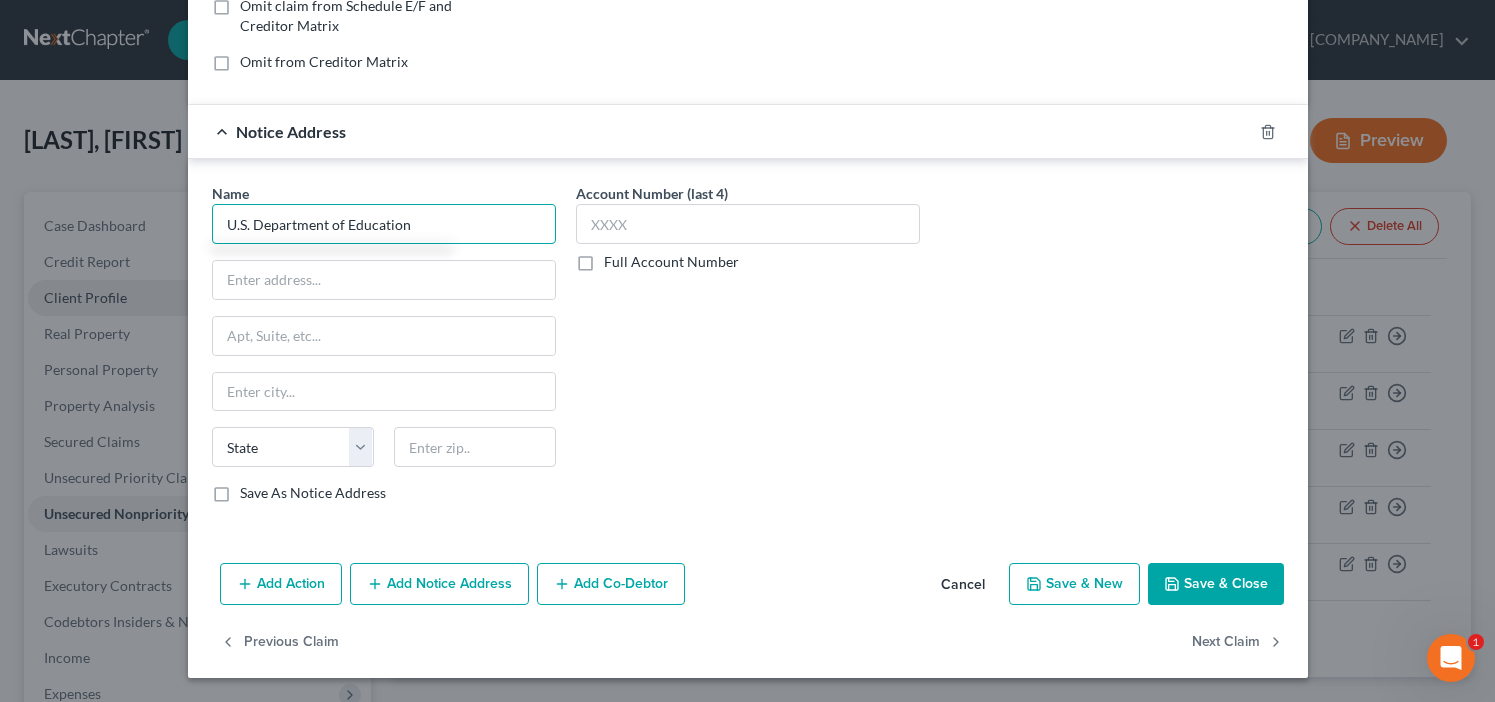 type on "U.S. Department of Education" 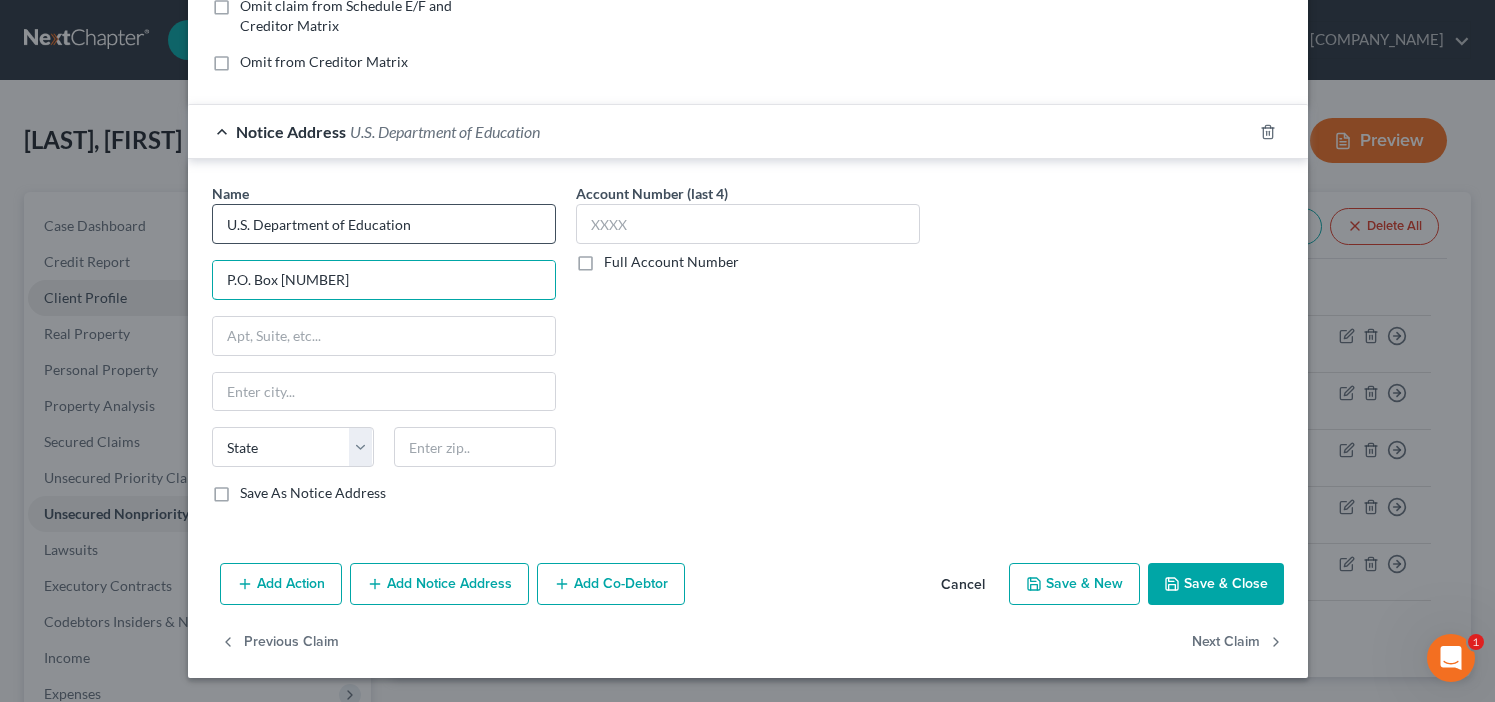 type on "P.O. Box [NUMBER]" 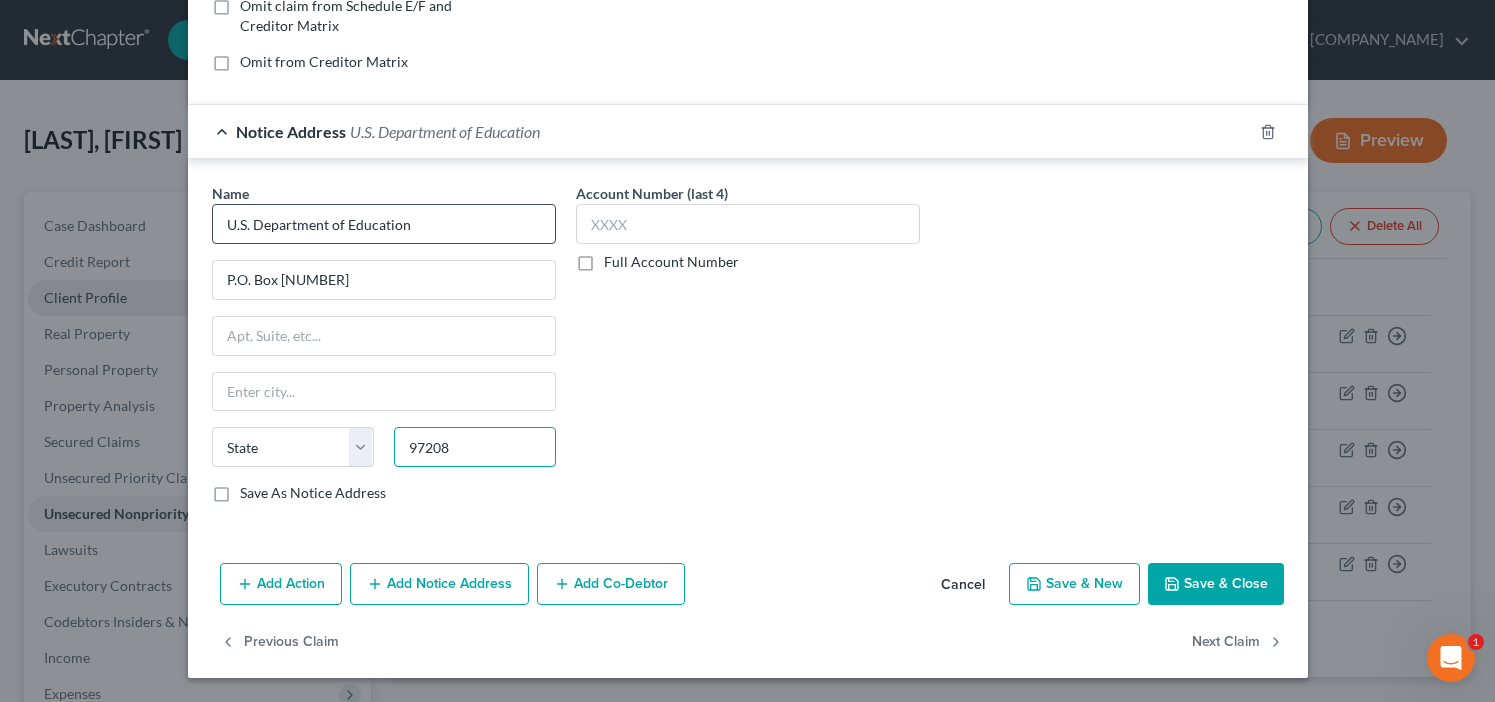 type on "97208" 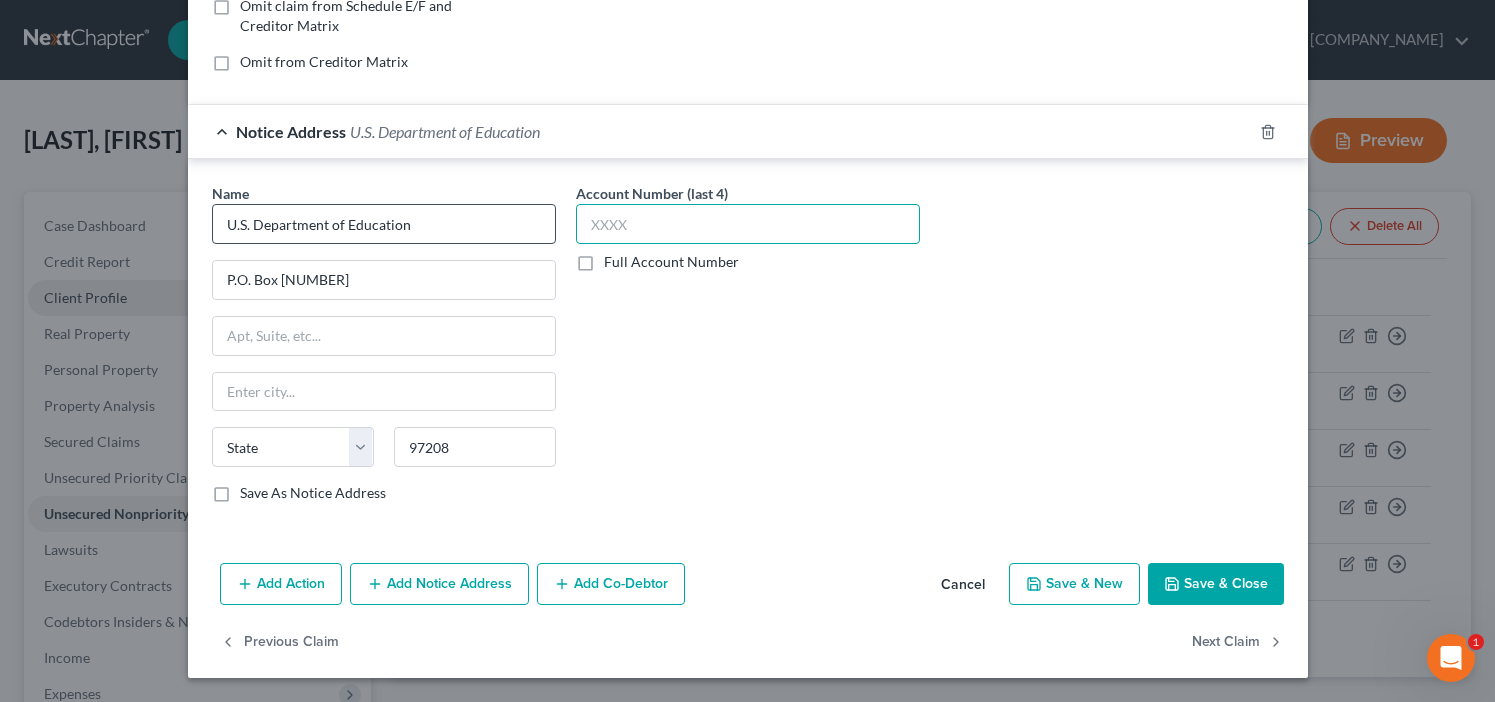 type on "Portland" 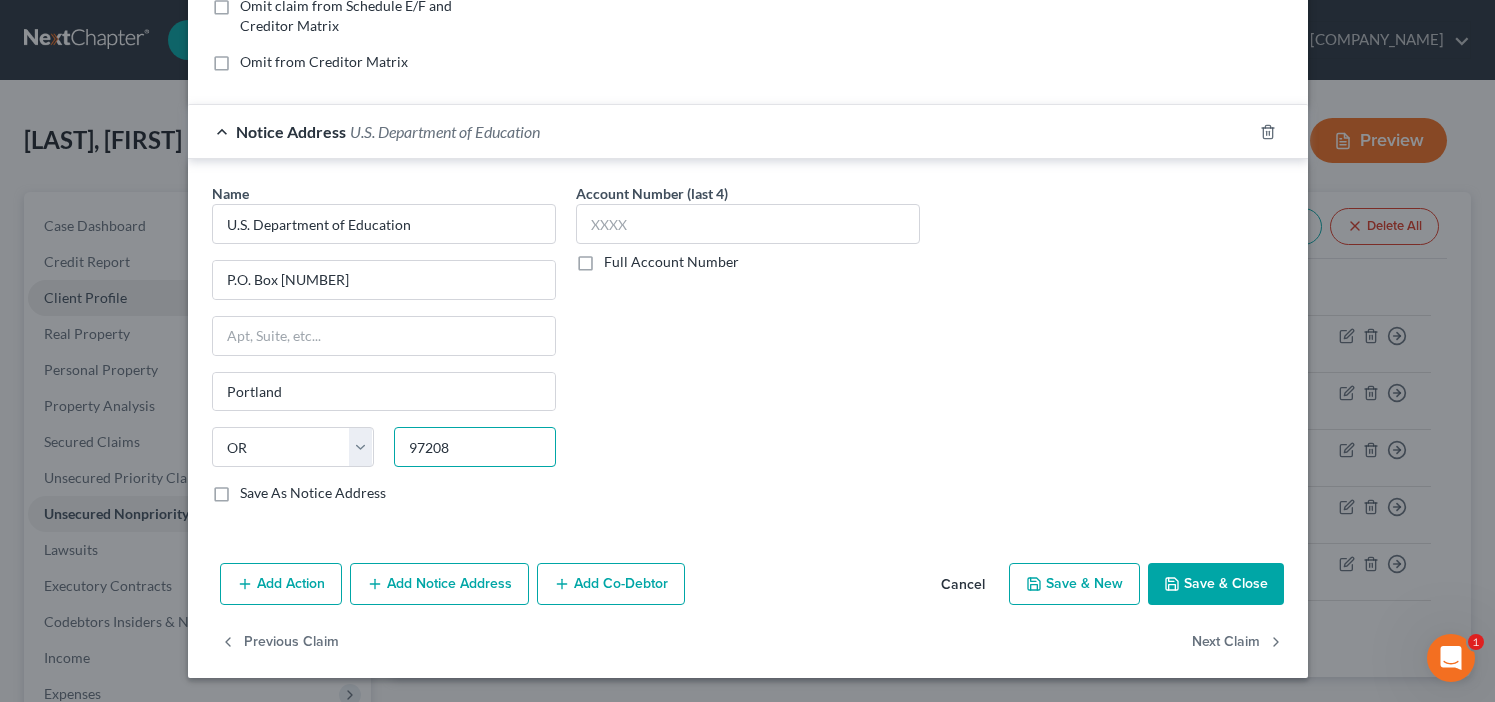click on "97208" at bounding box center [475, 447] 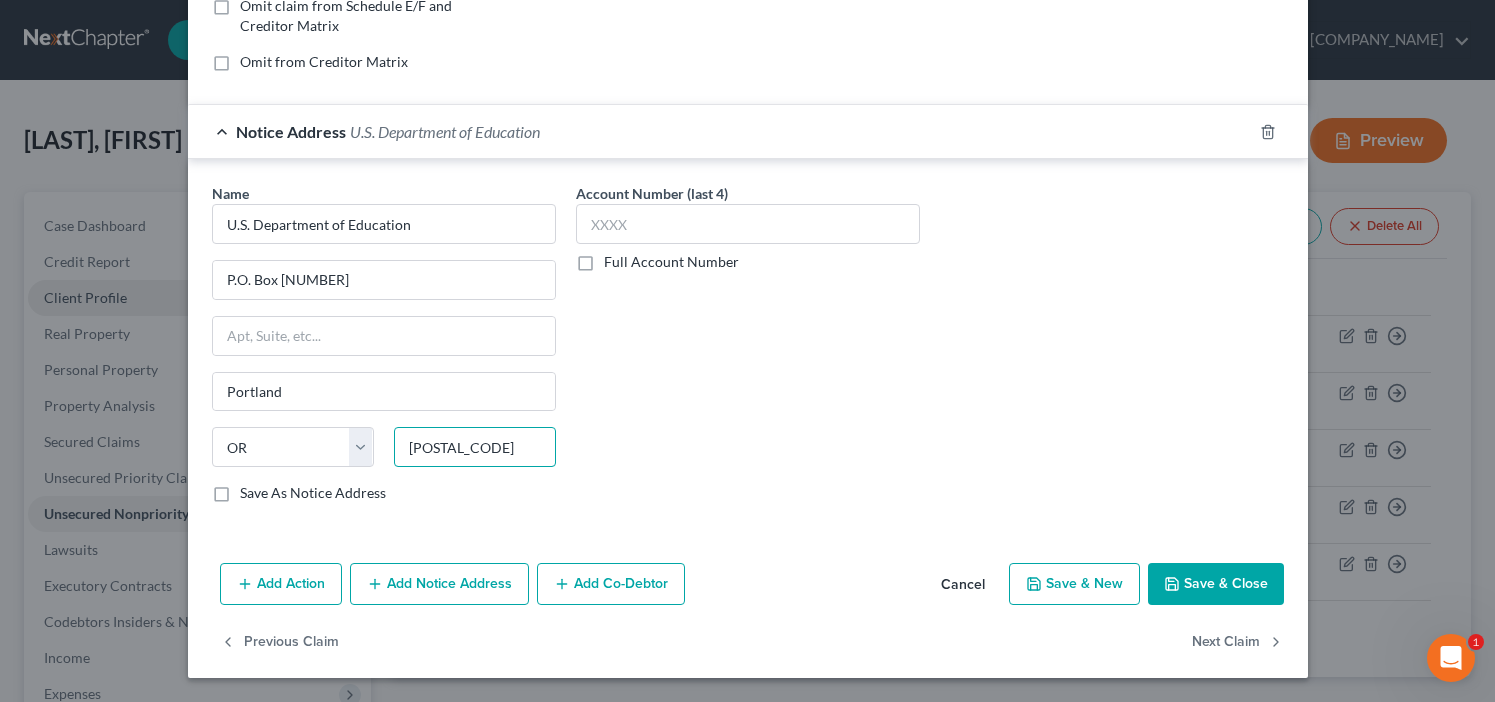type on "[POSTAL_CODE]" 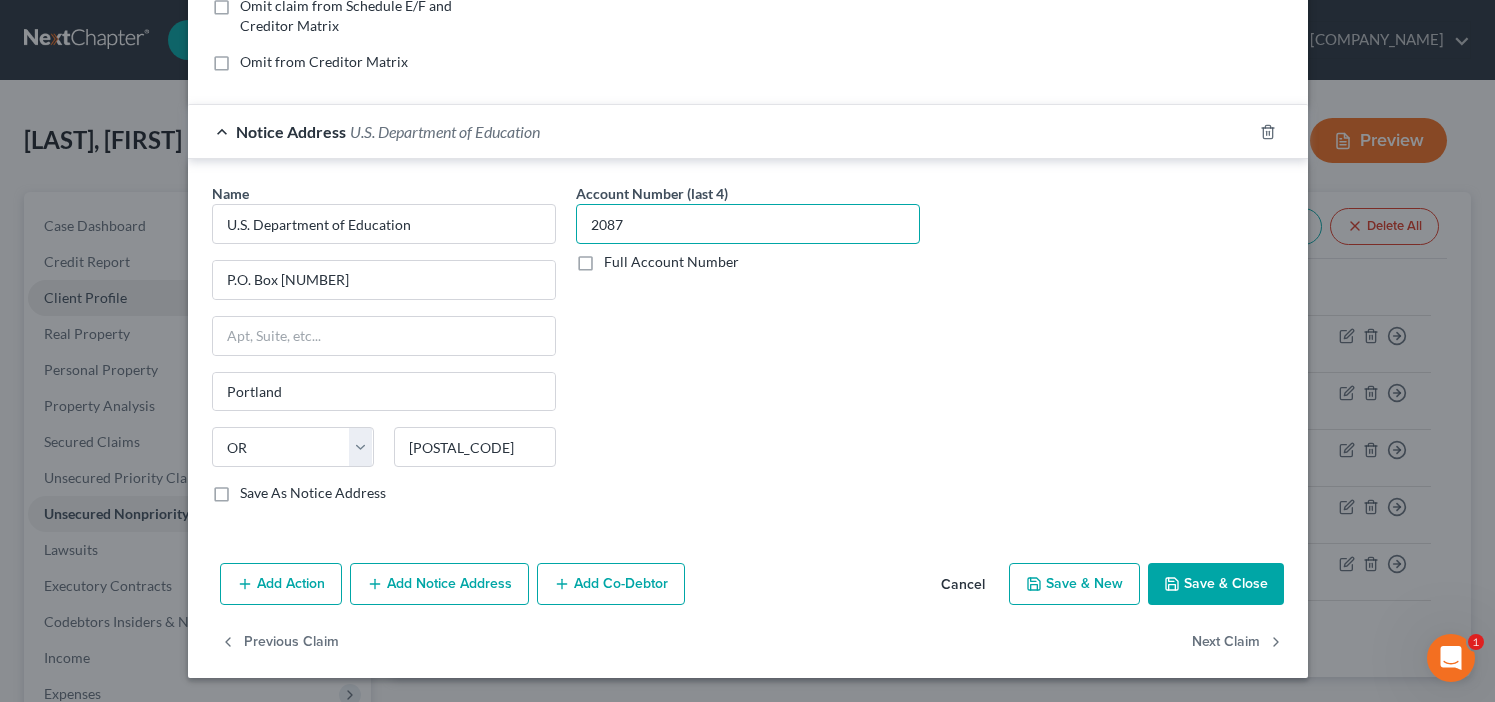 type on "2087" 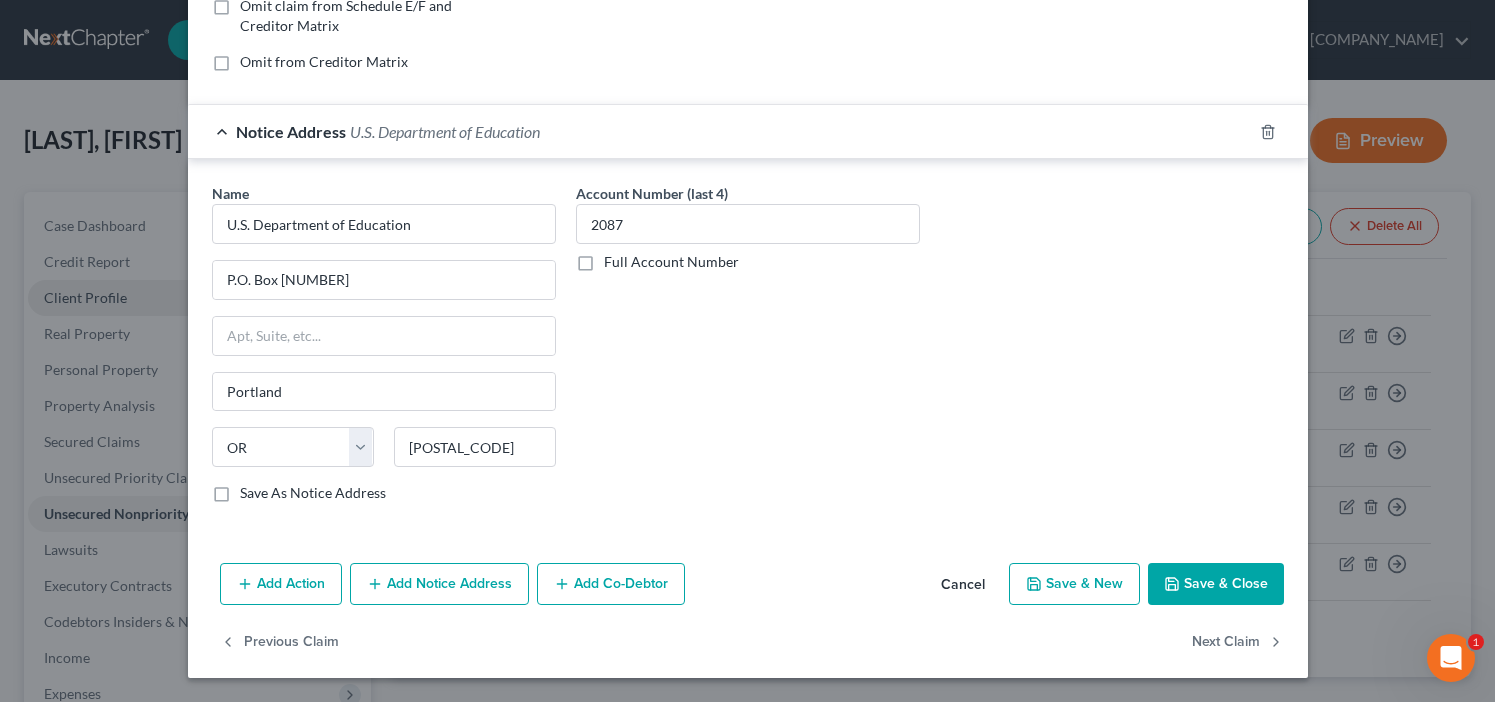 click on "Full Account Number" at bounding box center [671, 262] 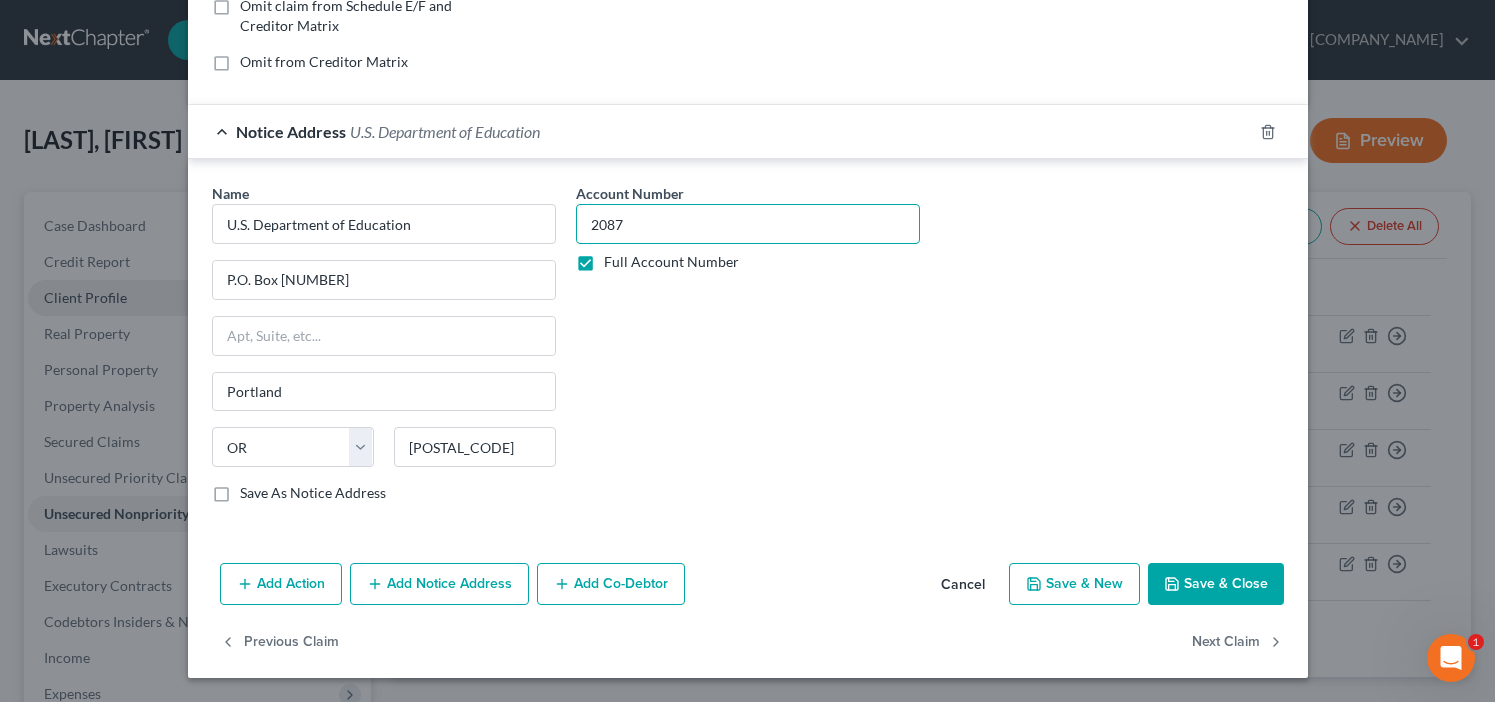 click on "2087" at bounding box center (748, 224) 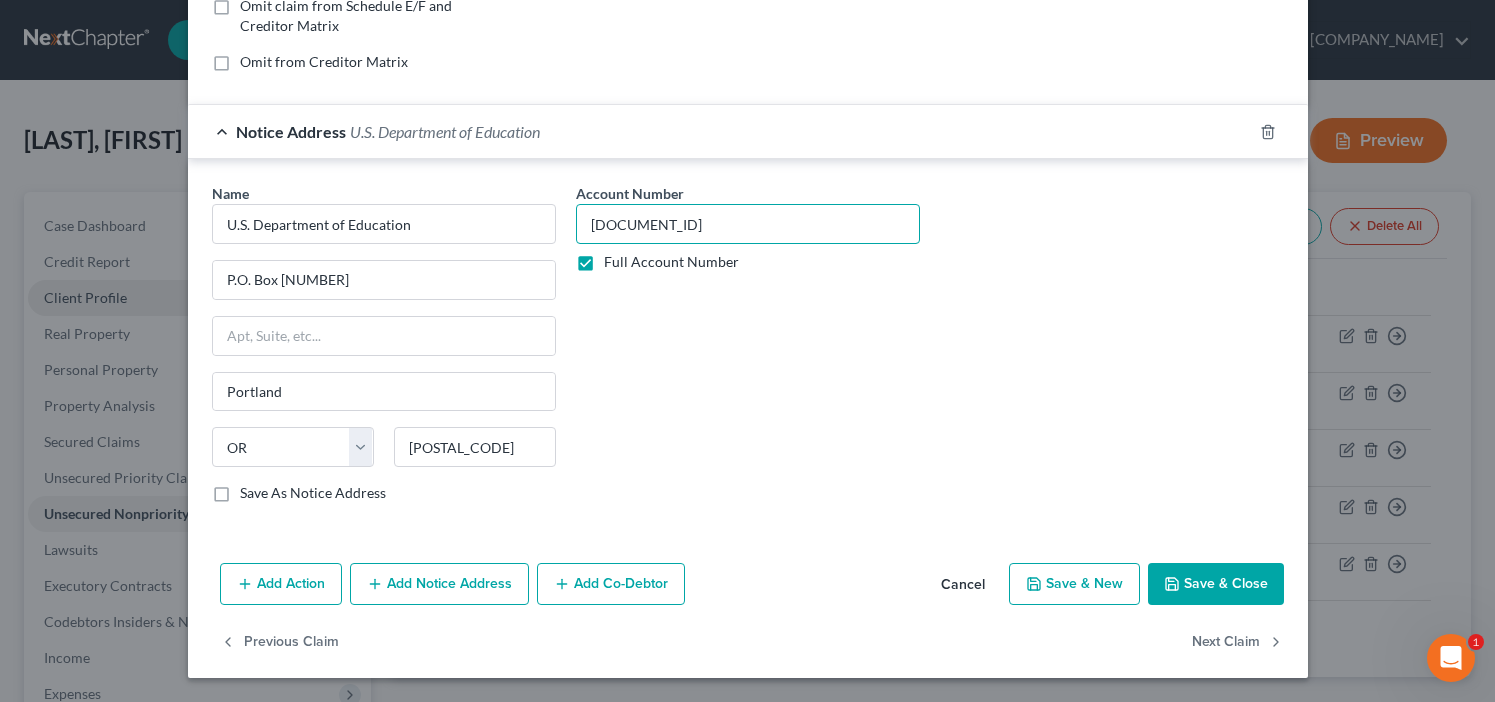 type on "[DOCUMENT_ID]" 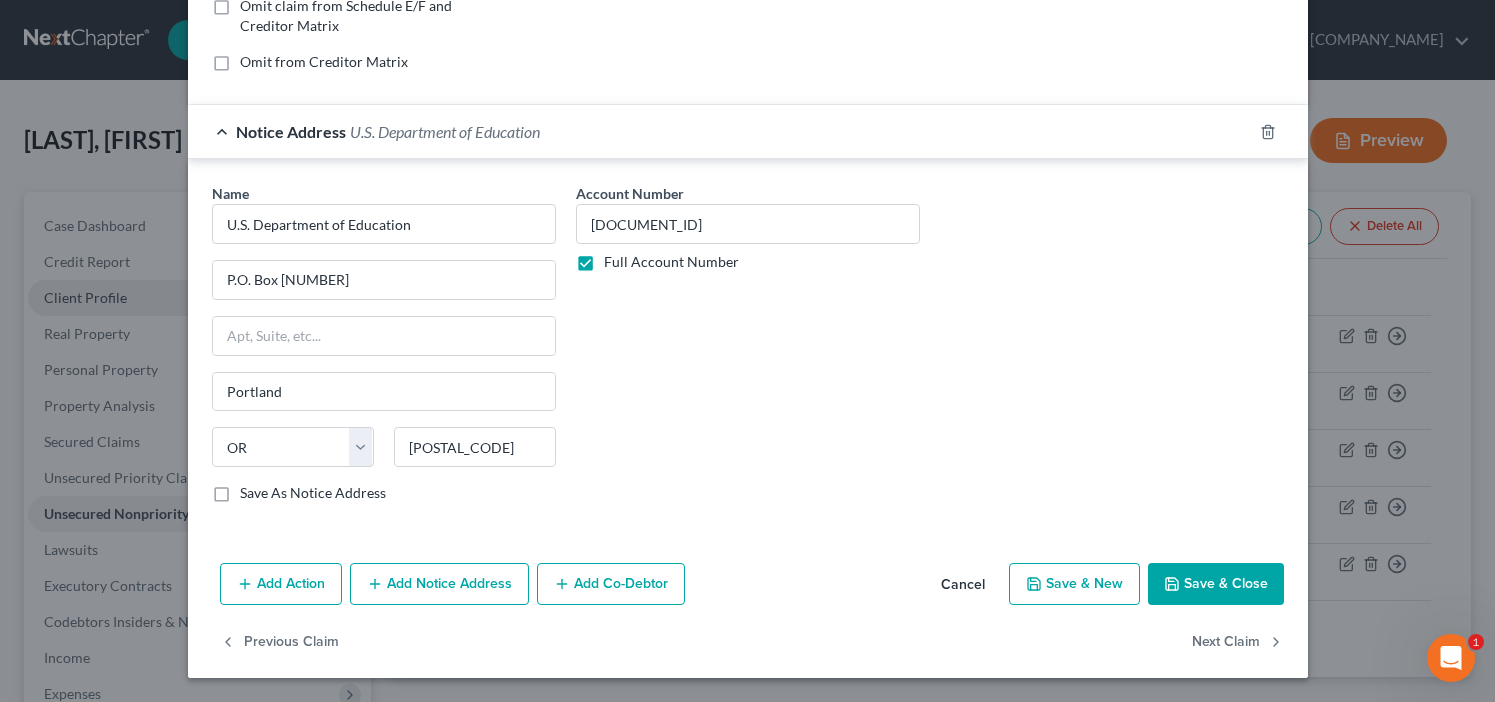 click on "Save & Close" at bounding box center (1216, 584) 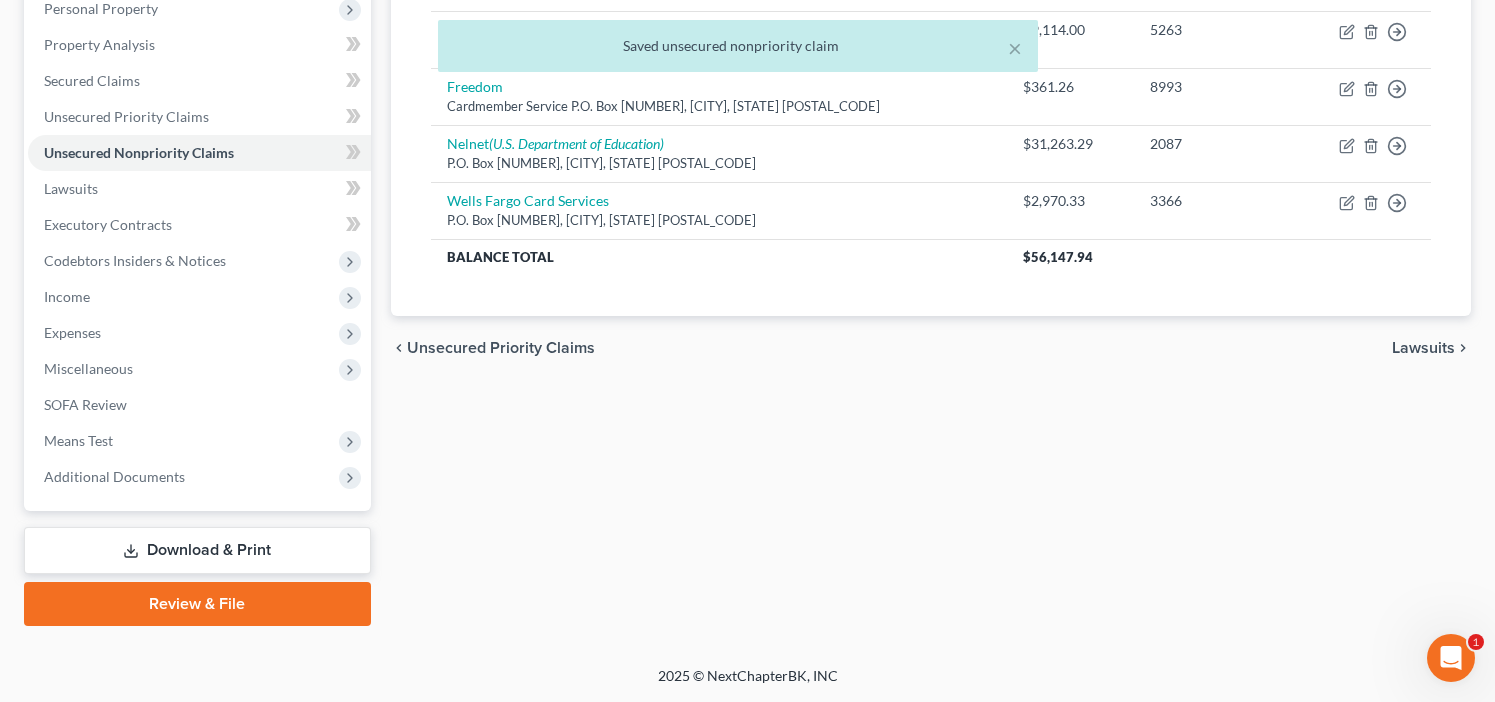 click on "Download & Print" at bounding box center (197, 550) 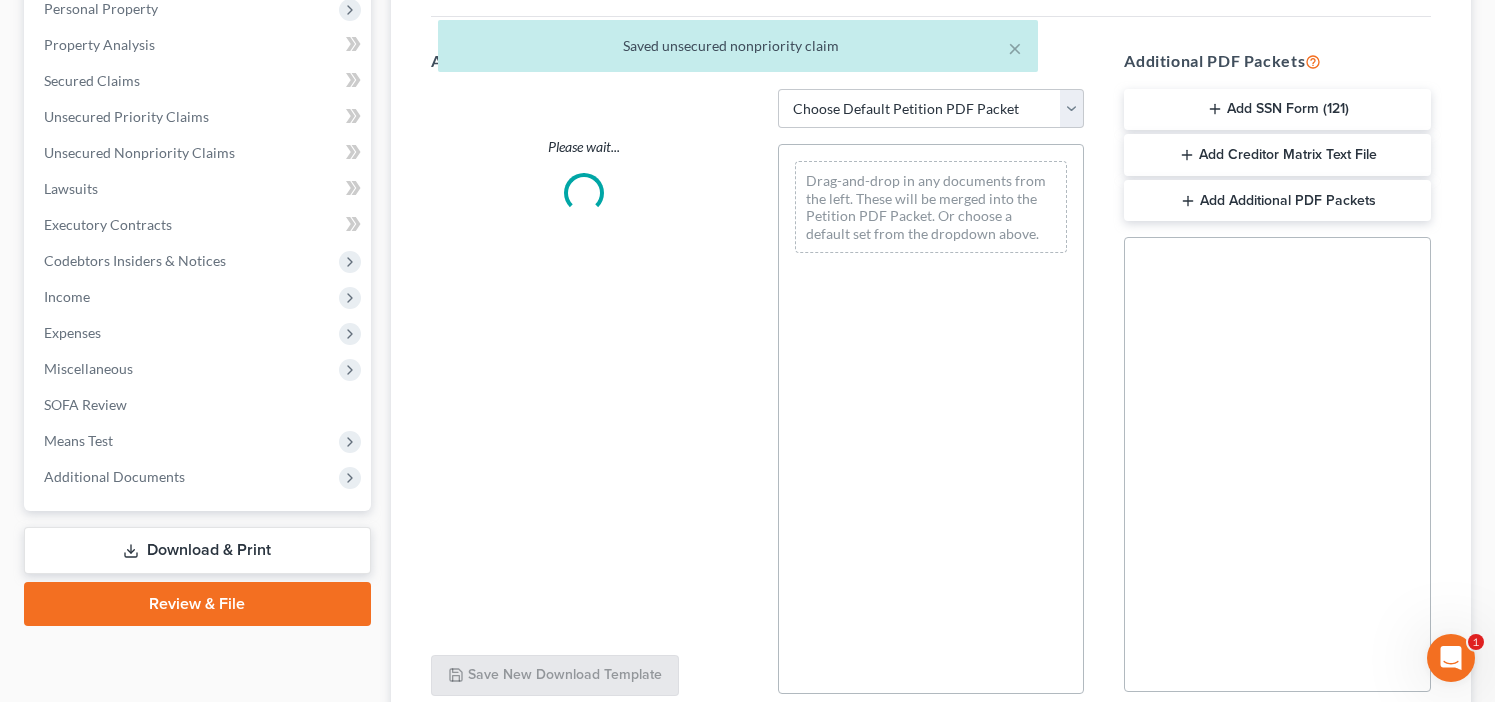 scroll, scrollTop: 8, scrollLeft: 0, axis: vertical 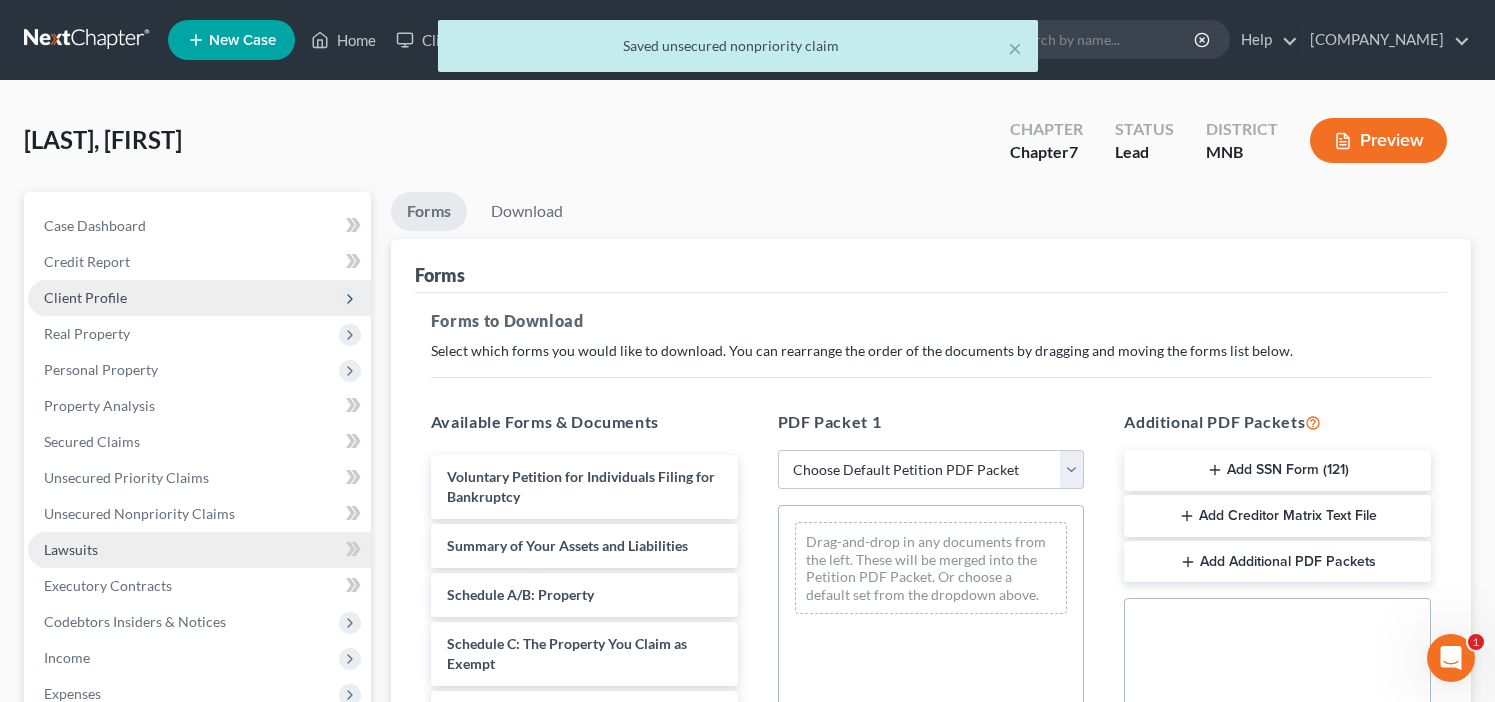click on "Lawsuits" at bounding box center (199, 550) 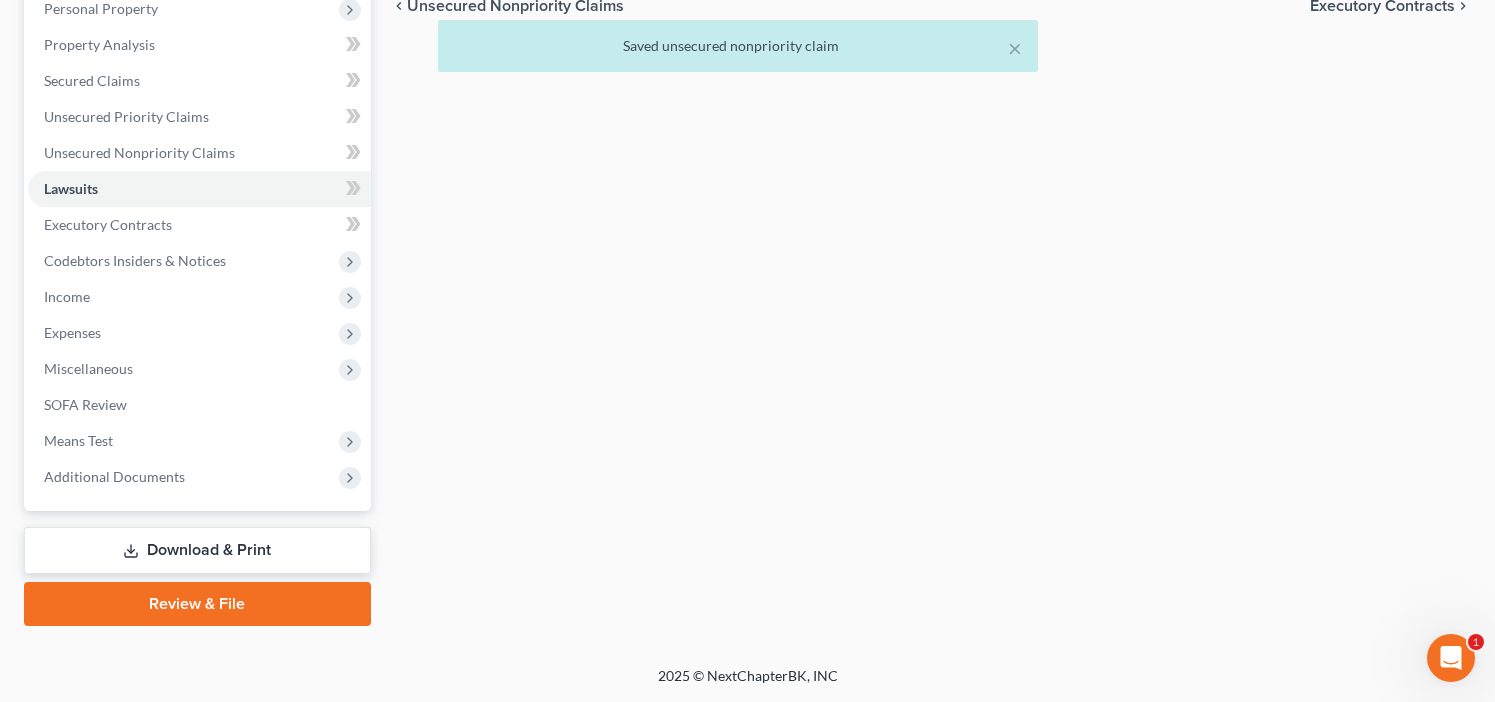 click on "Download & Print" at bounding box center (197, 550) 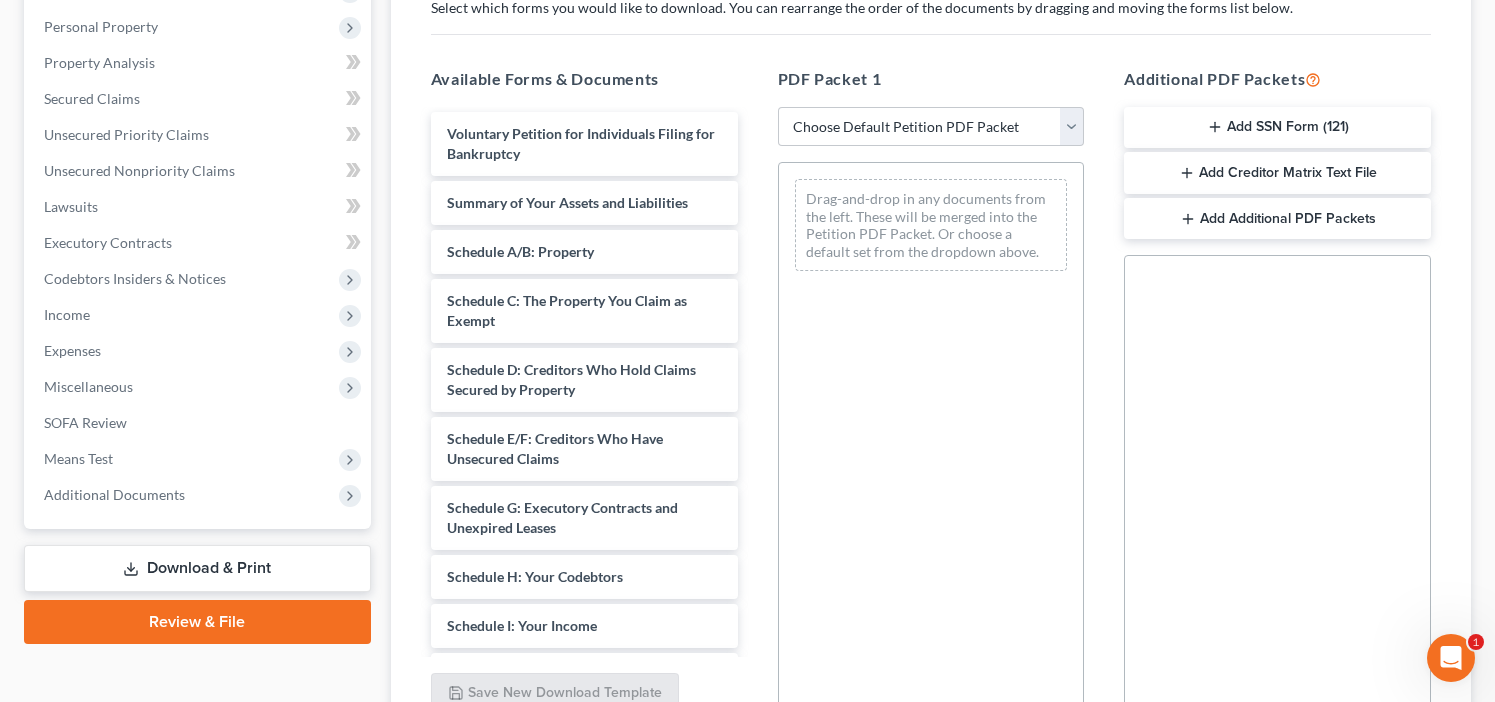 scroll, scrollTop: 345, scrollLeft: 0, axis: vertical 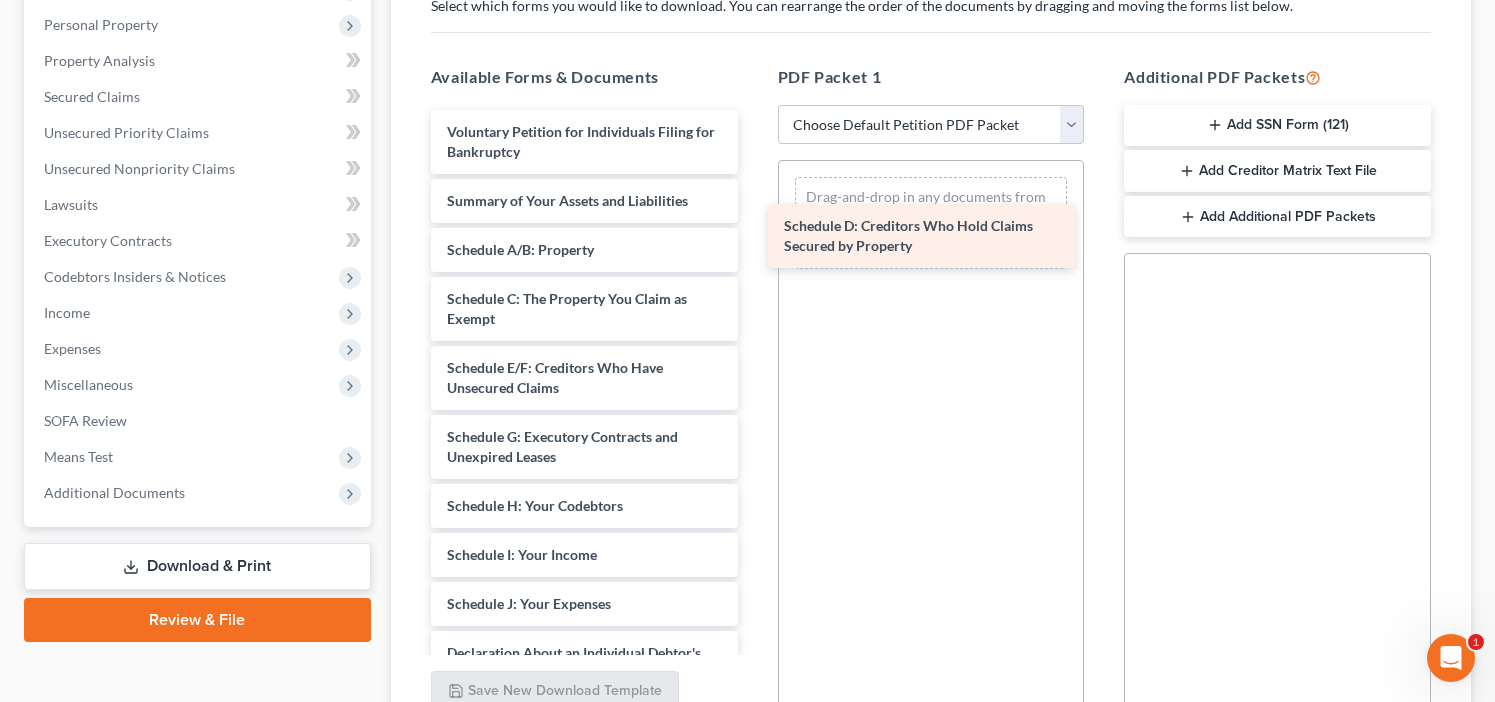 drag, startPoint x: 547, startPoint y: 376, endPoint x: 884, endPoint y: 237, distance: 364.5408 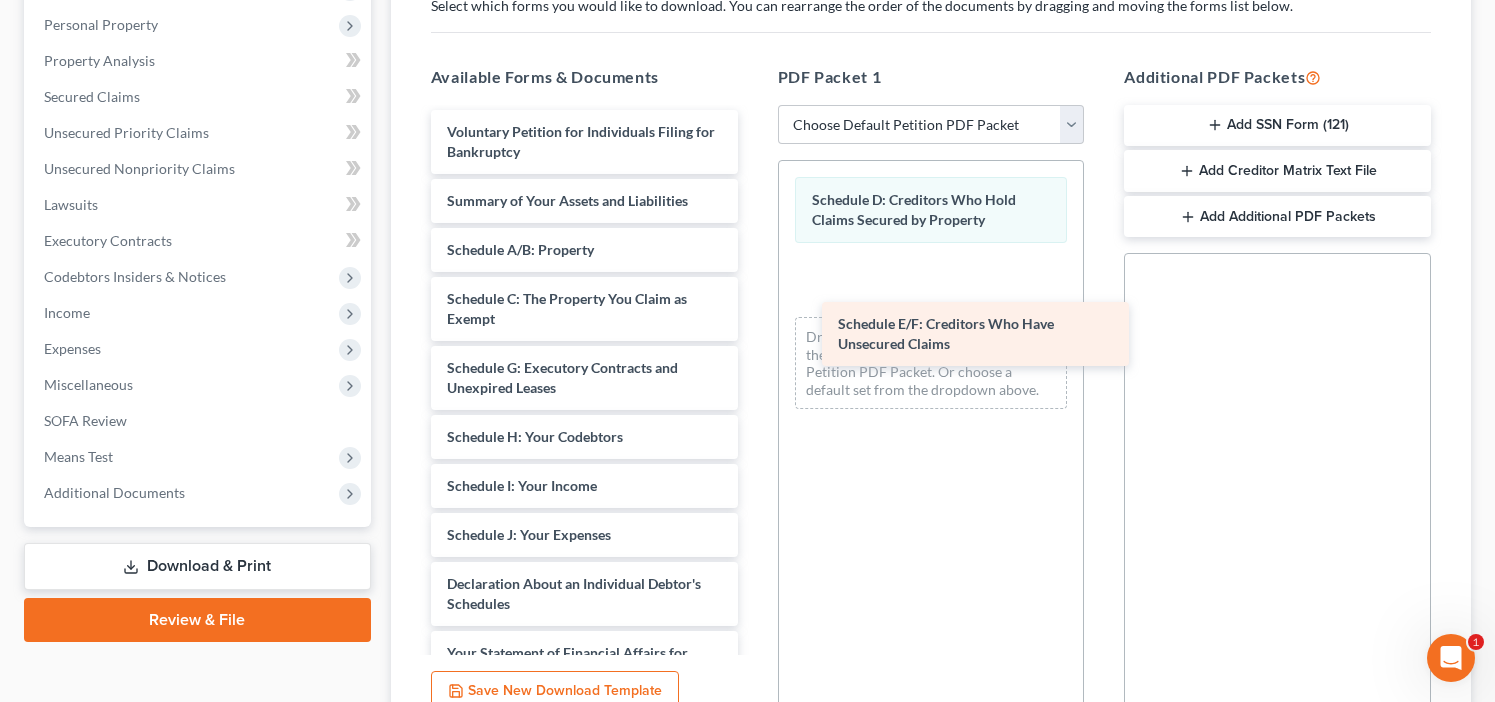 drag, startPoint x: 537, startPoint y: 378, endPoint x: 919, endPoint y: 333, distance: 384.6414 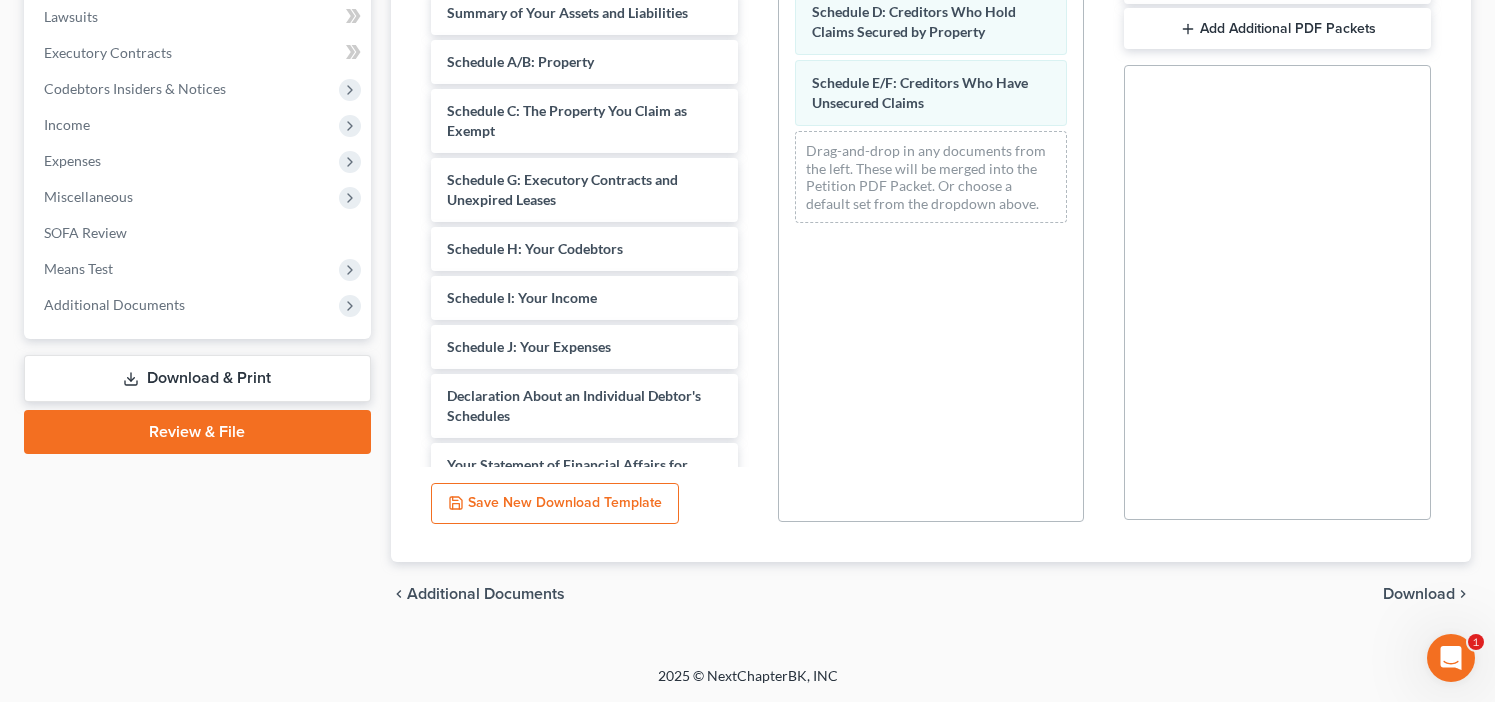 scroll, scrollTop: 533, scrollLeft: 0, axis: vertical 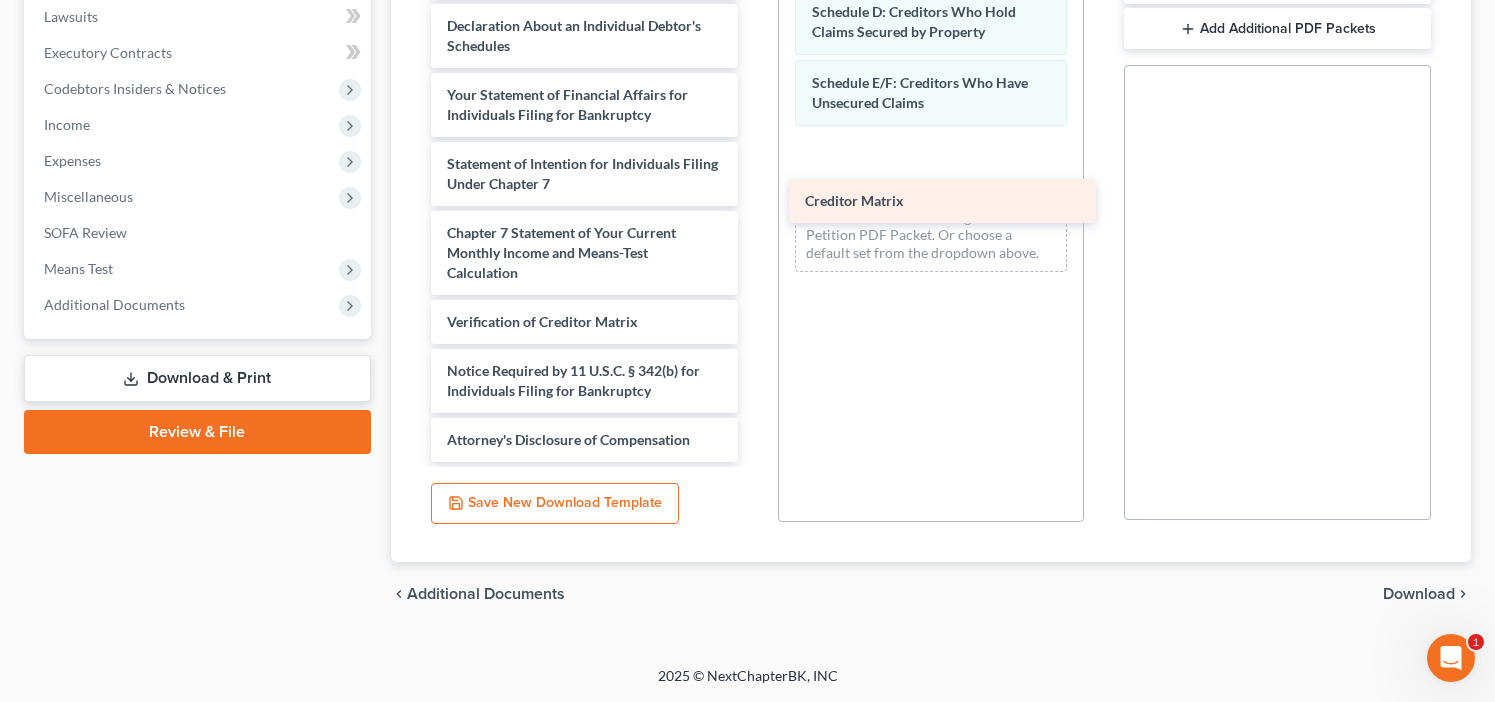 drag, startPoint x: 506, startPoint y: 268, endPoint x: 859, endPoint y: 192, distance: 361.08862 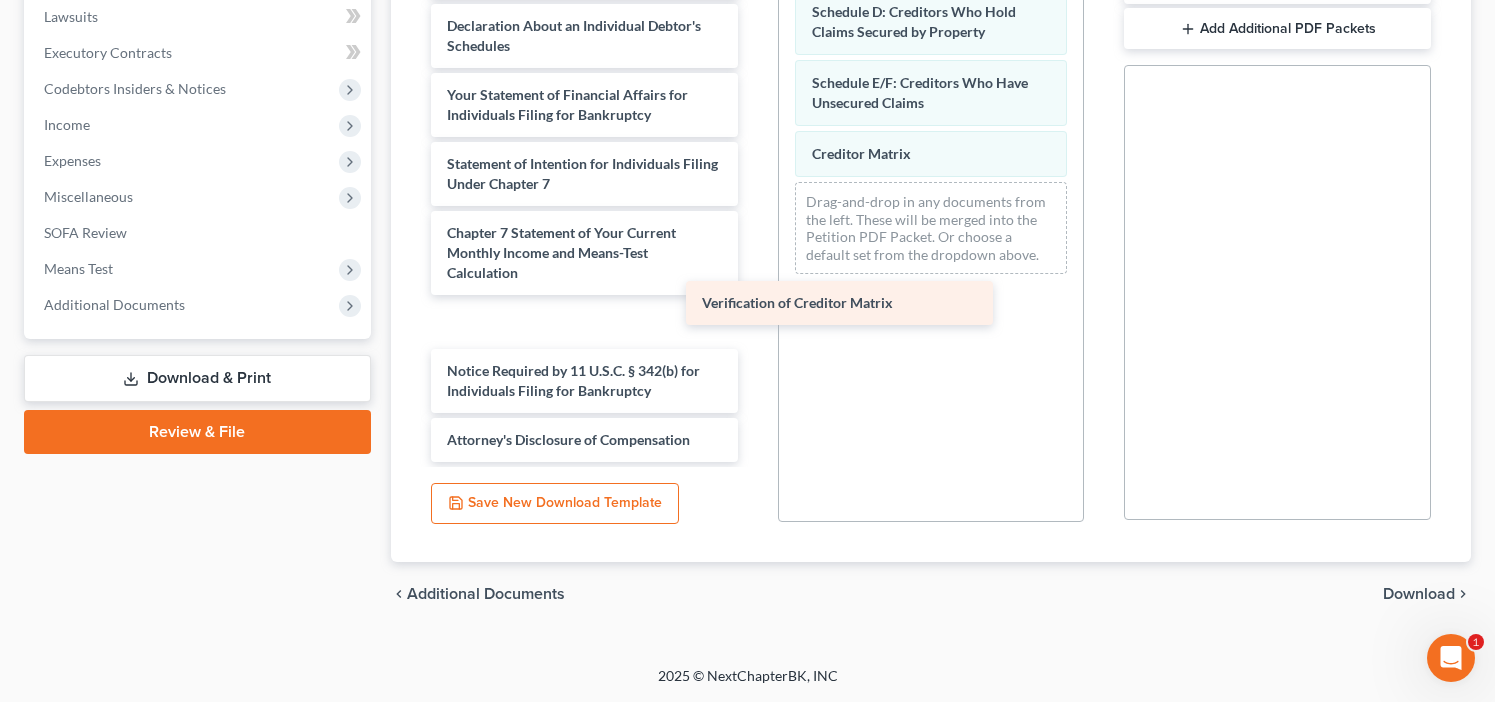 scroll, scrollTop: 321, scrollLeft: 0, axis: vertical 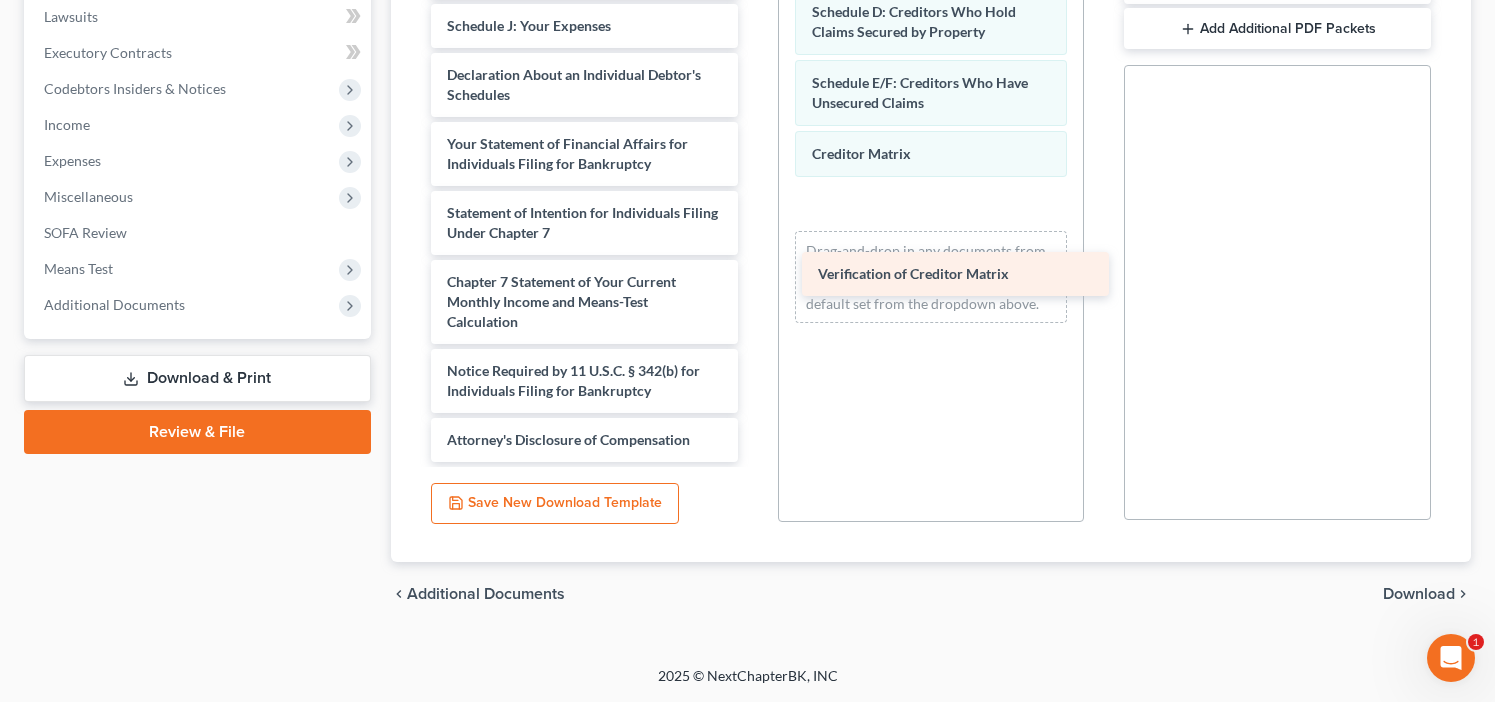 drag, startPoint x: 522, startPoint y: 319, endPoint x: 901, endPoint y: 258, distance: 383.8776 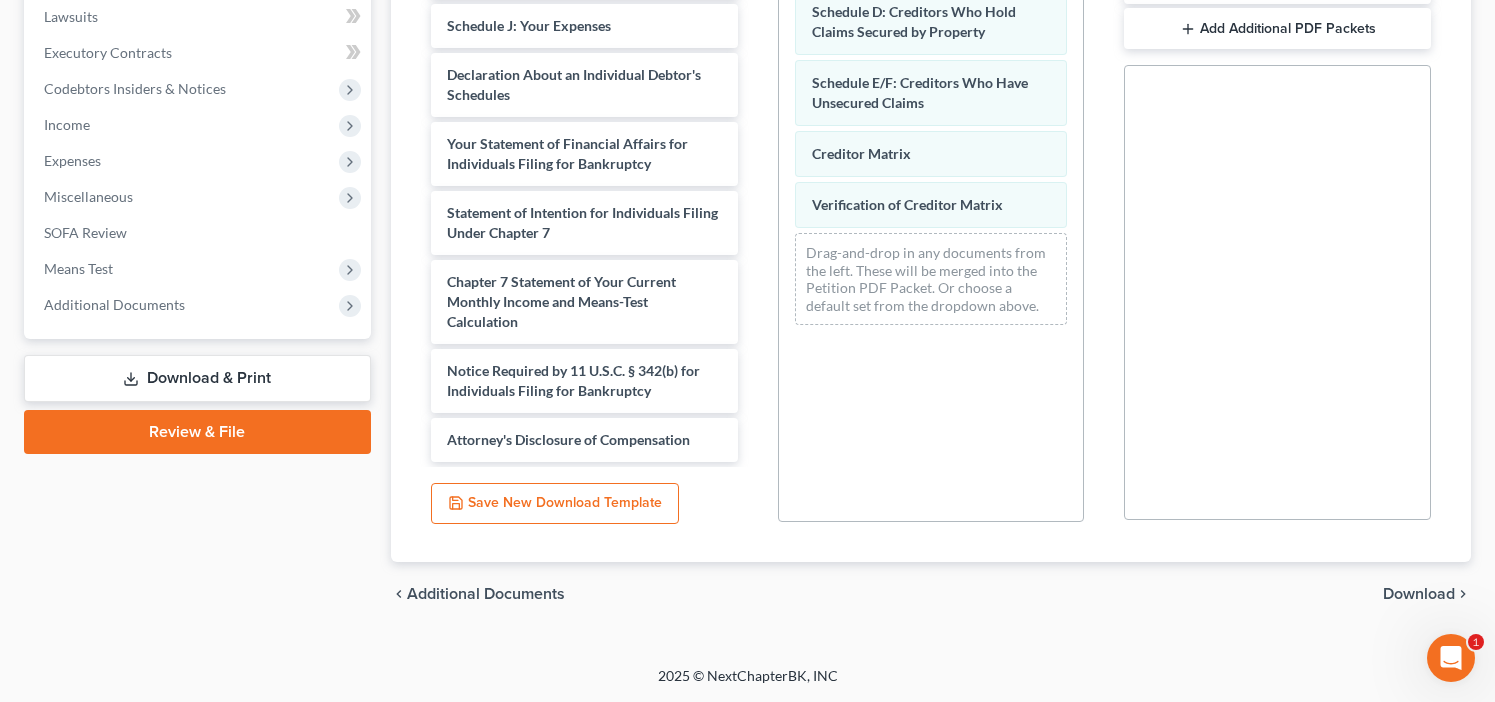 click on "Download" at bounding box center [1419, 594] 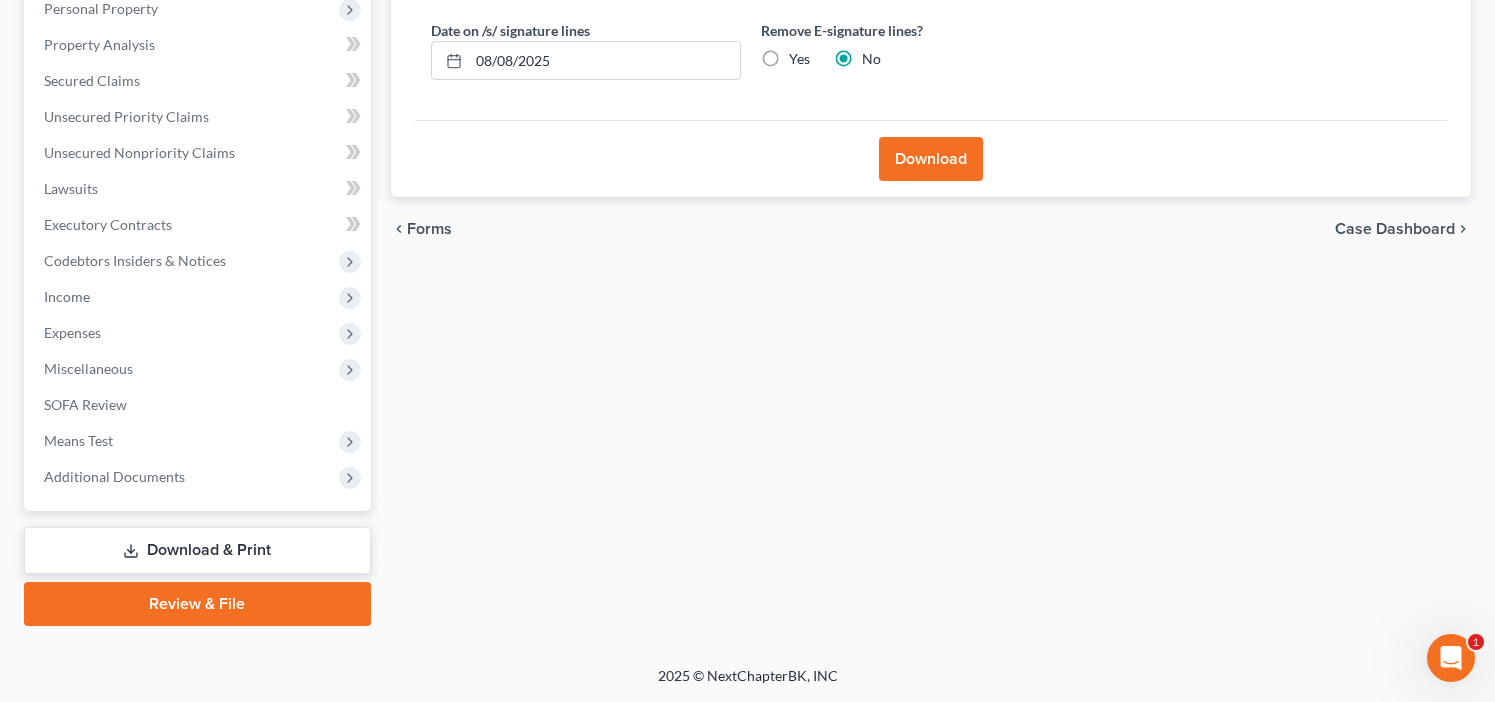 click on "Download" at bounding box center [931, 159] 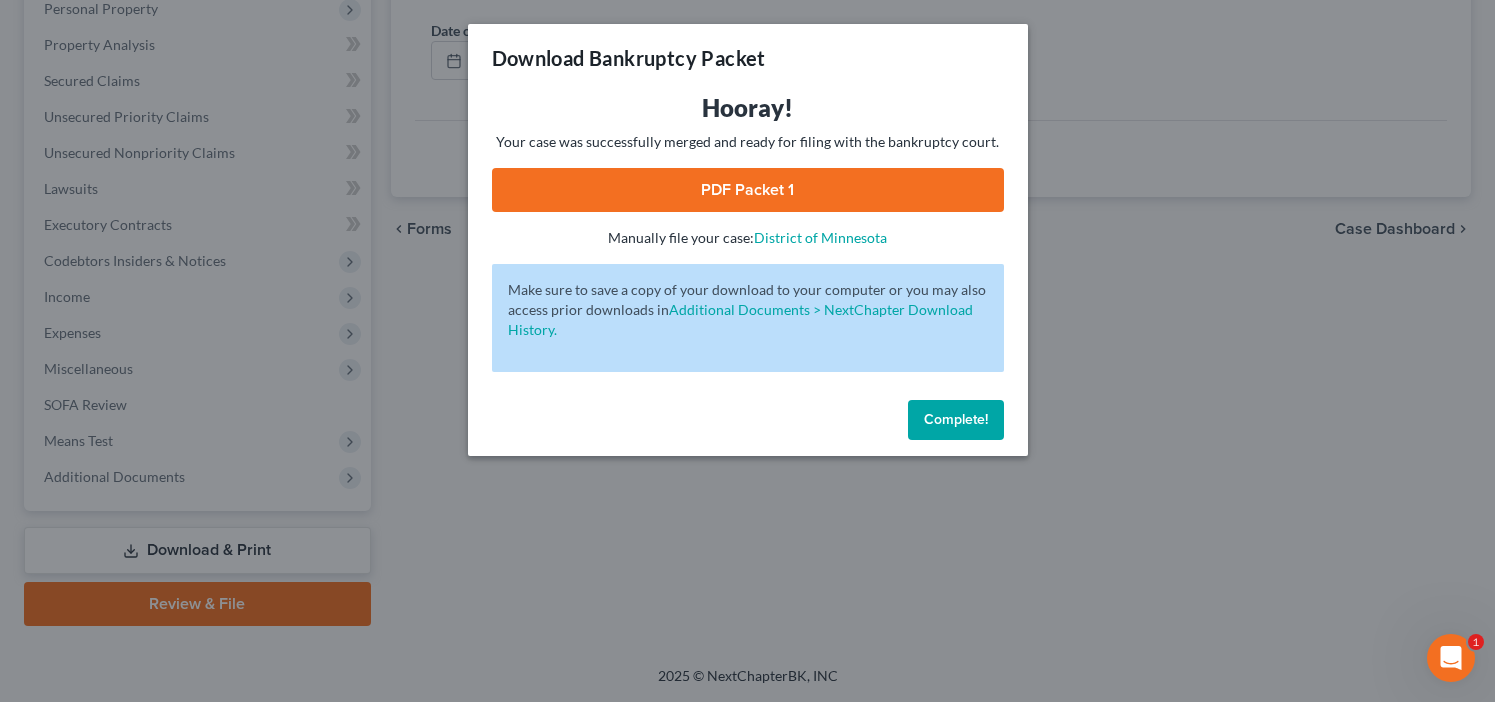 click on "PDF Packet 1" at bounding box center [748, 190] 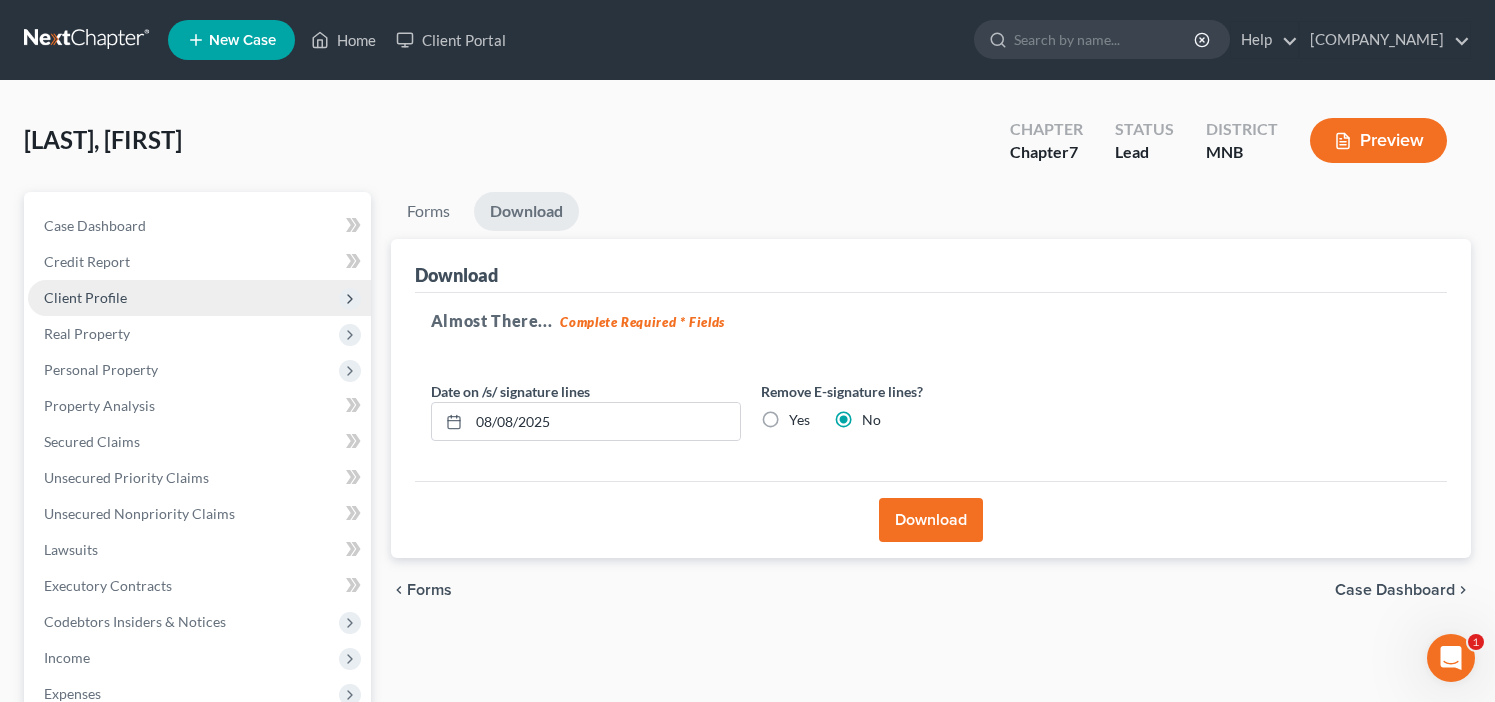 scroll, scrollTop: 0, scrollLeft: 0, axis: both 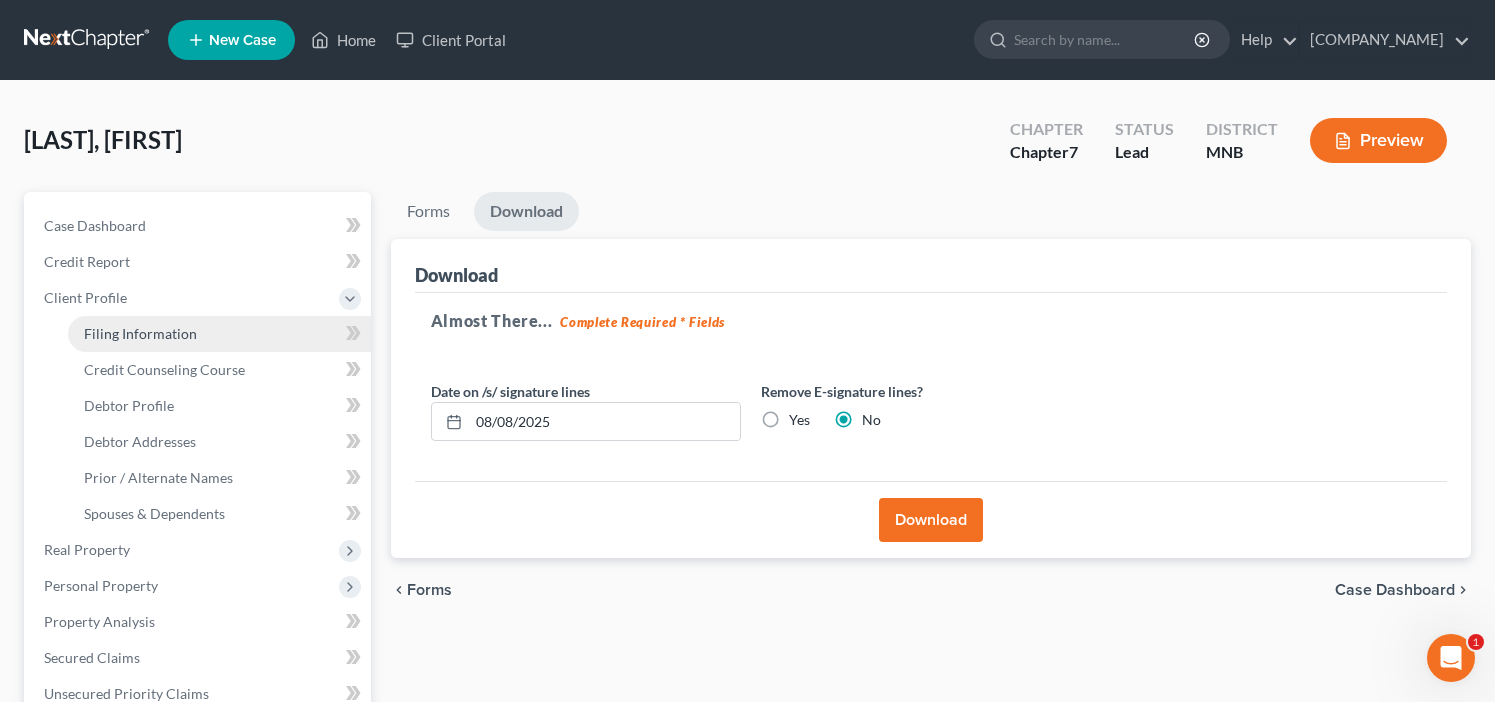 click on "Filing Information" at bounding box center (140, 333) 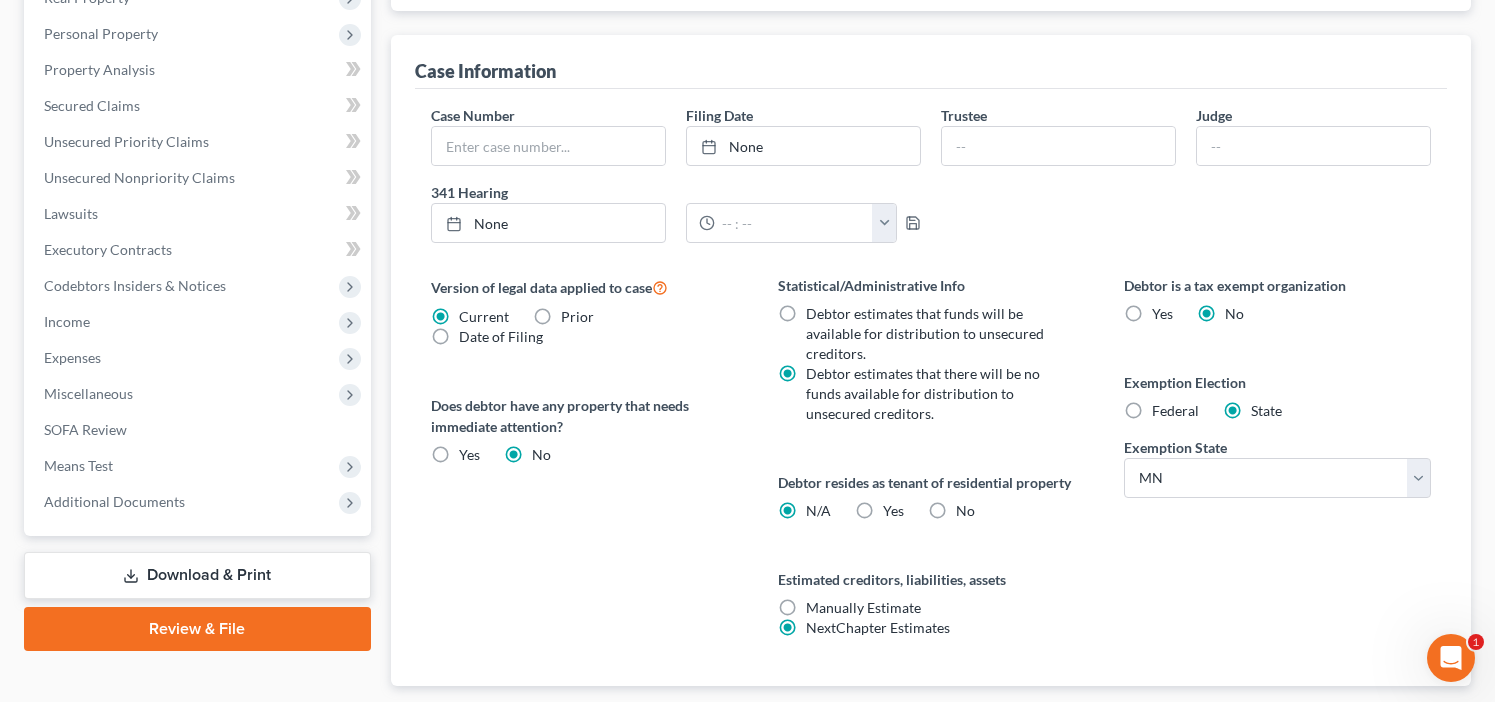 scroll, scrollTop: 560, scrollLeft: 0, axis: vertical 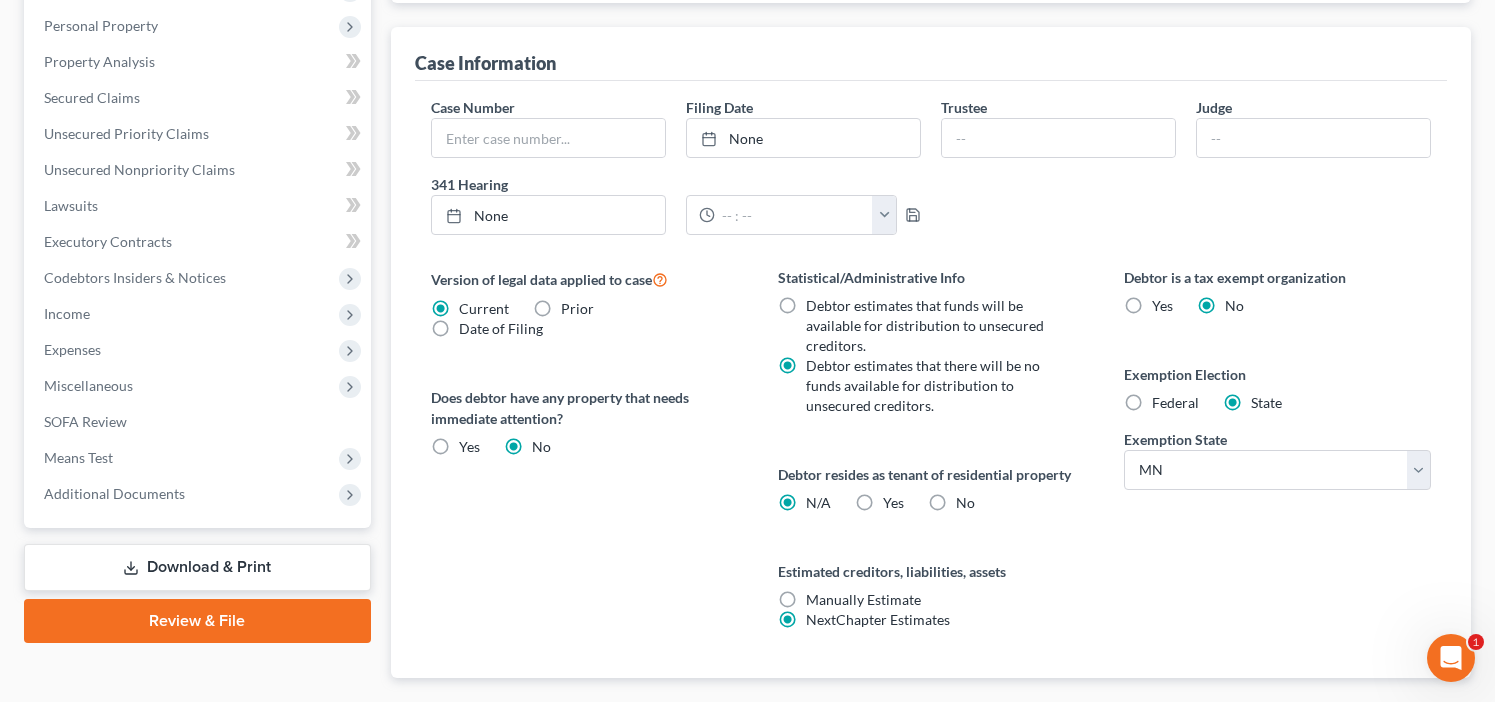 click on "Yes Yes" at bounding box center [893, 503] 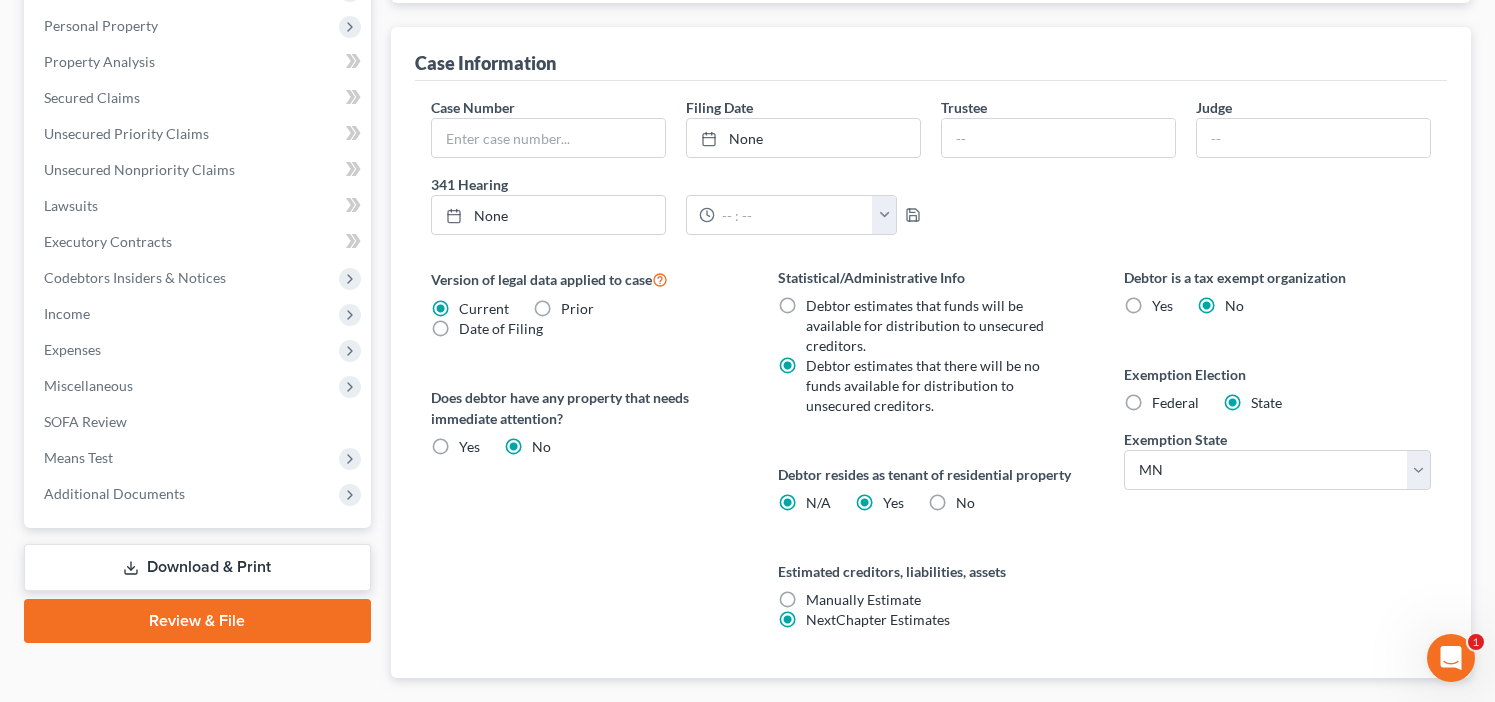 radio on "false" 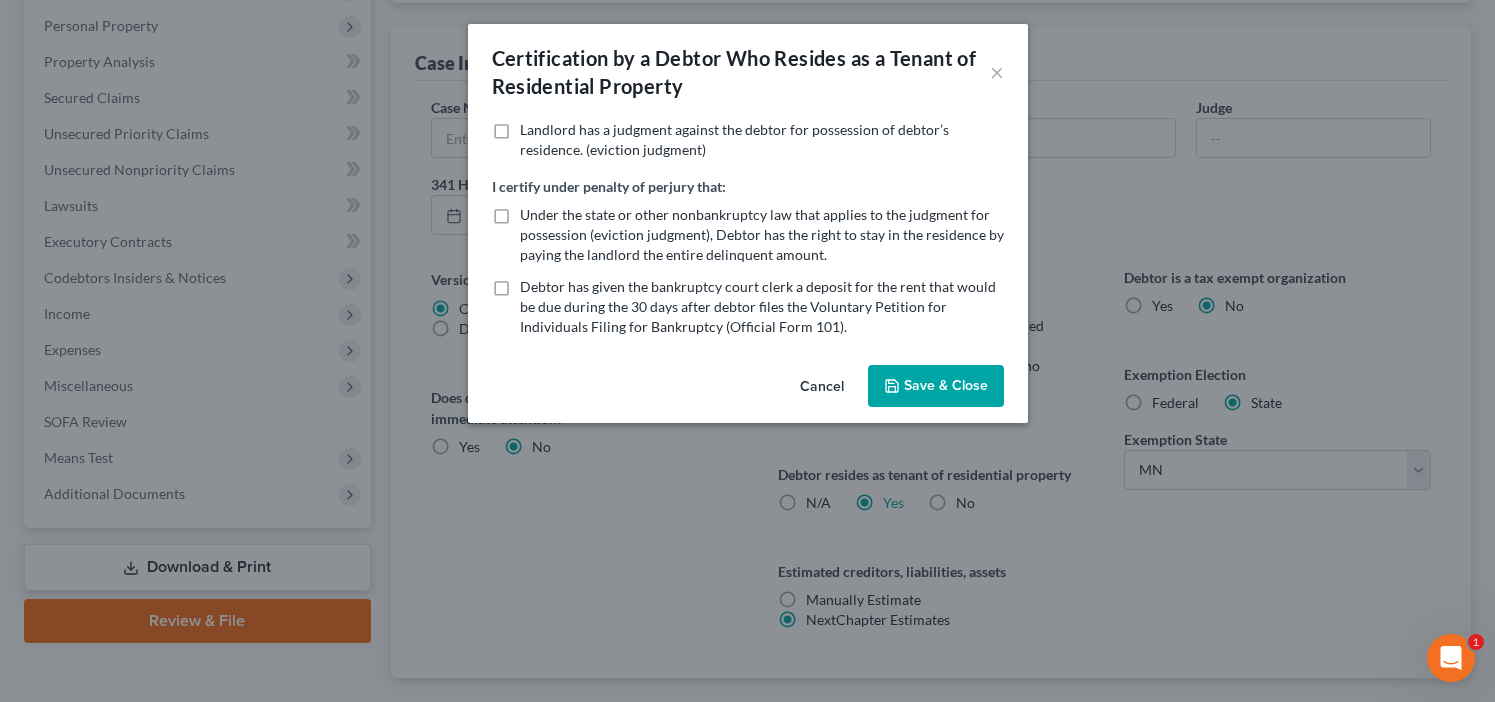 click on "Under the state or other nonbankruptcy law that applies to the judgment for possession (eviction judgment), Debtor has the right to stay in the residence by paying the landlord the entire delinquent amount." at bounding box center [762, 235] 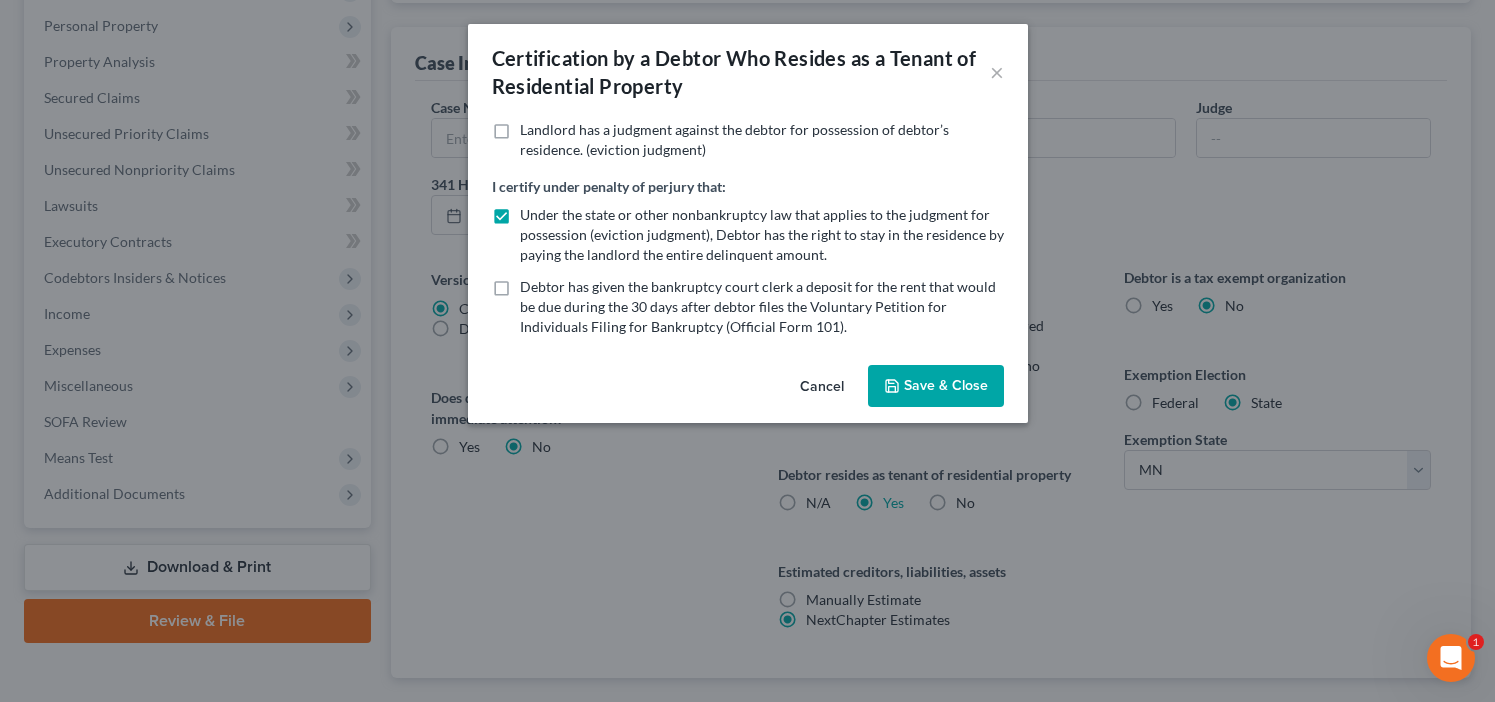 click on "Under the state or other nonbankruptcy law that applies to the judgment for possession (eviction judgment), Debtor has the right to stay in the residence by paying the landlord the entire delinquent amount." at bounding box center [762, 235] 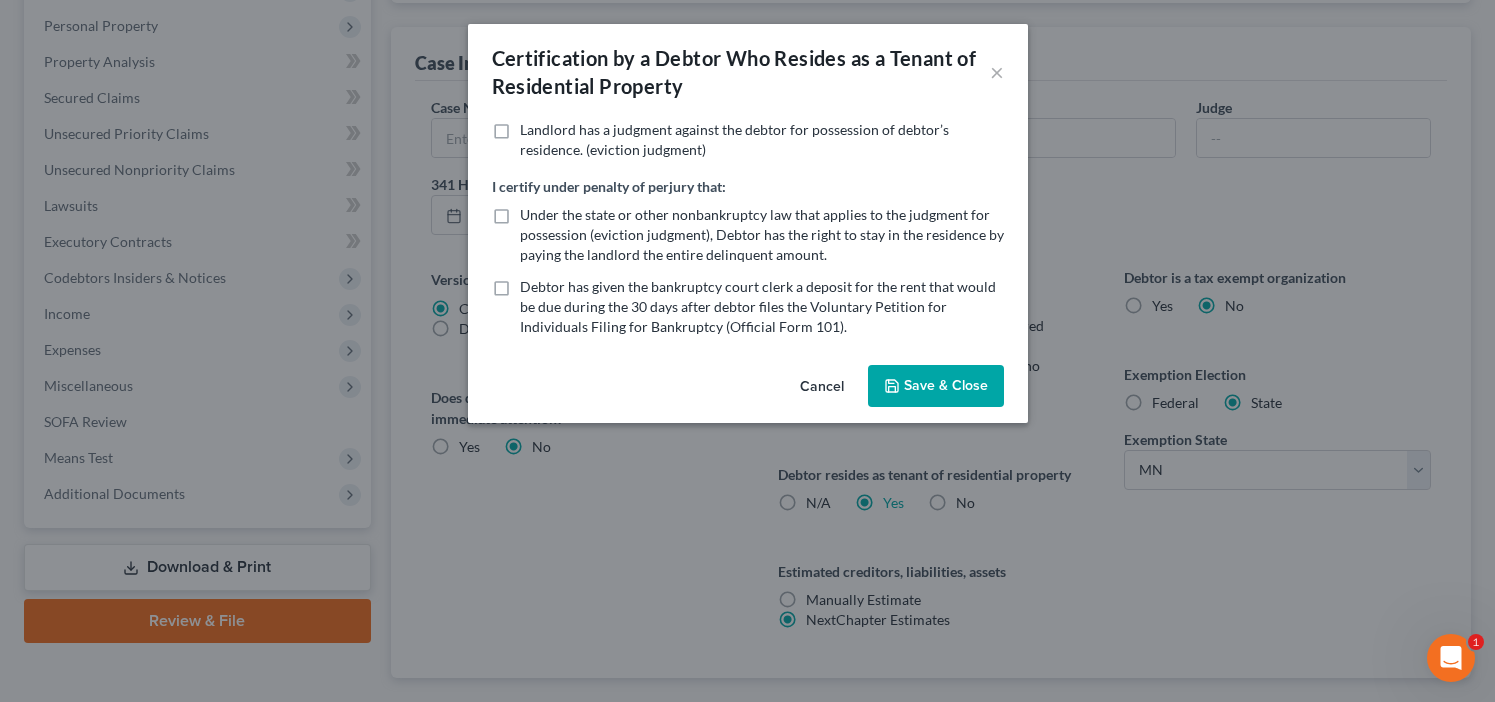 click on "Save & Close" at bounding box center [936, 386] 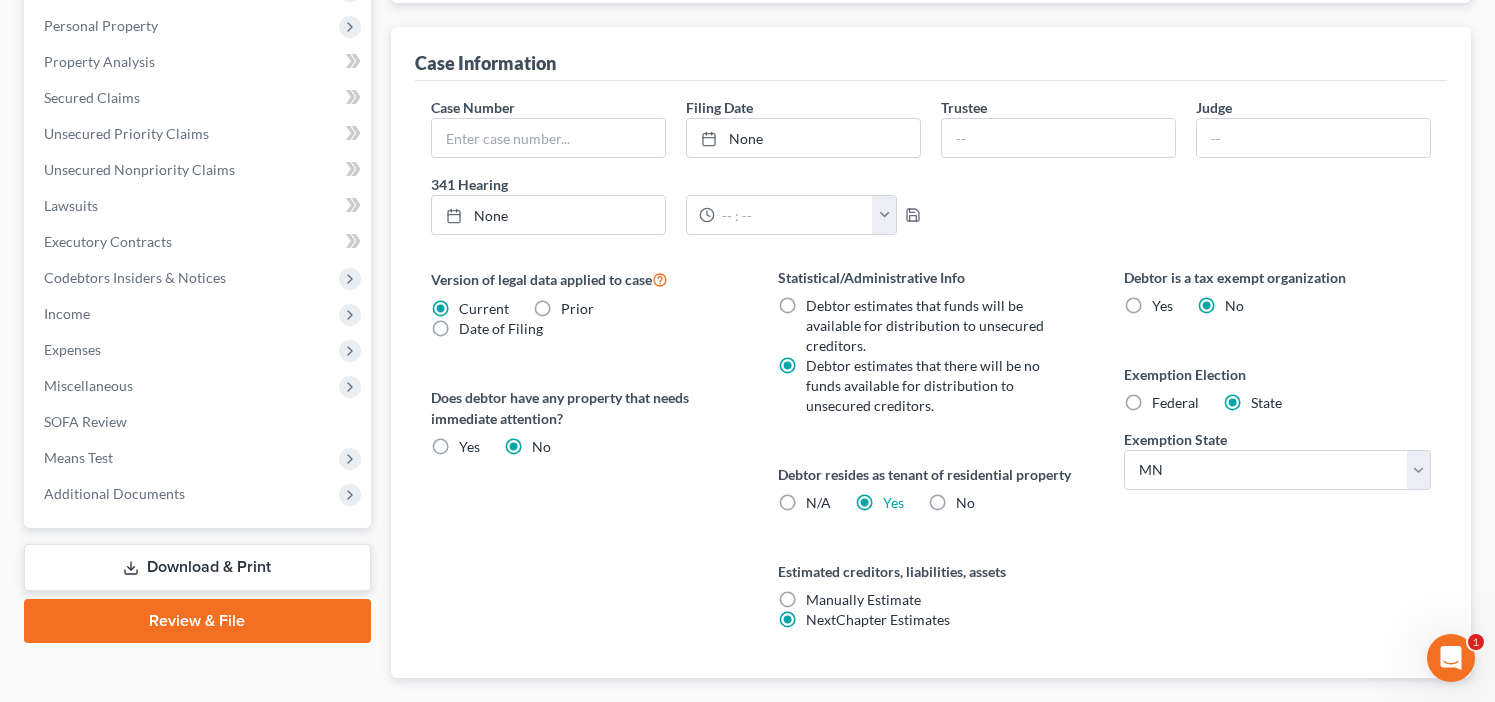 click on "Download & Print" at bounding box center (197, 567) 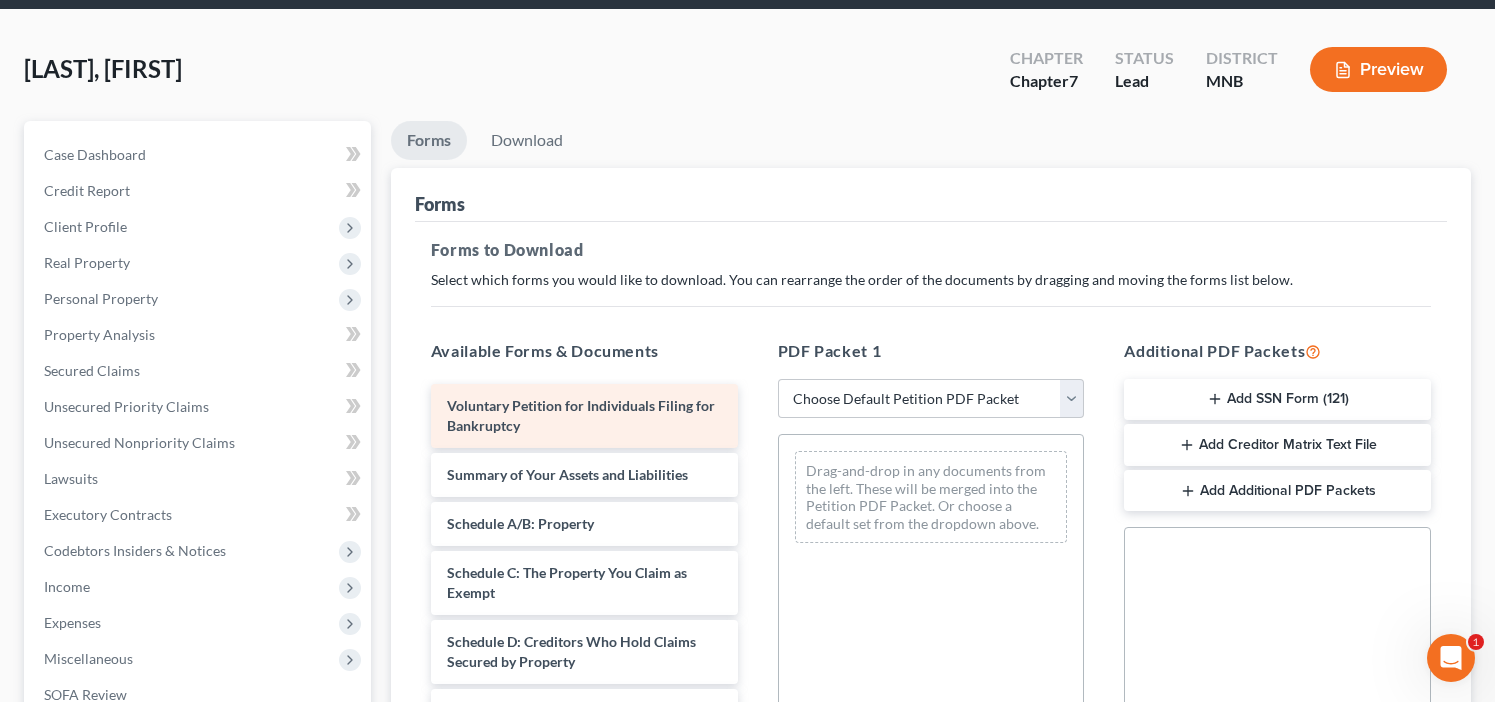 scroll, scrollTop: 49, scrollLeft: 0, axis: vertical 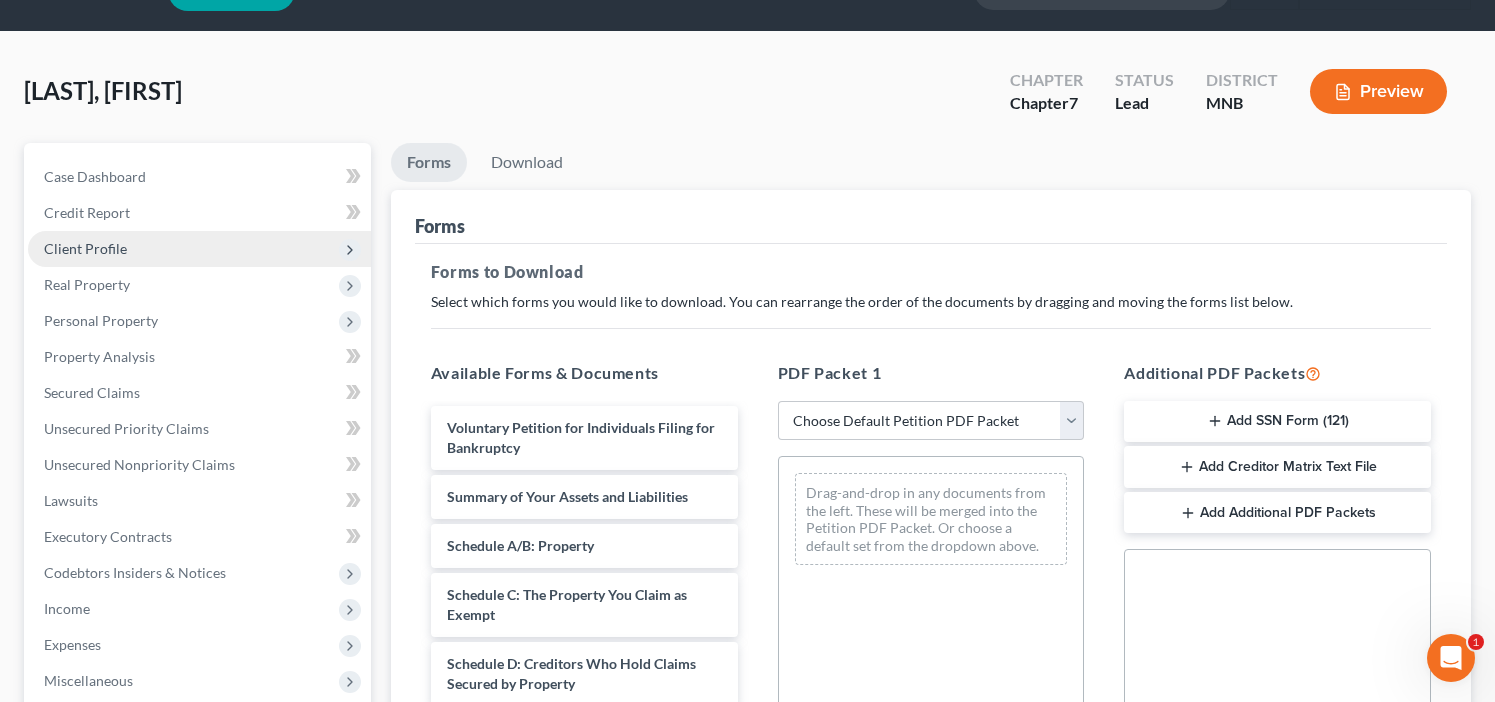 click on "Client Profile" at bounding box center [199, 249] 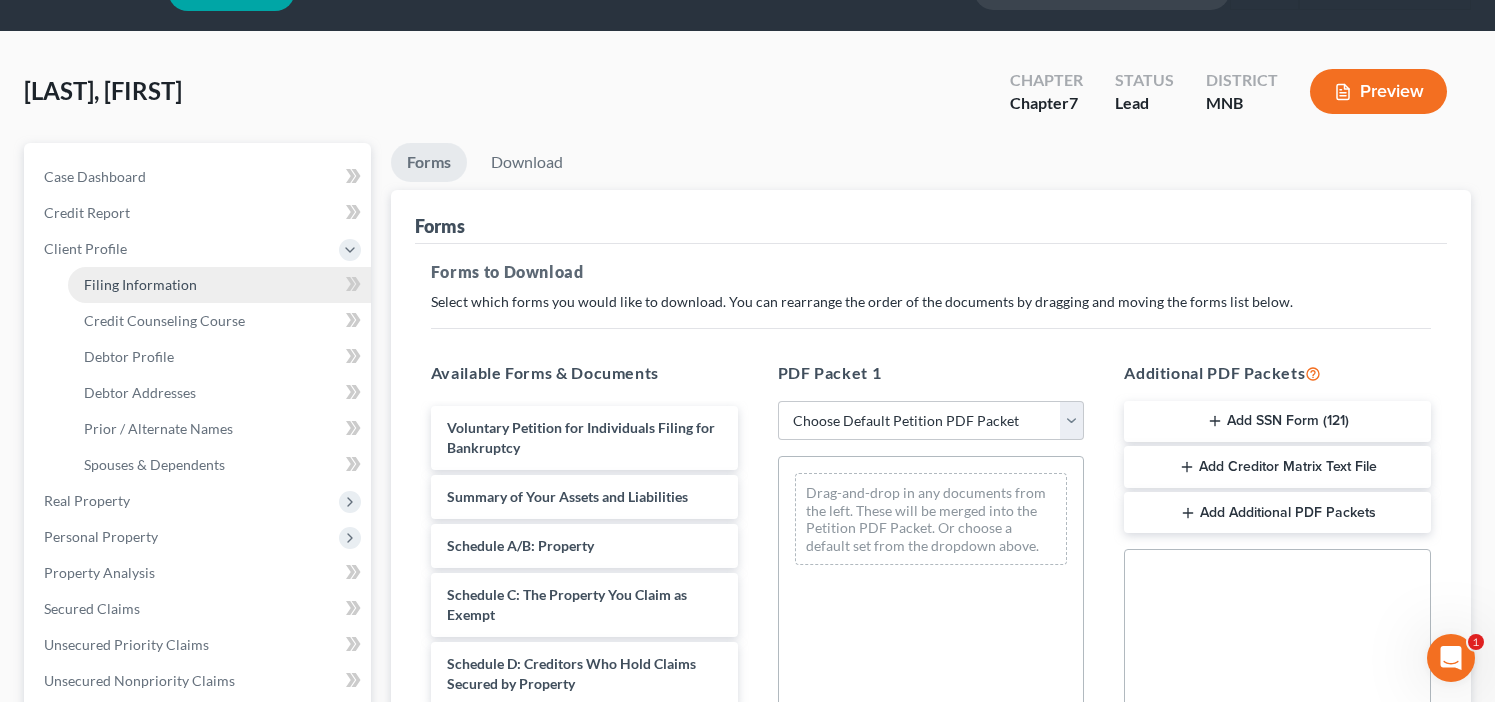 click on "Filing Information" at bounding box center [140, 284] 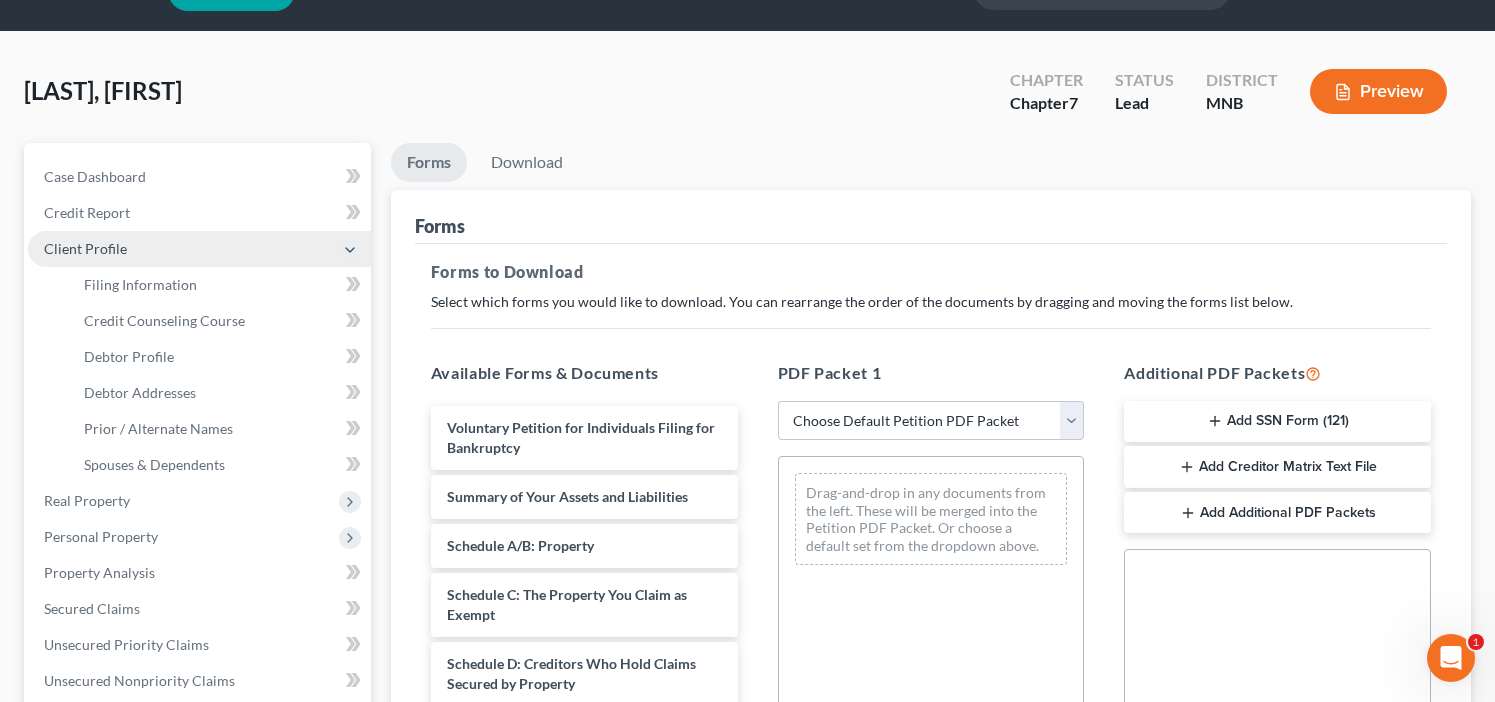 scroll, scrollTop: 31, scrollLeft: 0, axis: vertical 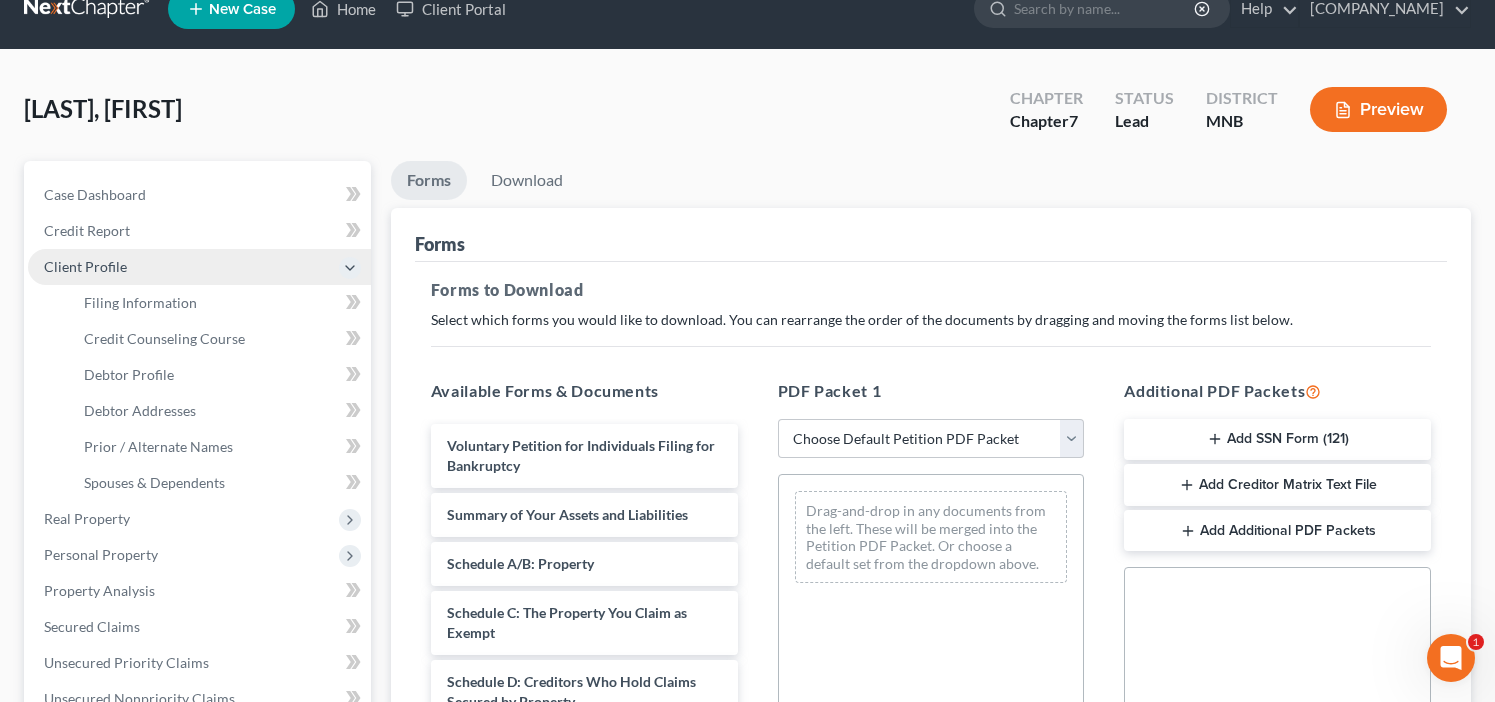 select on "1" 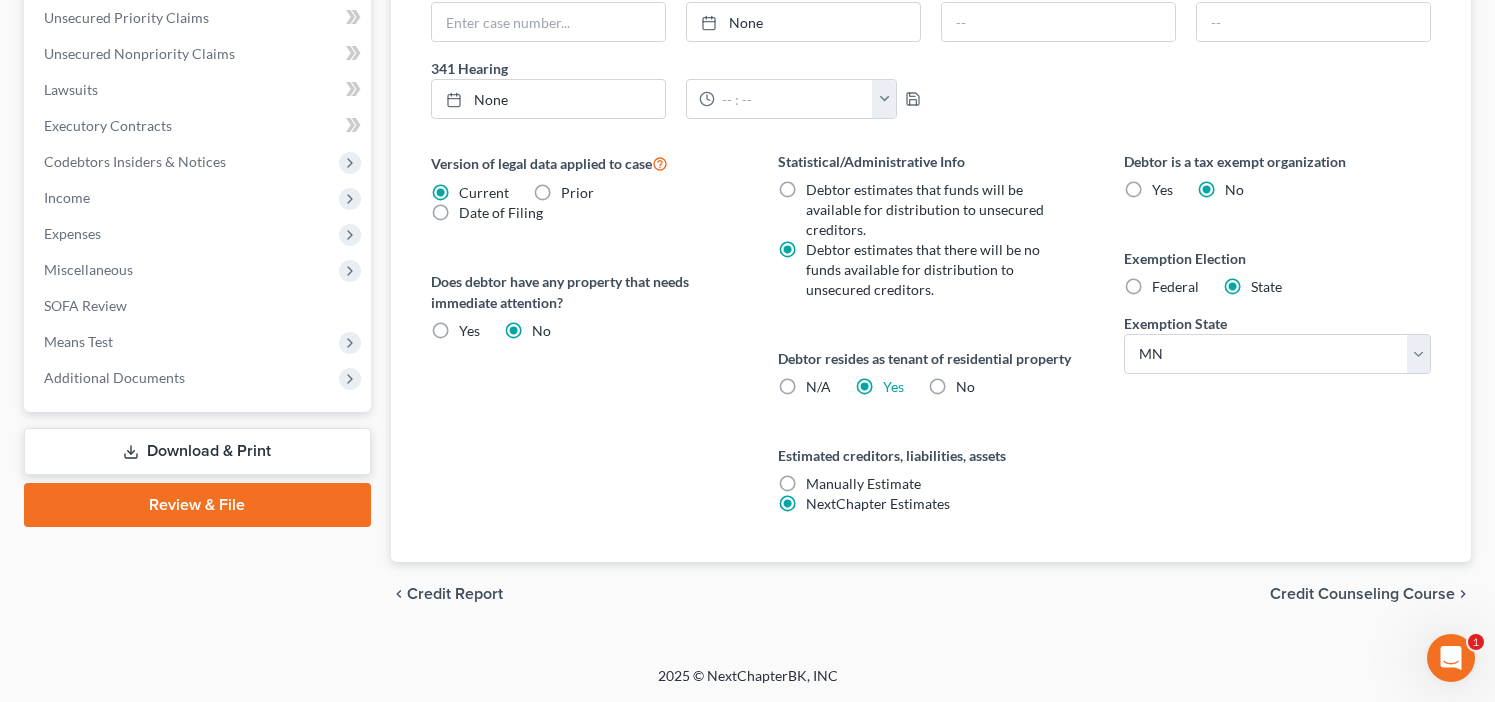 scroll, scrollTop: 676, scrollLeft: 0, axis: vertical 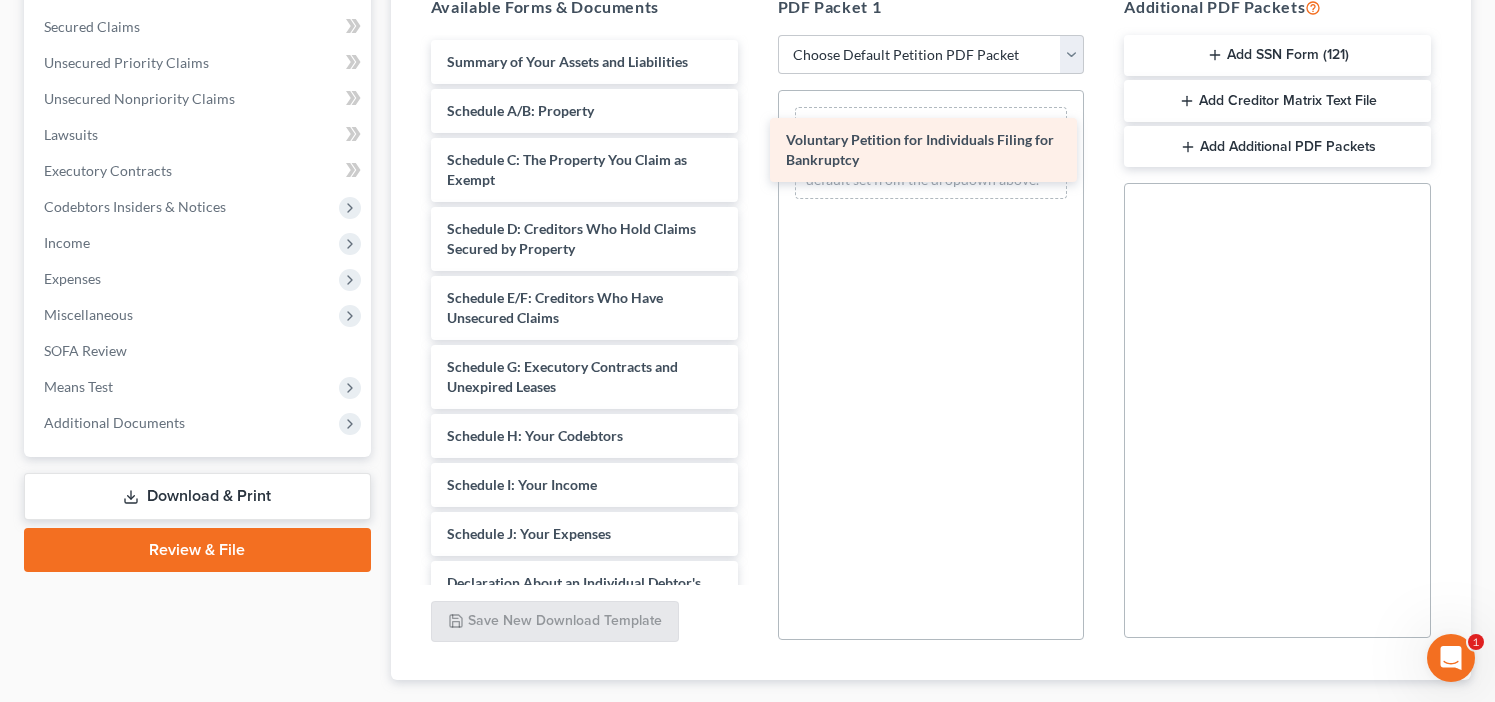 drag, startPoint x: 542, startPoint y: 68, endPoint x: 881, endPoint y: 150, distance: 348.77643 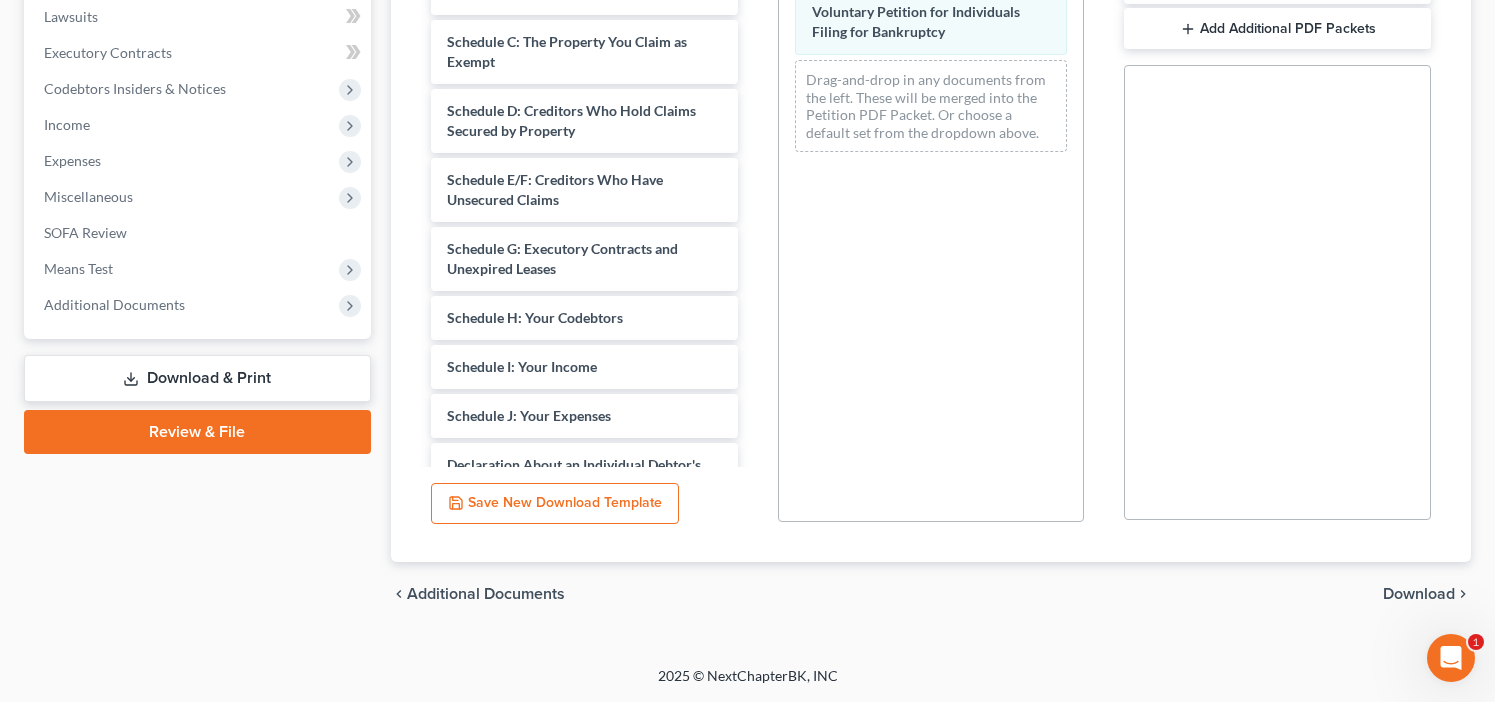 click on "Download" at bounding box center [1419, 594] 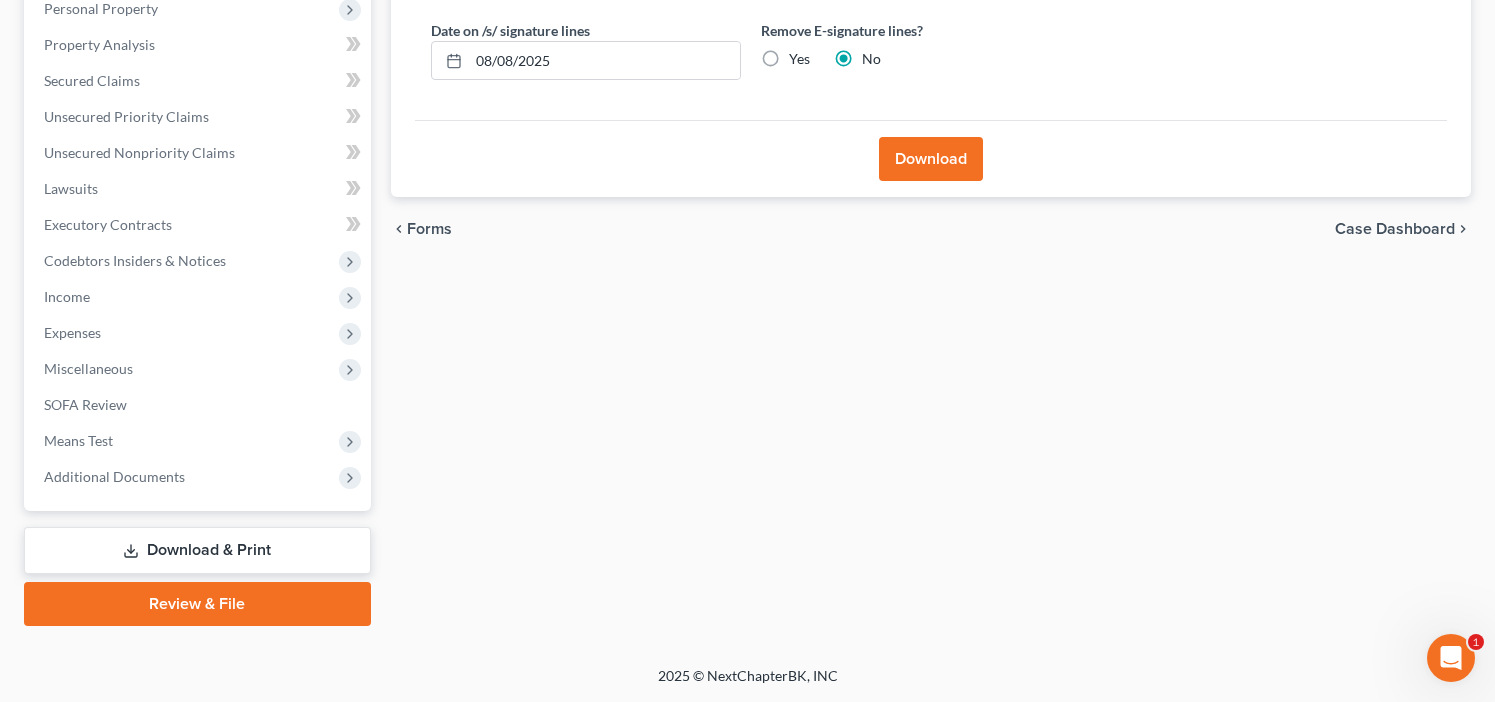 scroll, scrollTop: 361, scrollLeft: 0, axis: vertical 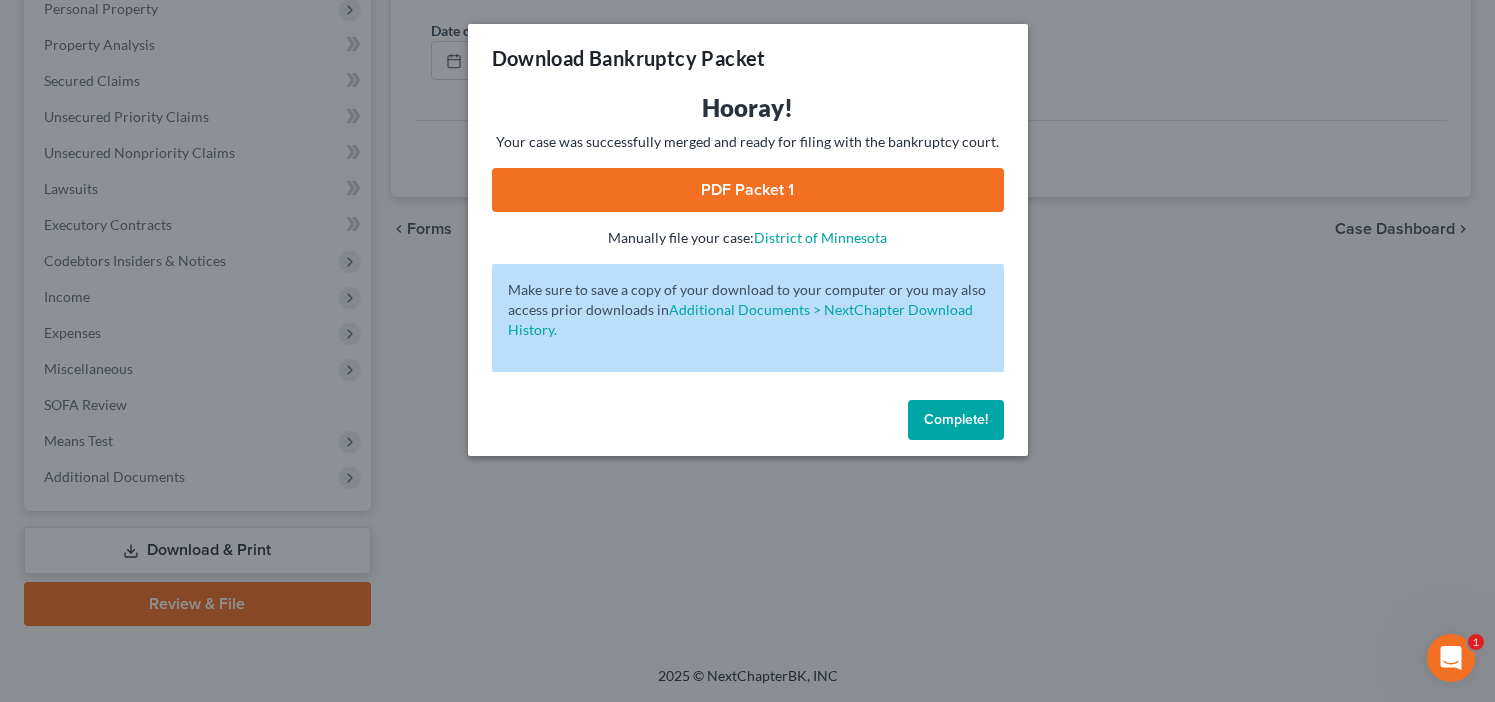 click on "PDF Packet 1" at bounding box center (748, 190) 